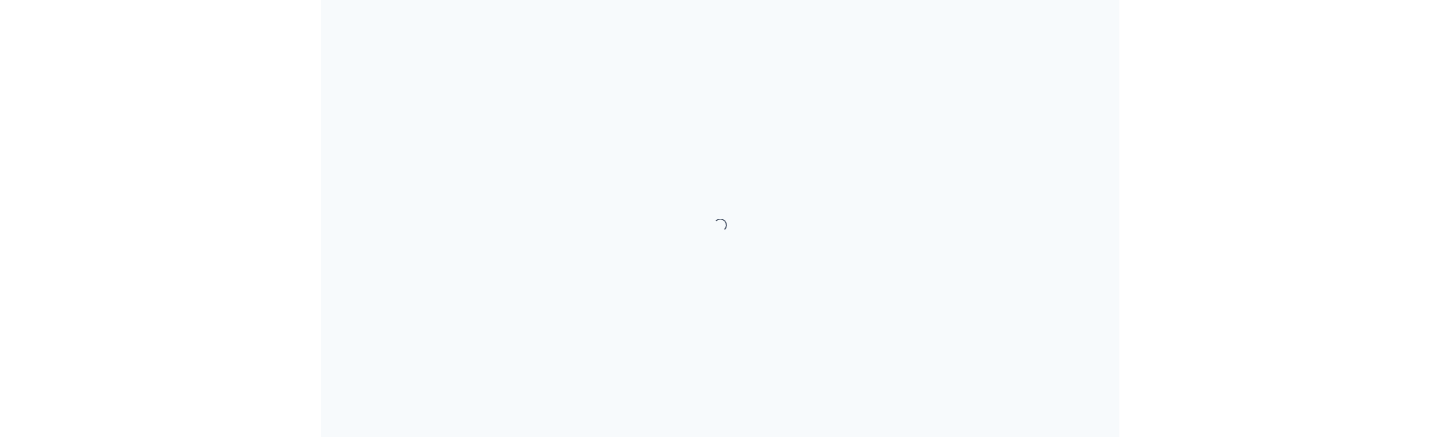 scroll, scrollTop: 0, scrollLeft: 0, axis: both 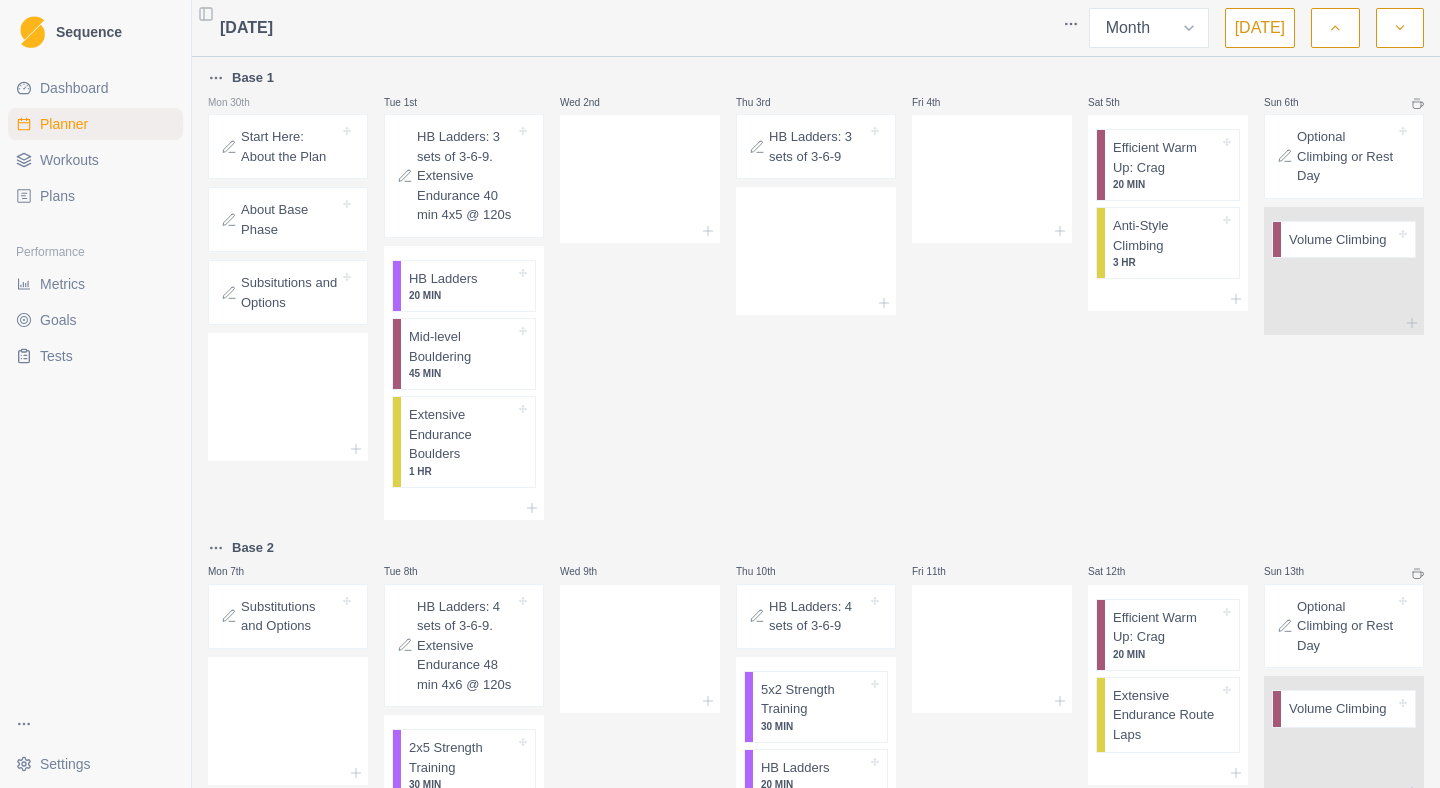 click on "[DATE] Week Month [DATE]" at bounding box center (816, 28) 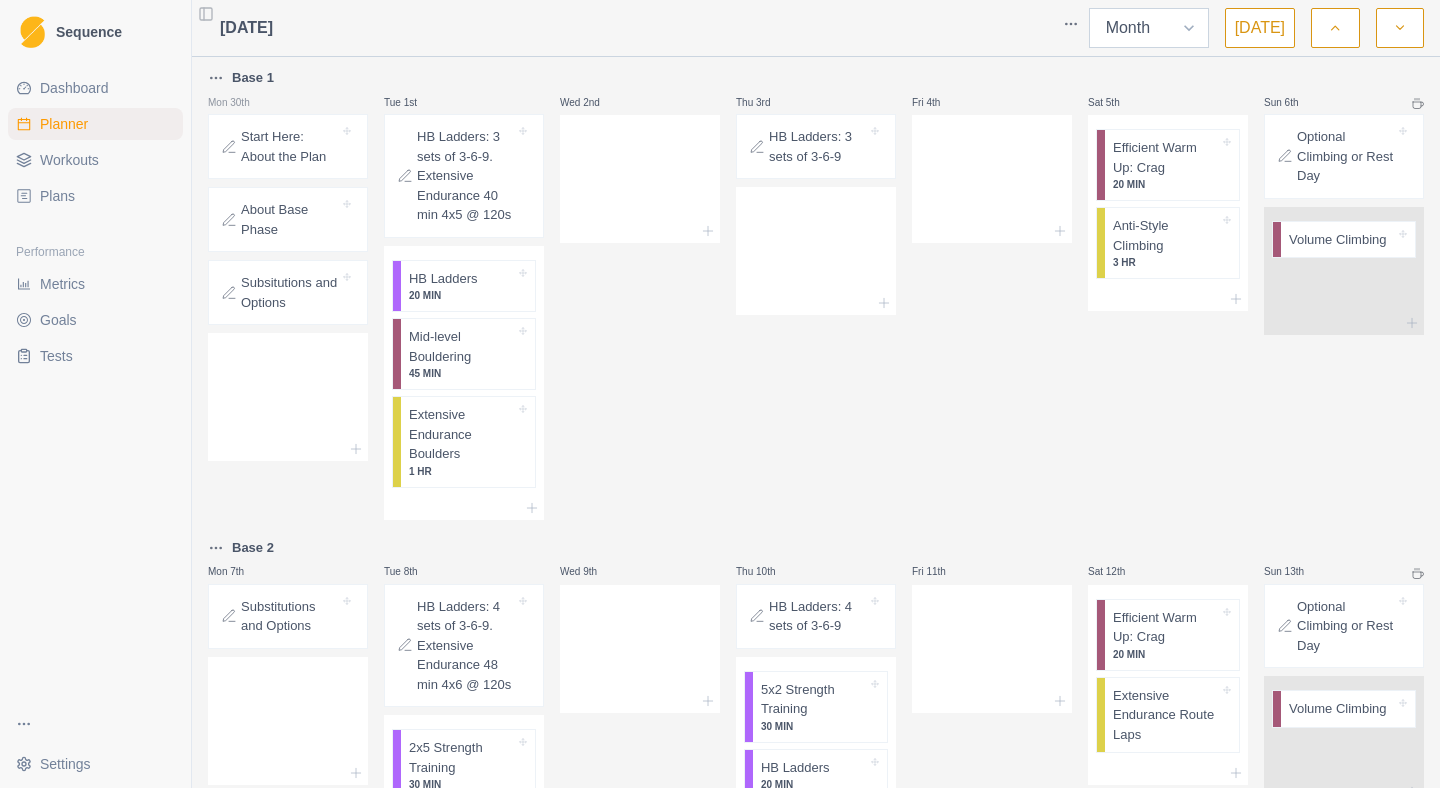 click on "Week Month" at bounding box center [1149, 28] 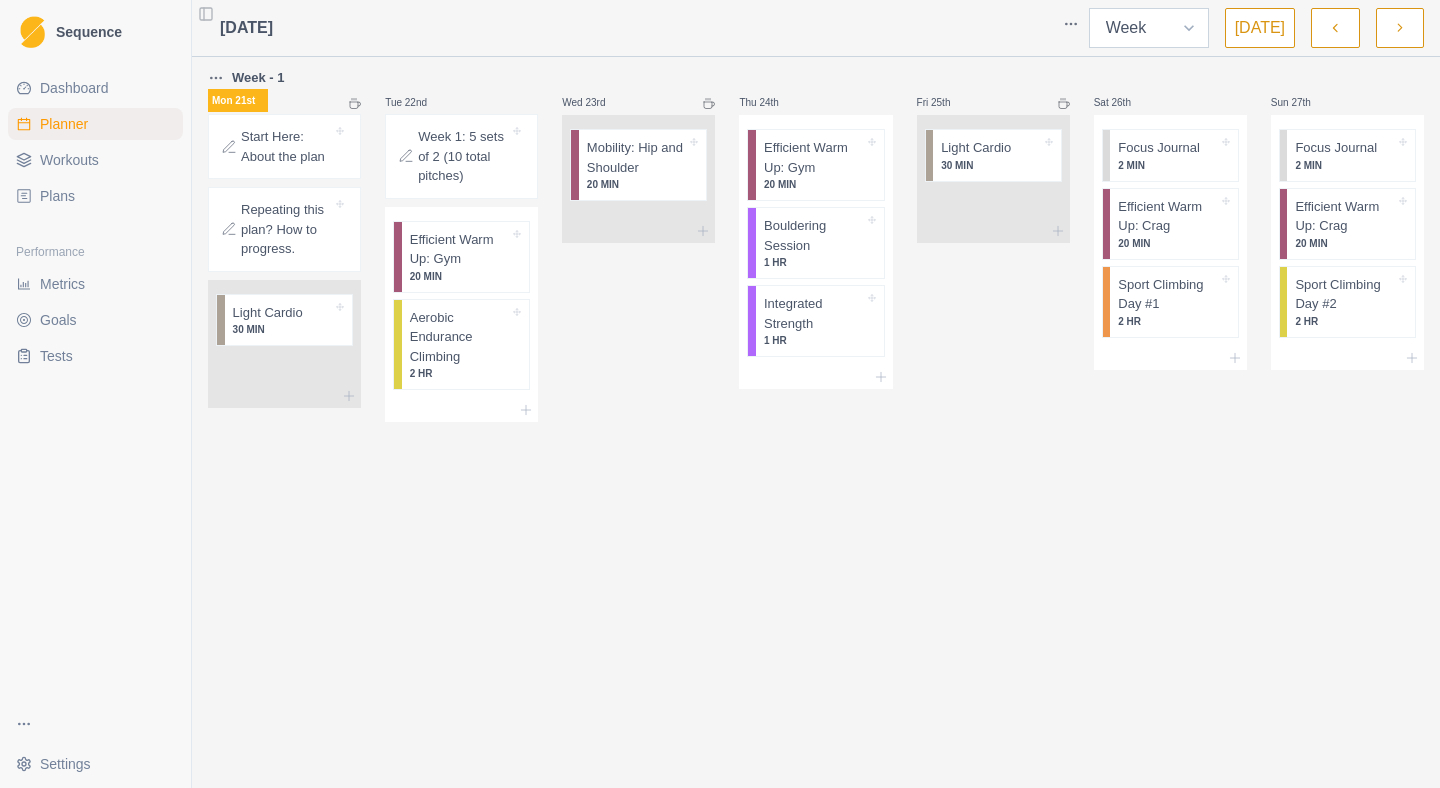 click on "Week Month" at bounding box center [1149, 28] 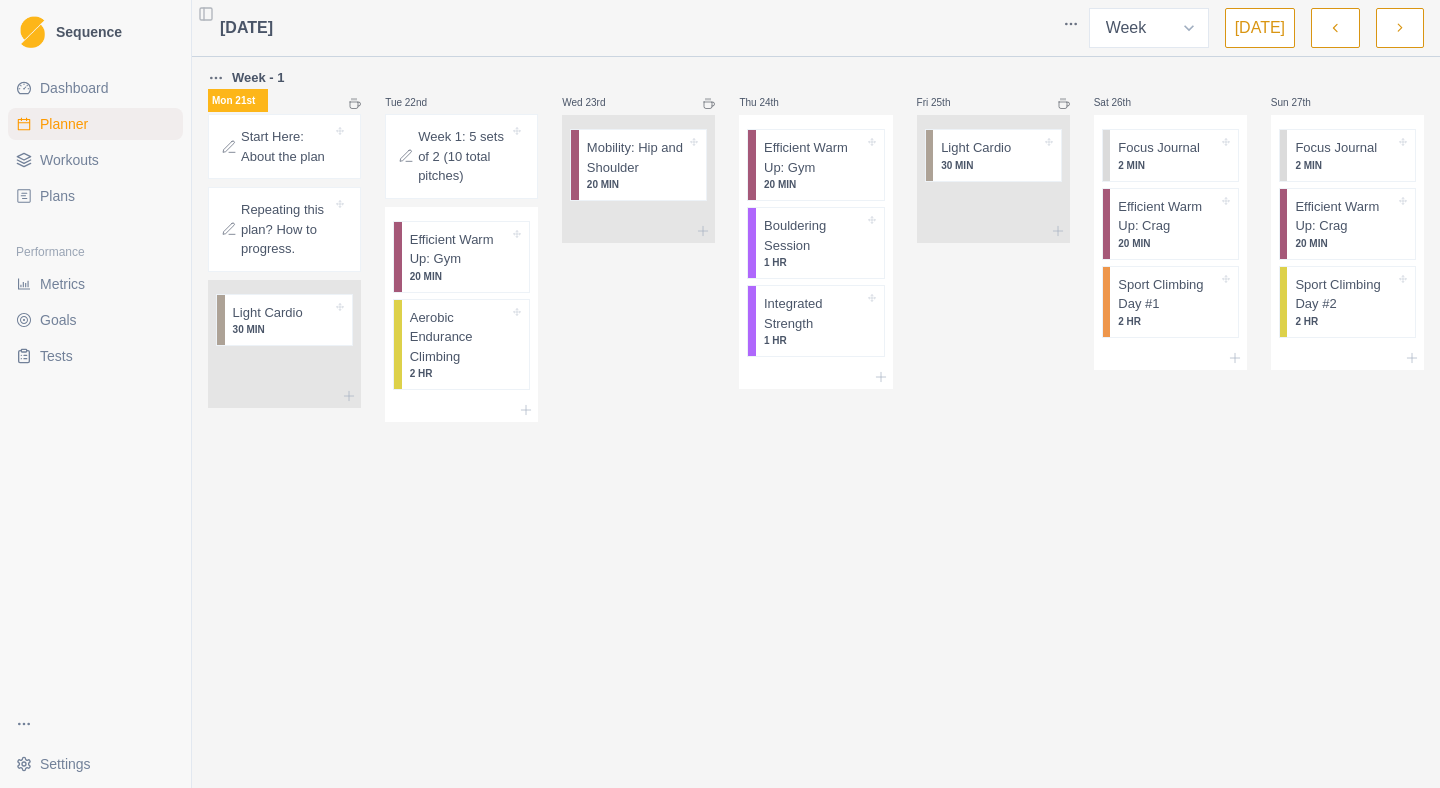 click on "Sequence Dashboard Planner Workouts Plans Performance Metrics Goals Tests Settings Toggle Sidebar [DATE] Week Month [DATE] Week - 1 Mon 21st Start Here: About the plan Repeating this plan?  How to progress. Light Cardio 30 MIN Tue 22nd Week 1: 5 sets of 2 (10 total pitches) Efficient Warm Up: Gym 20 MIN Aerobic Endurance Climbing 2 HR Wed 23rd Mobility: Hip and Shoulder 20 MIN Thu 24th Efficient Warm Up: Gym 20 MIN Bouldering Session 1 HR Integrated Strength 1 HR Fri 25th Light Cardio 30 MIN Sat 26th Focus Journal 2 MIN Efficient Warm Up: Crag 20 MIN Sport Climbing Day #1 2 HR Sun 27th Focus Journal 2 MIN Efficient Warm Up: Crag 20 MIN Sport Climbing Day #2 2 HR
Press space bar to start a drag.
When dragging you can use the arrow keys to move the item around and escape to cancel.
Some screen readers may require you to be in focus mode or to use your pass through key" at bounding box center [720, 394] 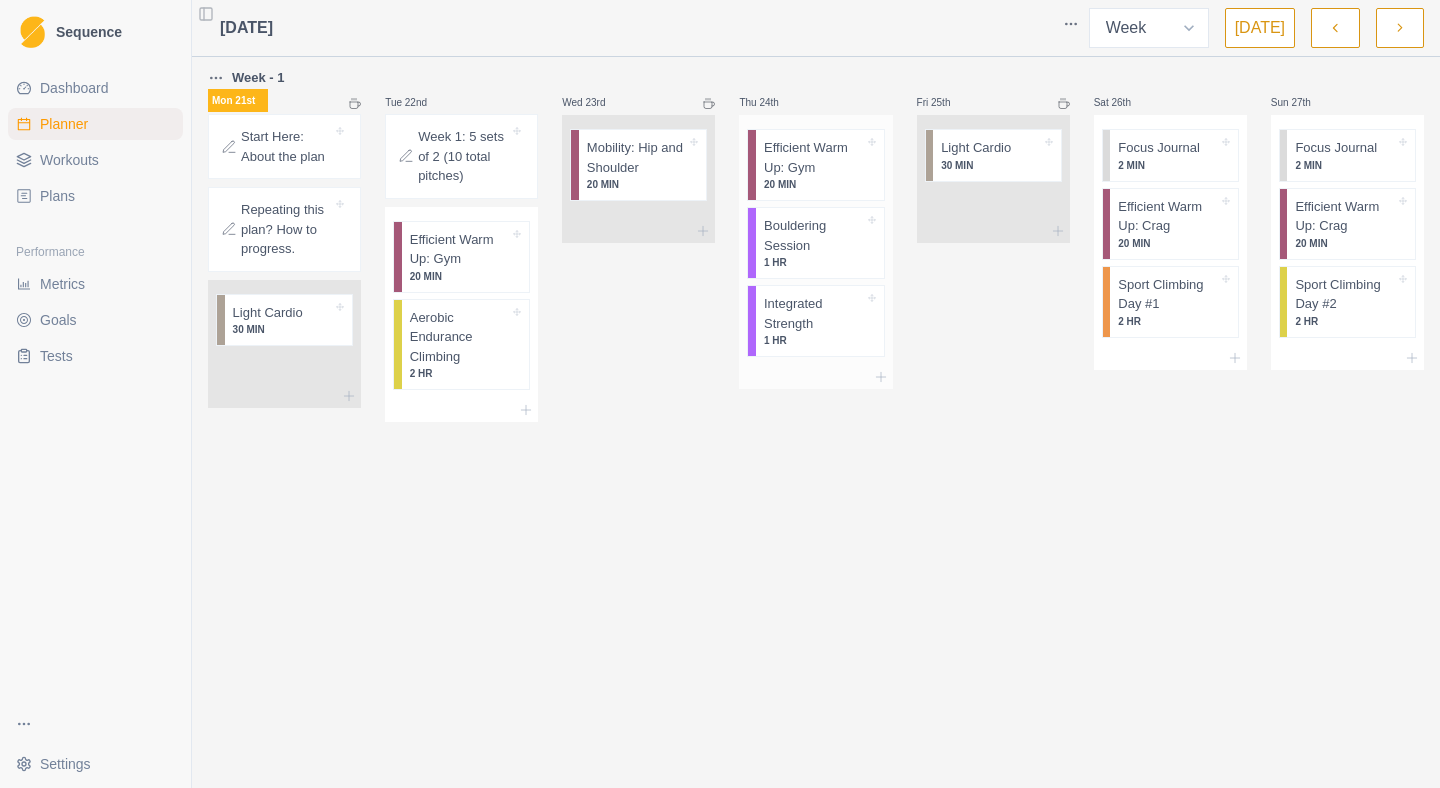 click on "Week Month" at bounding box center (1149, 28) 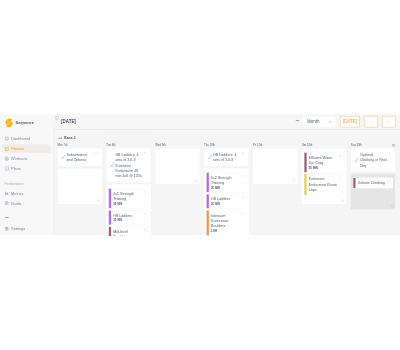 scroll, scrollTop: 491, scrollLeft: 0, axis: vertical 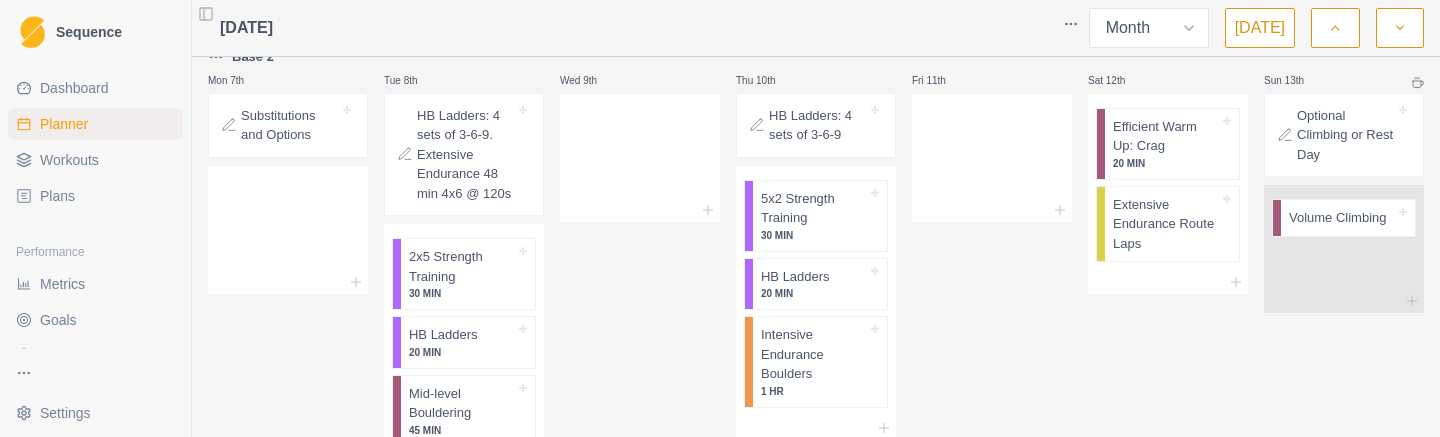 click on "HB Ladders: 4 sets of 3-6-9.  Extensive Endurance 48 min 4x6 @ 120s" at bounding box center (466, 155) 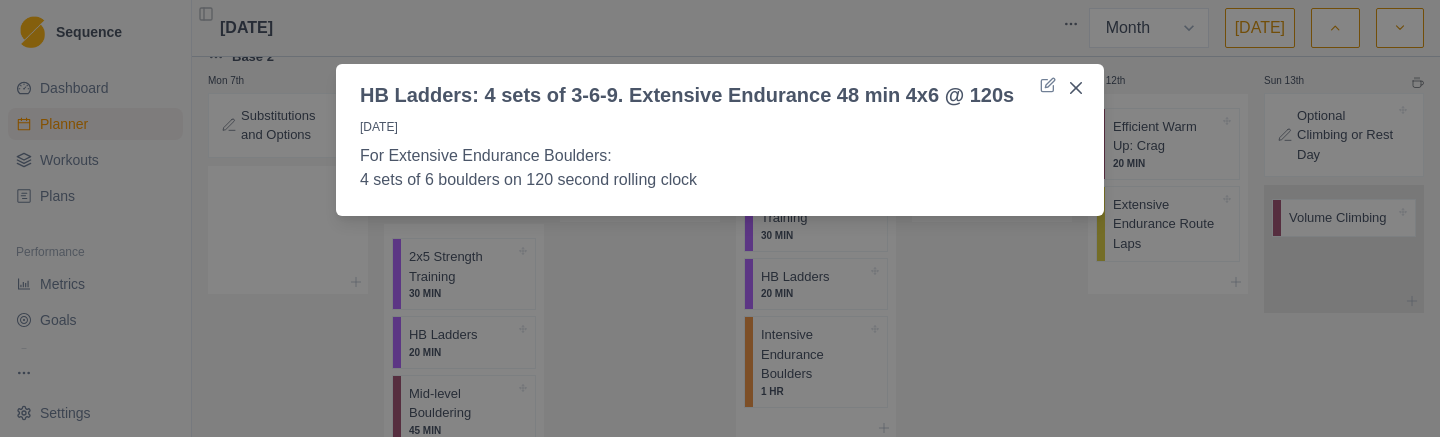 click on "HB Ladders: 4 sets of 3-6-9.  Extensive Endurance 48 min 4x6 @ 120s" at bounding box center (720, 87) 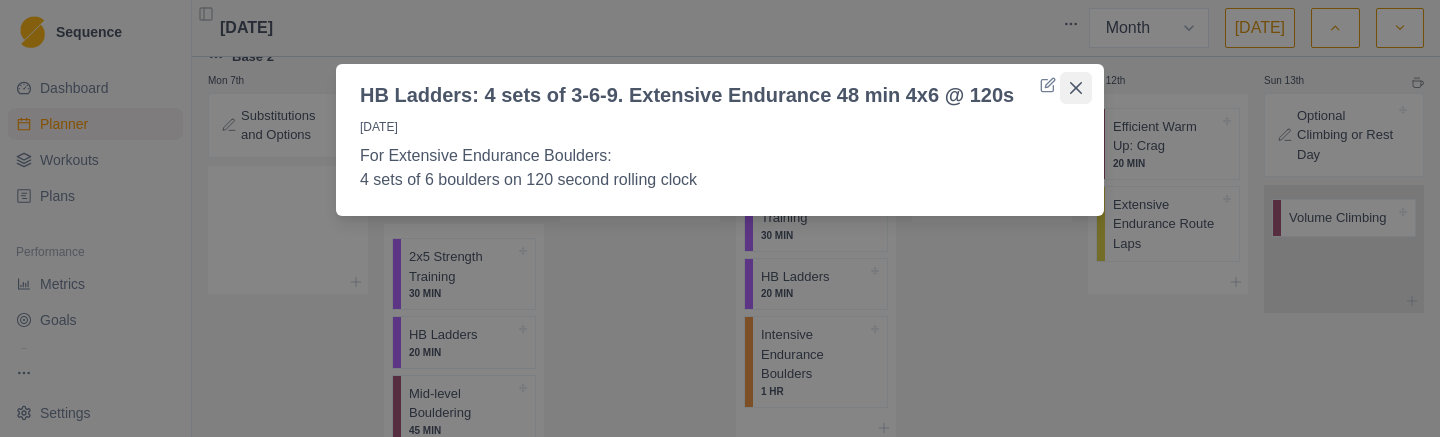 click 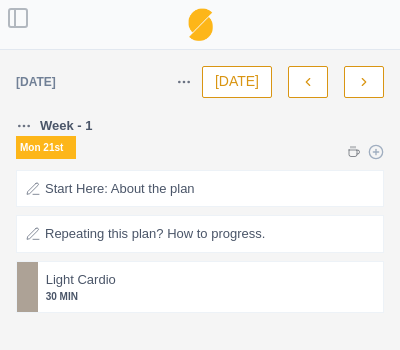 scroll, scrollTop: 173, scrollLeft: 0, axis: vertical 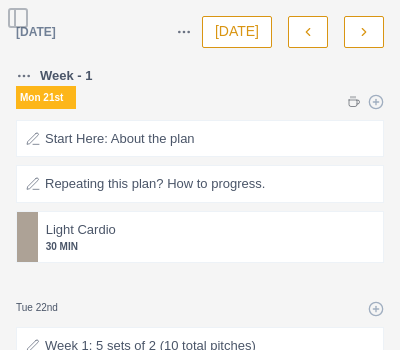 select on "month" 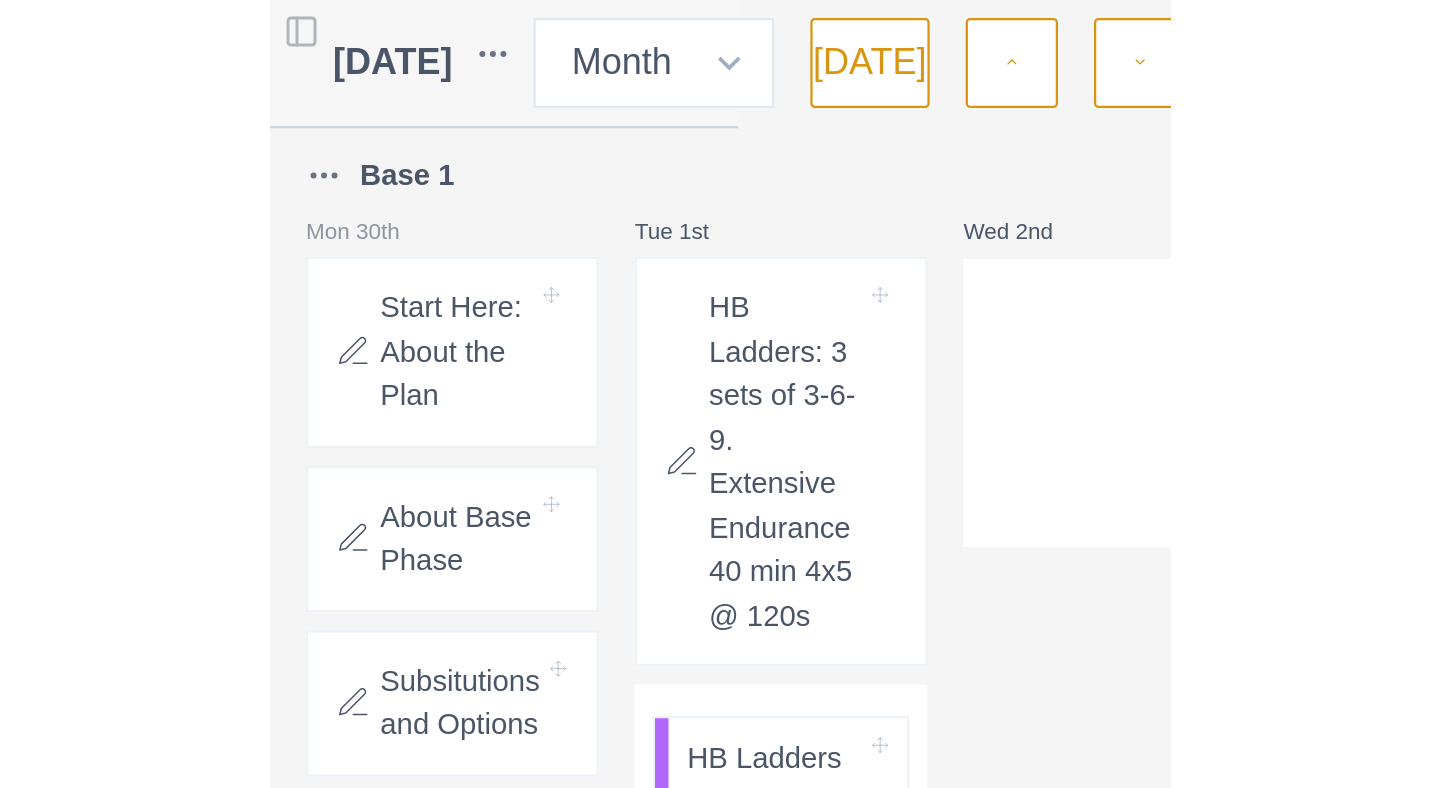 scroll, scrollTop: 0, scrollLeft: 0, axis: both 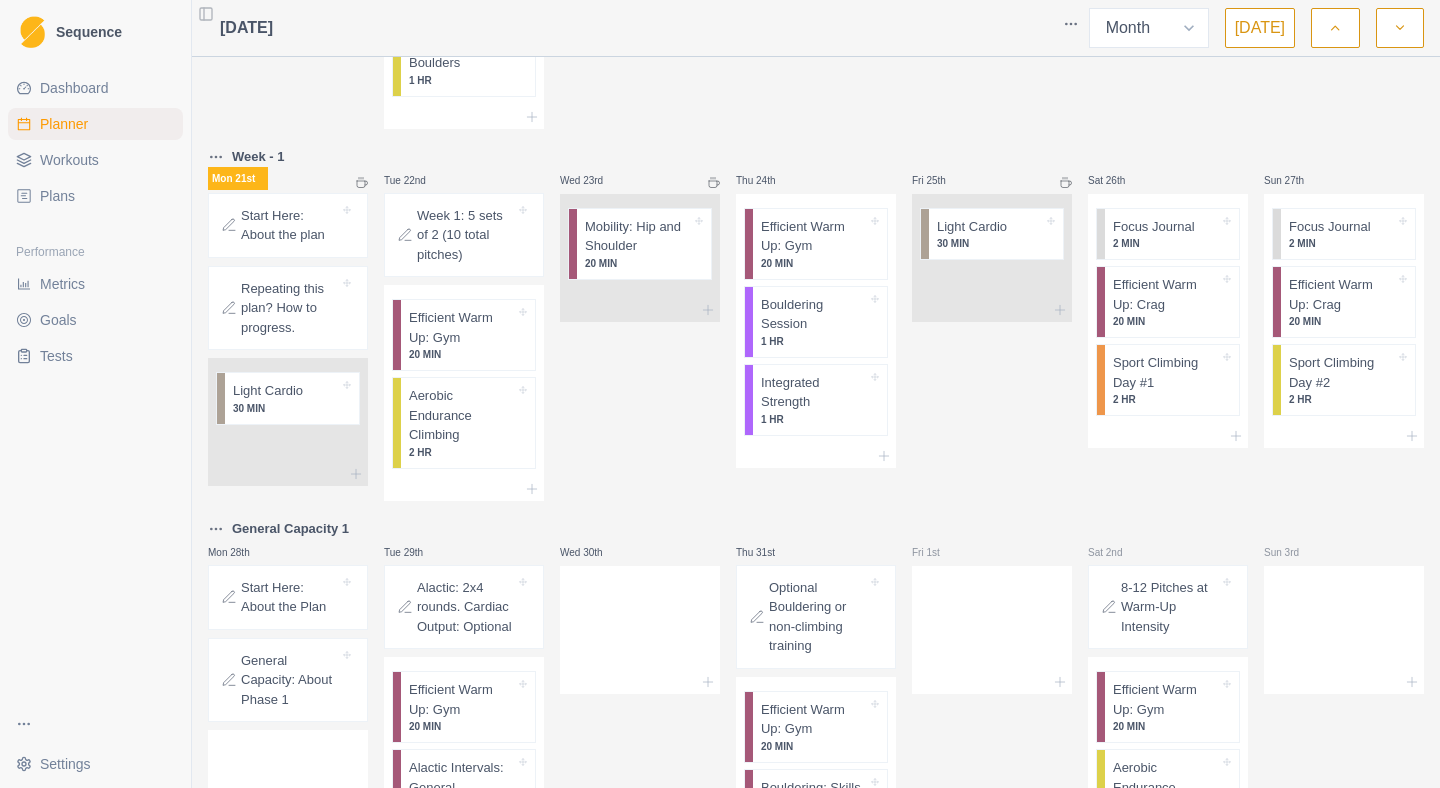 click on "Week - 1" at bounding box center [258, 157] 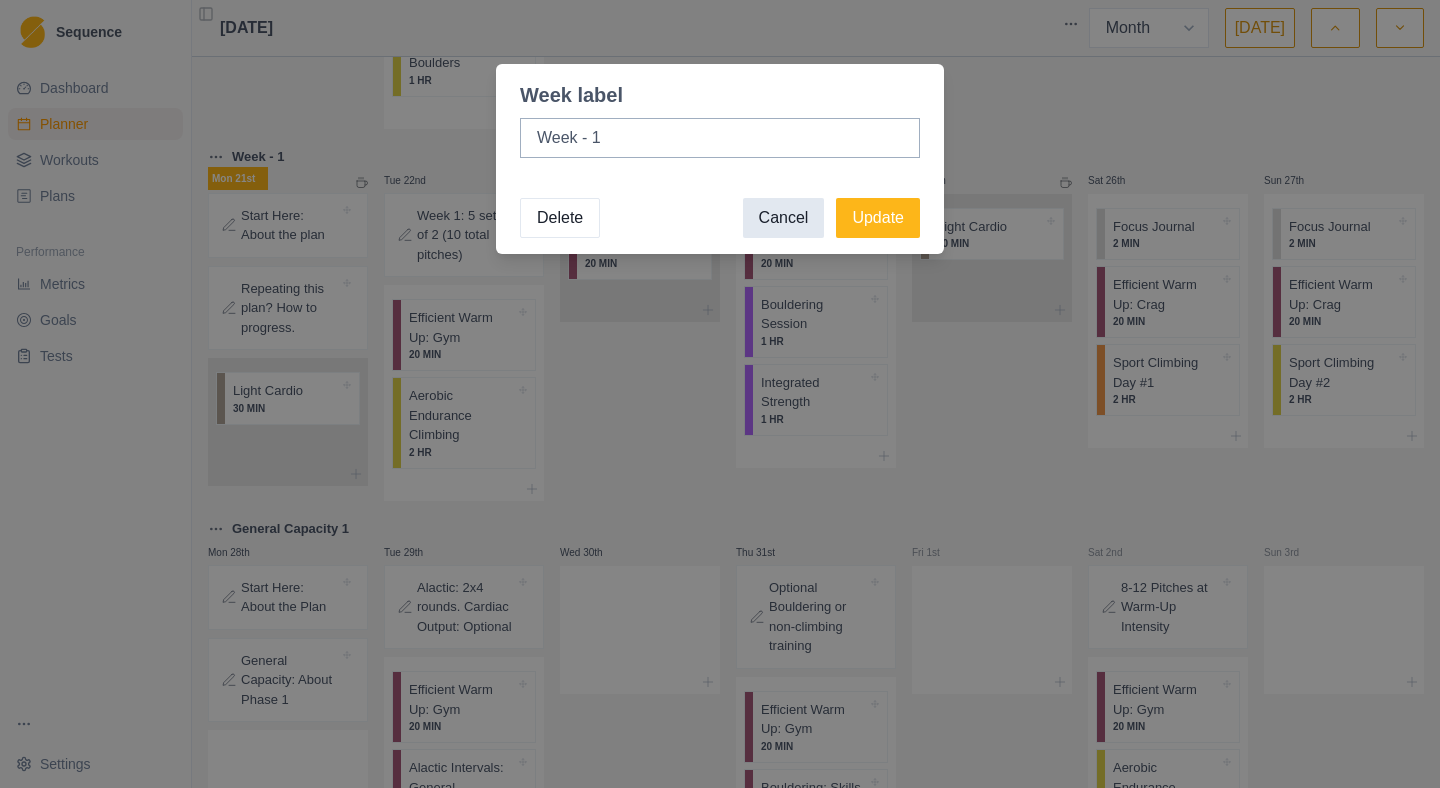 click on "Cancel" at bounding box center (784, 218) 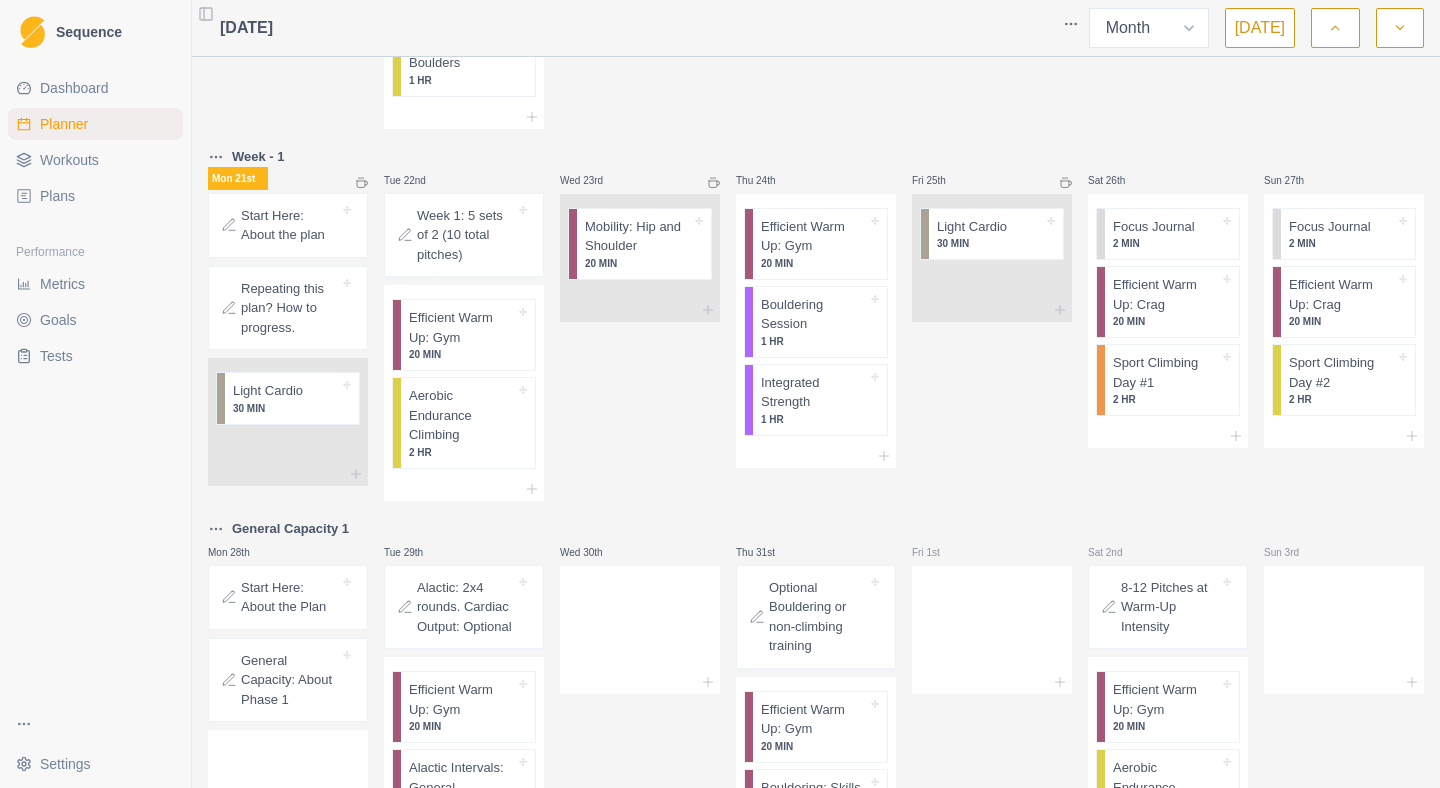 click on "Mon 21st" at bounding box center (238, 178) 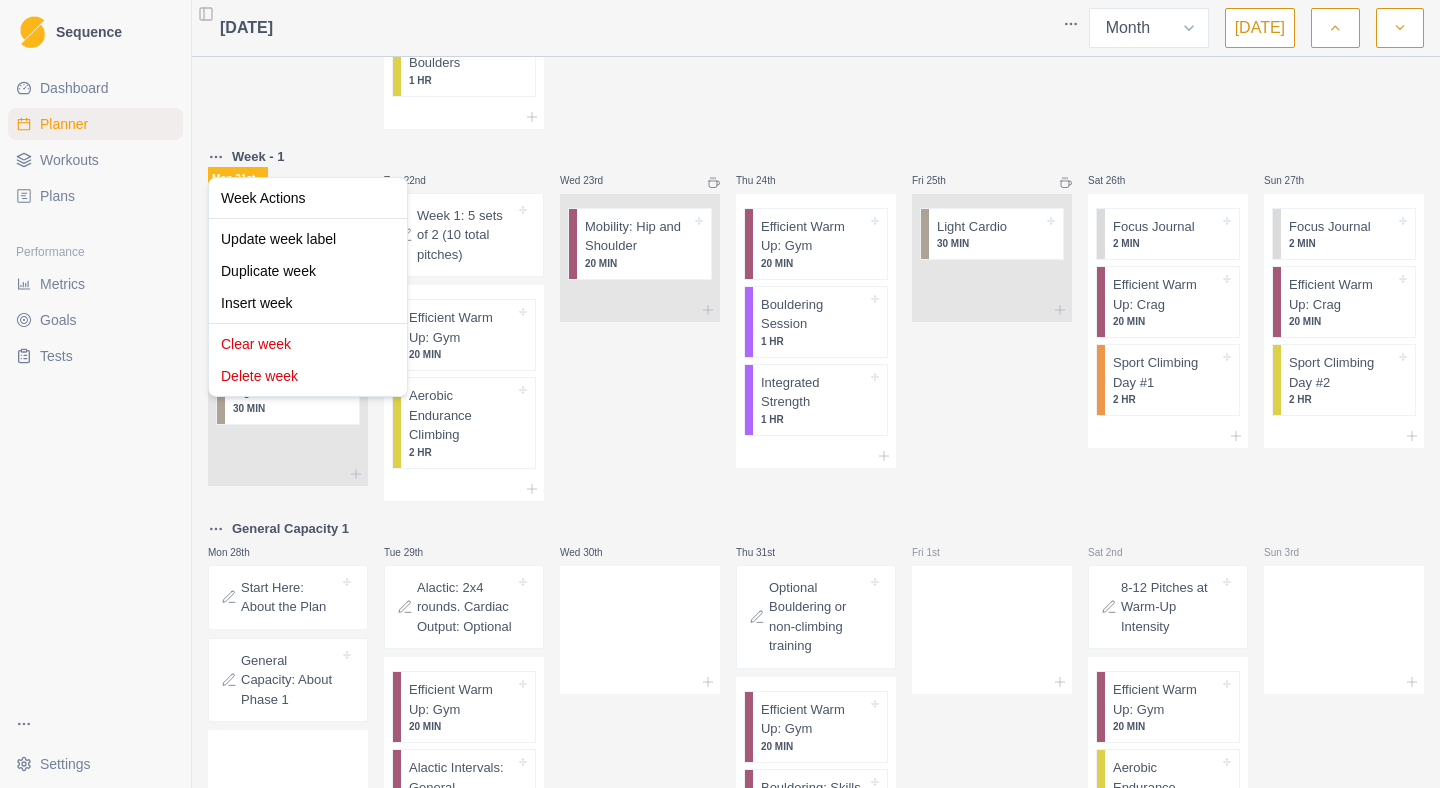 click on "Sequence Dashboard Planner Workouts Plans Performance Metrics Goals Tests Settings Toggle Sidebar [DATE] Week Month [DATE] Base 1 Mon 30th Start Here: About the Plan About Base Phase Subsitutions and Options Tue 1st HB Ladders: 3 sets of 3-6-9.  Extensive Endurance 40 min 4x5 @ 120s HB Ladders 20 MIN Mid-level Bouldering 45 MIN Extensive Endurance Boulders 1 HR Wed 2nd Thu 3rd HB Ladders: 3 sets of 3-6-9 Fri 4th Sat 5th Efficient Warm Up: Crag 20 MIN Anti-Style Climbing 3 HR Sun 6th Optional Climbing or Rest Day Volume Climbing Base 2 Mon 7th Substitutions and Options Tue 8th HB Ladders: 4 sets of 3-6-9.  Extensive Endurance 48 min 4x6 @ 120s 2x5 Strength Training 30 MIN HB Ladders 20 MIN Mid-level Bouldering 45 MIN Extensive Endurance Boulders 1 HR Wed 9th Thu 10th HB Ladders: 4 sets of 3-6-9 5x2 Strength Training 30 MIN HB Ladders 20 MIN Intensive Endurance Boulders 1 HR Fri 11th Sat 12th Efficient Warm Up: Crag 20 MIN Extensive Endurance Route Laps Sun 13th Optional Climbing or Rest Day" at bounding box center (720, 394) 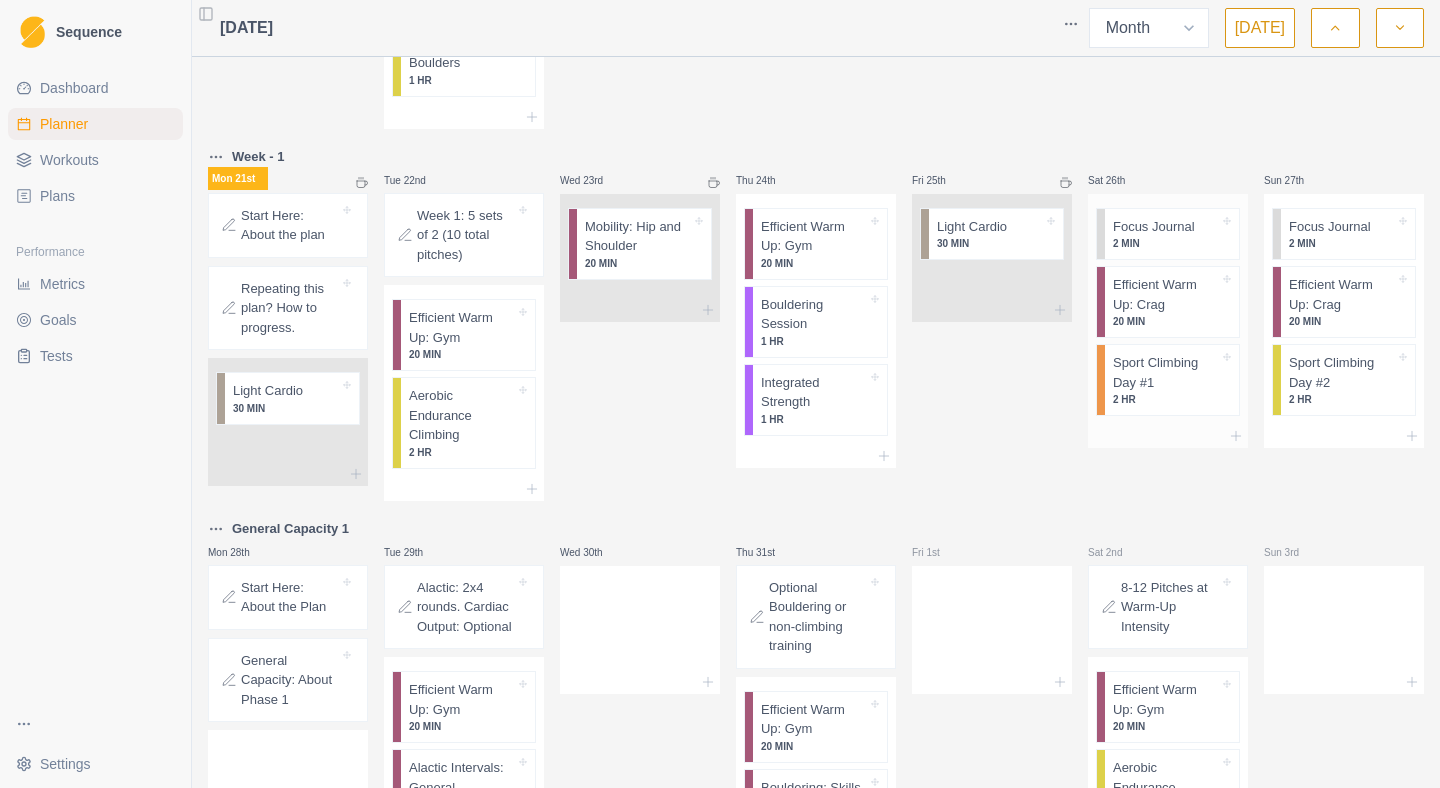 click on "2 MIN" at bounding box center (1166, 243) 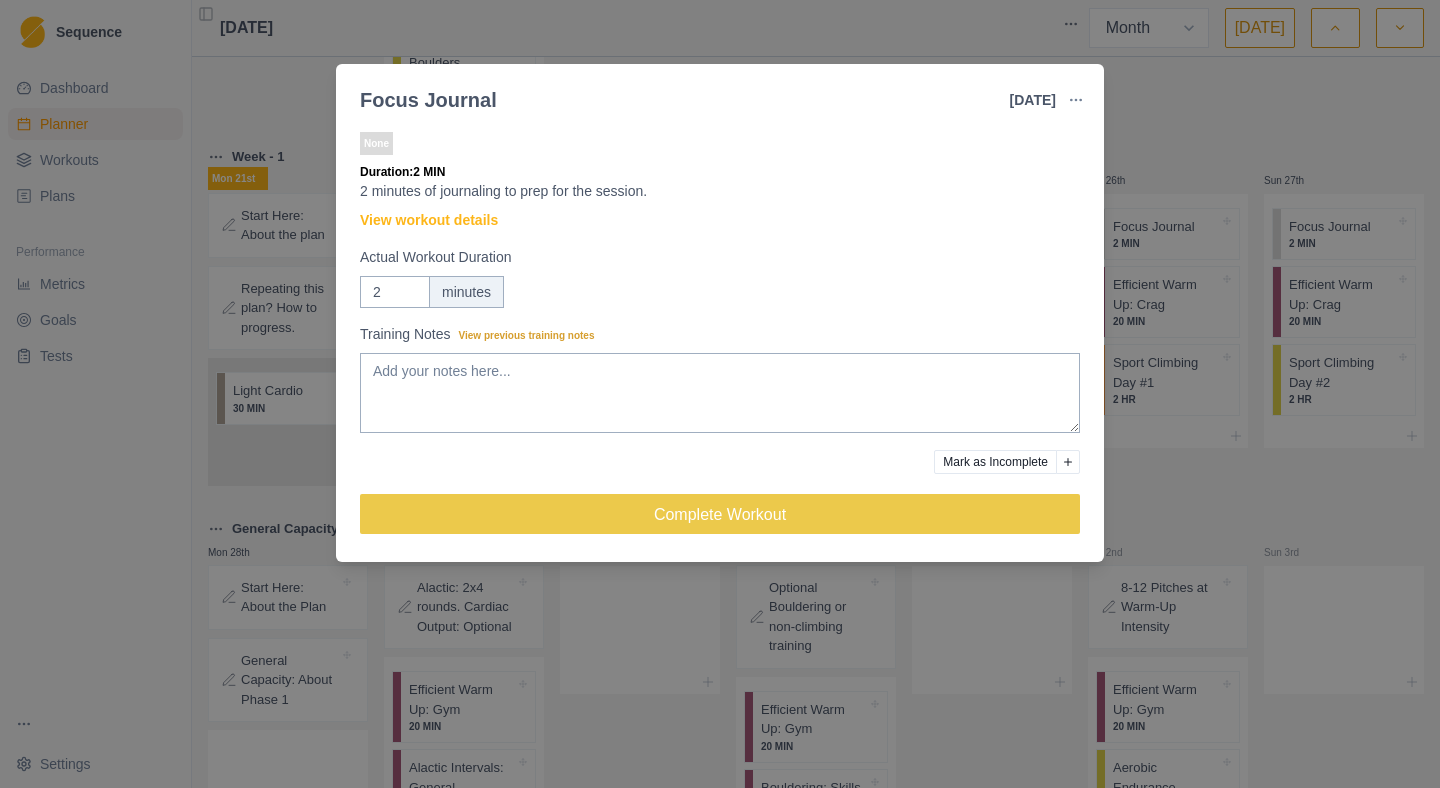 click on "Focus Journal [DATE] Link To Goal View Workout Metrics Edit Original Workout Reschedule Workout Remove From Schedule None Duration:  2 MIN 2 minutes of journaling to prep for the session. View workout details Actual Workout Duration 2 minutes Training Notes View previous training notes Mark as Incomplete Complete Workout" at bounding box center [720, 394] 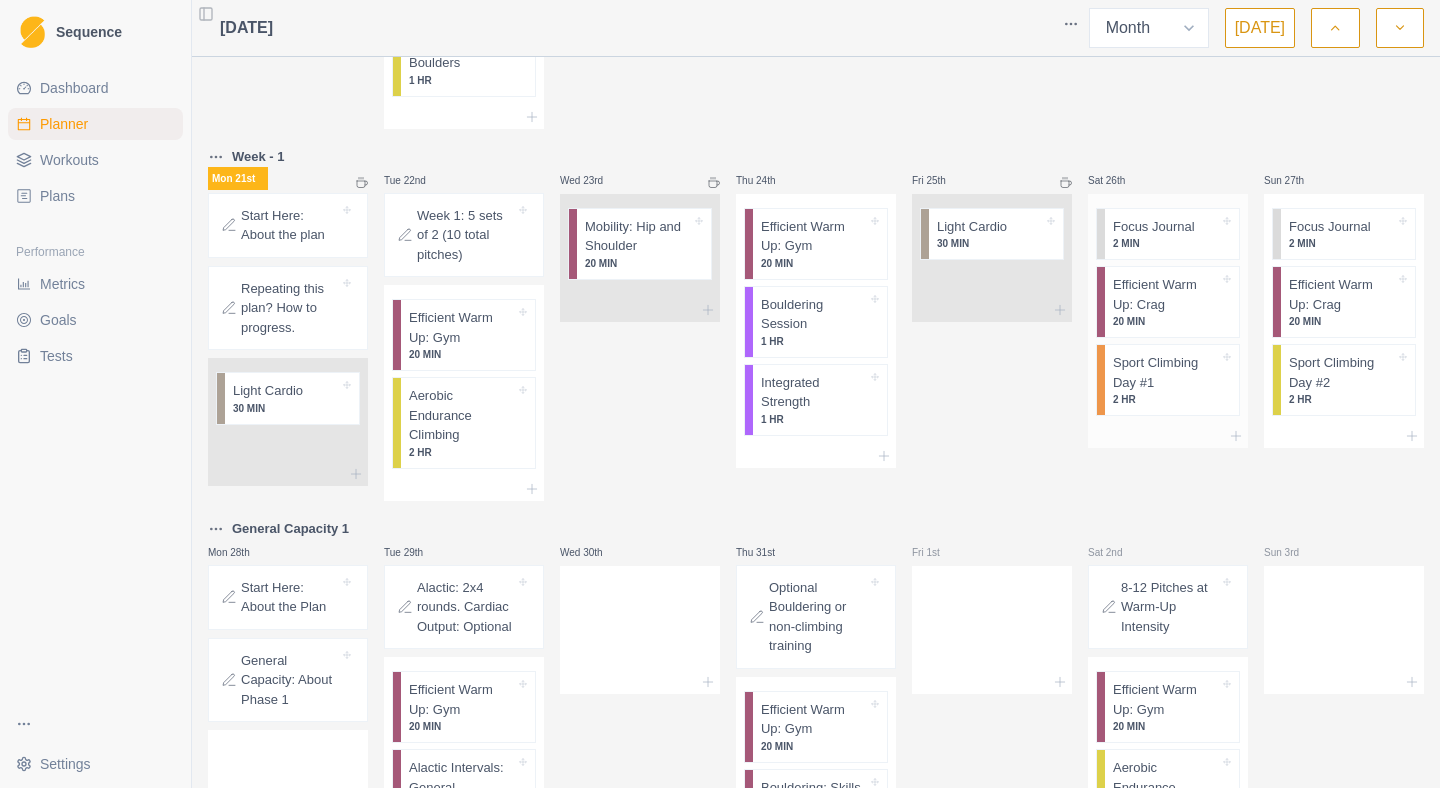 click on "Sport Climbing Day #1" at bounding box center (1166, 372) 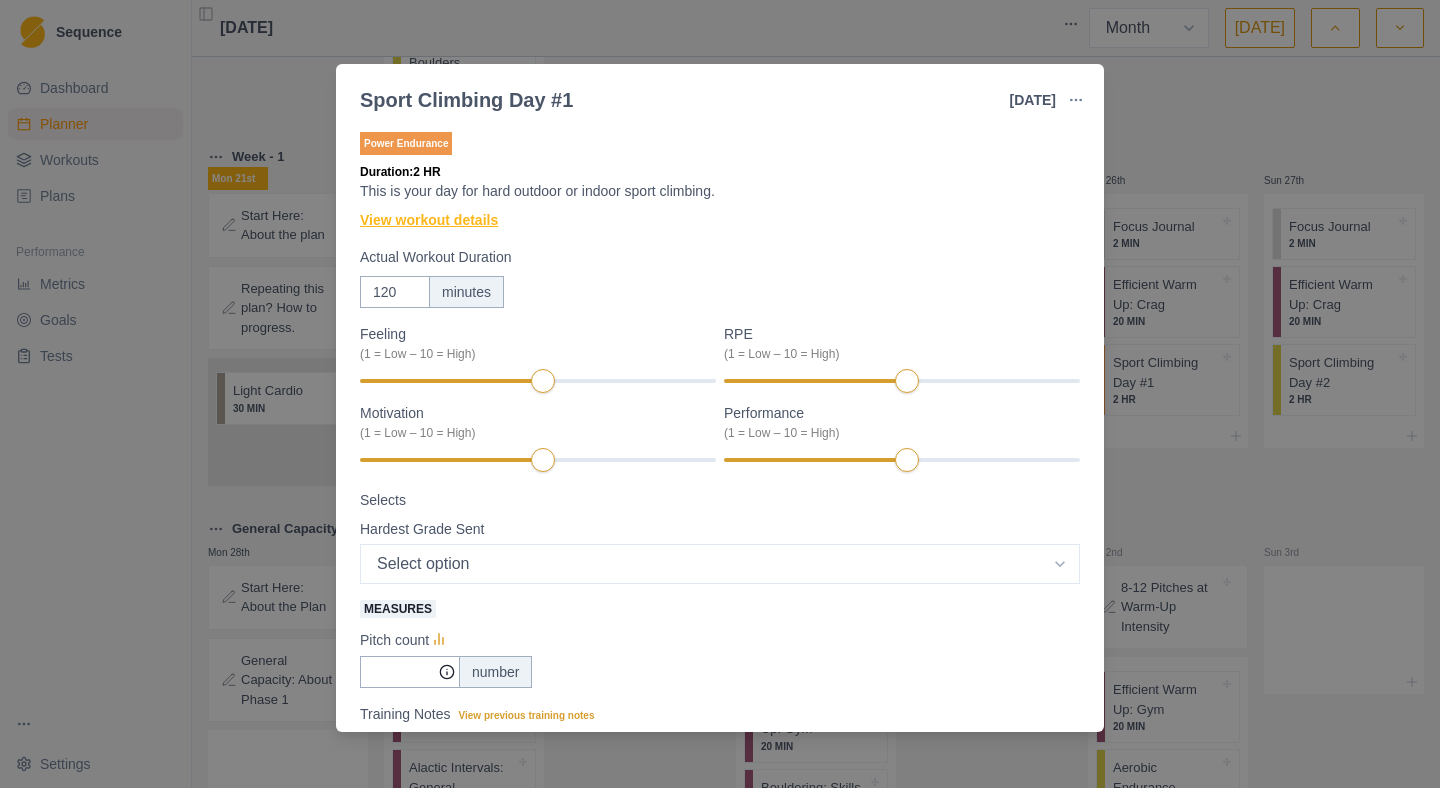 click on "View workout details" at bounding box center (429, 220) 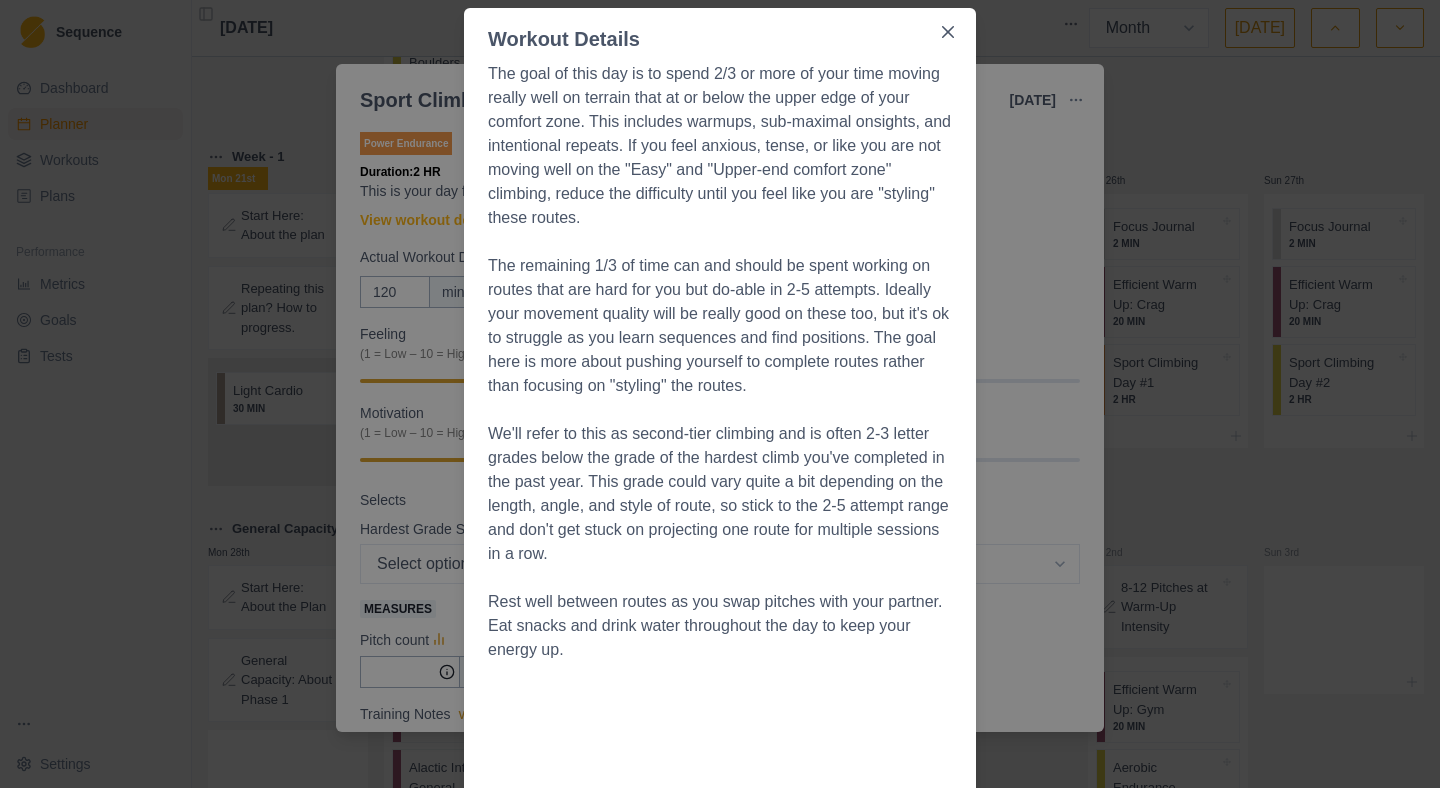 scroll, scrollTop: 118, scrollLeft: 0, axis: vertical 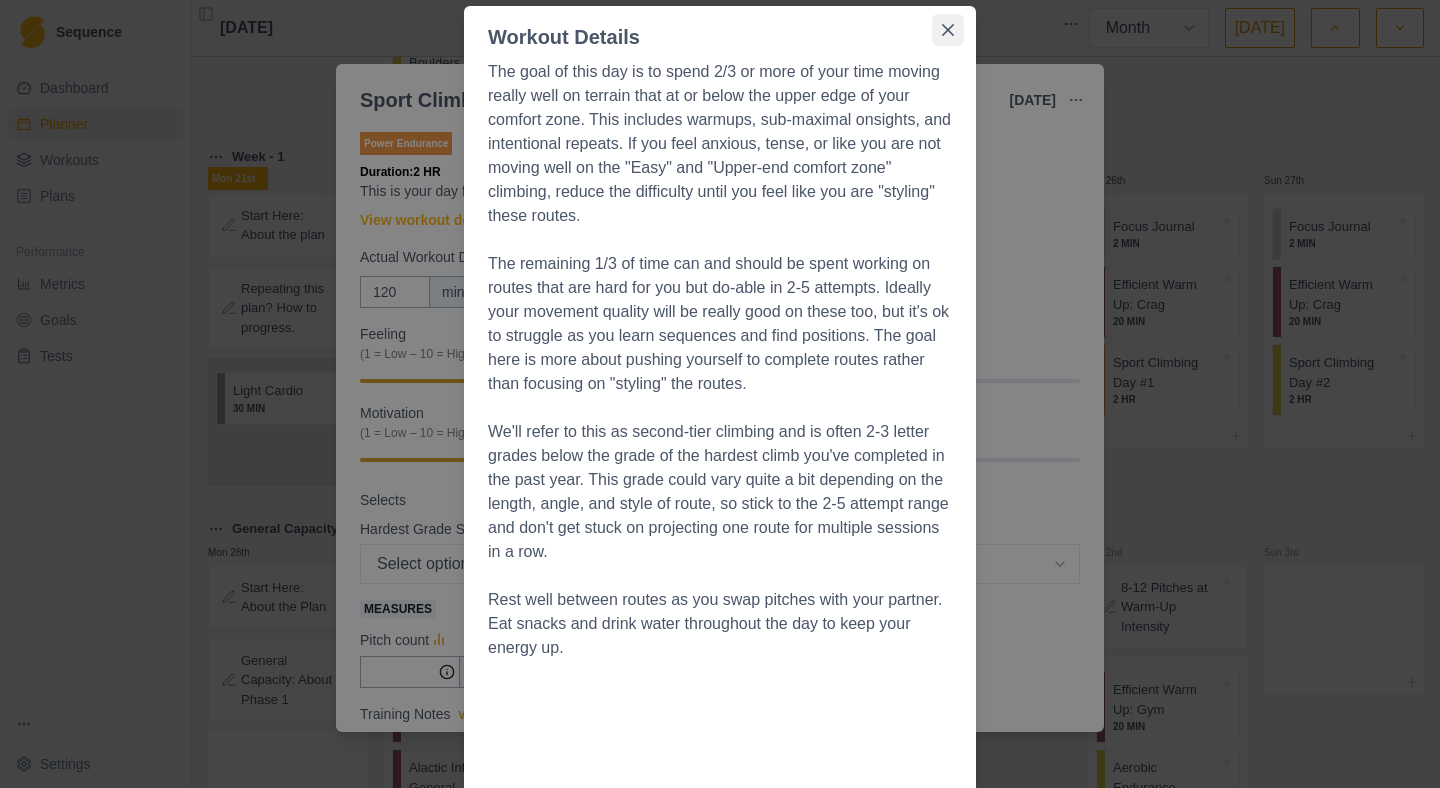 click 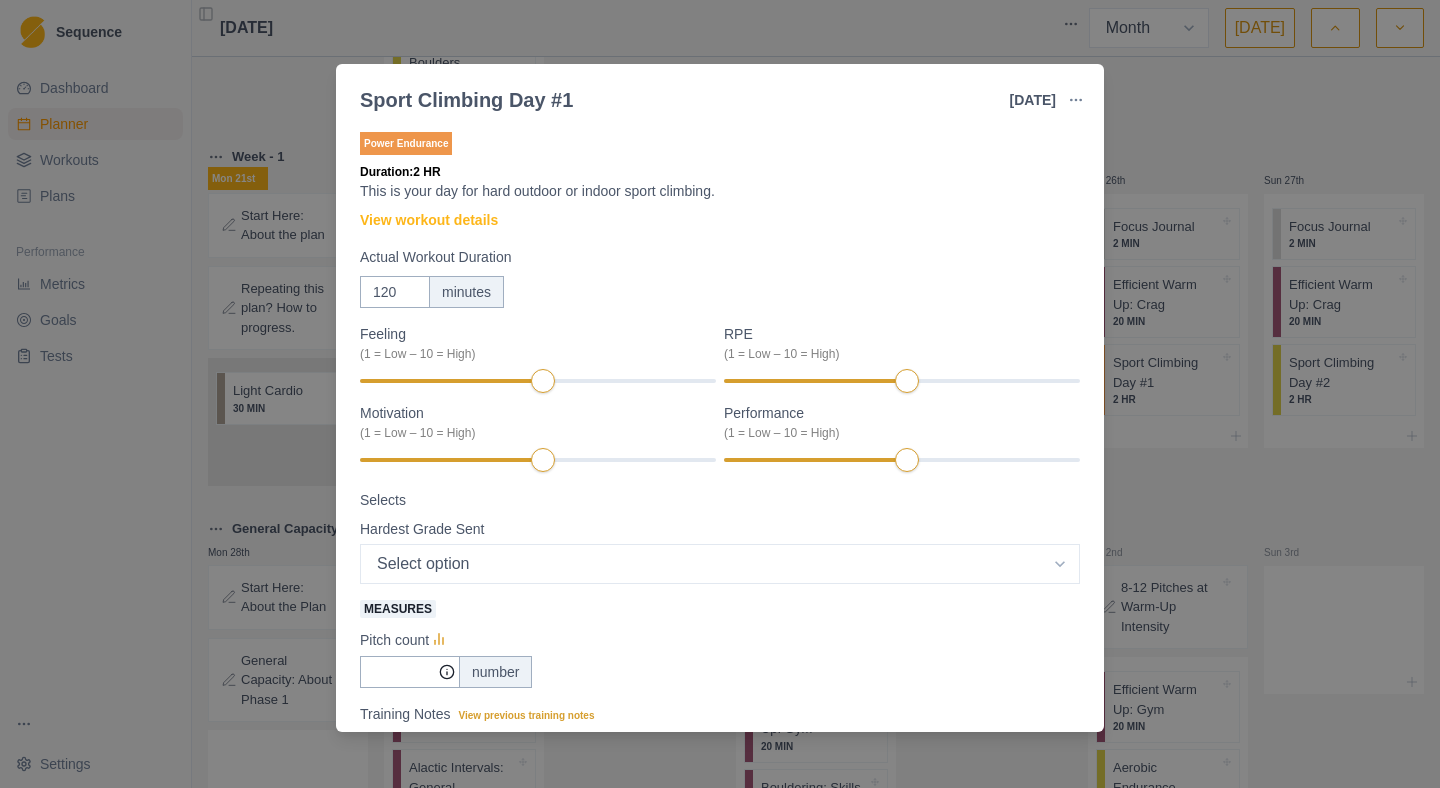 click on "Sport Climbing Day #1 [DATE] Link To Goal View Workout Metrics Edit Original Workout Reschedule Workout Remove From Schedule Power Endurance Duration:  2 HR This is your day for hard outdoor or indoor sport climbing. View workout details Actual Workout Duration 120 minutes Feeling (1 = Low – 10 = High) RPE (1 = Low – 10 = High) Motivation (1 = Low – 10 = High) Performance (1 = Low – 10 = High) Selects Hardest Grade Sent Select option 5.4 5.5 5.6 5.7 5.8 5.9 5.10a 5.10b 5.10c 5.10d 5.11a 5.11b 5.11c 5.11d 5.12a 5.12b 5.12c 5.12d 5.13a 5.13b 5.13c 5.13d 5.14a 5.14b 5.14c 5.14d 5.15a 5.15b 5.15c 5.15d Measures Pitch count number Training Notes View previous training notes On Rock Mark as Incomplete Complete Workout" at bounding box center (720, 394) 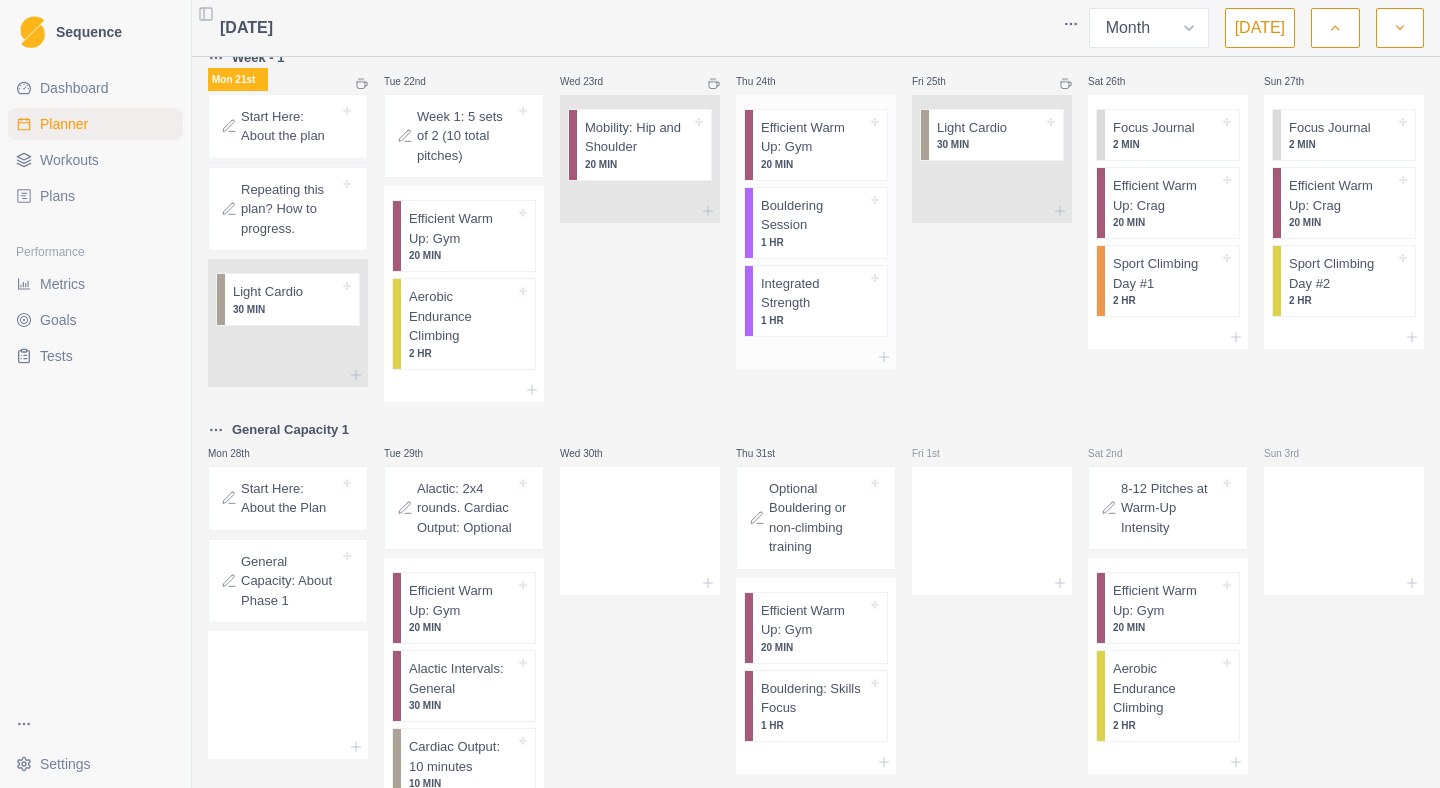 scroll, scrollTop: 1705, scrollLeft: 0, axis: vertical 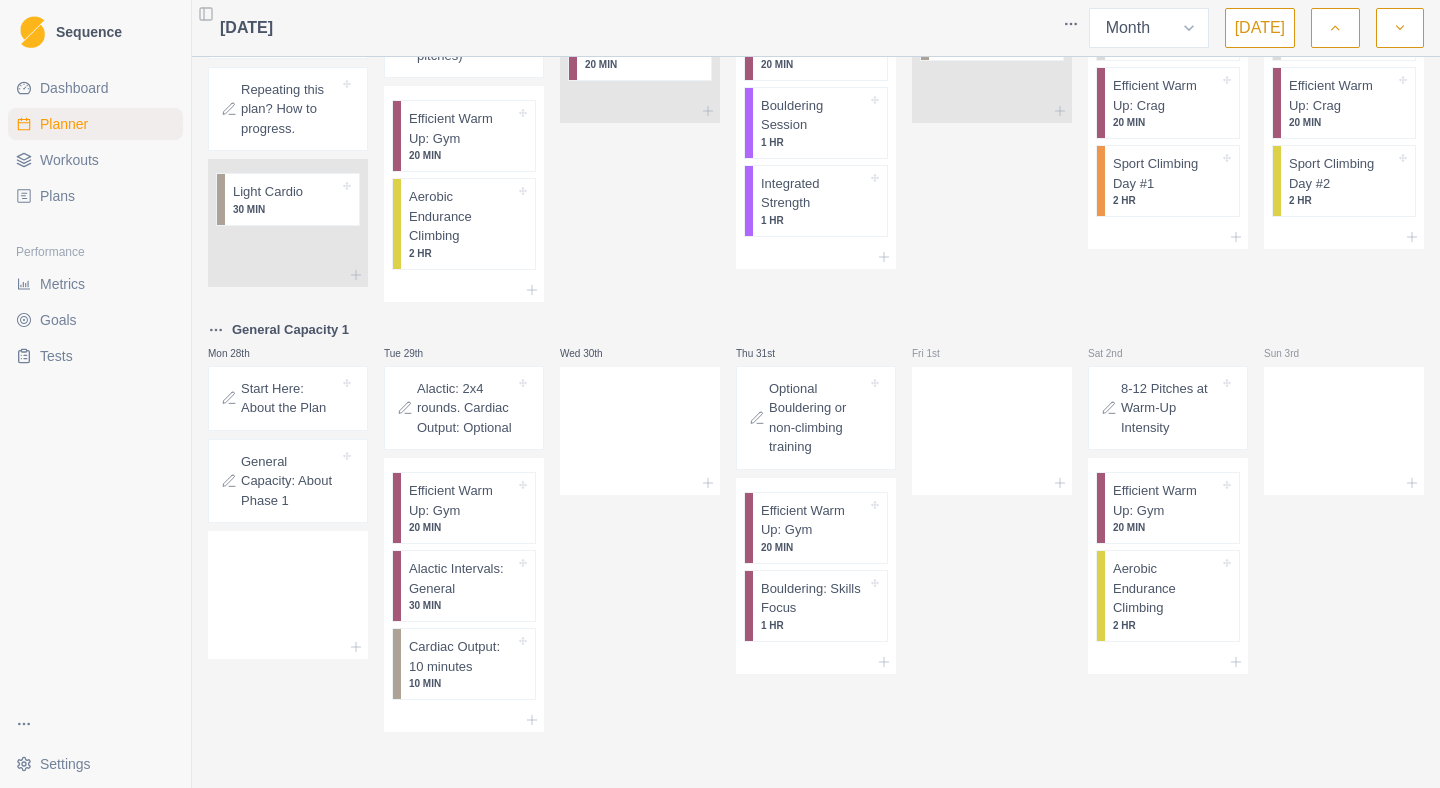 click at bounding box center (1400, 28) 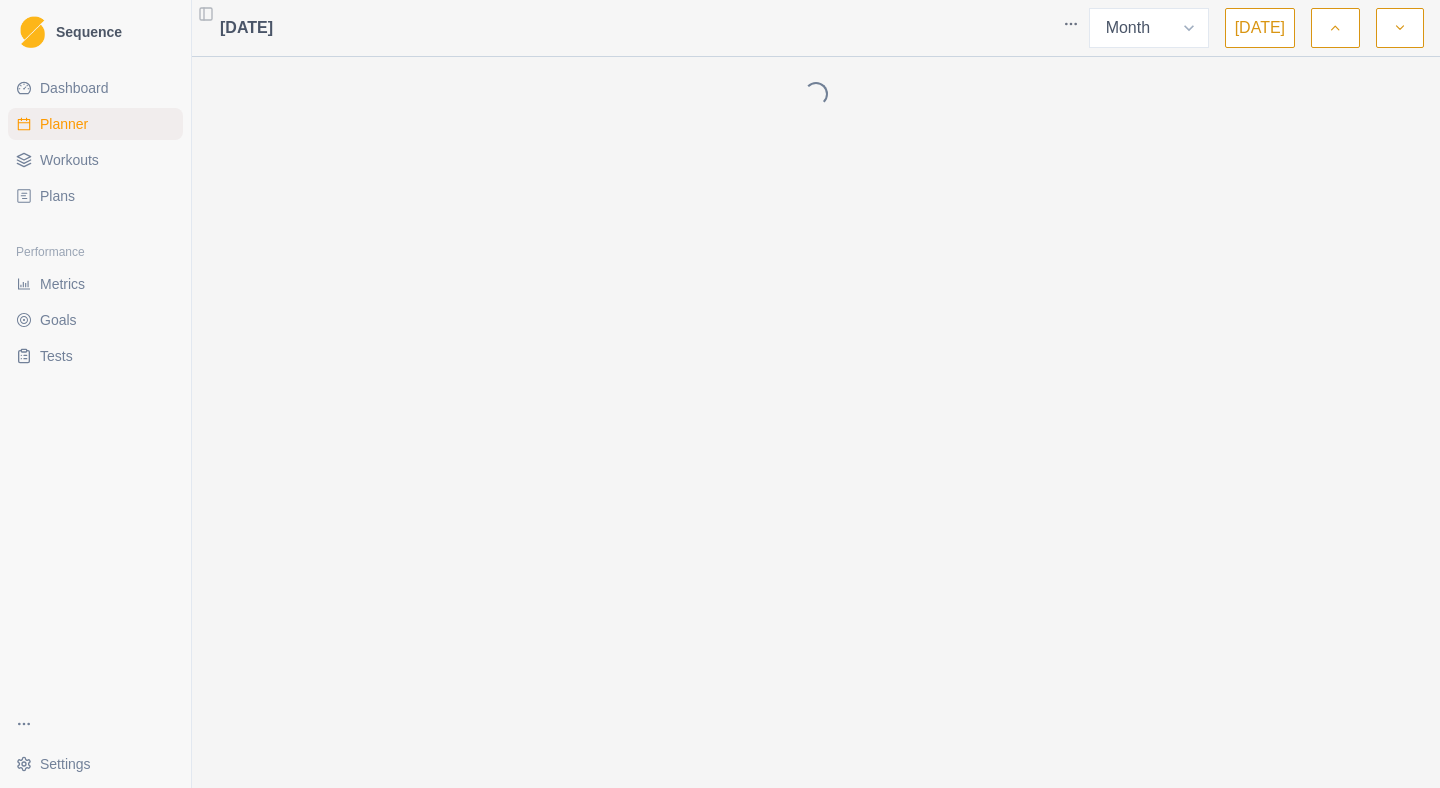 scroll, scrollTop: 0, scrollLeft: 0, axis: both 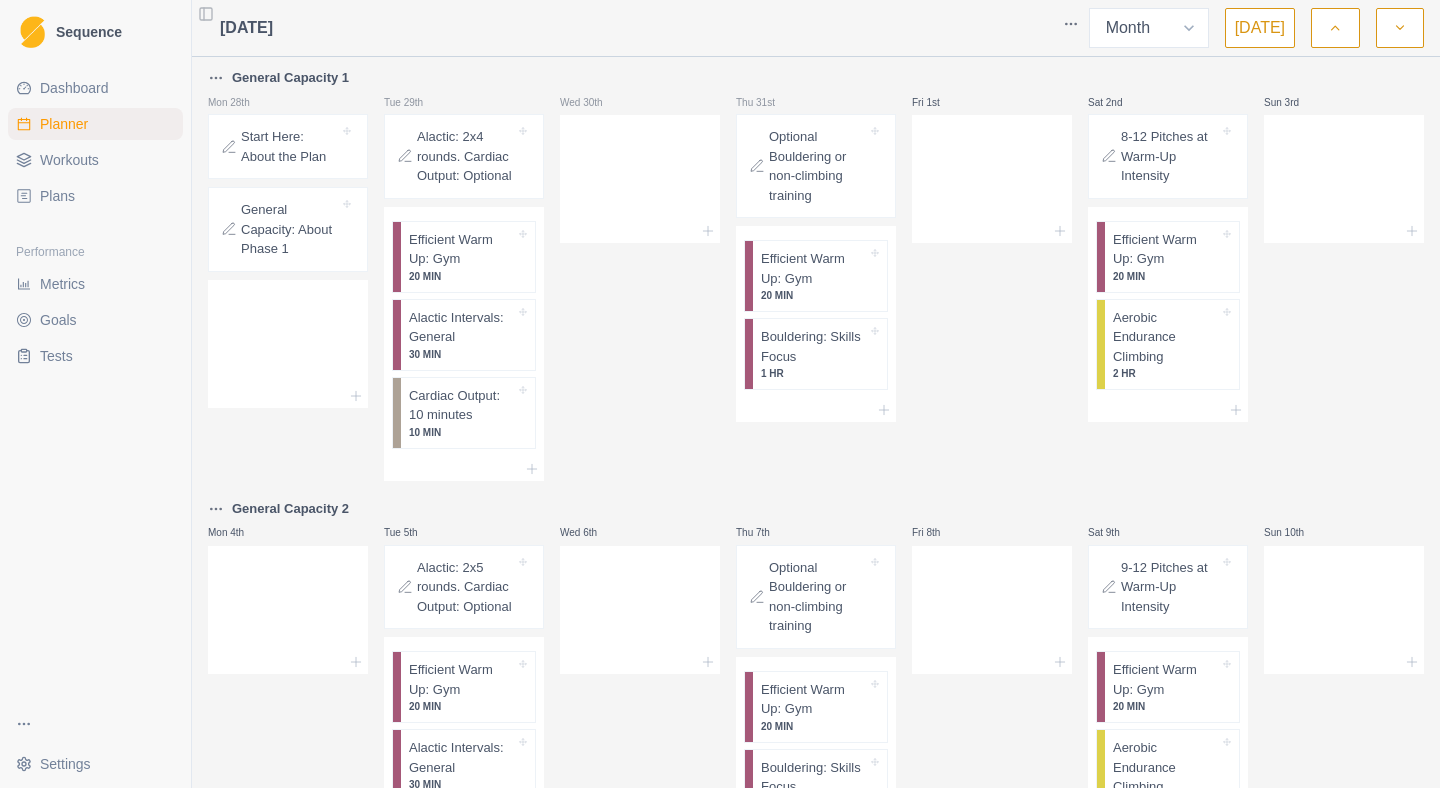 click at bounding box center (1400, 28) 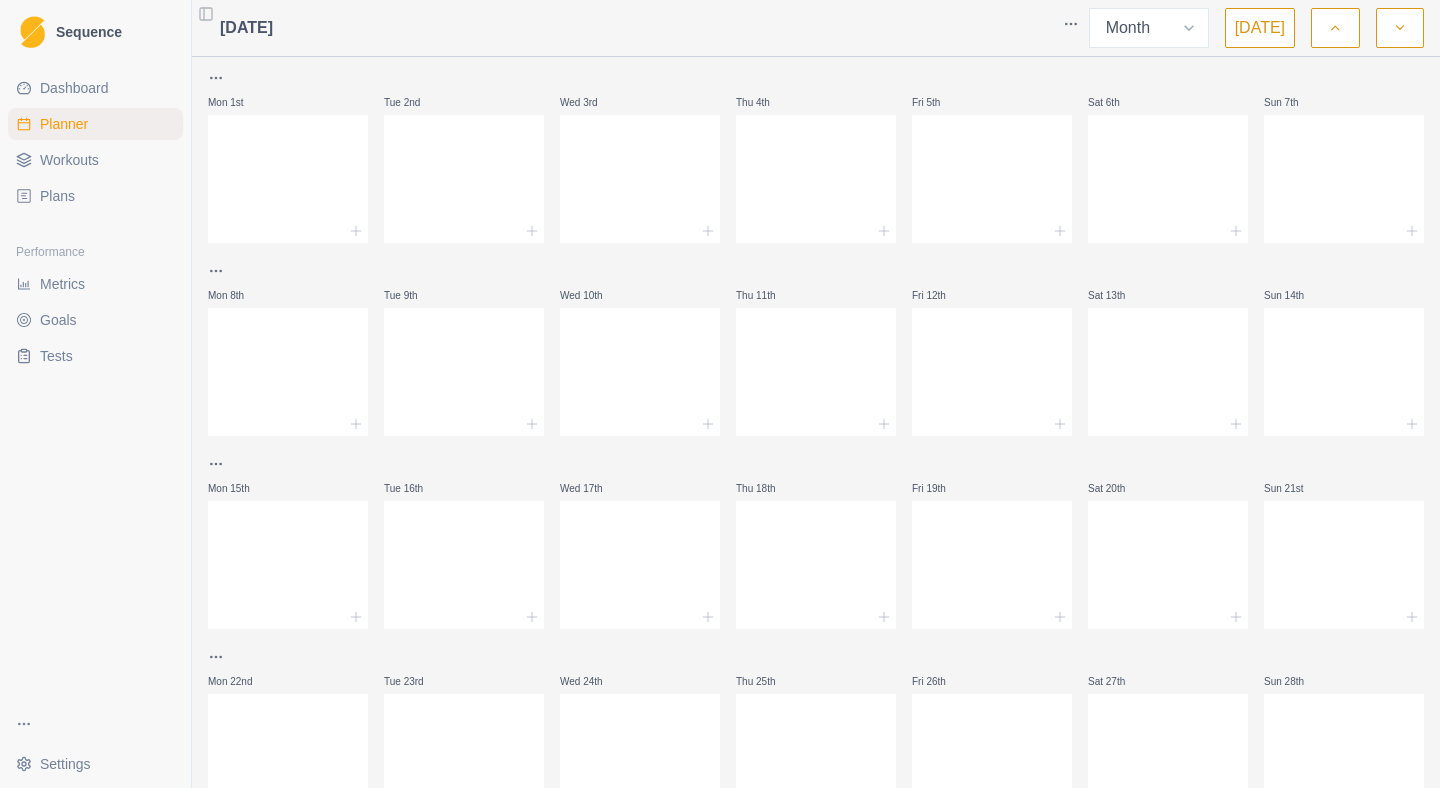 click at bounding box center (1400, 28) 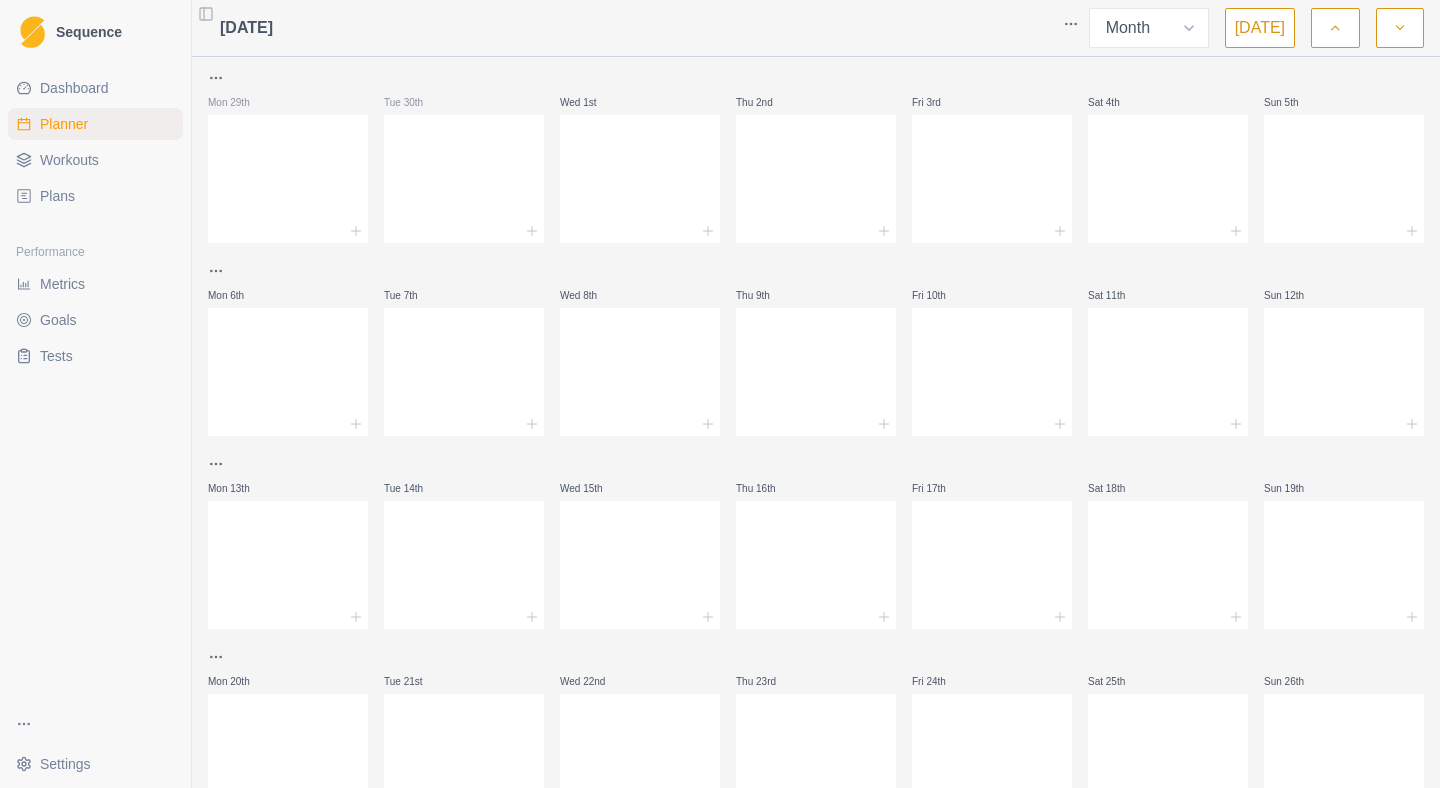 click 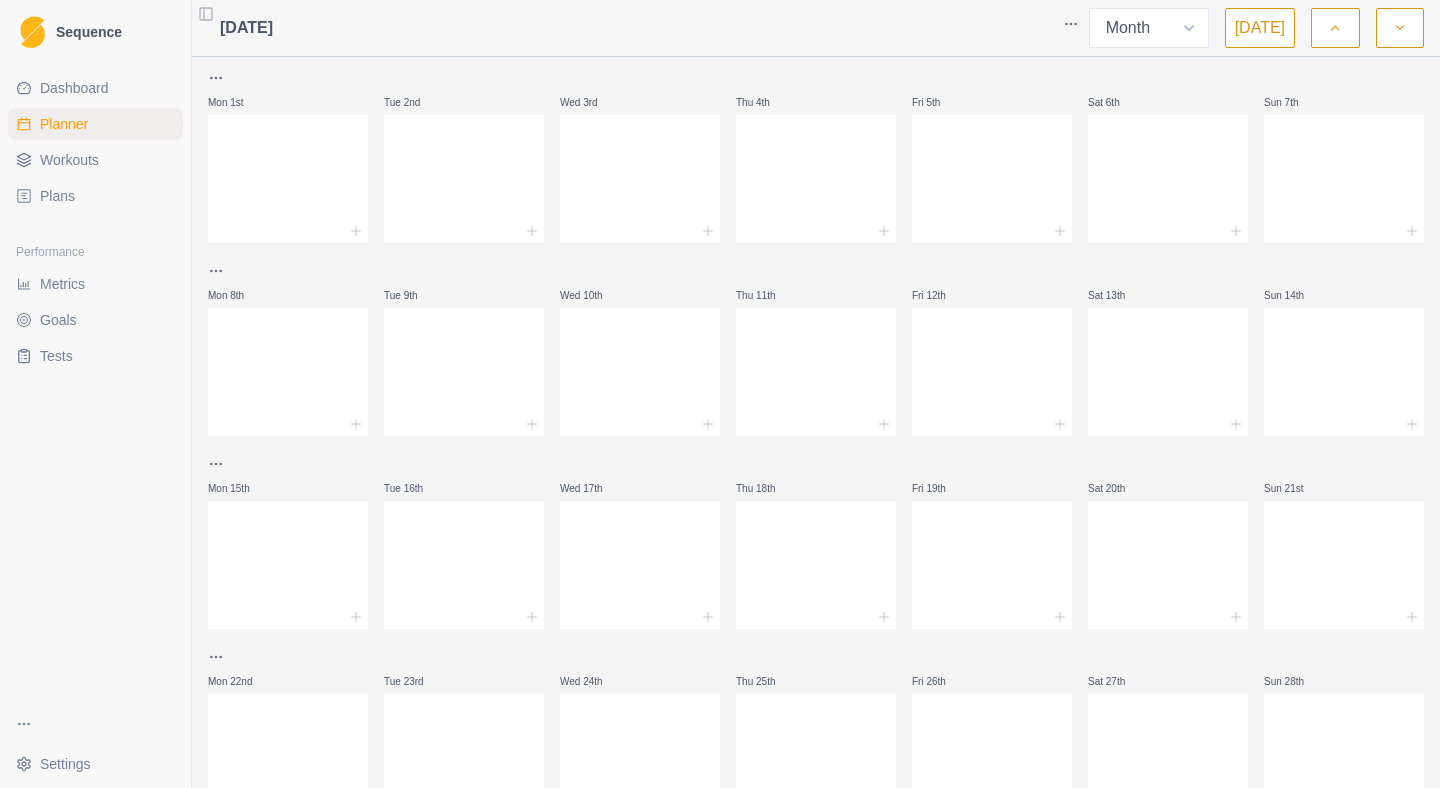 click 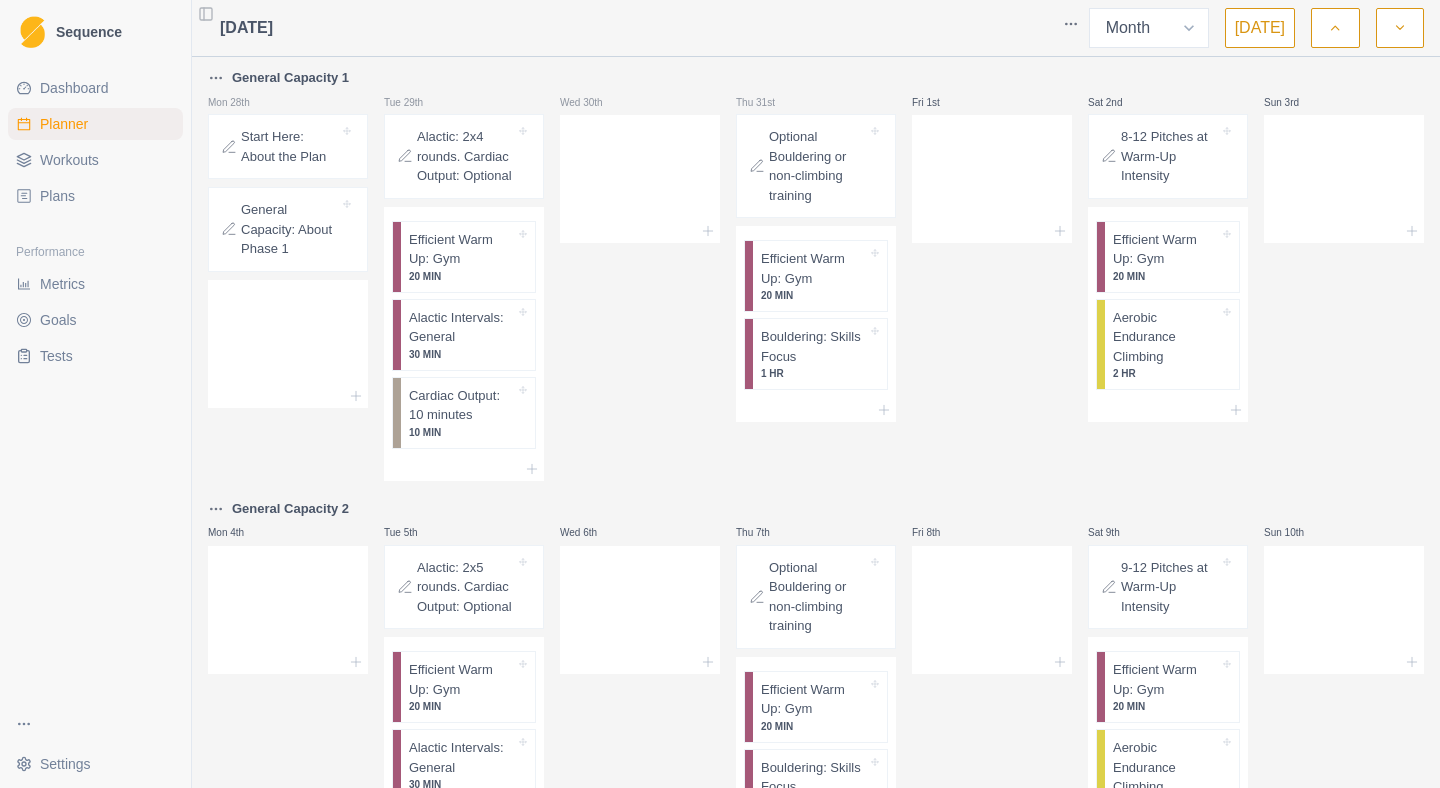 click 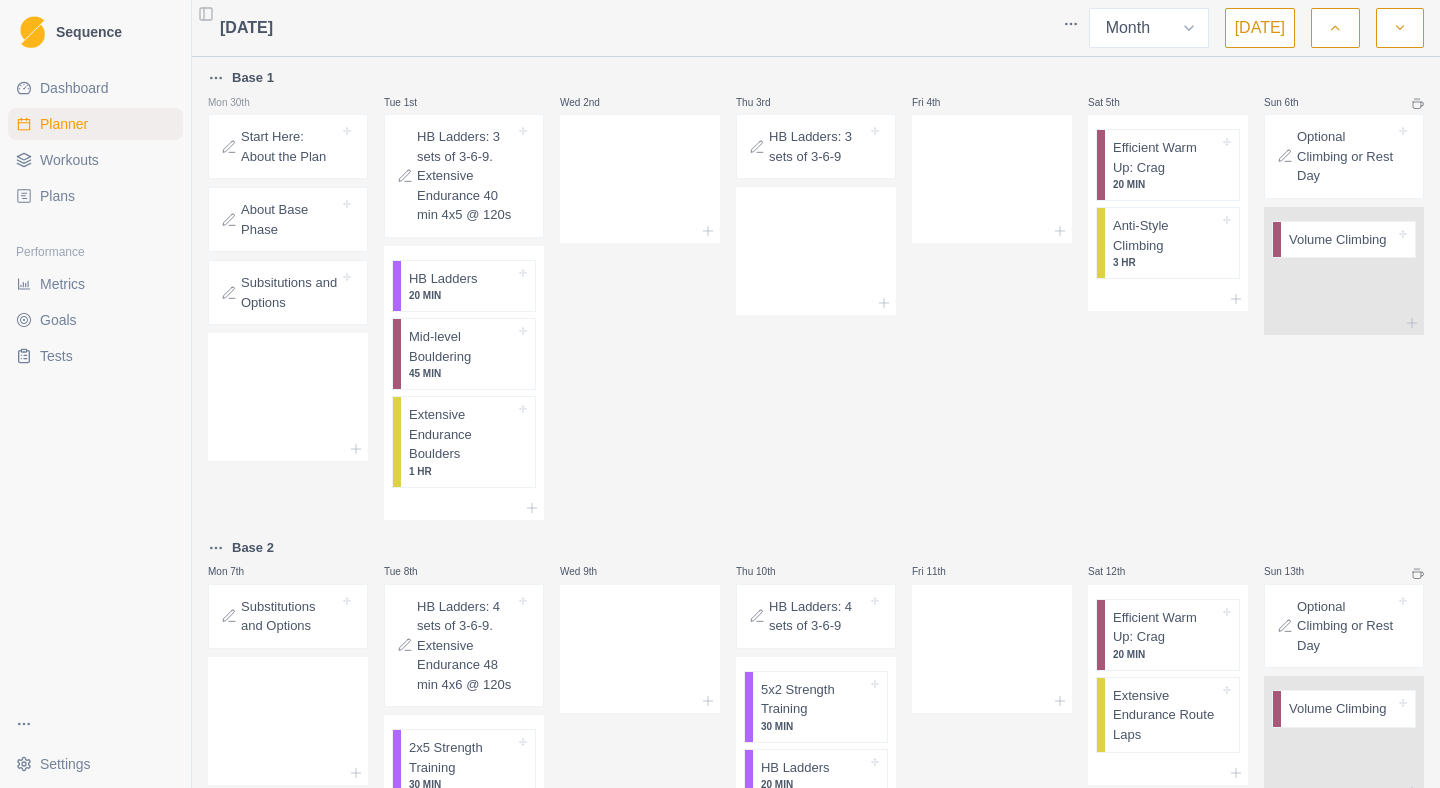 click 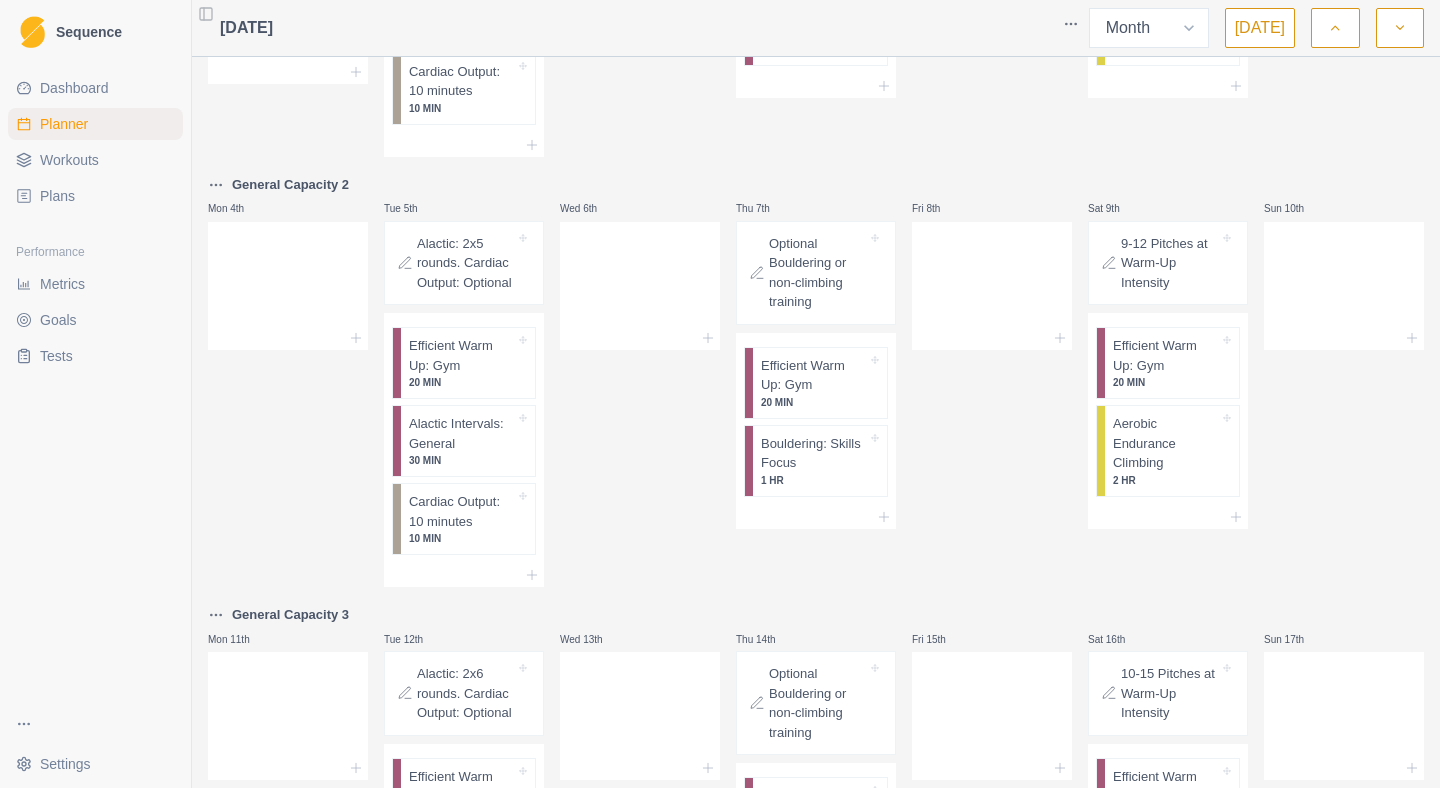 scroll, scrollTop: 326, scrollLeft: 0, axis: vertical 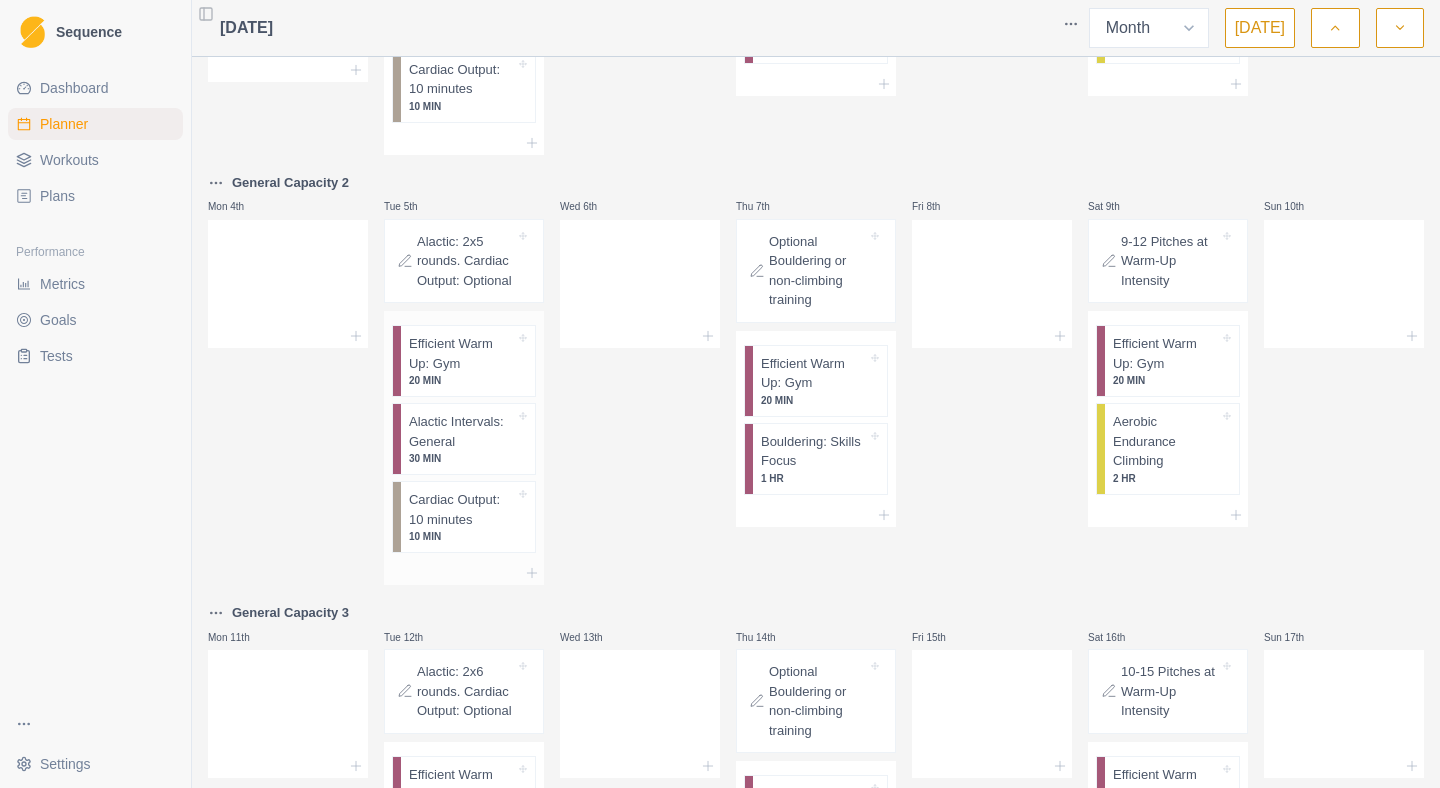 click on "Alactic Intervals: General" at bounding box center (462, 431) 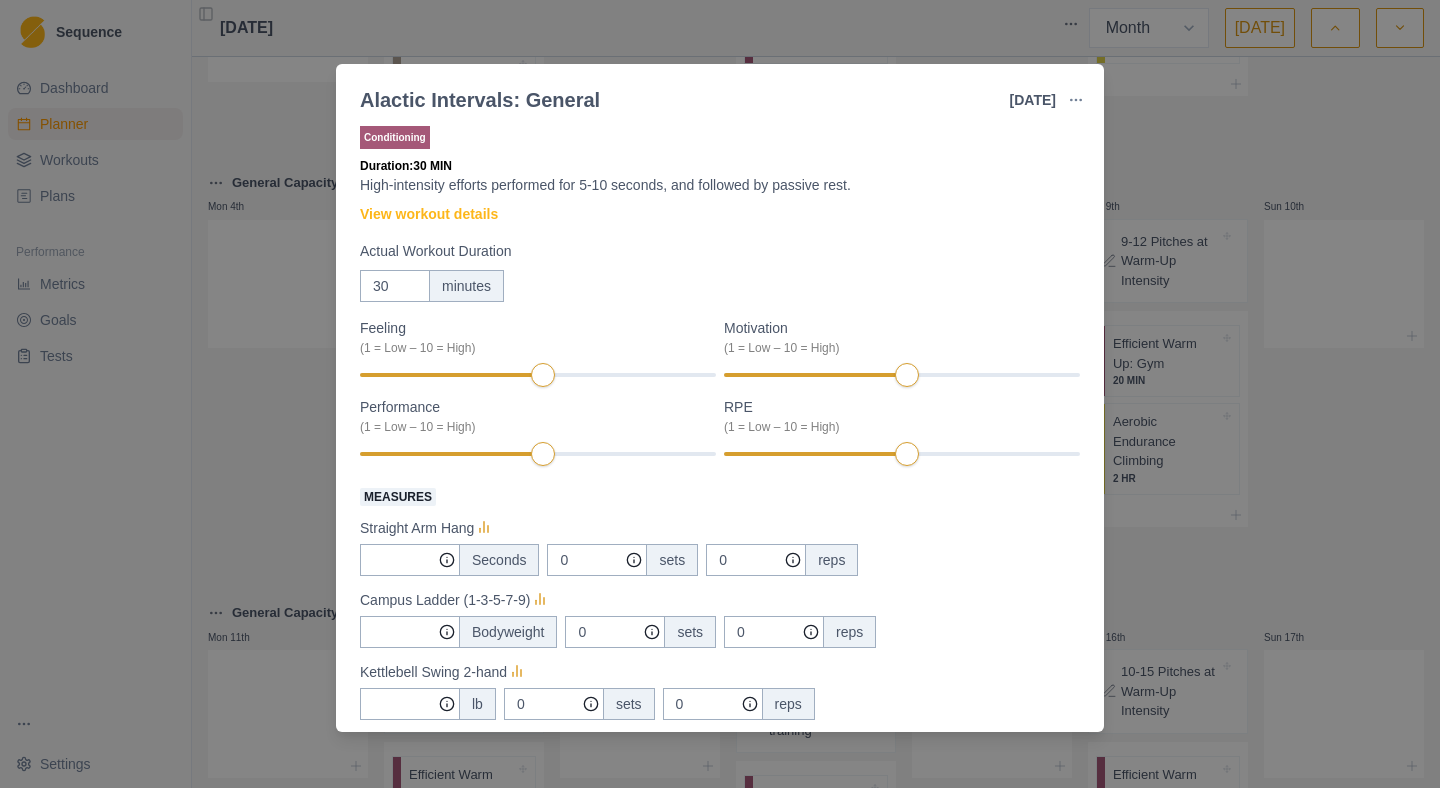 scroll, scrollTop: 0, scrollLeft: 0, axis: both 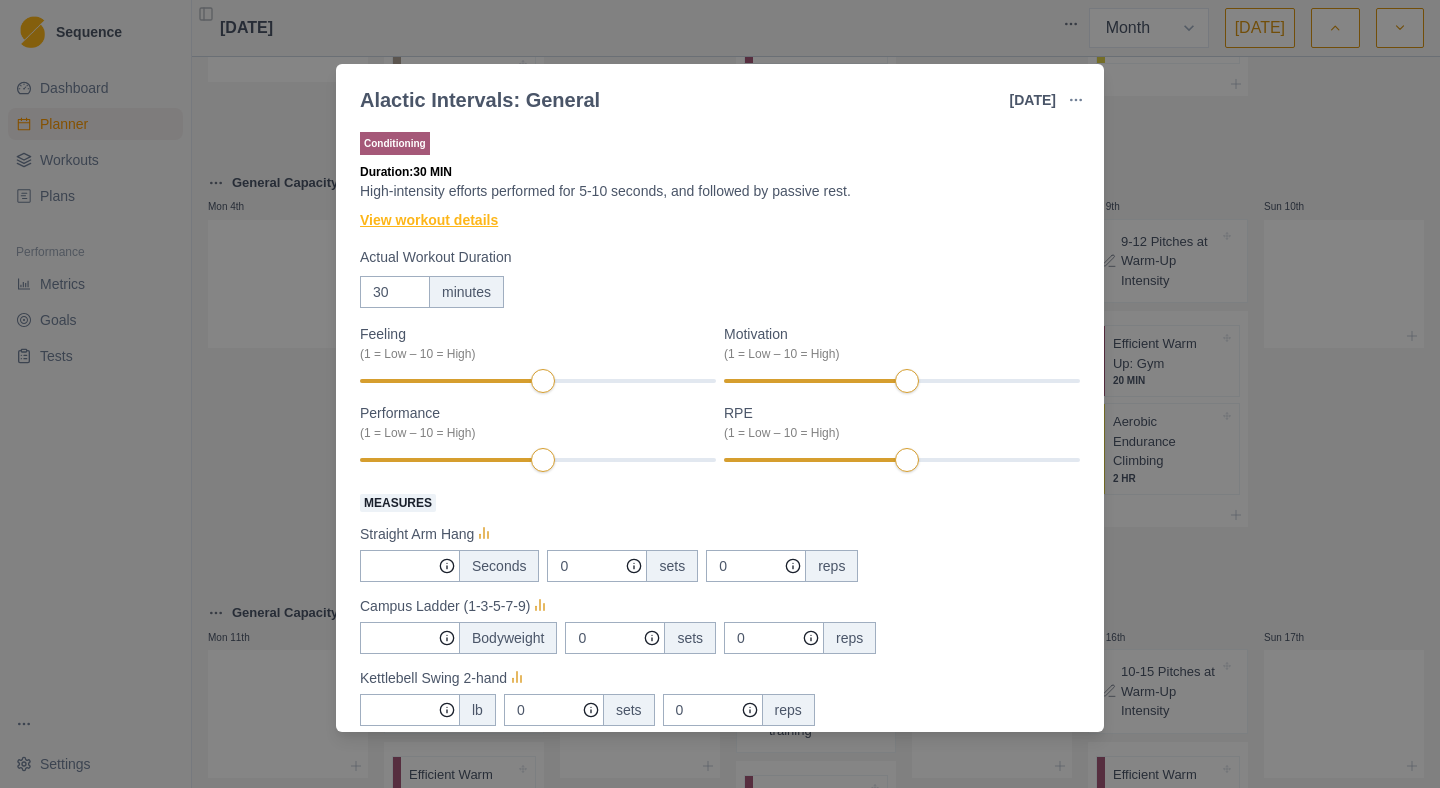 click on "View workout details" at bounding box center (429, 220) 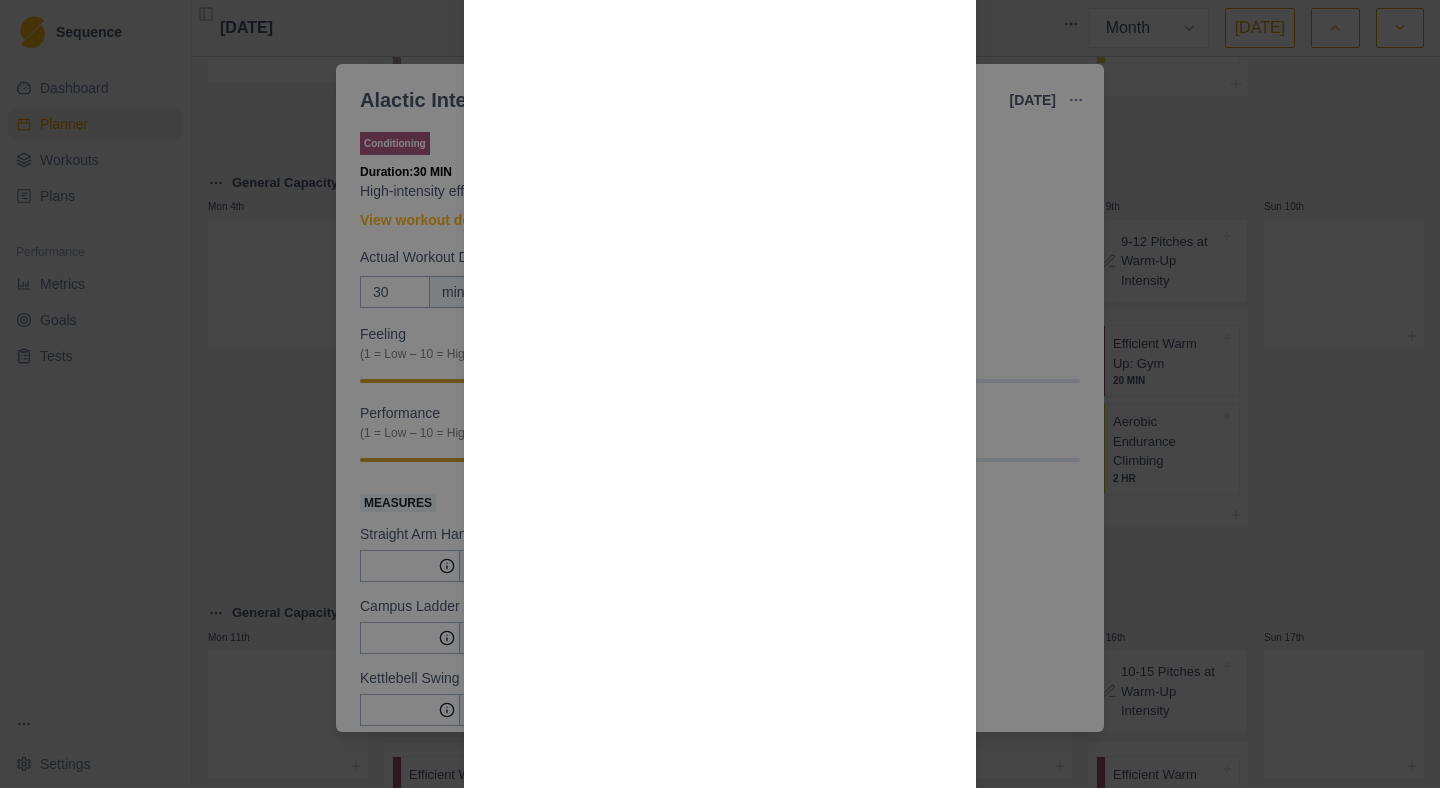 scroll, scrollTop: 0, scrollLeft: 0, axis: both 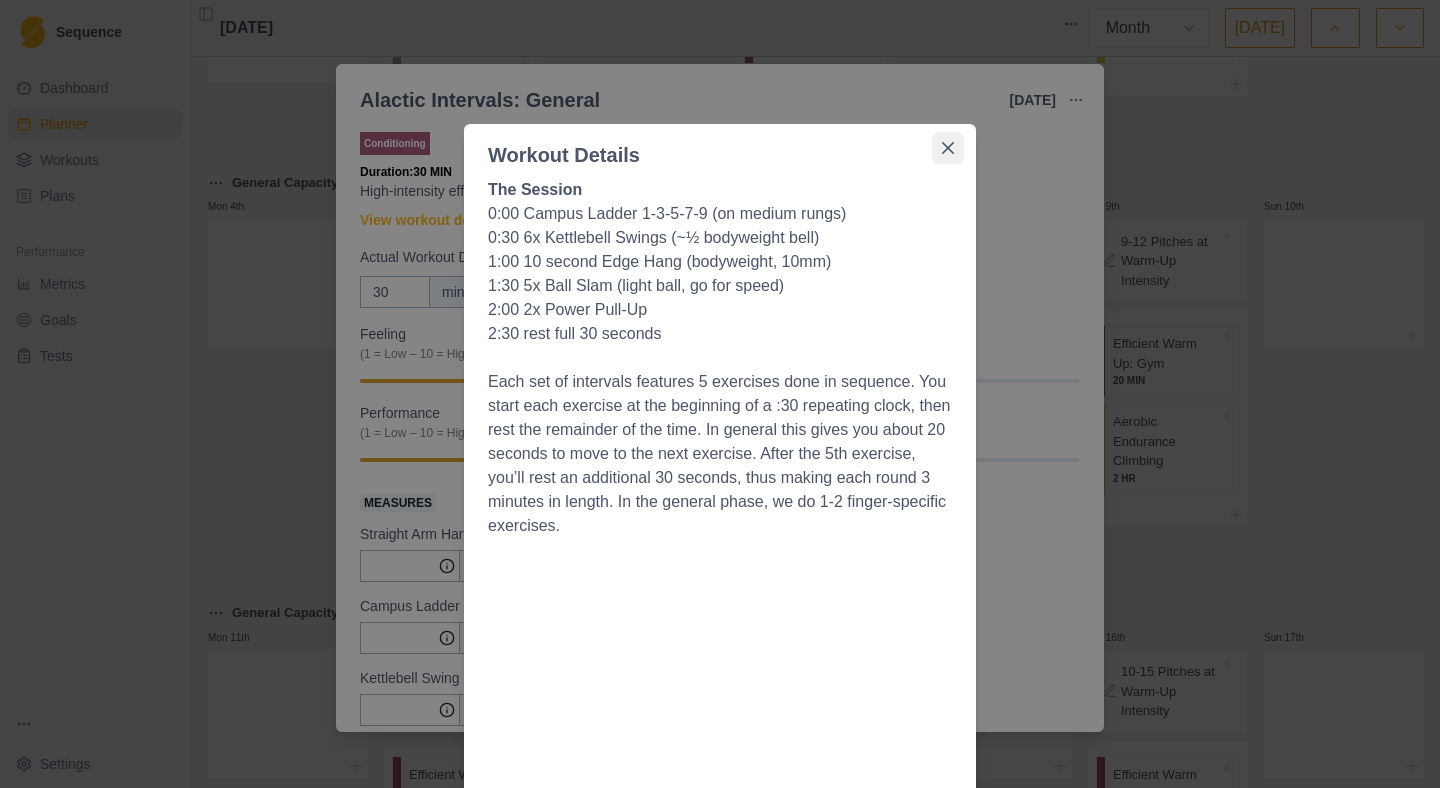 click 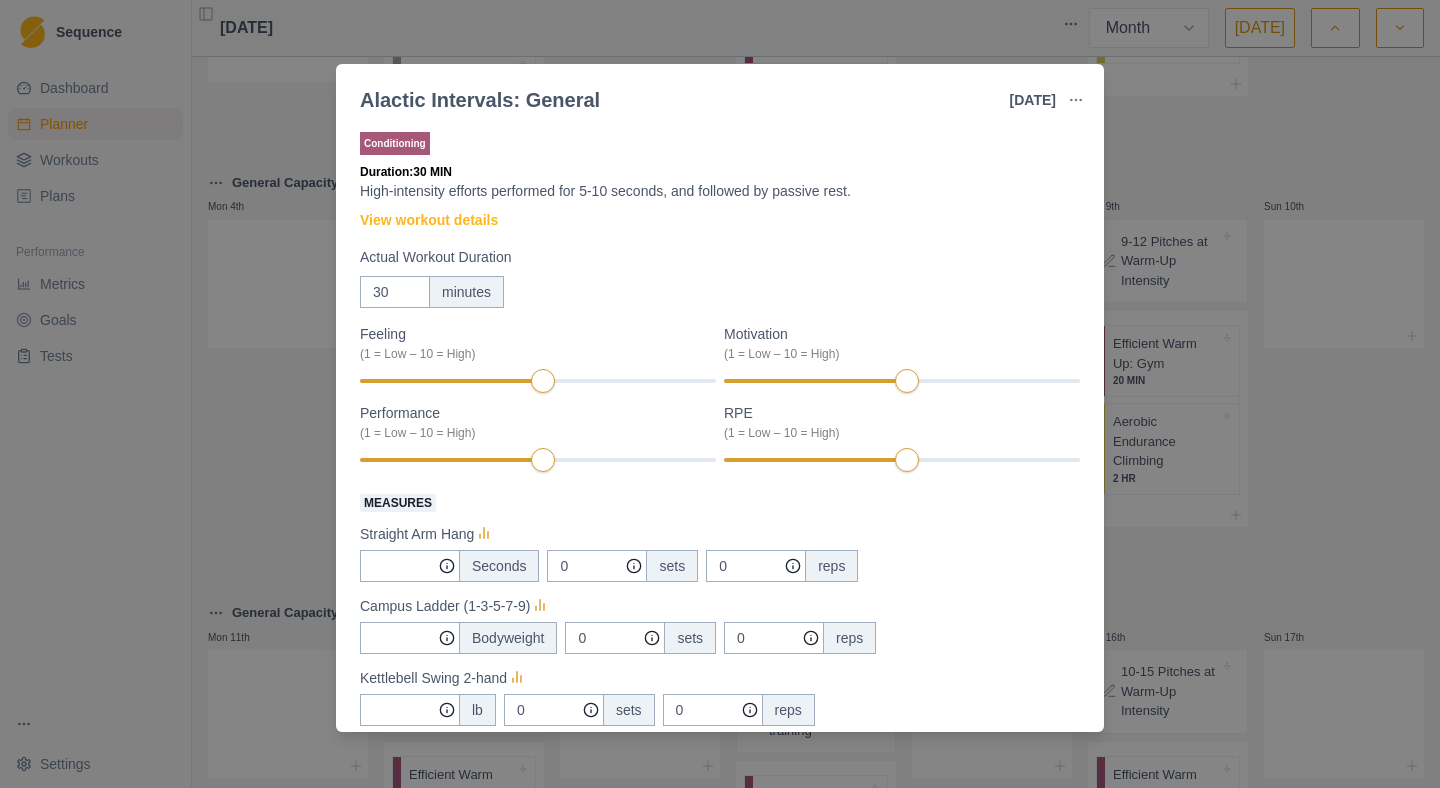click on "Alactic Intervals: General [DATE] Link To Goal View Workout Metrics Edit Original Workout Reschedule Workout Remove From Schedule Conditioning Duration:  30 MIN High-intensity efforts performed for 5-10 seconds, and followed by passive rest. View workout details Actual Workout Duration 30 minutes Feeling (1 = Low – 10 = High) Motivation (1 = Low – 10 = High) Performance (1 = Low – 10 = High) RPE (1 = Low – 10 = High) Measures Straight Arm Hang Seconds 0 sets 0 reps Campus Ladder (1-3-5-7-9) Bodyweight 0 sets 0 reps Kettlebell Swing 2-hand lb 0 sets 0 reps Power Pullup Bodyweight 0 sets 0 reps Ball Slam 15 lb 3 sets 3 reps Training Notes View previous training notes Mark as Incomplete Complete Workout" at bounding box center [720, 394] 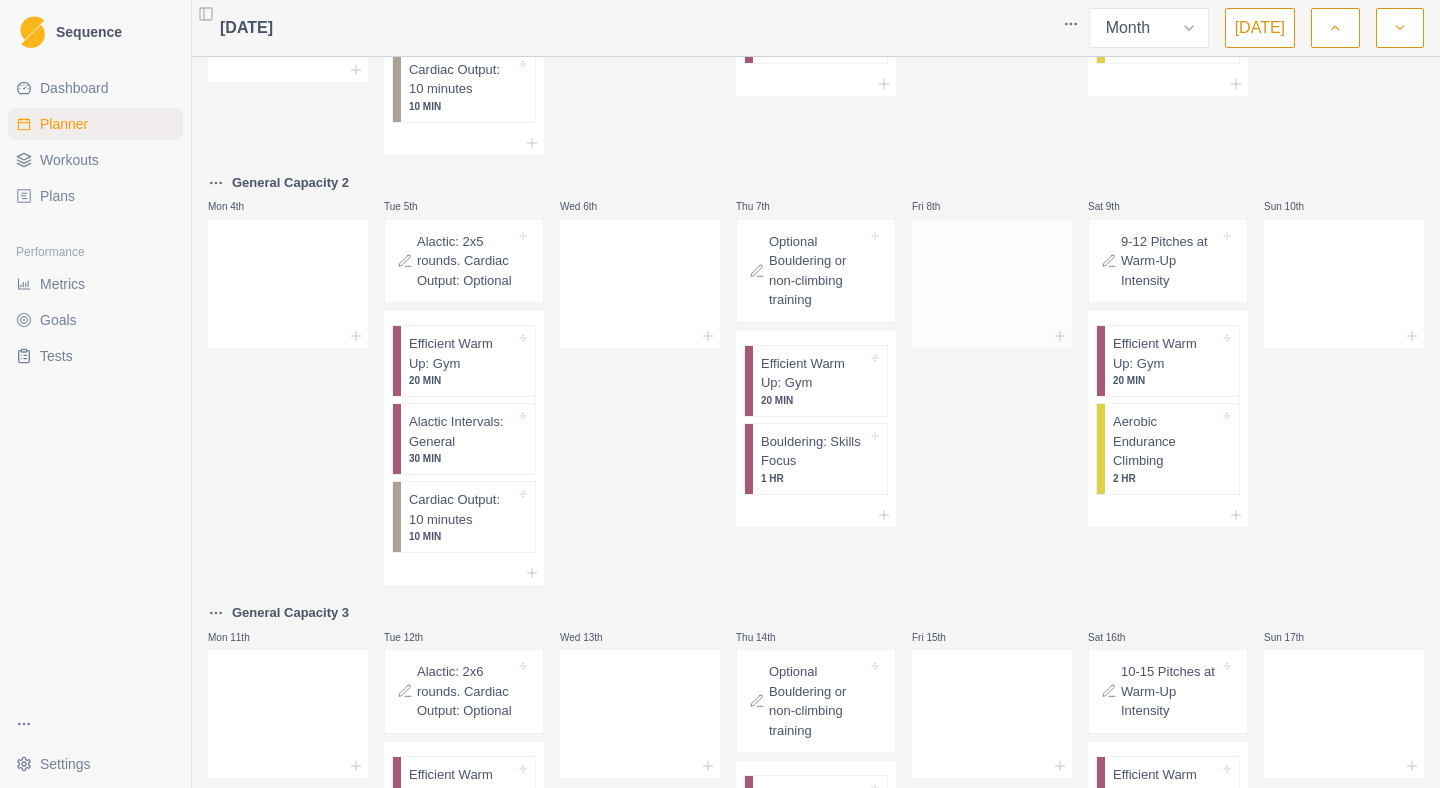 scroll, scrollTop: 0, scrollLeft: 0, axis: both 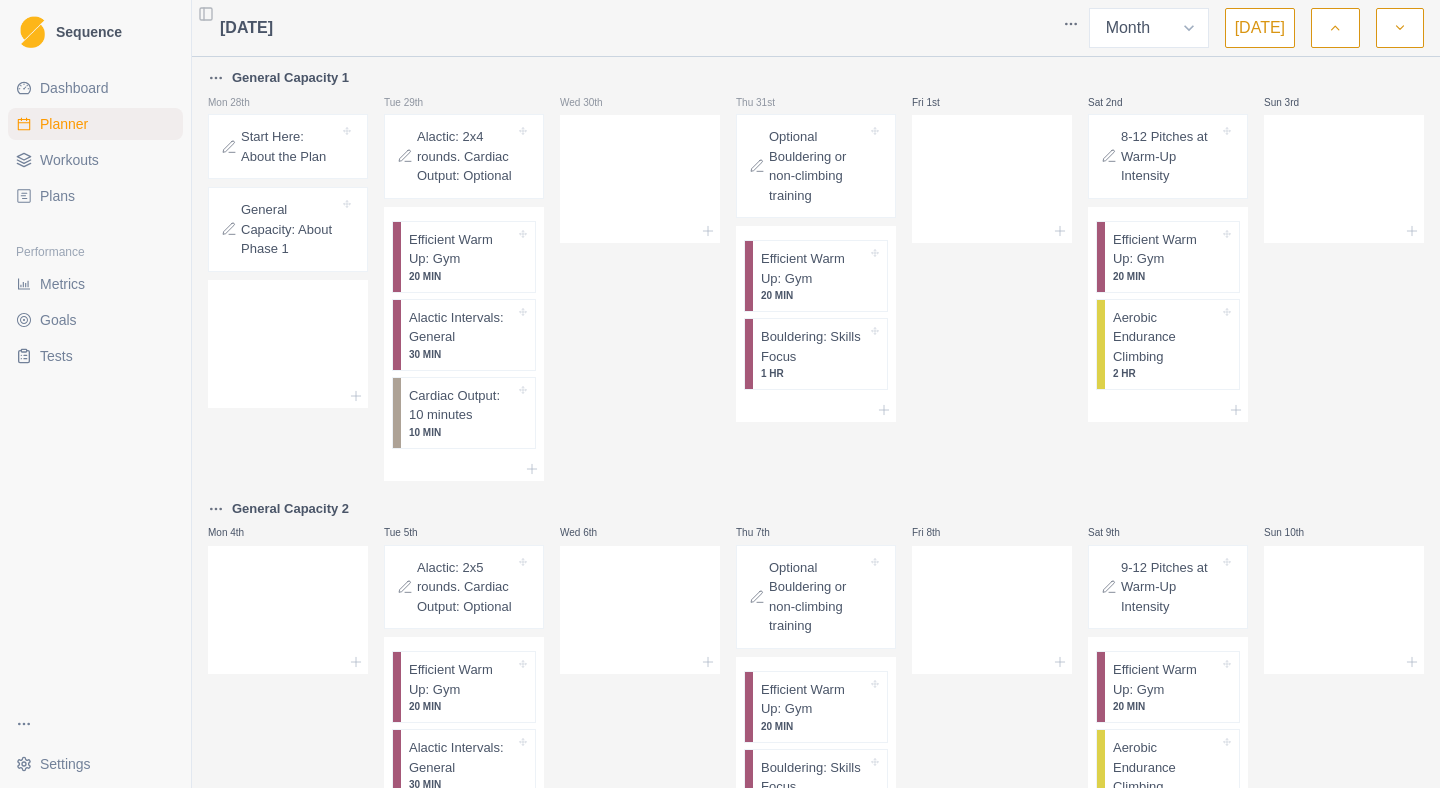 click 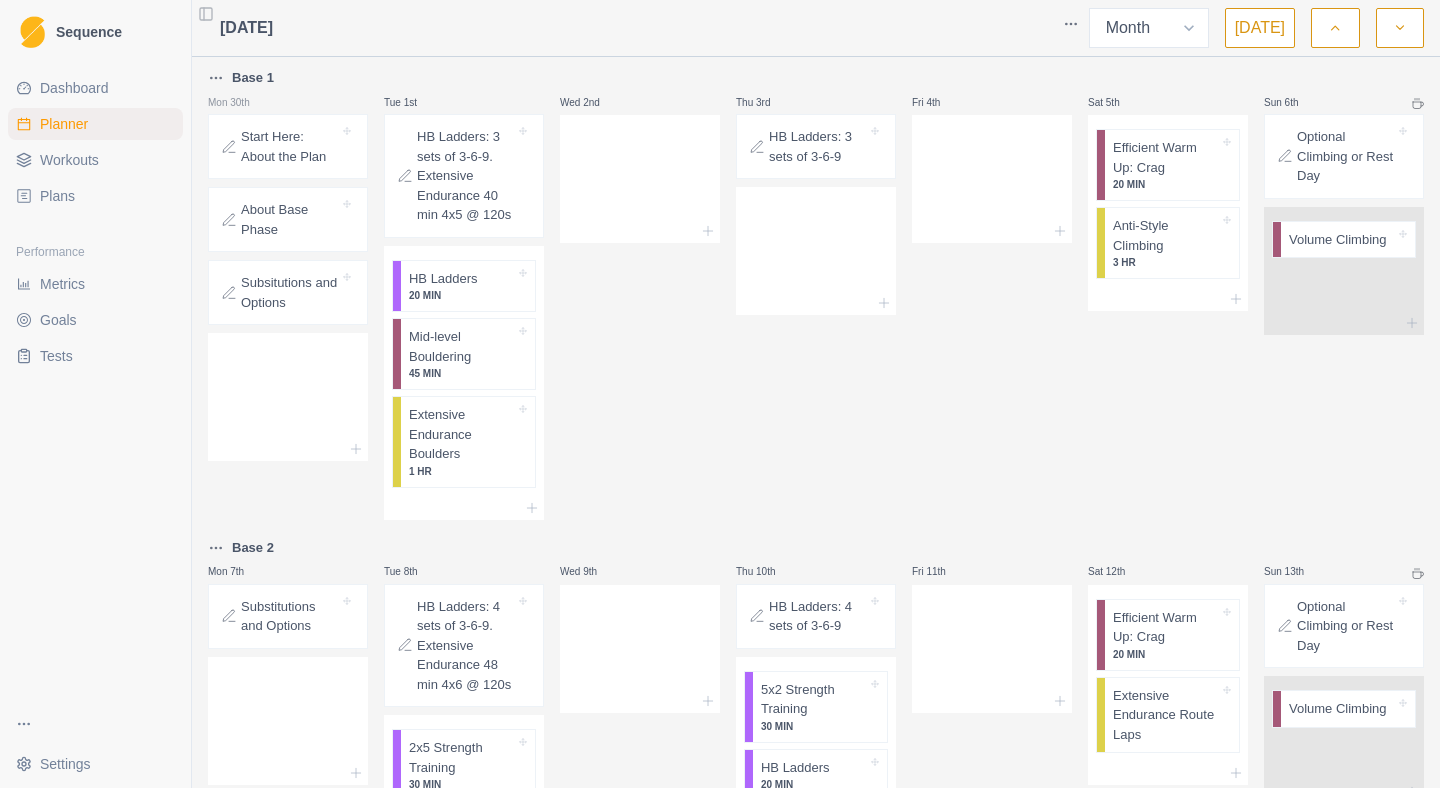 click 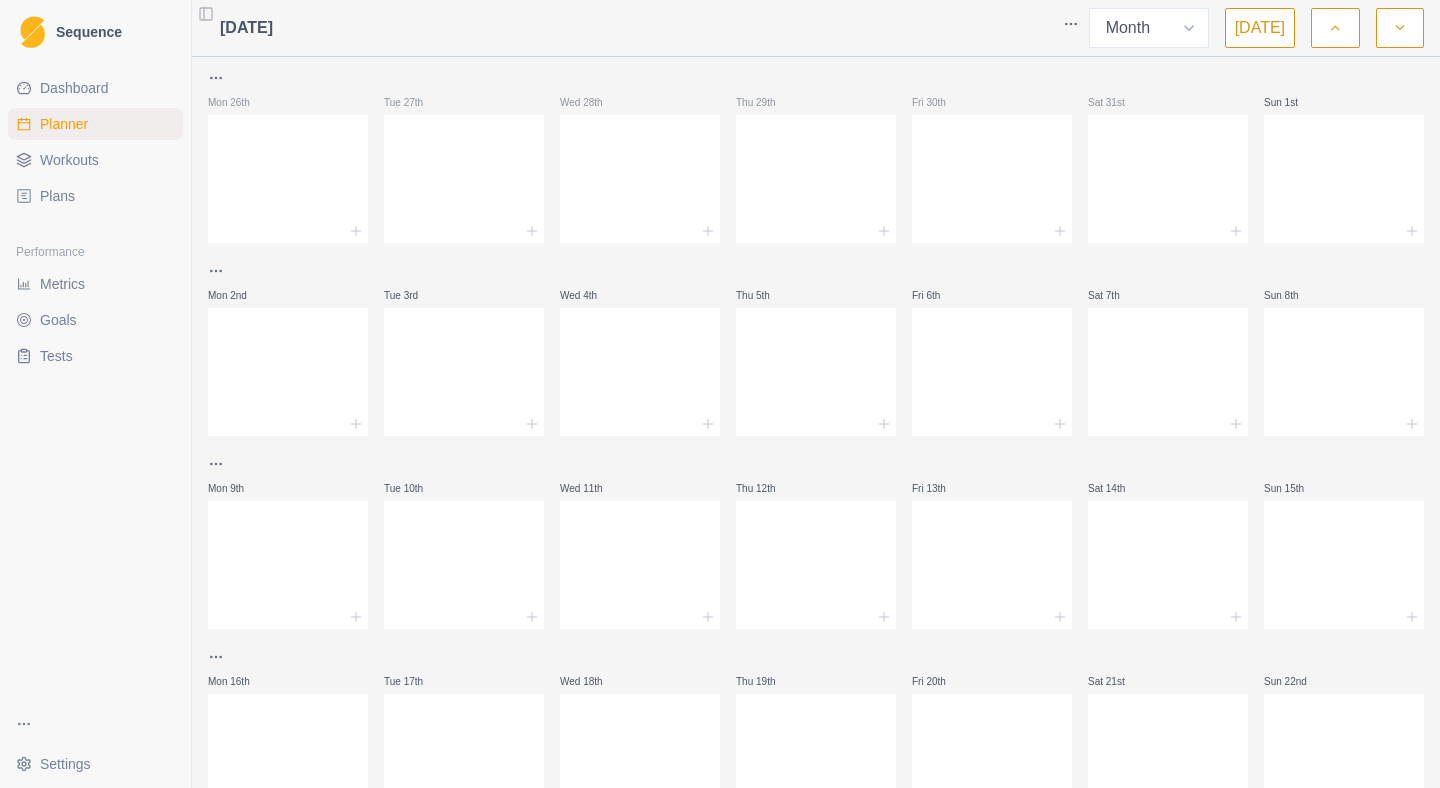 click 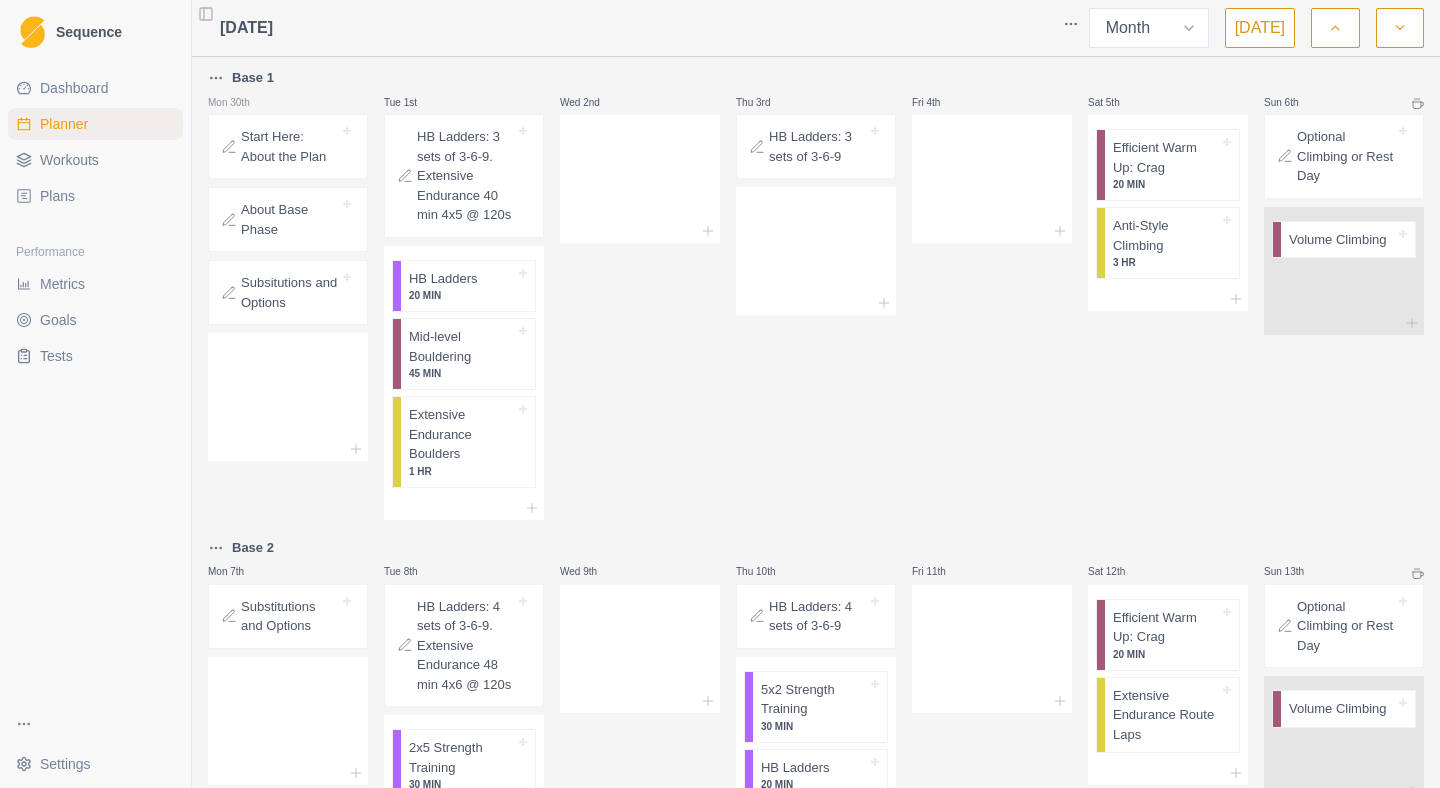 click on "Sequence Dashboard Planner Workouts Plans Performance Metrics Goals Tests Settings Toggle Sidebar [DATE] Week Month [DATE] Base 1 Mon 30th Start Here: About the Plan About Base Phase Subsitutions and Options Tue 1st HB Ladders: 3 sets of 3-6-9.  Extensive Endurance 40 min 4x5 @ 120s HB Ladders 20 MIN Mid-level Bouldering 45 MIN Extensive Endurance Boulders 1 HR Wed 2nd Thu 3rd HB Ladders: 3 sets of 3-6-9 Fri 4th Sat 5th Efficient Warm Up: Crag 20 MIN Anti-Style Climbing 3 HR Sun 6th Optional Climbing or Rest Day Volume Climbing Base 2 Mon 7th Substitutions and Options Tue 8th HB Ladders: 4 sets of 3-6-9.  Extensive Endurance 48 min 4x6 @ 120s 2x5 Strength Training 30 MIN HB Ladders 20 MIN Mid-level Bouldering 45 MIN Extensive Endurance Boulders 1 HR Wed 9th Thu 10th HB Ladders: 4 sets of 3-6-9 5x2 Strength Training 30 MIN HB Ladders 20 MIN Intensive Endurance Boulders 1 HR Fri 11th Sat 12th Efficient Warm Up: Crag 20 MIN Extensive Endurance Route Laps Sun 13th Optional Climbing or Rest Day" at bounding box center (720, 394) 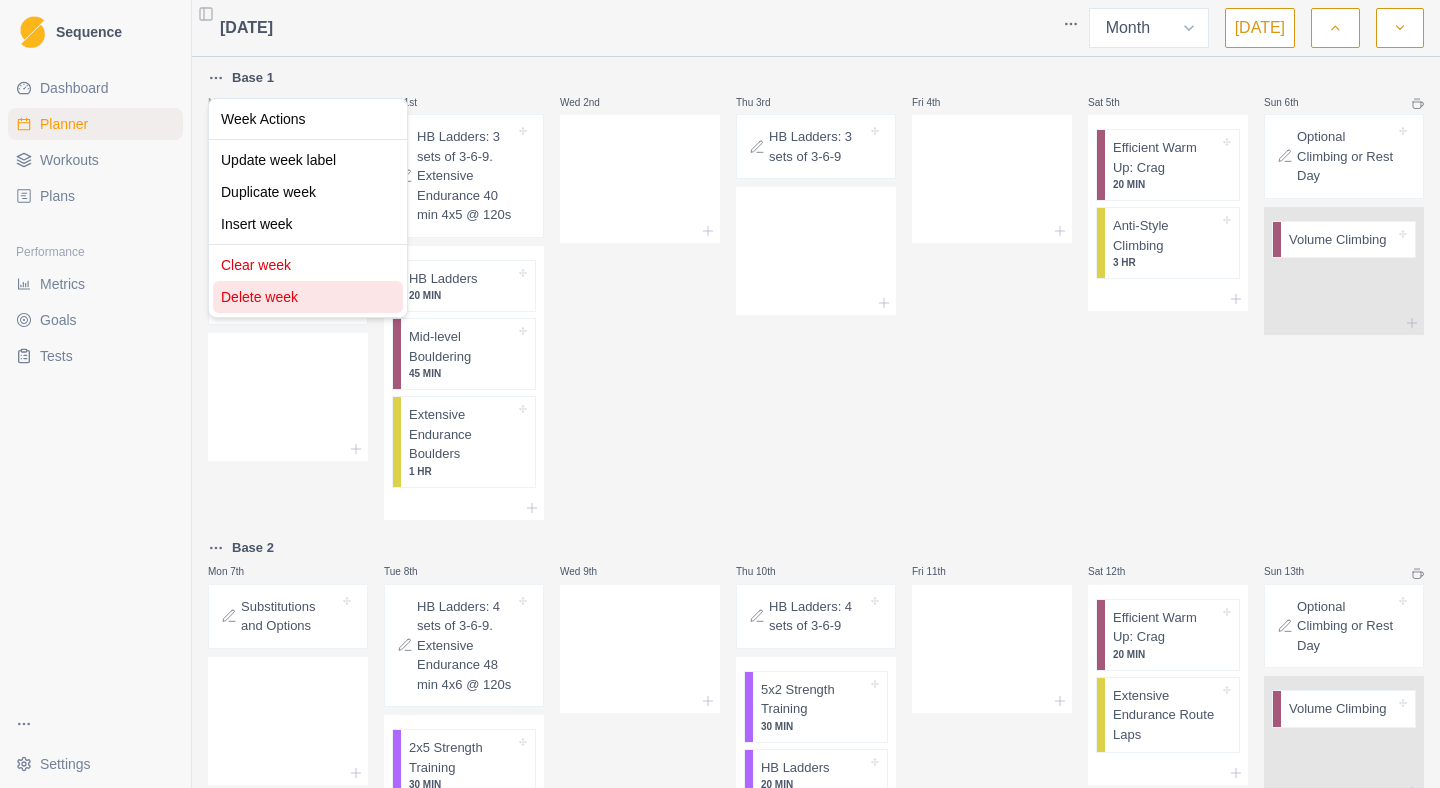 click on "Delete week" at bounding box center (308, 297) 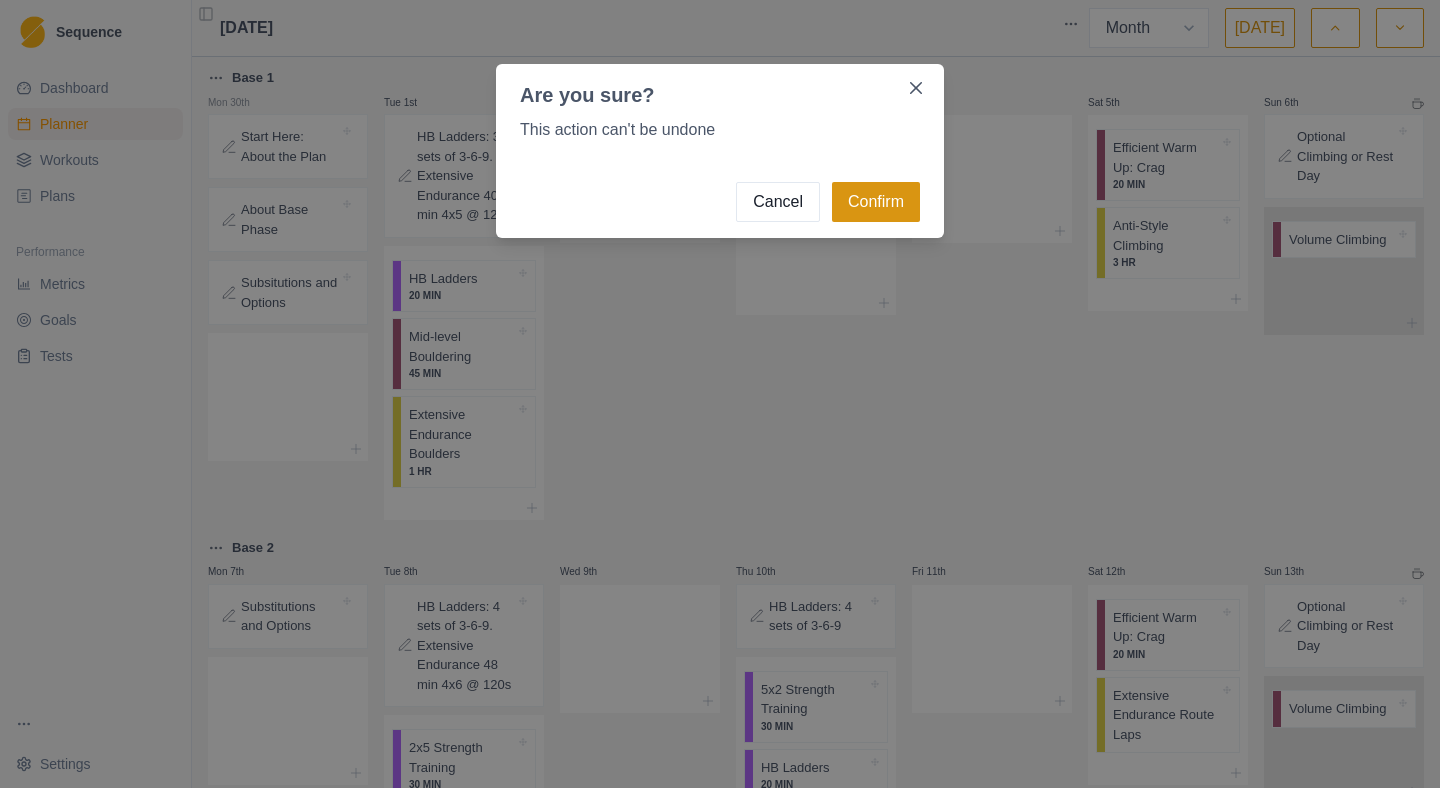 click on "Confirm" at bounding box center [876, 202] 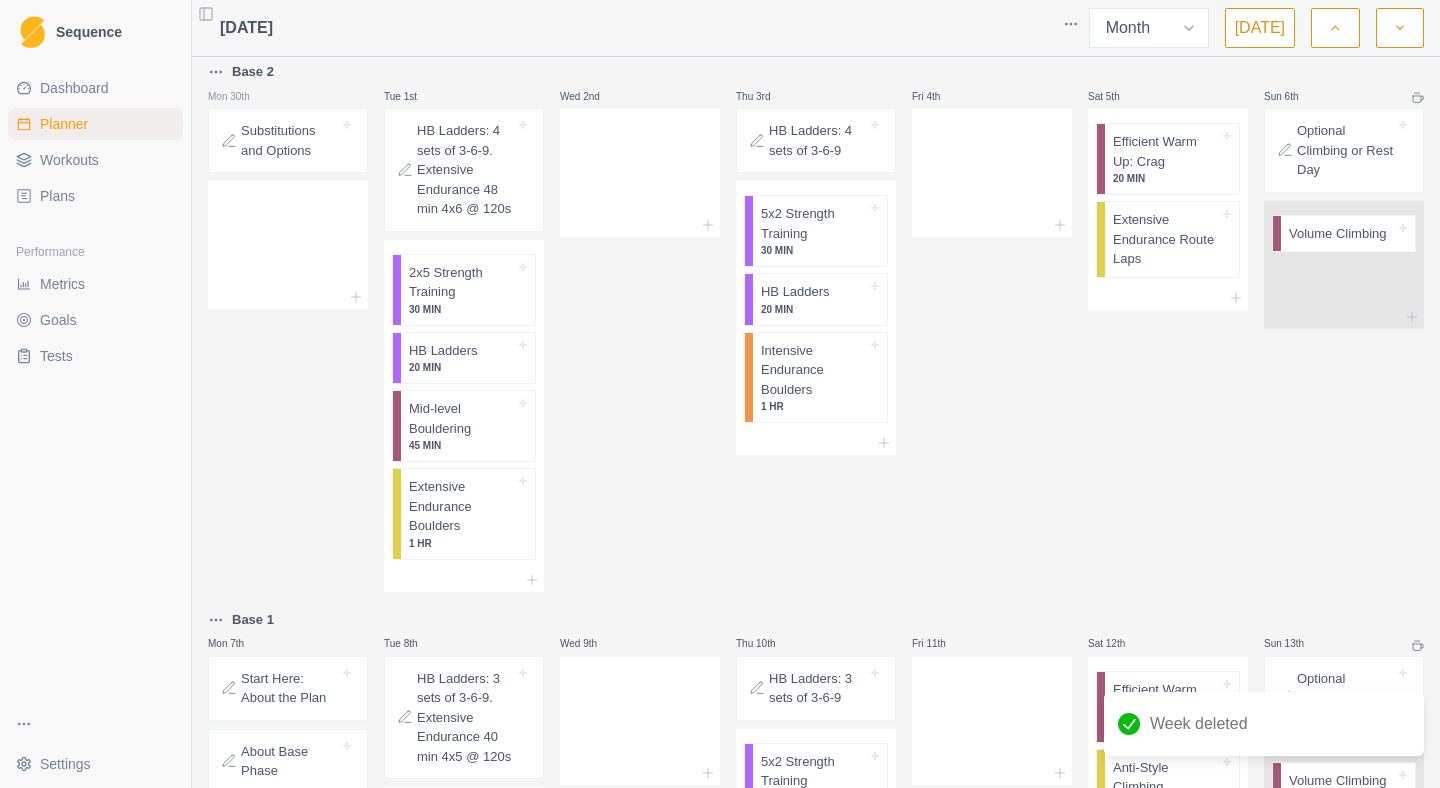 scroll, scrollTop: 0, scrollLeft: 0, axis: both 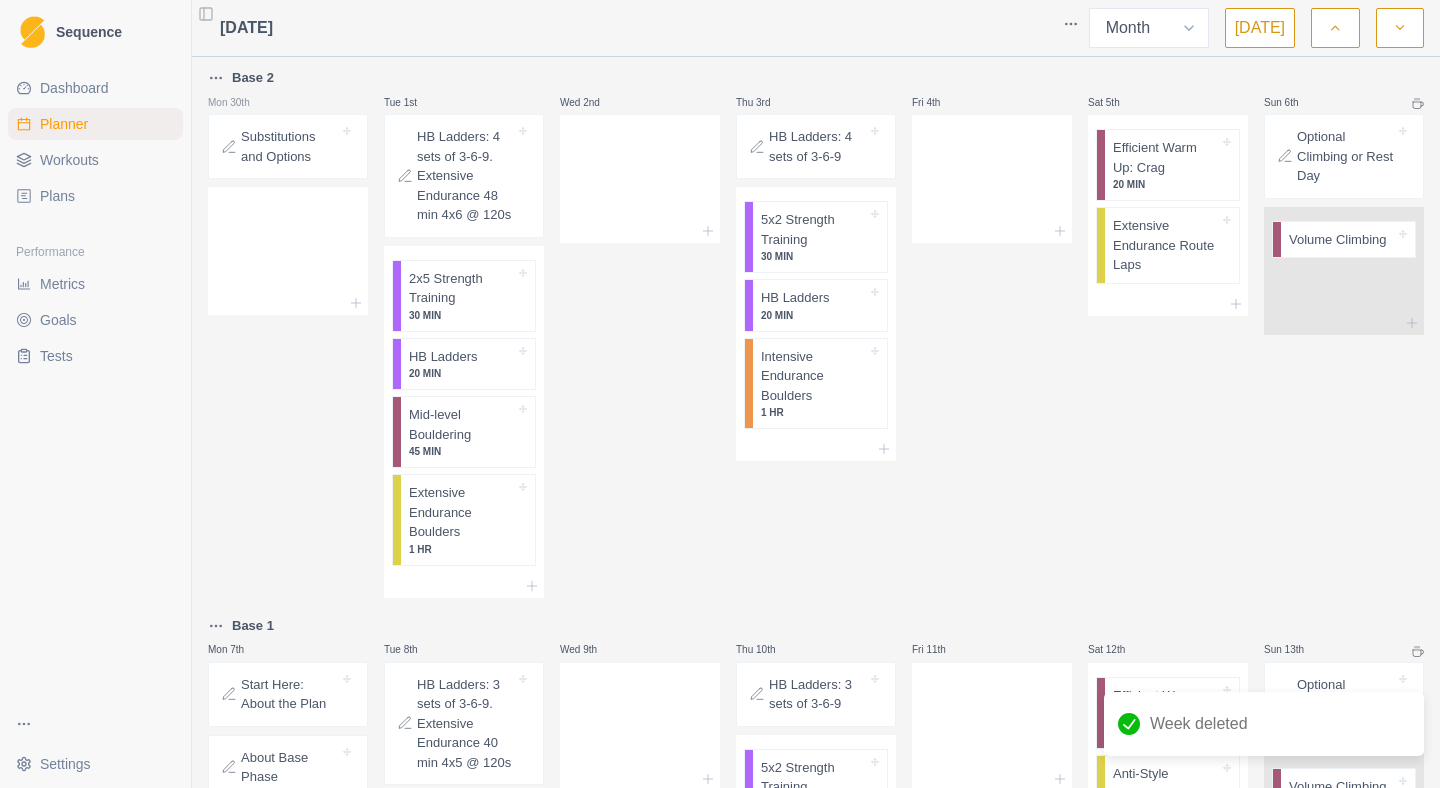 click on "Sequence Dashboard Planner Workouts Plans Performance Metrics Goals Tests Settings Toggle Sidebar [DATE] Week Month [DATE] Base 2 Mon 30th Substitutions and Options Tue 1st HB Ladders: 4 sets of 3-6-9.  Extensive Endurance 48 min 4x6 @ 120s 2x5 Strength Training 30 MIN HB Ladders 20 MIN Mid-level Bouldering 45 MIN Extensive Endurance Boulders 1 HR Wed 2nd Thu 3rd HB Ladders: 4 sets of 3-6-9 5x2 Strength Training 30 MIN HB Ladders 20 MIN Intensive Endurance Boulders 1 HR Fri 4th Sat 5th Efficient Warm Up: Crag 20 MIN Extensive Endurance Route Laps Sun 6th Optional Climbing or Rest Day Volume Climbing Base 1 Mon 7th Start Here: About the Plan About Base Phase Subsitutions and Options Tue 8th HB Ladders: 3 sets of 3-6-9.  Extensive Endurance 40 min 4x5 @ 120s 2x5 Strength Training 30 MIN HB Ladders 20 MIN Mid-level Bouldering 45 MIN Extensive Endurance Boulders 1 HR Wed 9th Thu 10th HB Ladders: 3 sets of 3-6-9 5x2 Strength Training 30 MIN HB Ladders 20 MIN Intensive Endurance Boulders 1 HR 3 HR" at bounding box center (720, 394) 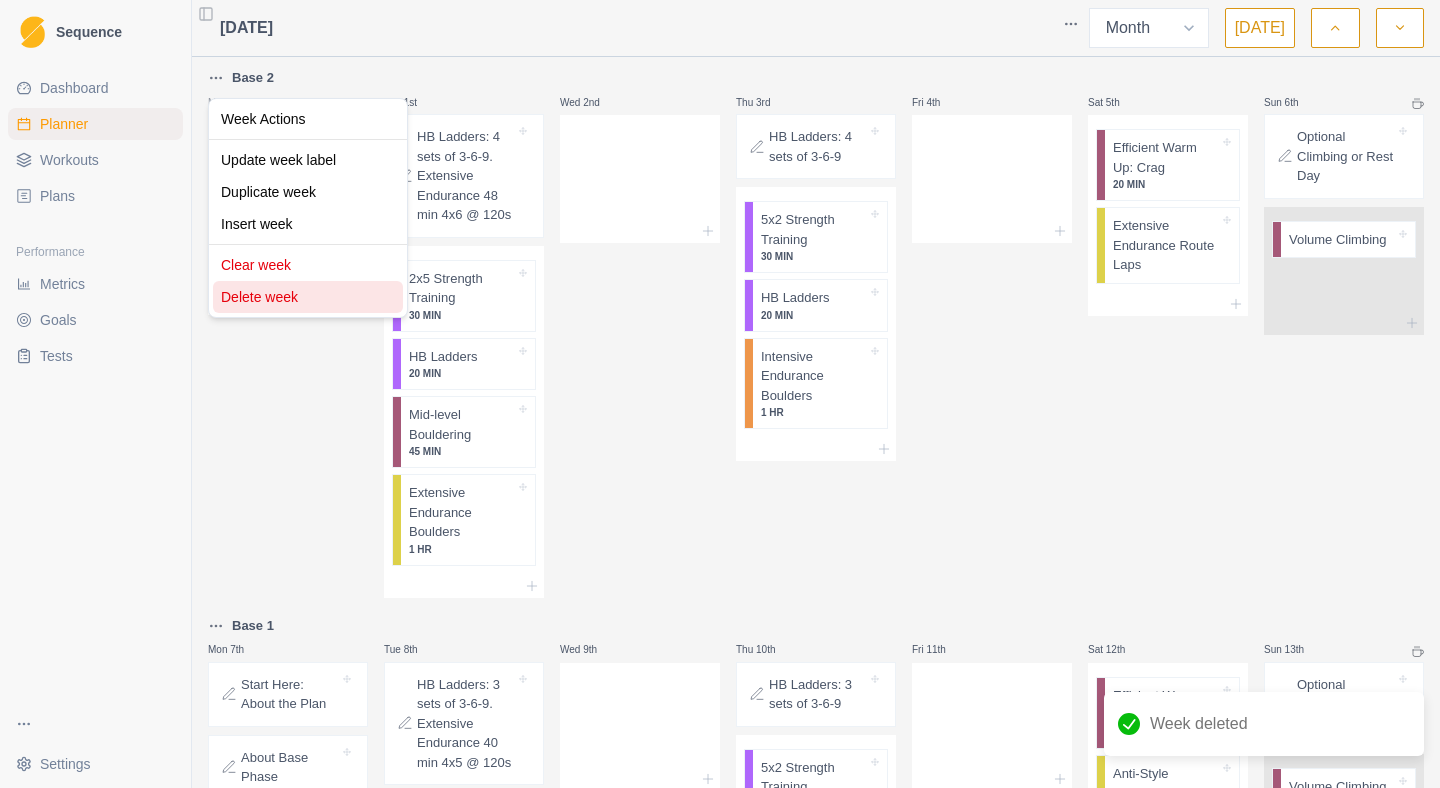click on "Delete week" at bounding box center (308, 297) 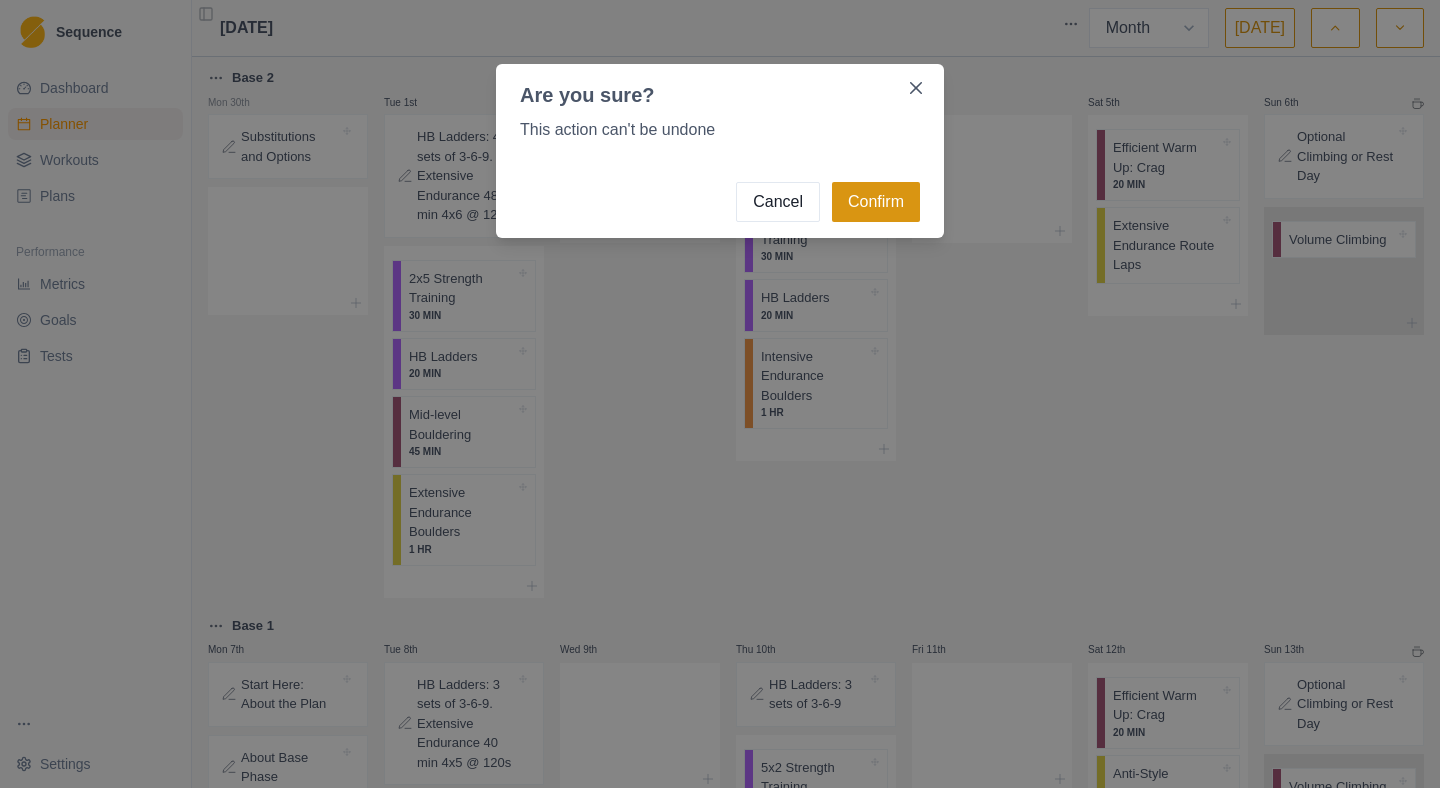click on "Confirm" at bounding box center (876, 202) 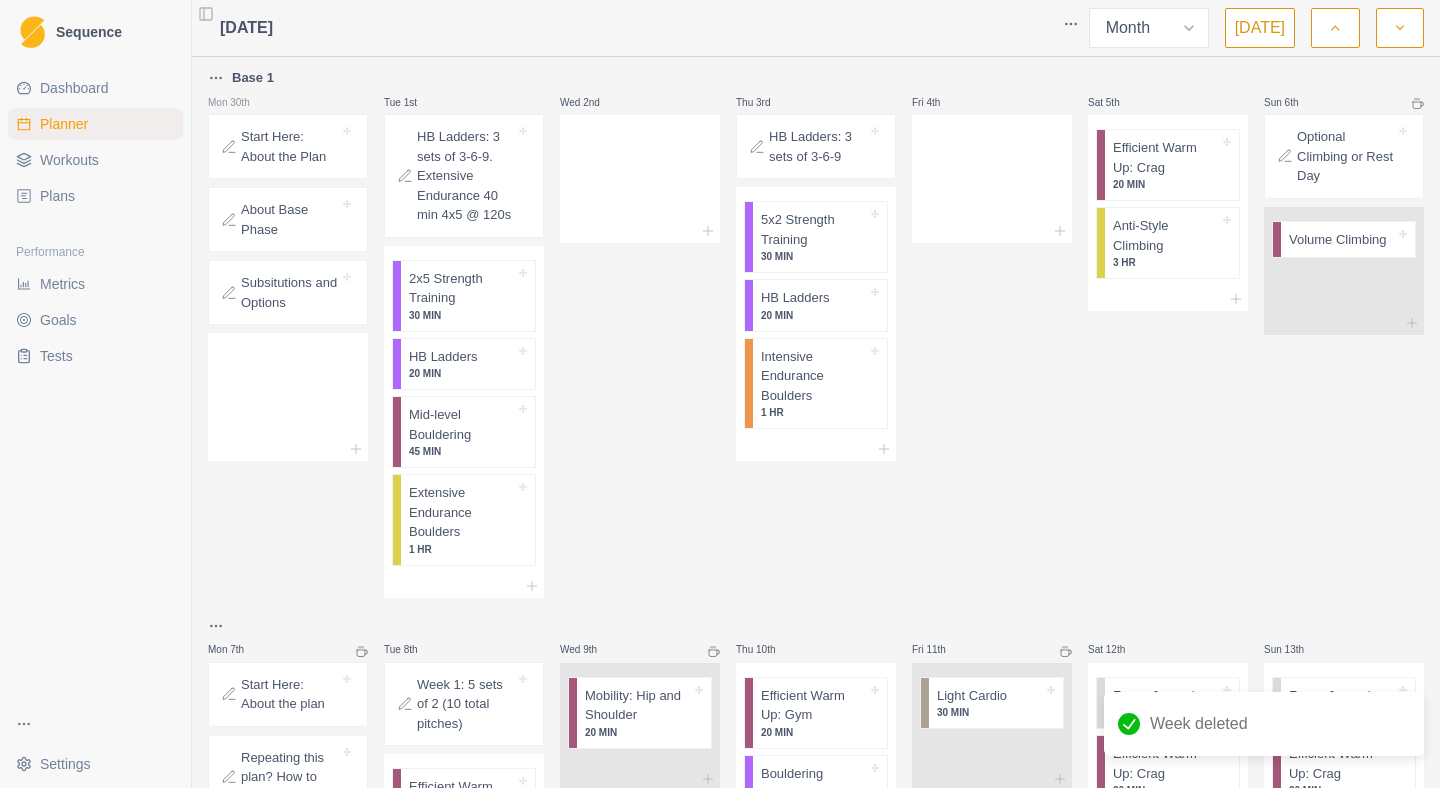 click on "Sequence Dashboard Planner Workouts Plans Performance Metrics Goals Tests Settings Toggle Sidebar [DATE] Week Month [DATE] Base 1 Mon 30th Start Here: About the Plan About Base Phase Subsitutions and Options Tue 1st HB Ladders: 3 sets of 3-6-9.  Extensive Endurance 40 min 4x5 @ 120s 2x5 Strength Training 30 MIN HB Ladders 20 MIN Mid-level Bouldering 45 MIN Extensive Endurance Boulders 1 HR Wed 2nd Thu 3rd HB Ladders: 3 sets of 3-6-9 5x2 Strength Training 30 MIN HB Ladders 20 MIN Intensive Endurance Boulders 1 HR Fri 4th Sat 5th Efficient Warm Up: Crag 20 MIN Anti-Style Climbing 3 HR Sun 6th Optional Climbing or Rest Day Volume Climbing Mon 7th Start Here: About the plan Repeating this plan?  How to progress. Light Cardio 30 MIN Tue 8th Week 1: 5 sets of 2 (10 total pitches) Efficient Warm Up: Gym 20 MIN Aerobic Endurance Climbing 2 HR Wed 9th Mobility: Hip and Shoulder 20 MIN Thu 10th Efficient Warm Up: Gym 20 MIN Bouldering Session 1 HR Integrated Strength 1 HR Fri 11th Light Cardio 30 MIN" at bounding box center [720, 394] 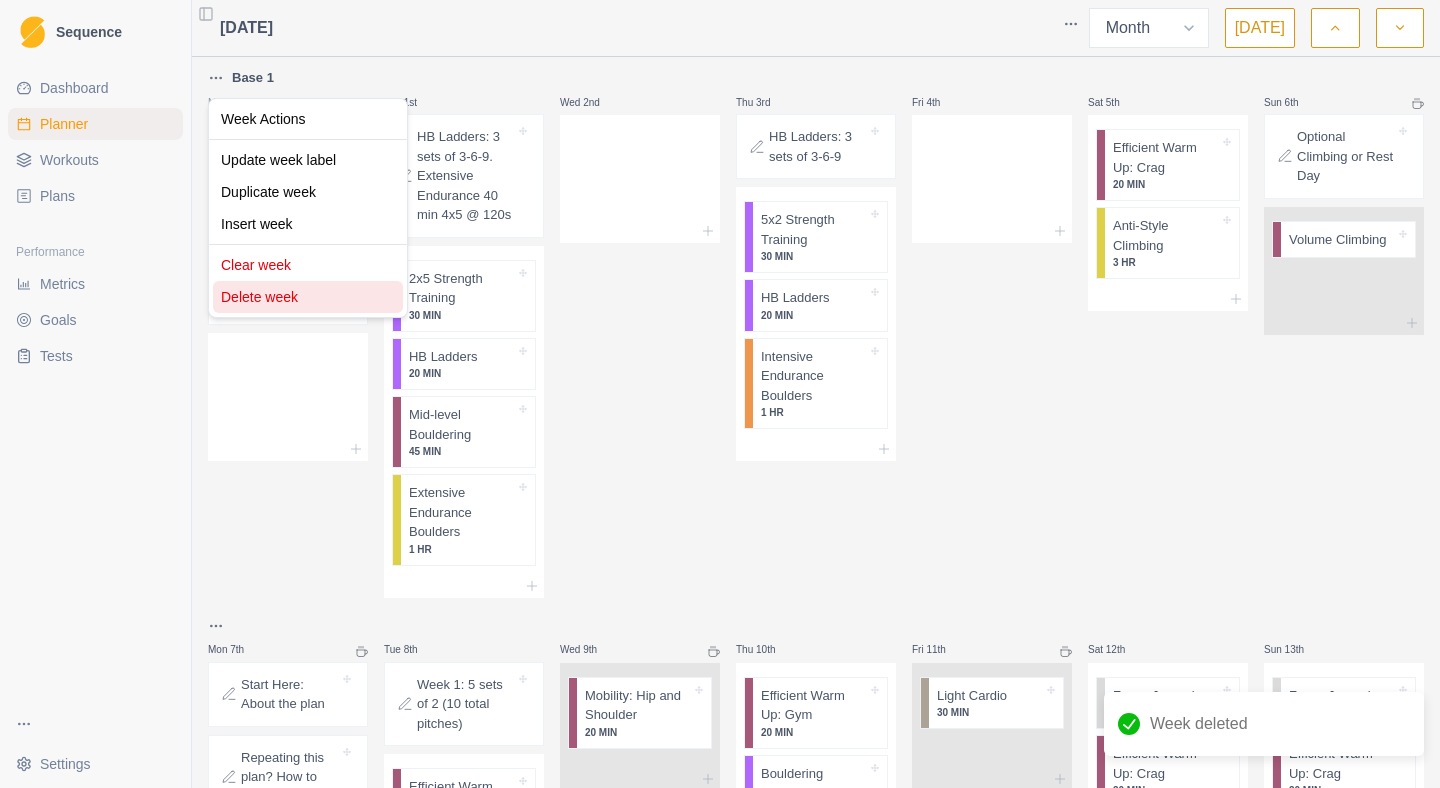 click on "Delete week" at bounding box center (308, 297) 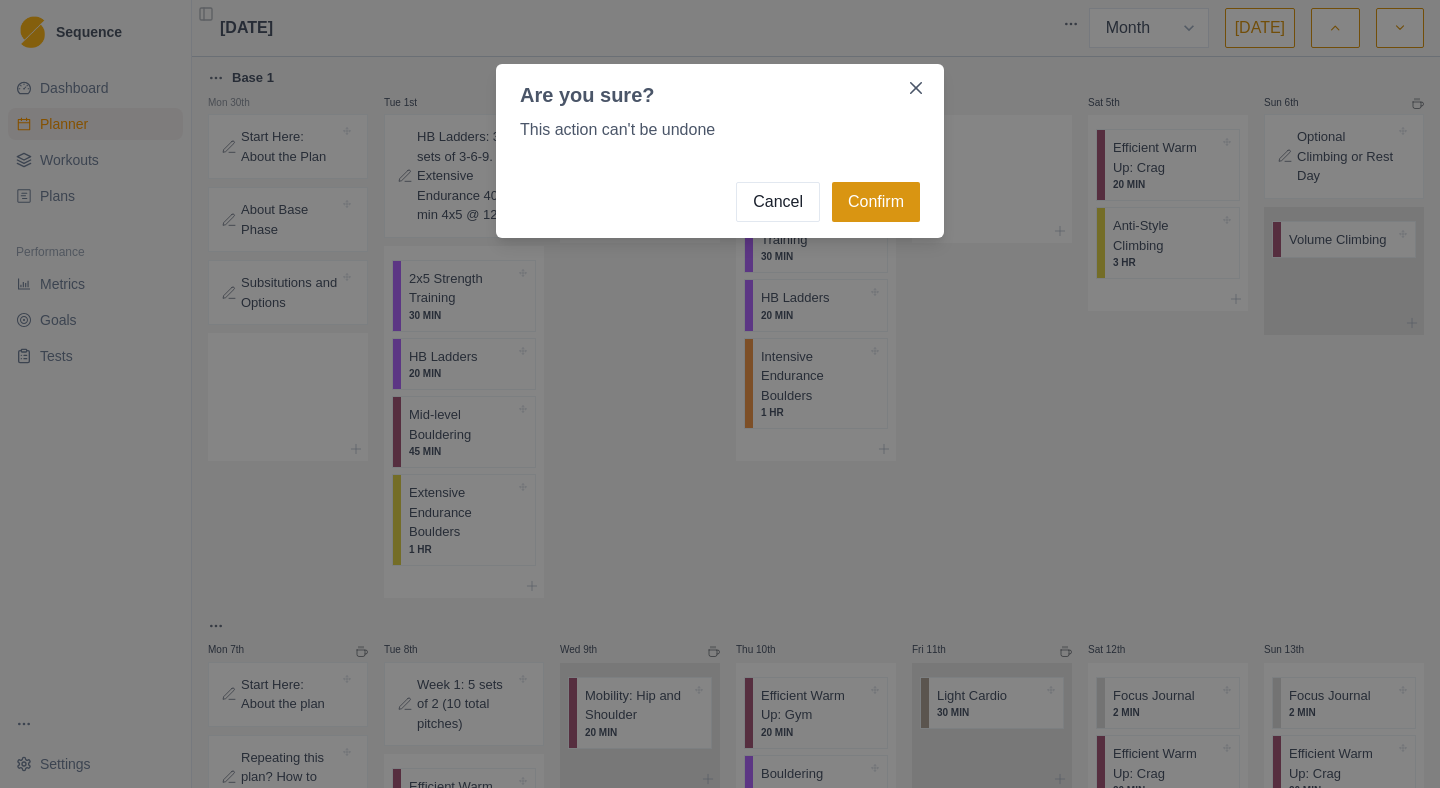click on "Confirm" at bounding box center (876, 202) 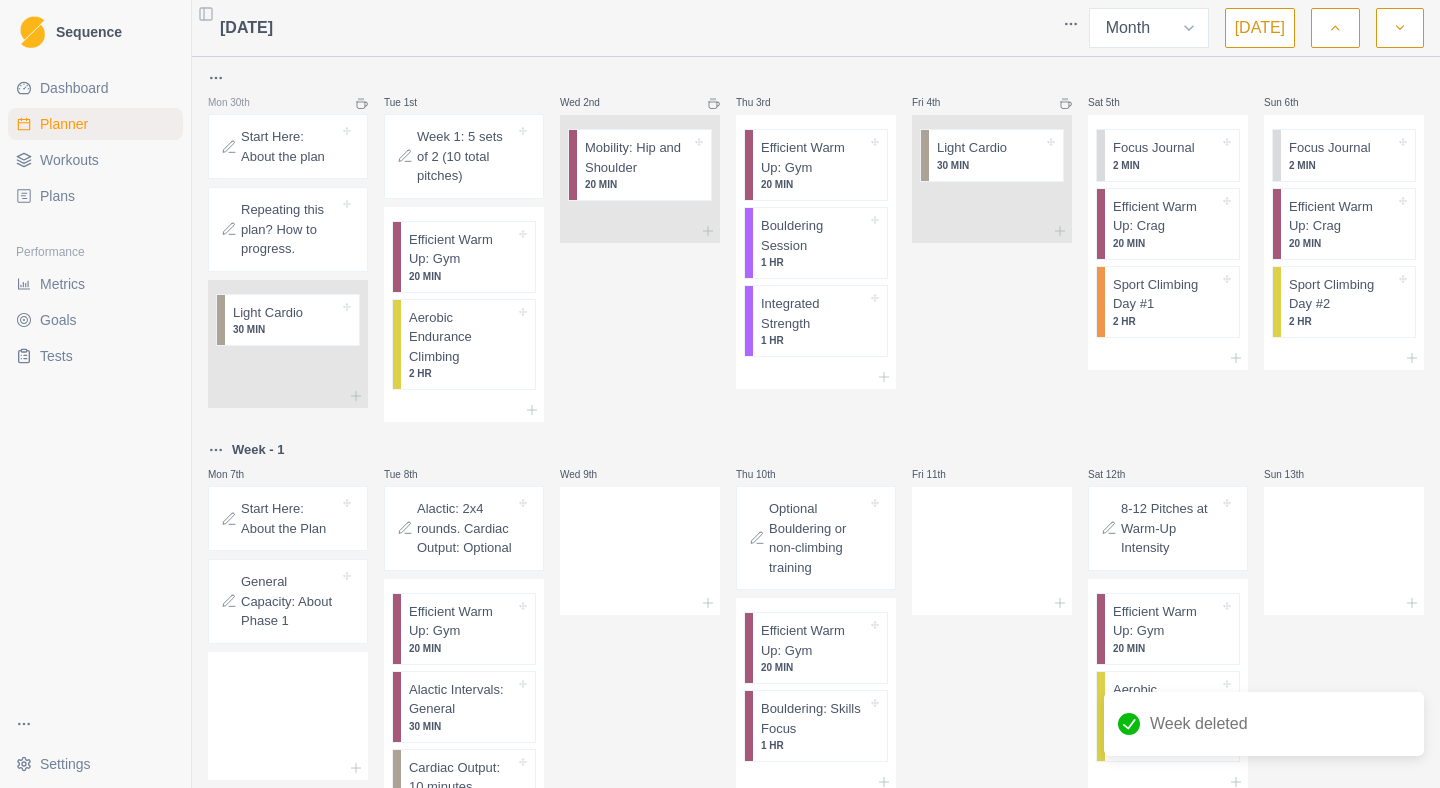 click on "Sequence Dashboard Planner Workouts Plans Performance Metrics Goals Tests Settings Toggle Sidebar [DATE] Week Month [DATE] Mon 30th Start Here: About the plan Repeating this plan?  How to progress. Light Cardio 30 MIN Tue 1st Week 1: 5 sets of 2 (10 total pitches) Efficient Warm Up: Gym 20 MIN Aerobic Endurance Climbing 2 HR Wed 2nd Mobility: Hip and Shoulder 20 MIN Thu 3rd Efficient Warm Up: Gym 20 MIN Bouldering Session 1 HR Integrated Strength 1 HR Fri 4th Light Cardio 30 MIN Sat 5th Focus Journal 2 MIN Efficient Warm Up: Crag 20 MIN Sport Climbing Day #1 2 HR Sun 6th Focus Journal 2 MIN Efficient Warm Up: Crag 20 MIN Sport Climbing Day #2 2 HR Week - 1 Mon 7th Start Here: About the Plan General Capacity: About Phase 1 Tue 8th Alactic: 2x4 rounds. Cardiac Output: Optional Efficient Warm Up: Gym 20 MIN Alactic Intervals: General 30 MIN Cardiac Output: 10 minutes 10 MIN Wed 9th Thu 10th Optional Bouldering or non-climbing training Efficient Warm Up: Gym 20 MIN Bouldering: Skills Focus 1 HR" at bounding box center (720, 394) 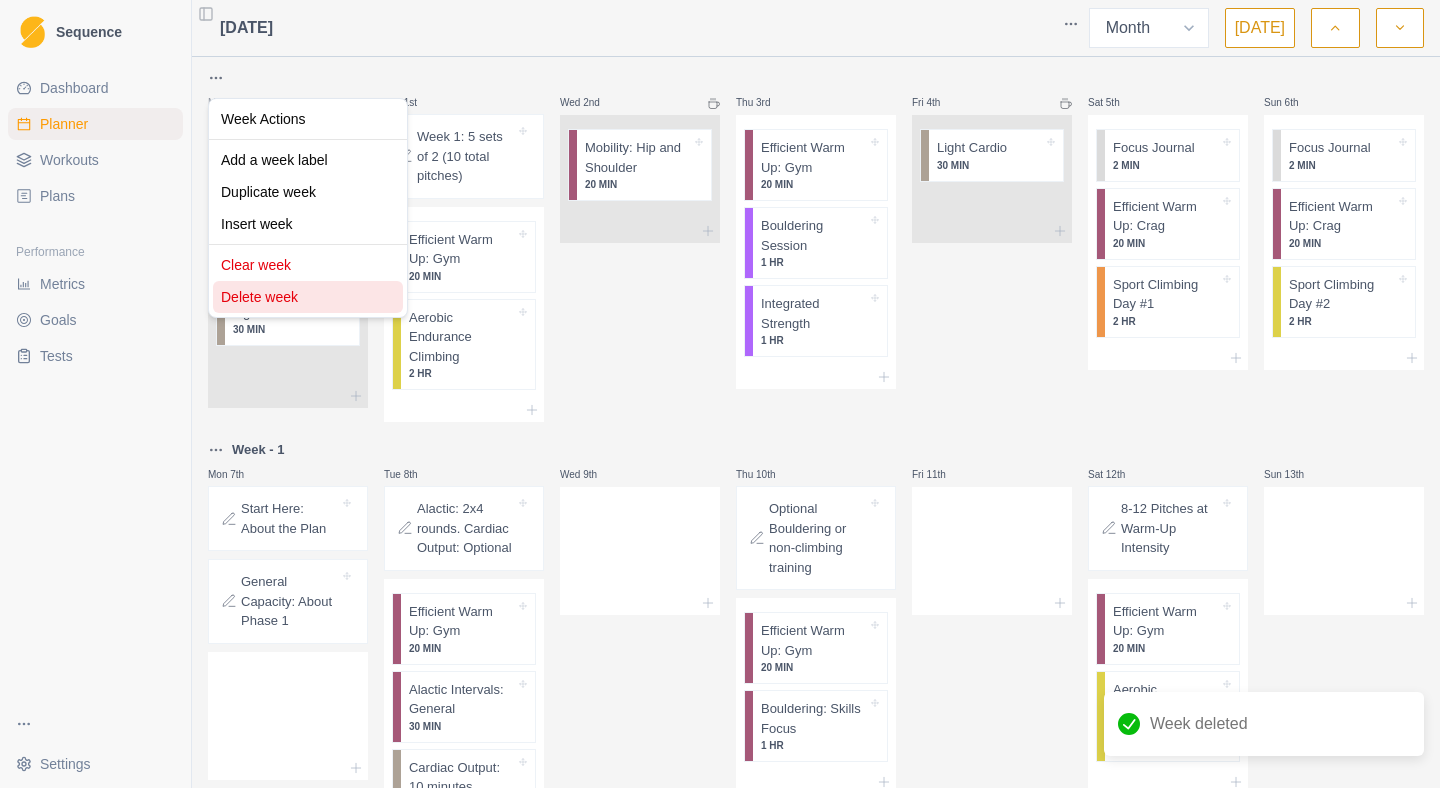 click on "Delete week" at bounding box center (308, 297) 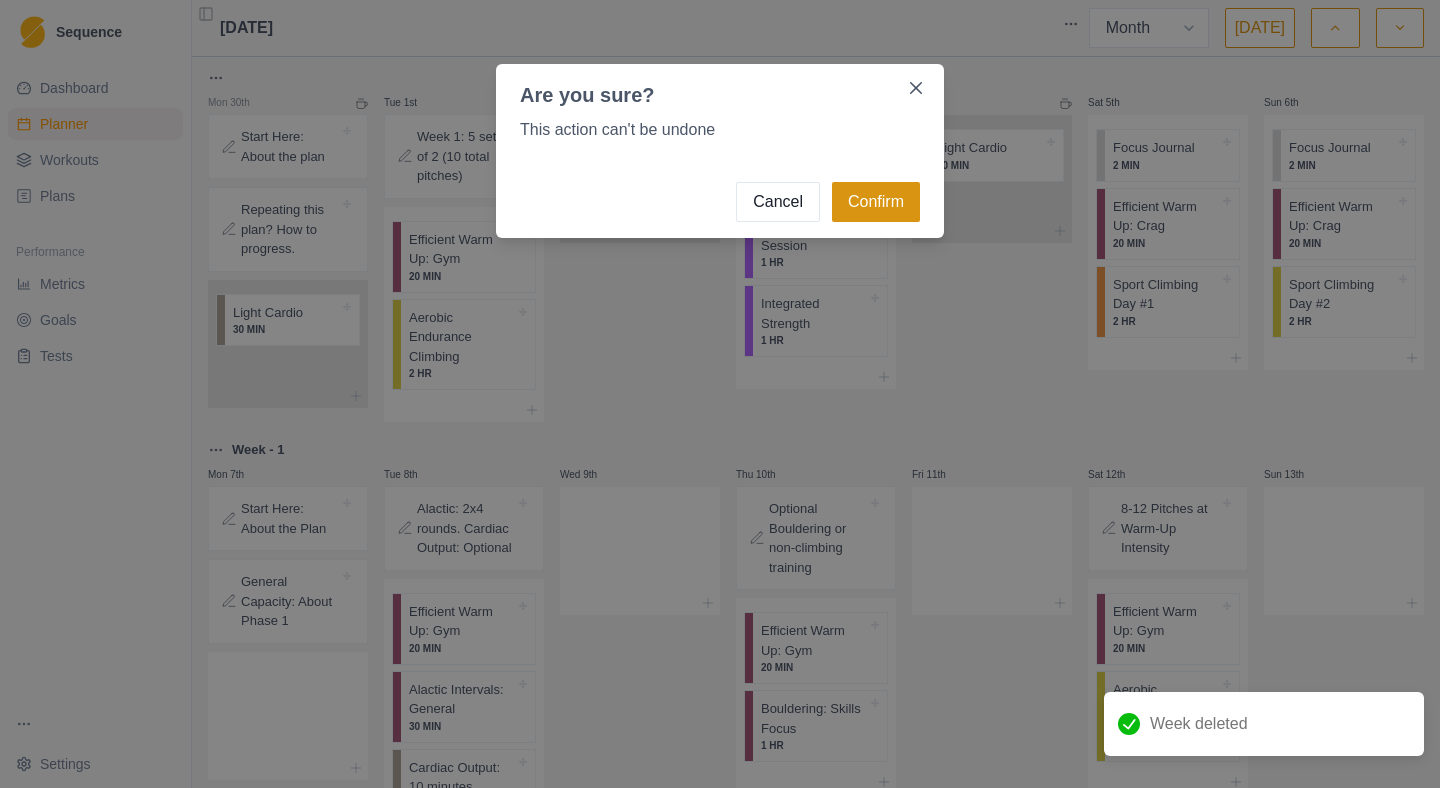 click on "Confirm" at bounding box center (876, 202) 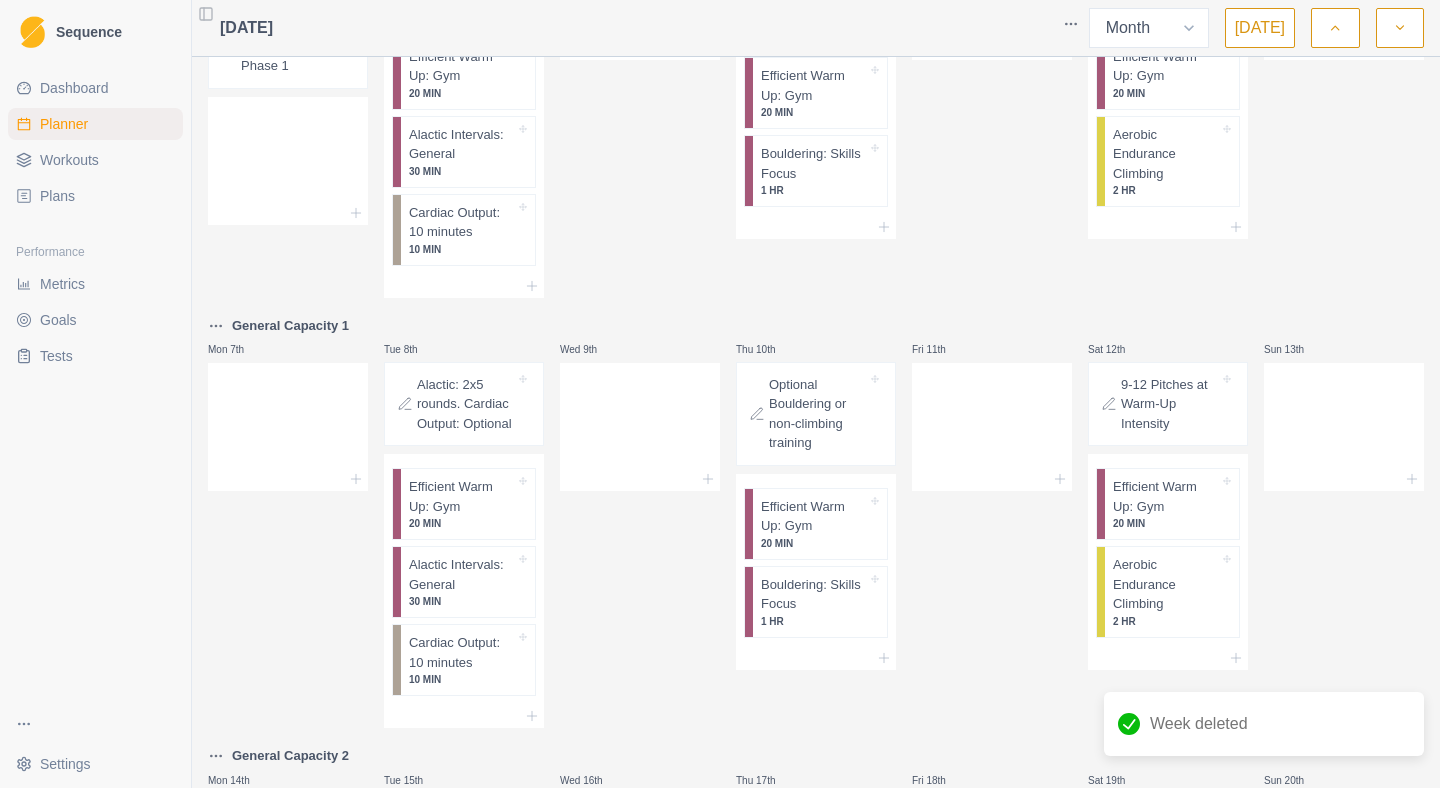 scroll, scrollTop: 0, scrollLeft: 0, axis: both 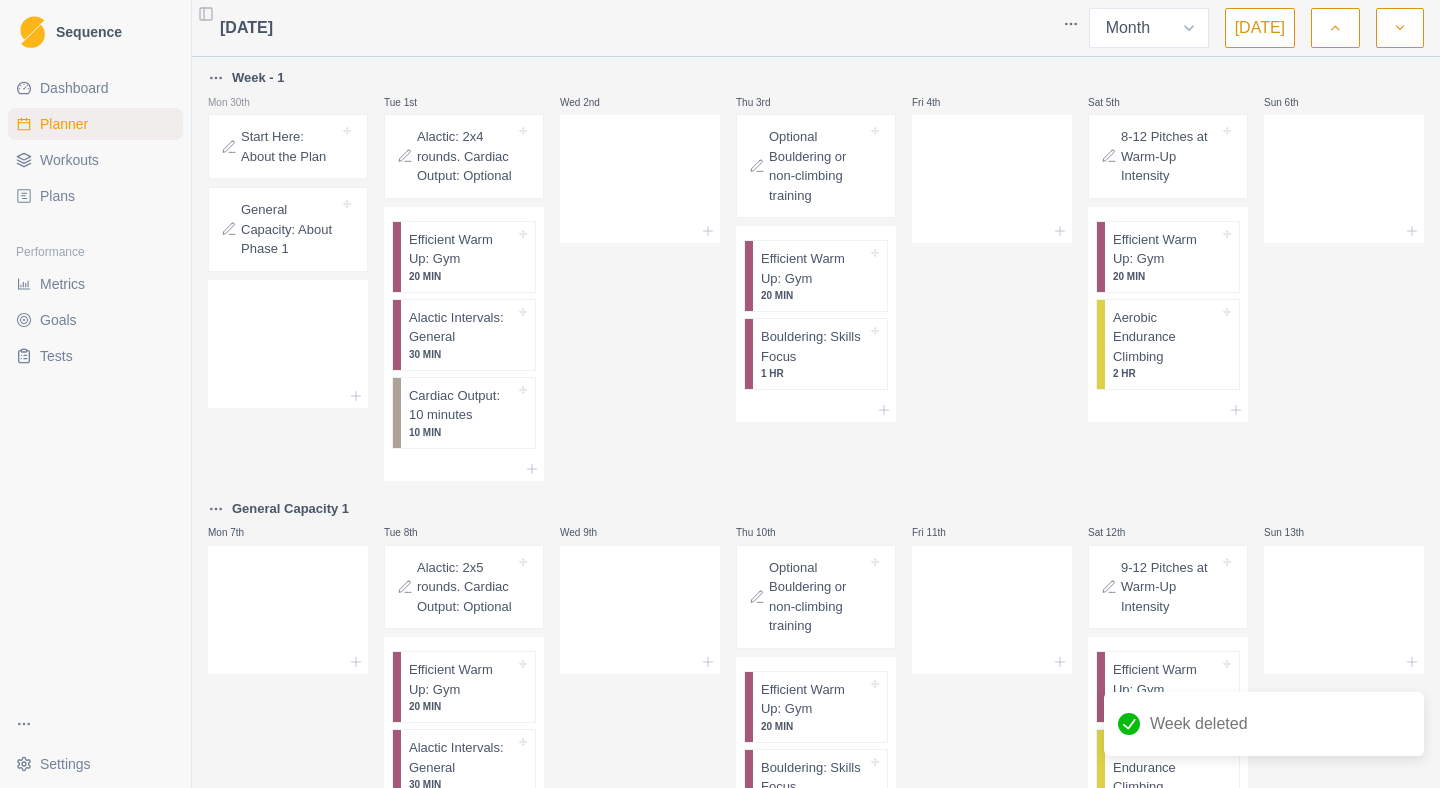 click on "Sequence Dashboard Planner Workouts Plans Performance Metrics Goals Tests Settings Toggle Sidebar [DATE] Week Month [DATE] Week - 1 Mon 30th Start Here: About the Plan General Capacity: About Phase 1 Tue 1st Alactic: 2x4 rounds. Cardiac Output: Optional Efficient Warm Up: Gym 20 MIN Alactic Intervals: General 30 MIN Cardiac Output: 10 minutes 10 MIN Wed 2nd Thu 3rd Optional Bouldering or non-climbing training Efficient Warm Up: Gym 20 MIN Bouldering: Skills Focus 1 HR Fri 4th Sat 5th 8-12 Pitches at Warm-Up Intensity Efficient Warm Up: Gym 20 MIN Aerobic Endurance Climbing 2 HR Sun 6th General Capacity 1  Mon 7th Tue 8th Alactic: 2x5 rounds. Cardiac Output: Optional Efficient Warm Up: Gym 20 MIN Alactic Intervals: General 30 MIN Cardiac Output: 10 minutes 10 MIN Wed 9th Thu 10th Optional Bouldering or non-climbing training Efficient Warm Up: Gym 20 MIN Bouldering: Skills Focus 1 HR Fri 11th Sat 12th 9-12 Pitches at Warm-Up Intensity Efficient Warm Up: Gym 20 MIN Aerobic Endurance Climbing" at bounding box center [720, 394] 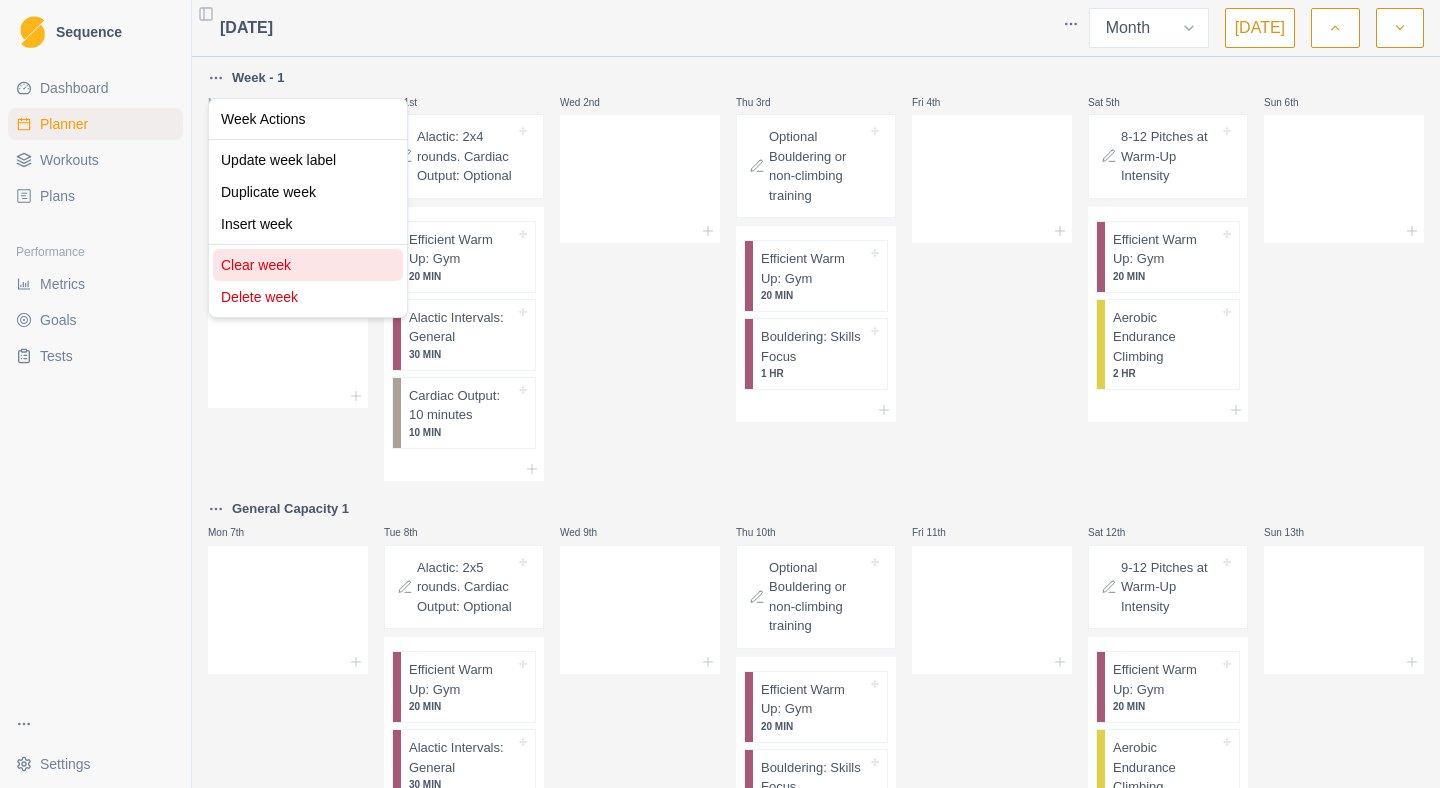 click on "Clear week" at bounding box center (308, 265) 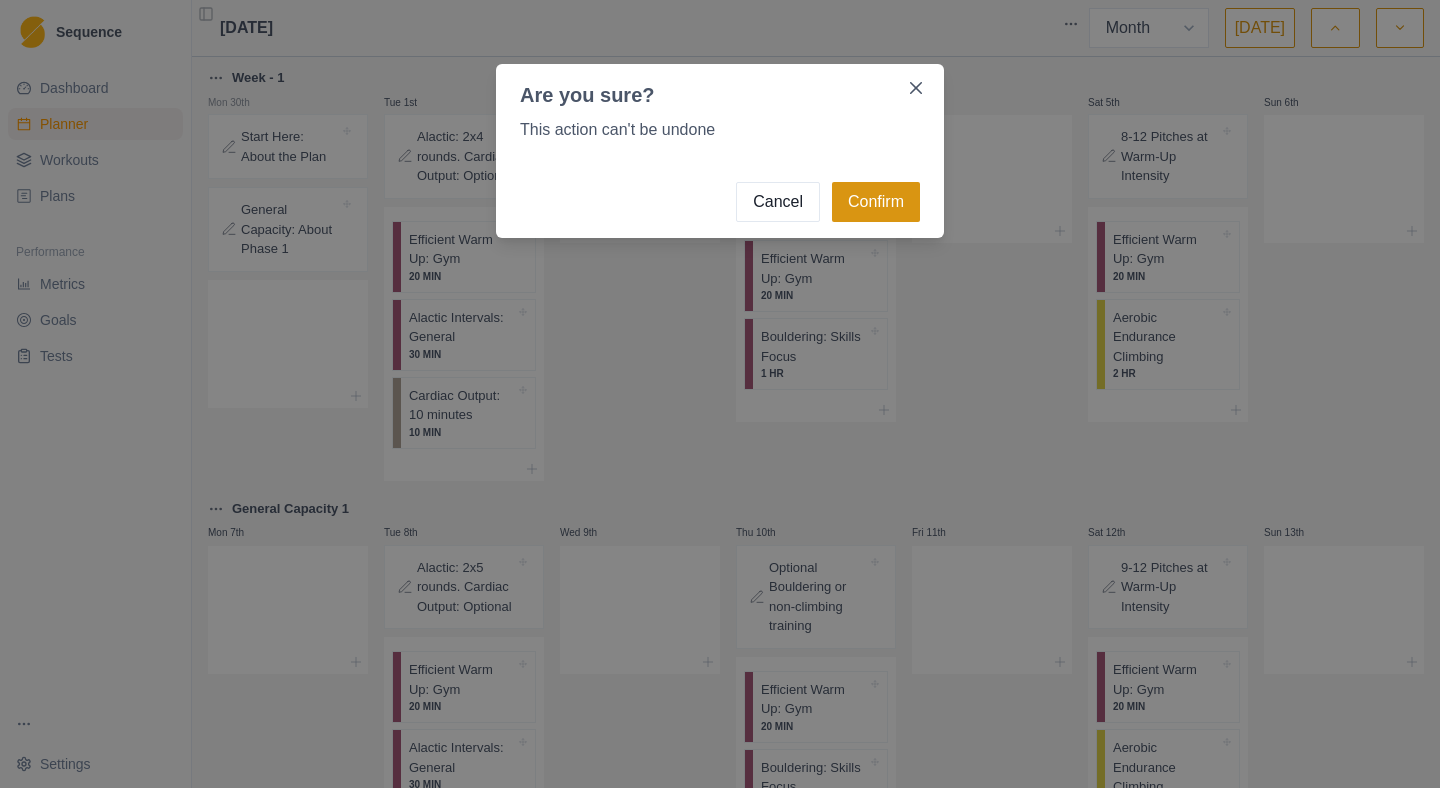 click on "Confirm" at bounding box center (876, 202) 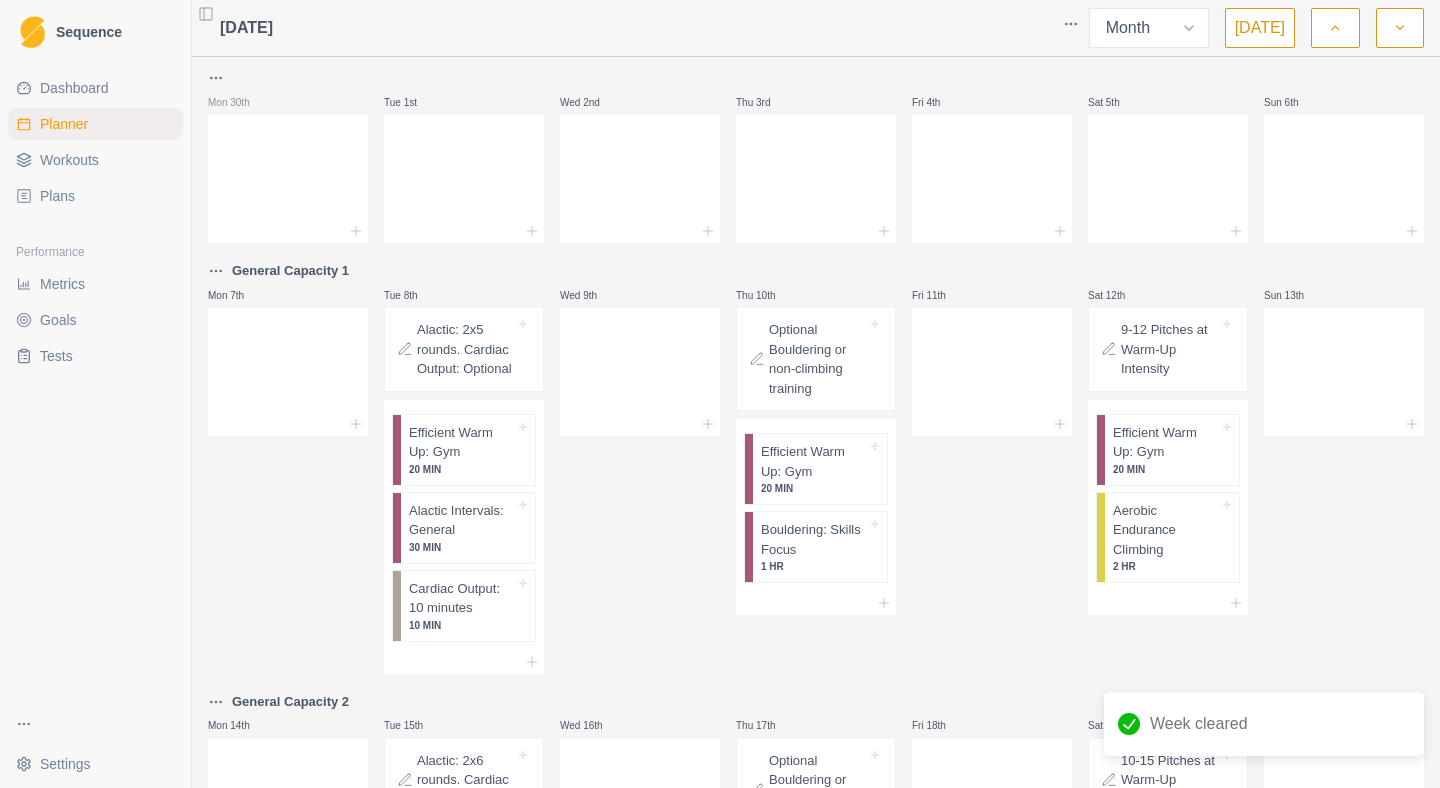 click on "Sequence Dashboard Planner Workouts Plans Performance Metrics Goals Tests Settings Toggle Sidebar [DATE] Week Month [DATE] Mon 30th Tue 1st Wed 2nd Thu 3rd Fri 4th Sat 5th Sun 6th General Capacity 1  Mon 7th Tue 8th Alactic: 2x5 rounds. Cardiac Output: Optional Efficient Warm Up: Gym 20 MIN Alactic Intervals: General 30 MIN Cardiac Output: 10 minutes 10 MIN Wed 9th Thu 10th Optional Bouldering or non-climbing training Efficient Warm Up: Gym 20 MIN Bouldering: Skills Focus 1 HR Fri 11th Sat 12th 9-12 Pitches at Warm-Up Intensity Efficient Warm Up: Gym 20 MIN Aerobic Endurance Climbing 2 HR Sun 13th General Capacity 2 Mon 14th Tue 15th Alactic: 2x6 rounds. Cardiac Output: Optional Efficient Warm Up: Gym 20 MIN Alactic Intervals: General 30 MIN Cardiac Output: 10 minutes 10 MIN Wed 16th Thu 17th Optional Bouldering or non-climbing training Efficient Warm Up: Gym 20 MIN Bouldering: Skills Focus 1 HR Fri 18th Sat 19th 10-15 Pitches at Warm-Up Intensity Efficient Warm Up: Gym 20 MIN 2 HR Sun 20th" at bounding box center [720, 394] 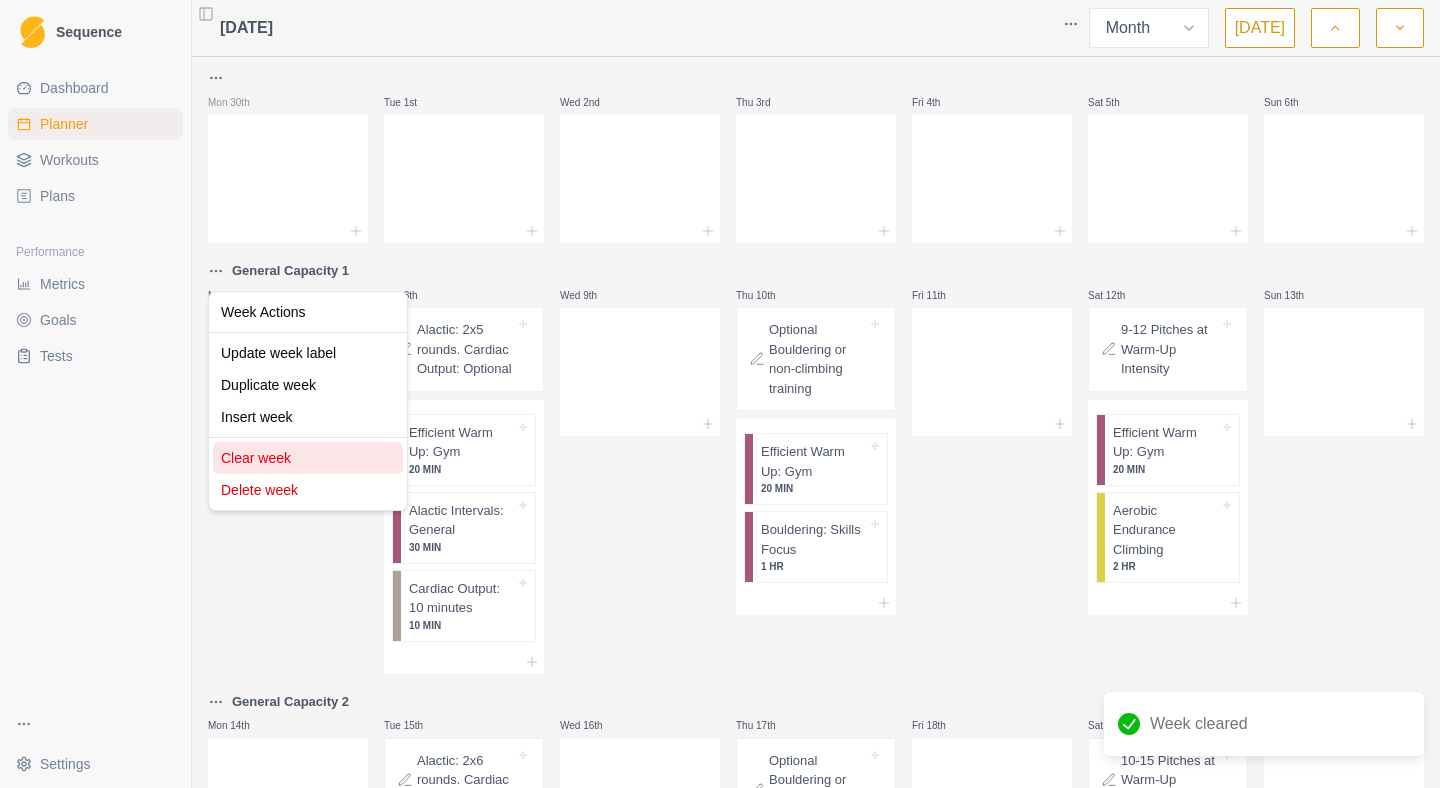 click on "Clear week" at bounding box center (308, 458) 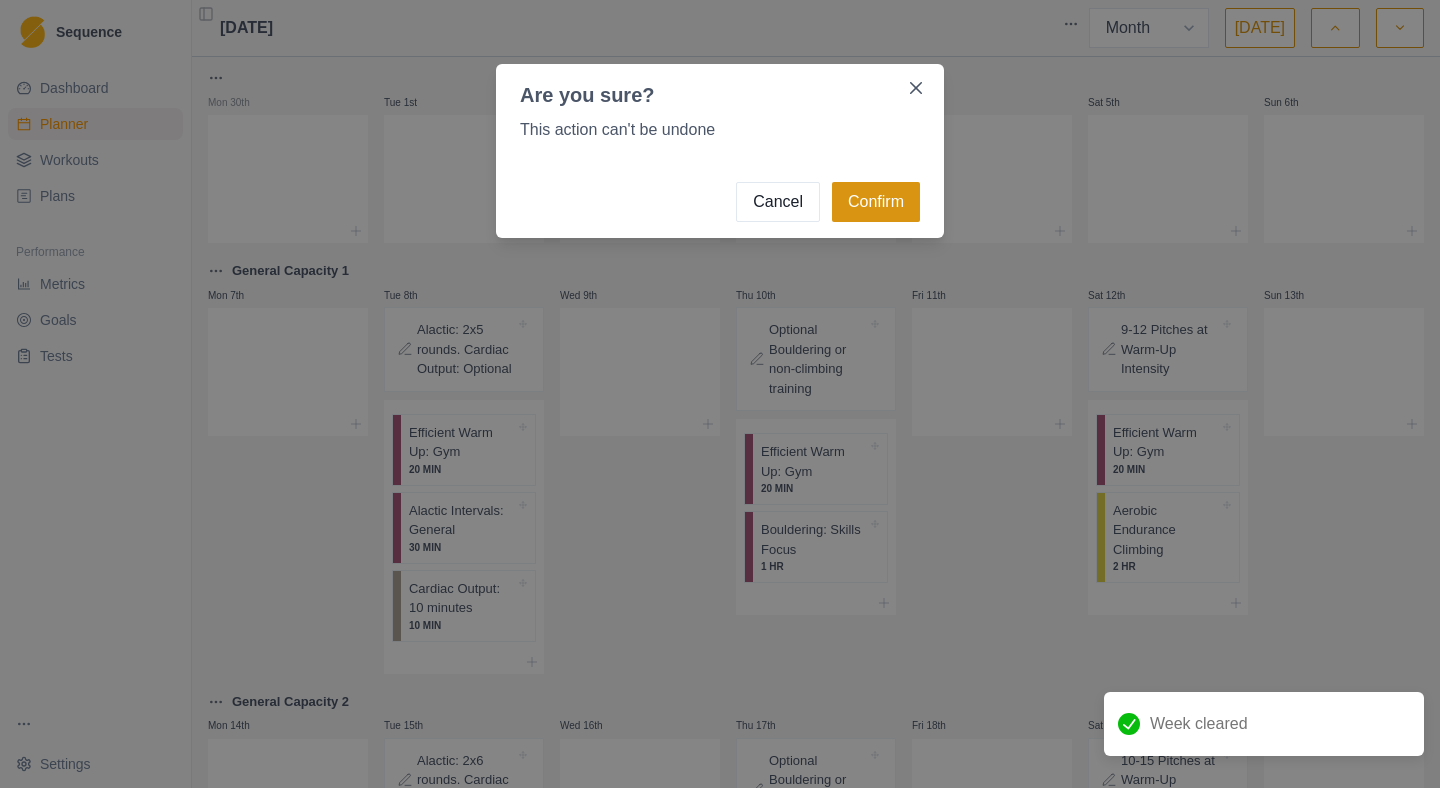 click on "Confirm" at bounding box center [876, 202] 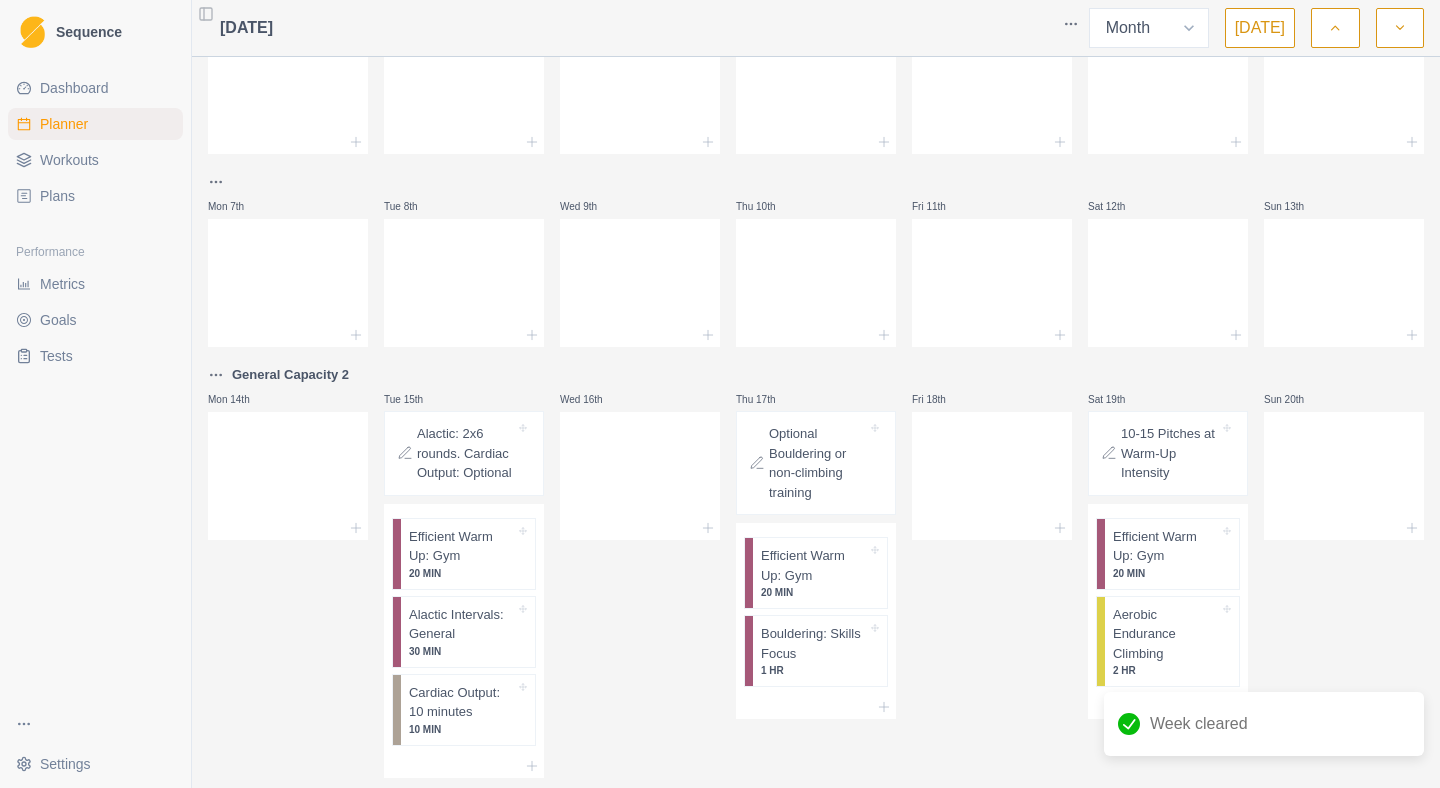 scroll, scrollTop: 148, scrollLeft: 0, axis: vertical 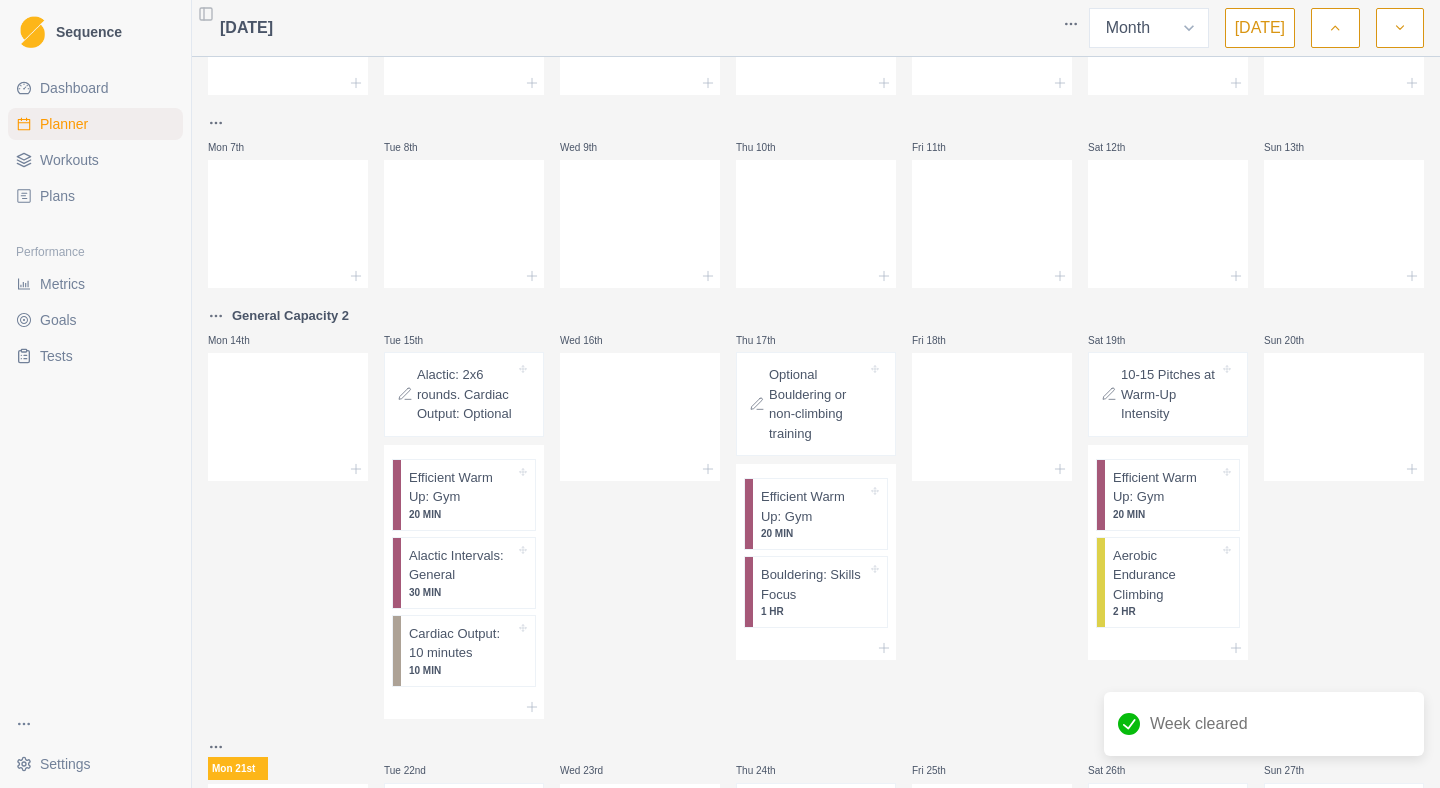 click on "Sequence Dashboard Planner Workouts Plans Performance Metrics Goals Tests Settings Toggle Sidebar [DATE] Week Month [DATE] Mon 30th Tue 1st Wed 2nd Thu 3rd Fri 4th Sat 5th Sun 6th Mon 7th Tue 8th Wed 9th Thu 10th Fri 11th Sat 12th Sun 13th General Capacity 2 Mon 14th Tue 15th Alactic: 2x6 rounds. Cardiac Output: Optional Efficient Warm Up: Gym 20 MIN Alactic Intervals: General 30 MIN Cardiac Output: 10 minutes 10 MIN Wed 16th Thu 17th Optional Bouldering or non-climbing training Efficient Warm Up: Gym 20 MIN Bouldering: Skills Focus 1 HR Fri 18th Sat 19th 10-15 Pitches at Warm-Up Intensity Efficient Warm Up: Gym 20 MIN Aerobic Endurance Climbing 2 HR Sun 20th Mon 21st Tue 22nd Alactic: 3x5 rounds. Cardiac Output: Optional Efficient Warm Up: Gym 20 MIN Alactic Intervals: General 30 MIN Cardiac Output: 10 minutes 10 MIN Wed 23rd Thu 24th Optional Bouldering or non-climbing training Efficient Warm Up: Gym 20 MIN Bouldering: Skills Focus 1 HR Fri 25th Sat 26th 12-16 Pitches at Warm-Up Intensity" at bounding box center (720, 394) 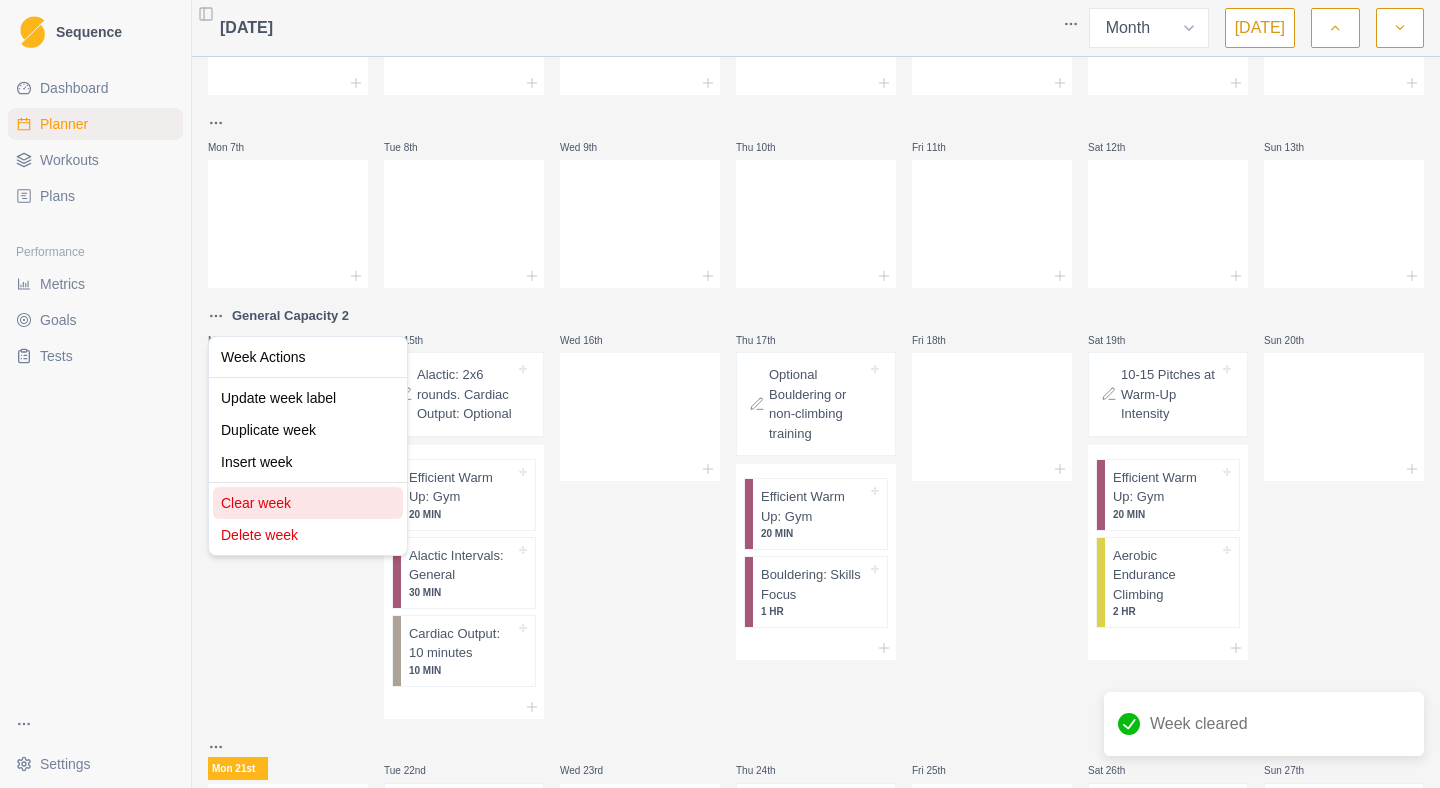 click on "Clear week" at bounding box center (308, 503) 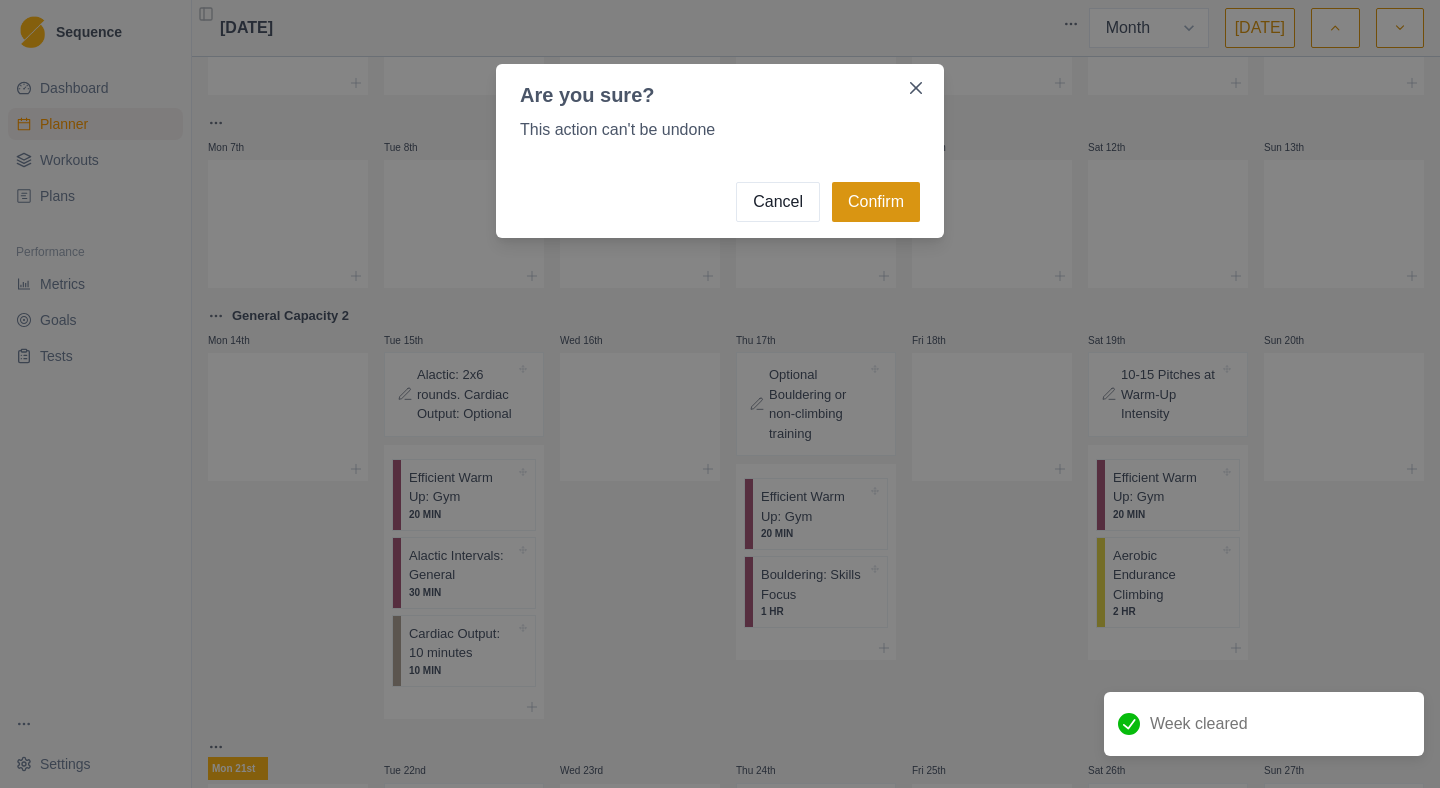 click on "Confirm" at bounding box center (876, 202) 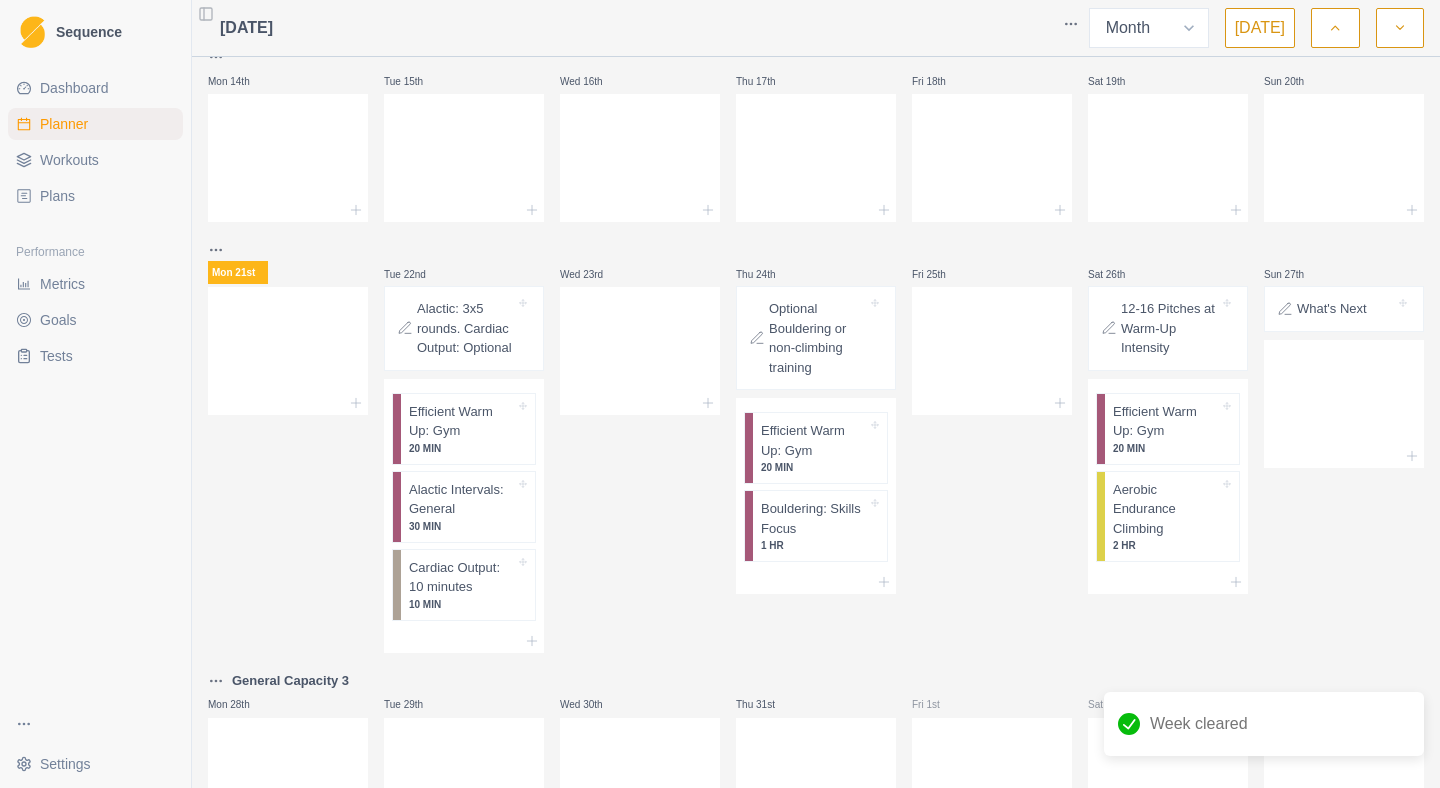scroll, scrollTop: 413, scrollLeft: 0, axis: vertical 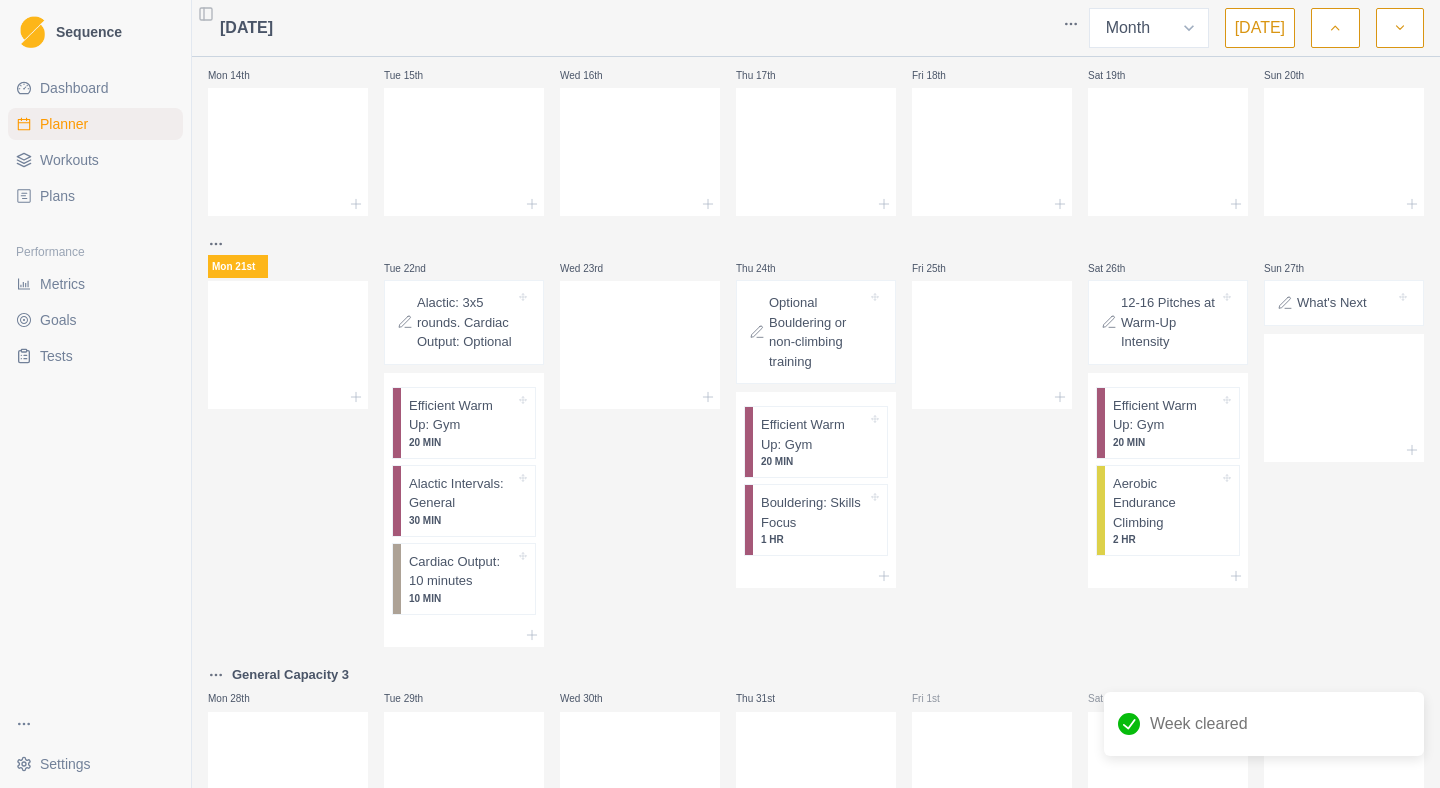 click on "Plans" at bounding box center (95, 196) 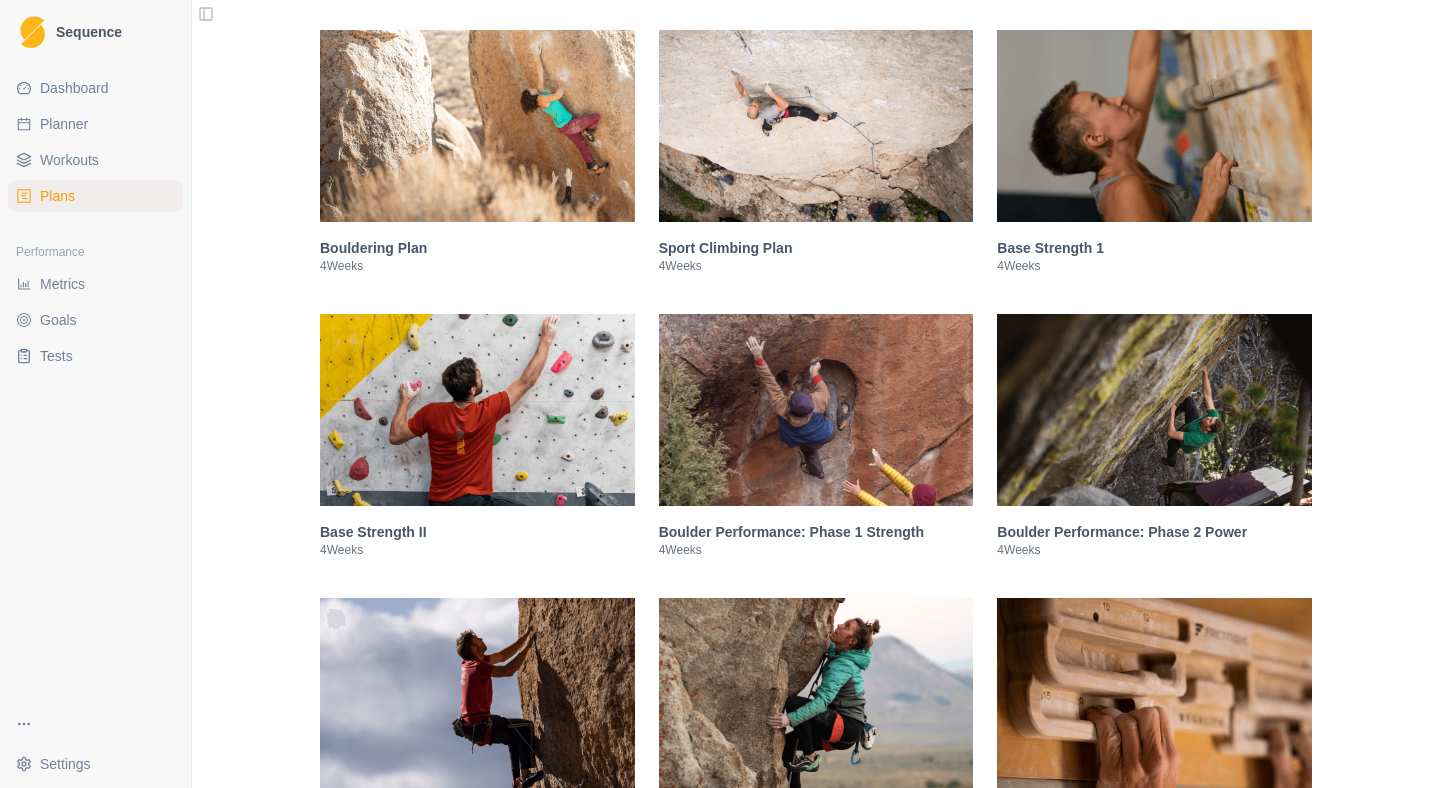 scroll, scrollTop: 397, scrollLeft: 0, axis: vertical 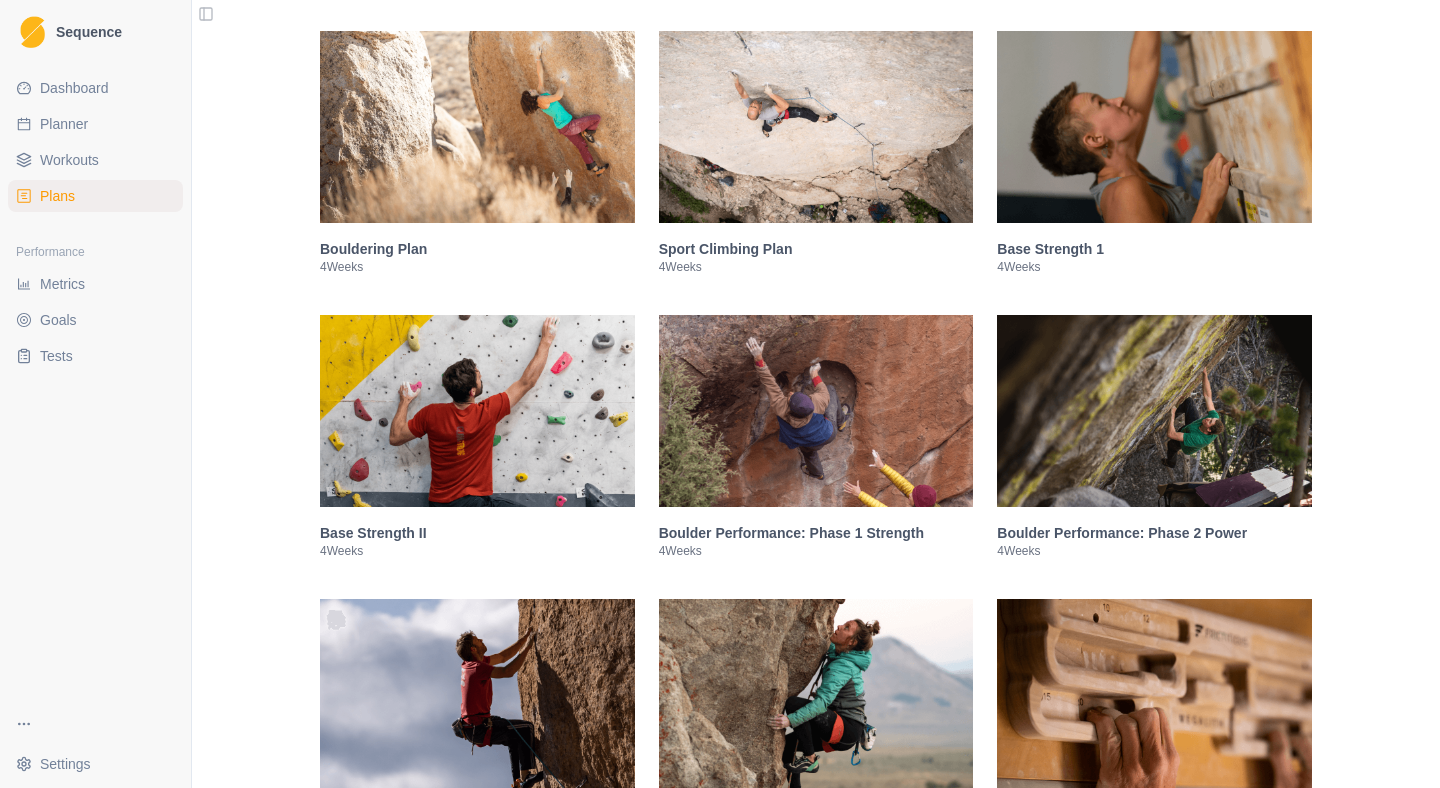 click on "Sport Climbing Plan" at bounding box center (816, 249) 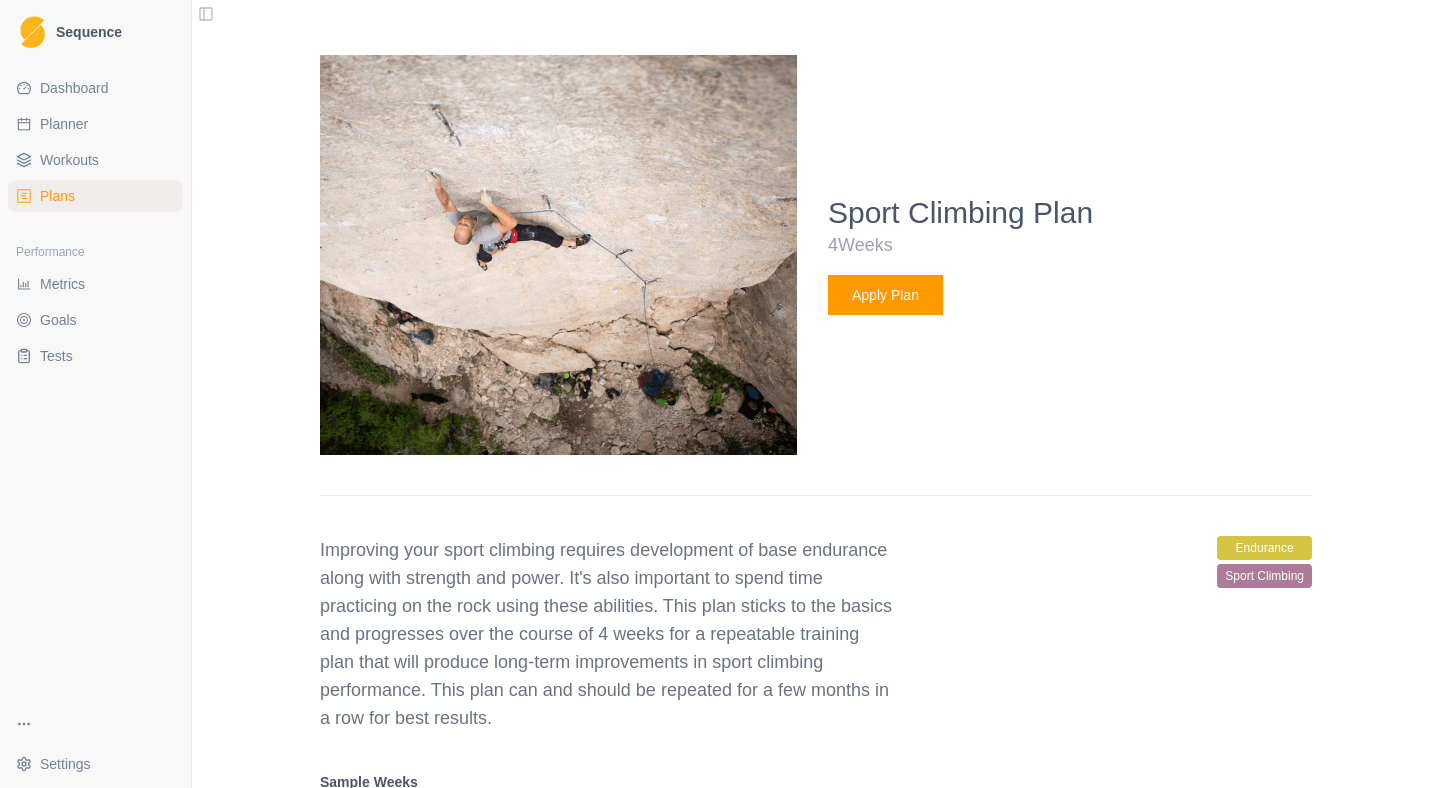 scroll, scrollTop: 736, scrollLeft: 0, axis: vertical 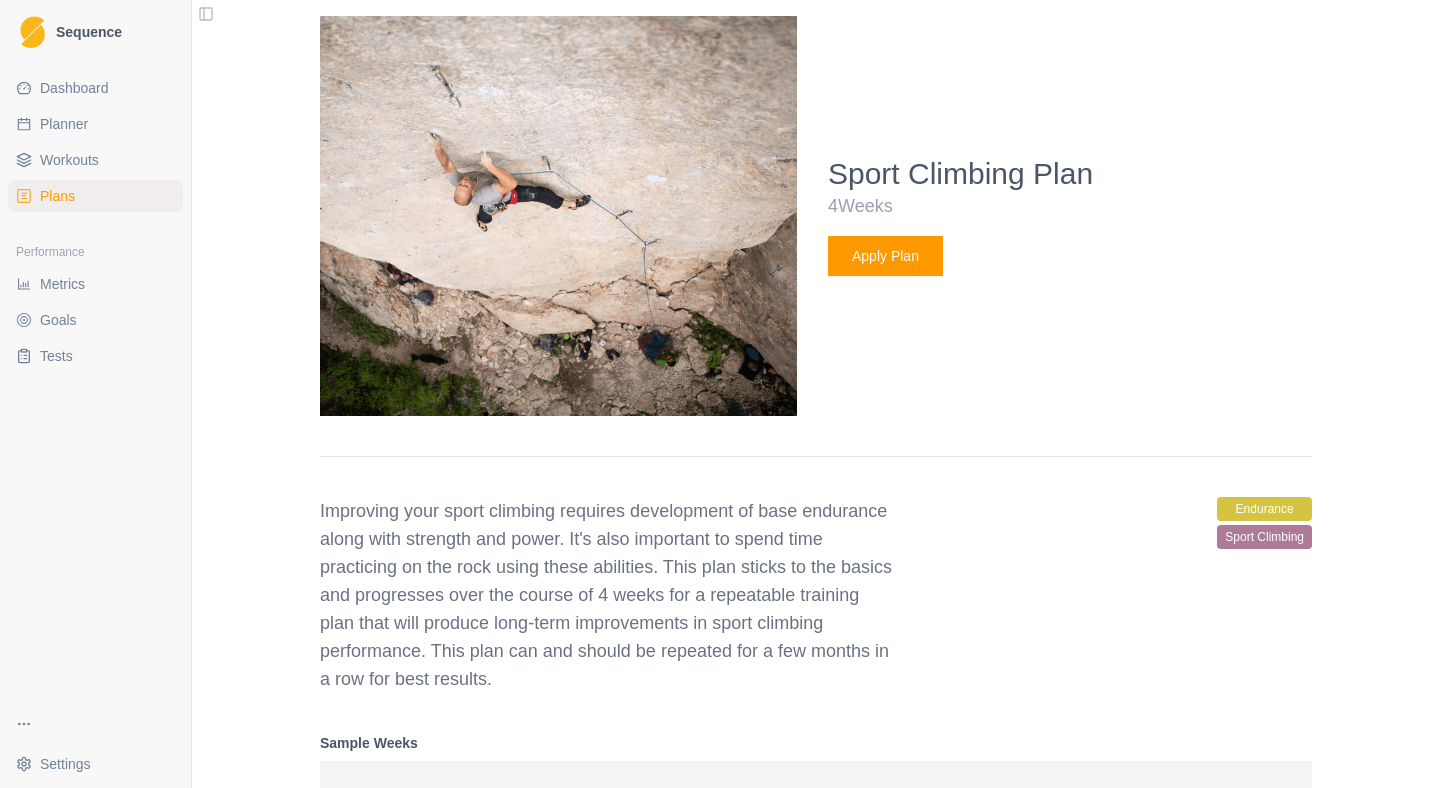 click on "Apply Plan" at bounding box center [885, 256] 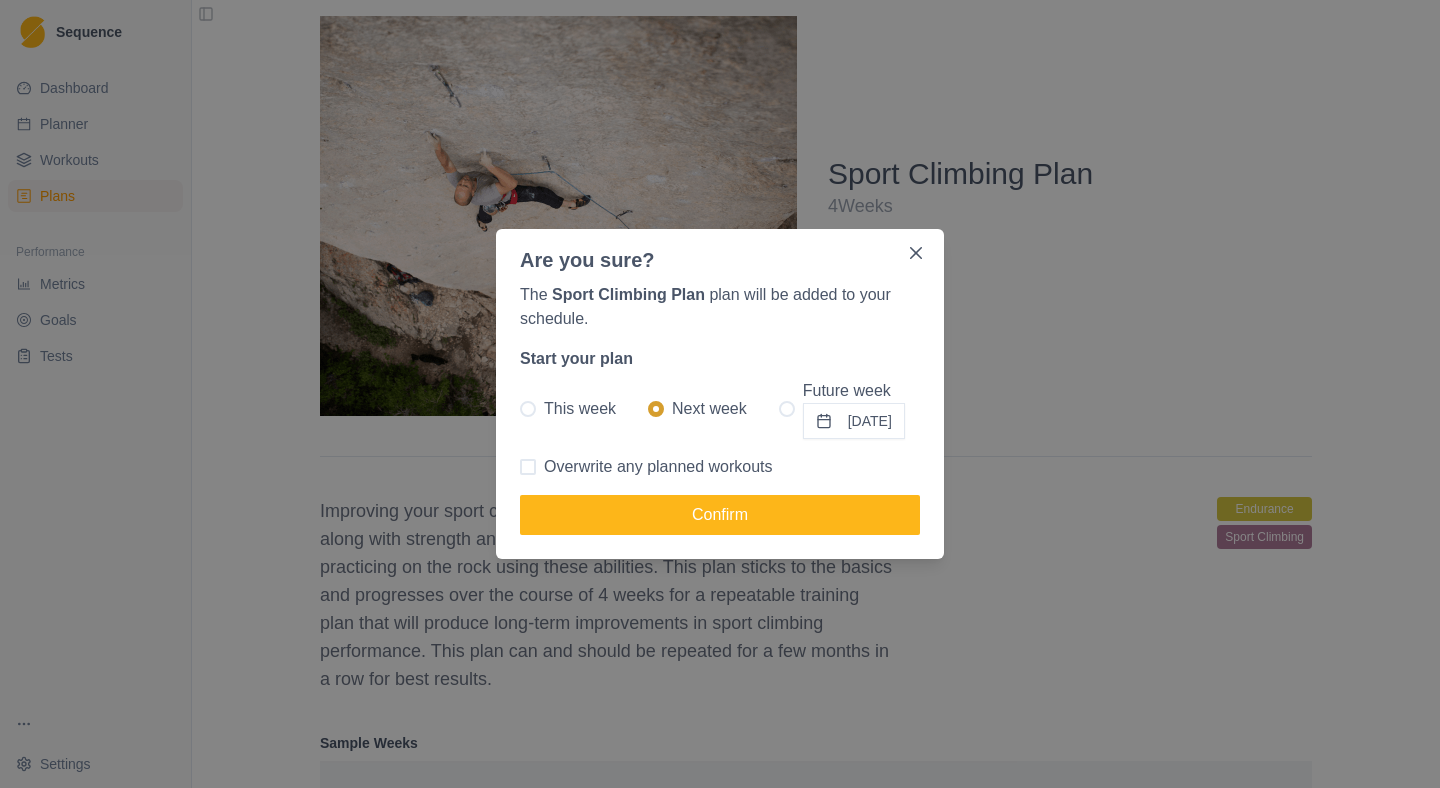 click at bounding box center [528, 467] 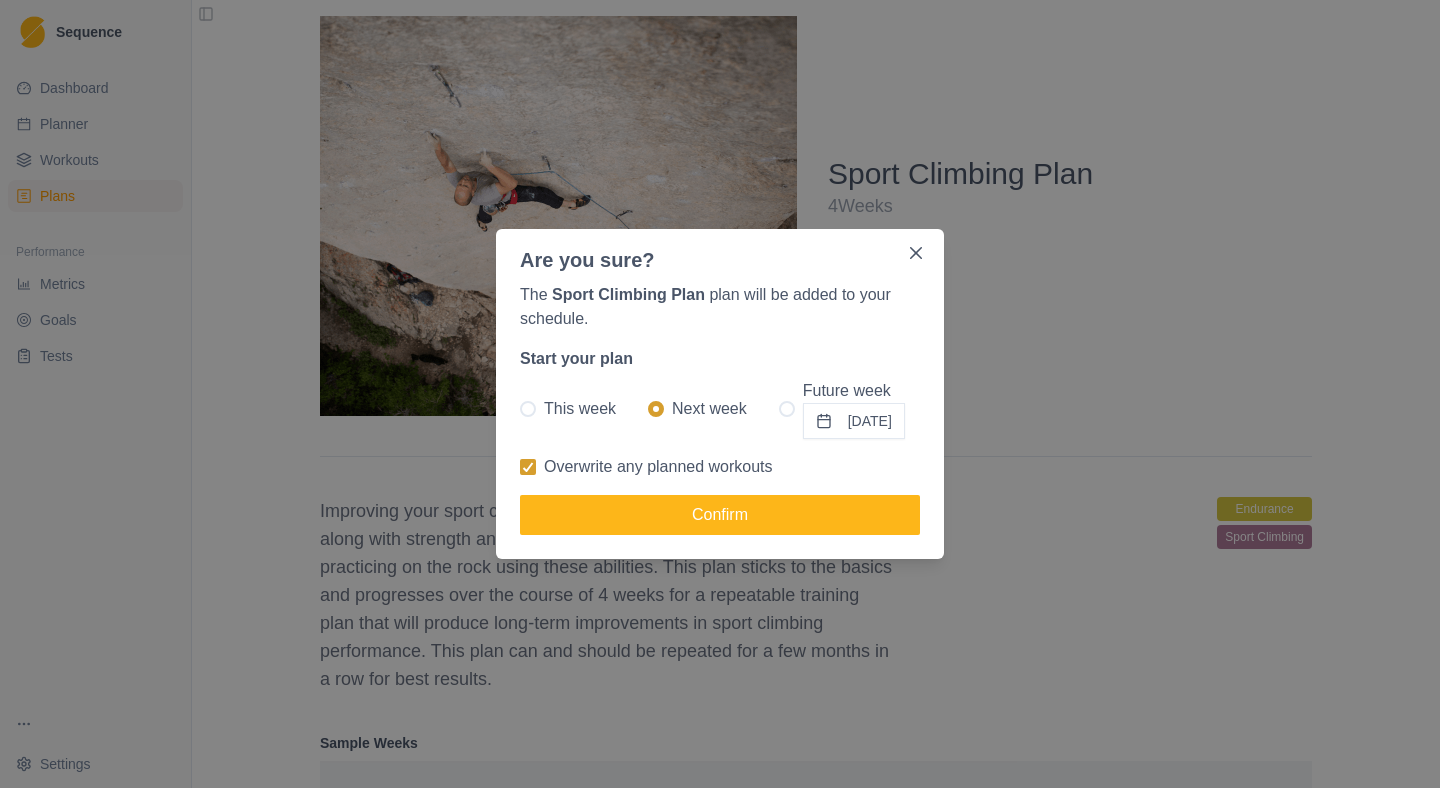 click at bounding box center [528, 409] 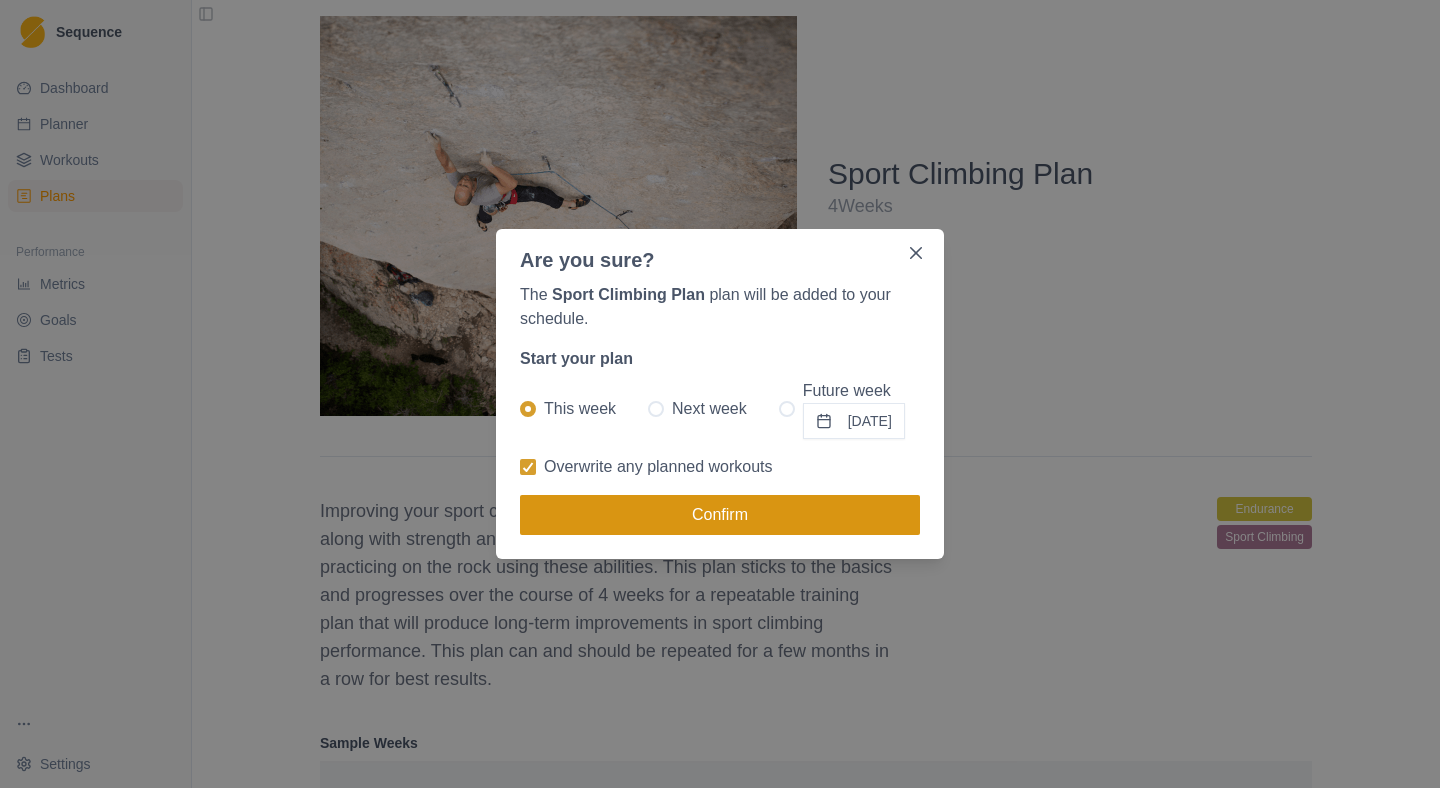 click on "Confirm" at bounding box center (720, 515) 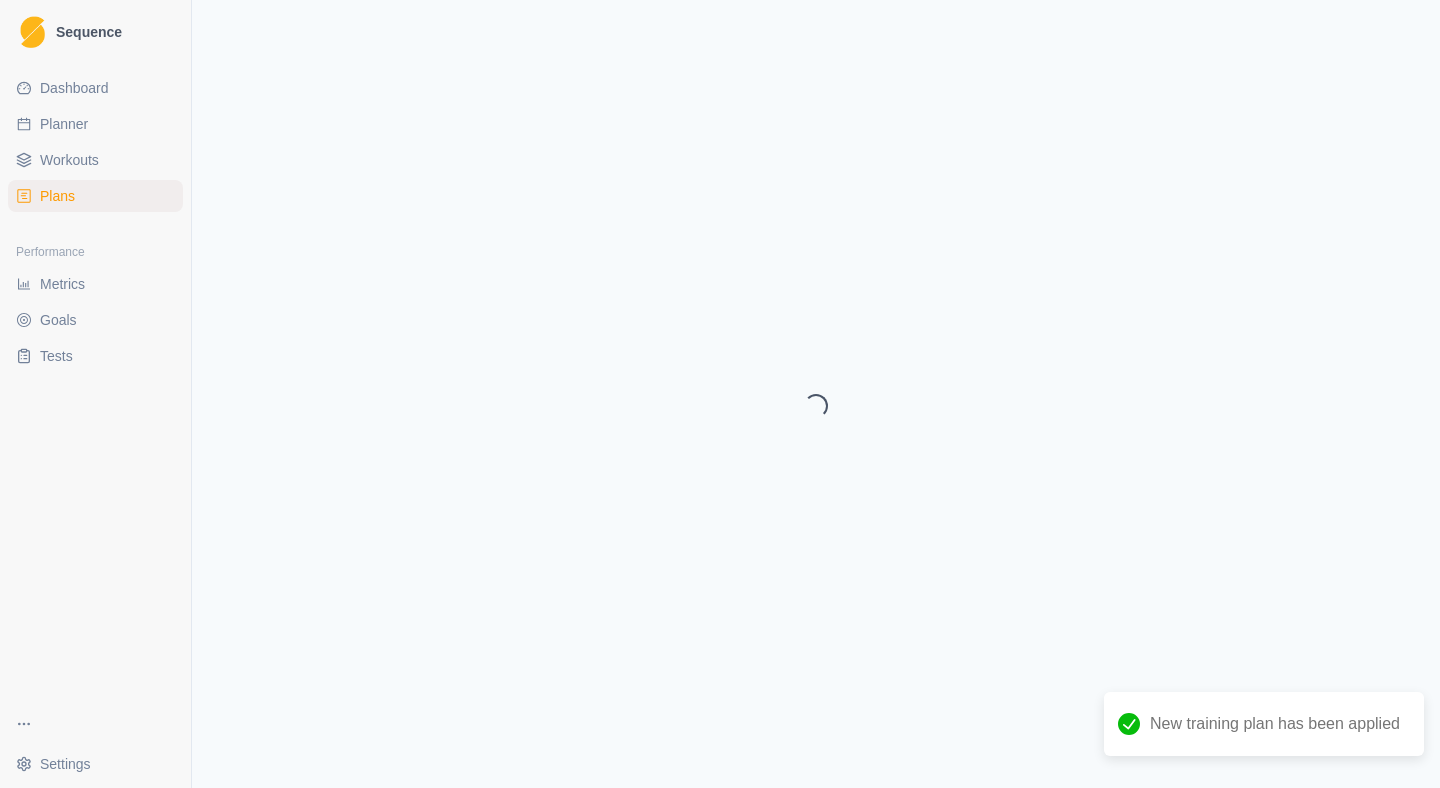select on "month" 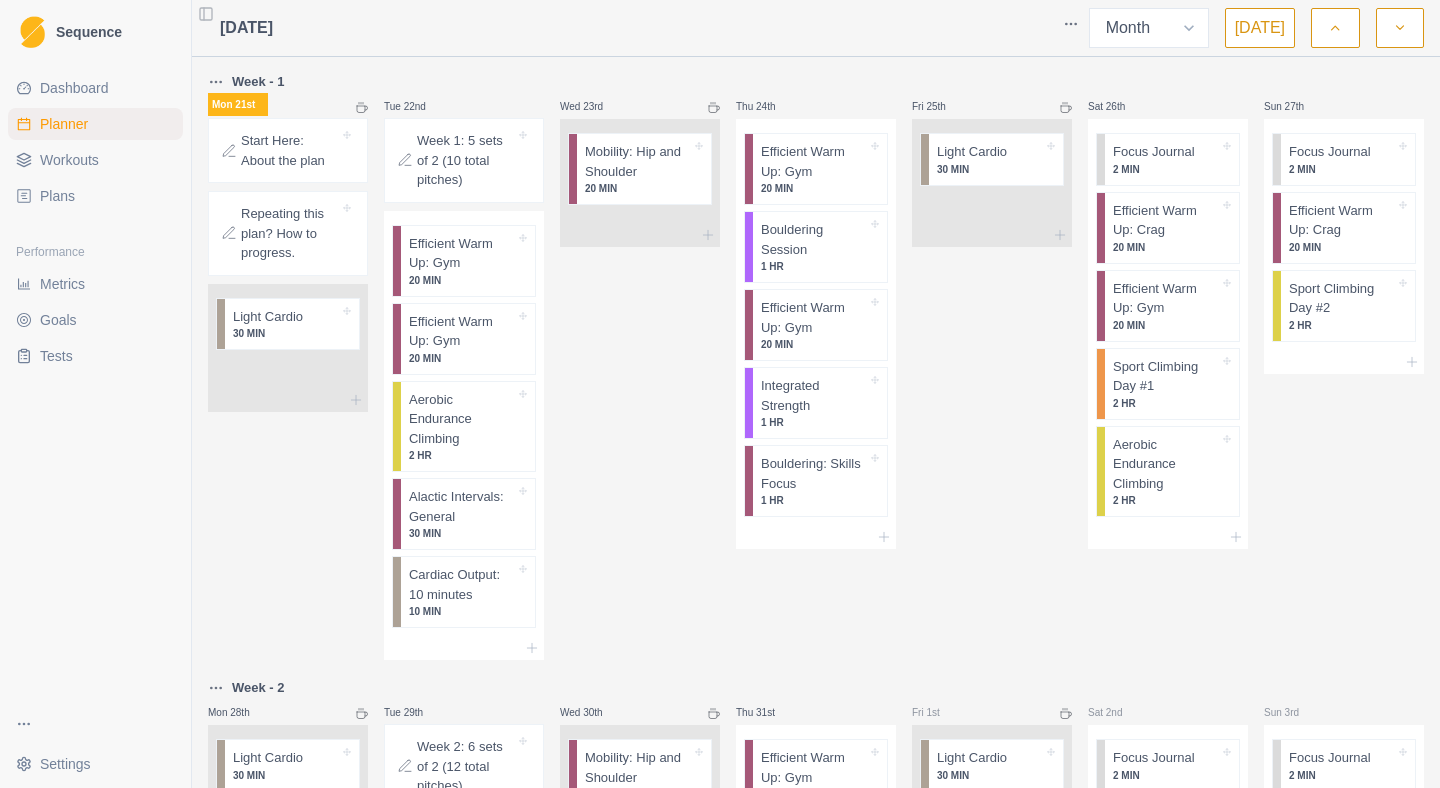 scroll, scrollTop: 573, scrollLeft: 0, axis: vertical 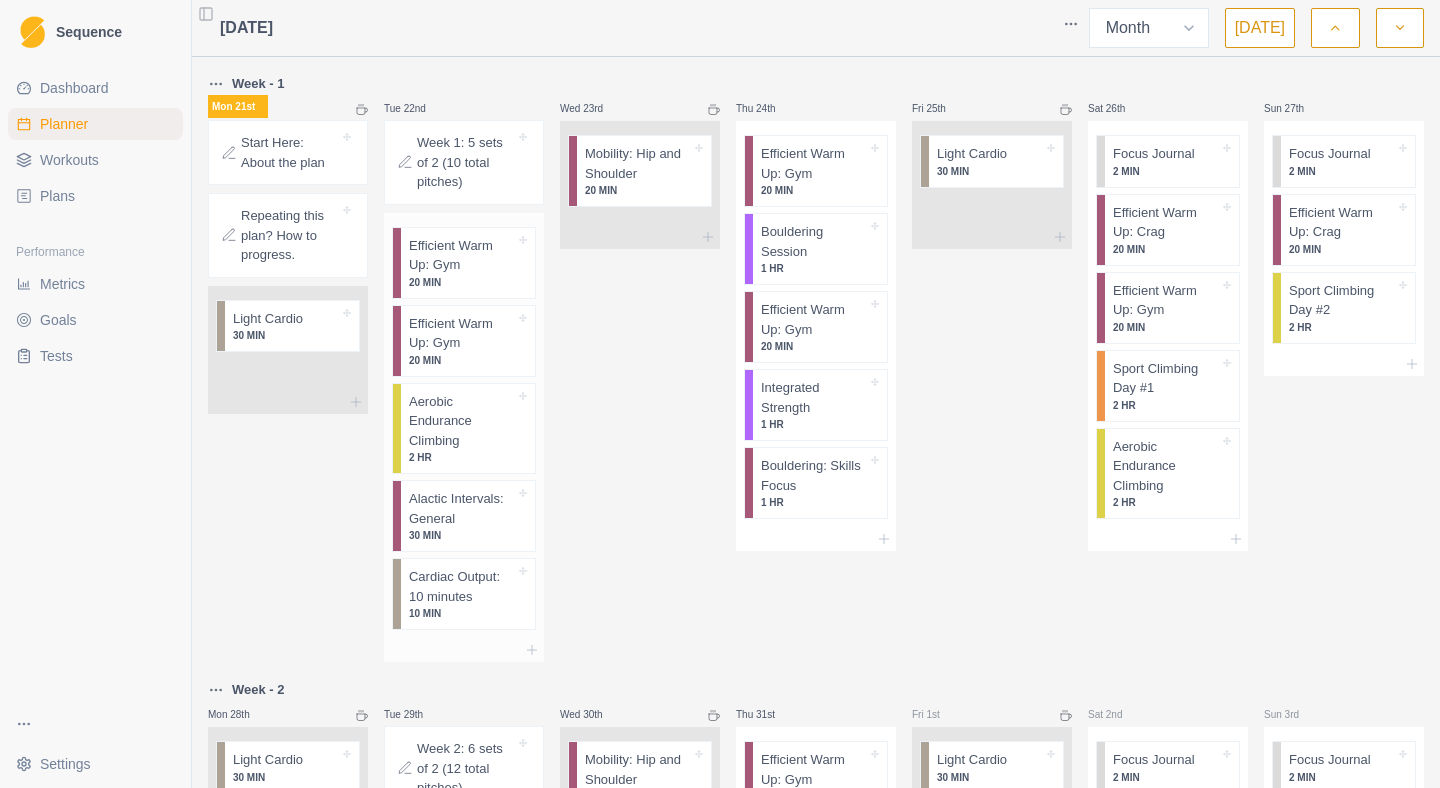 click on "Aerobic Endurance Climbing" at bounding box center [462, 421] 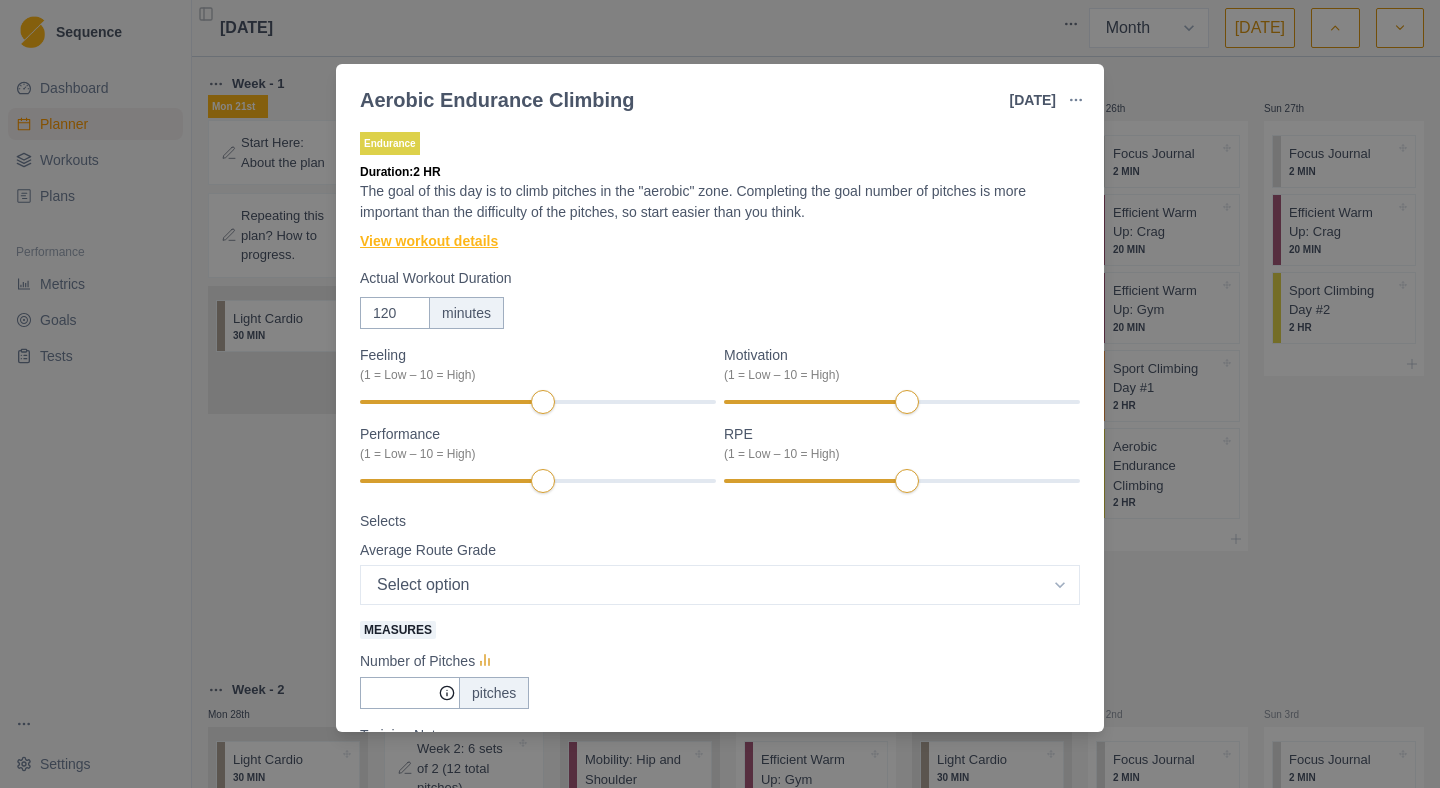click on "View workout details" at bounding box center (429, 241) 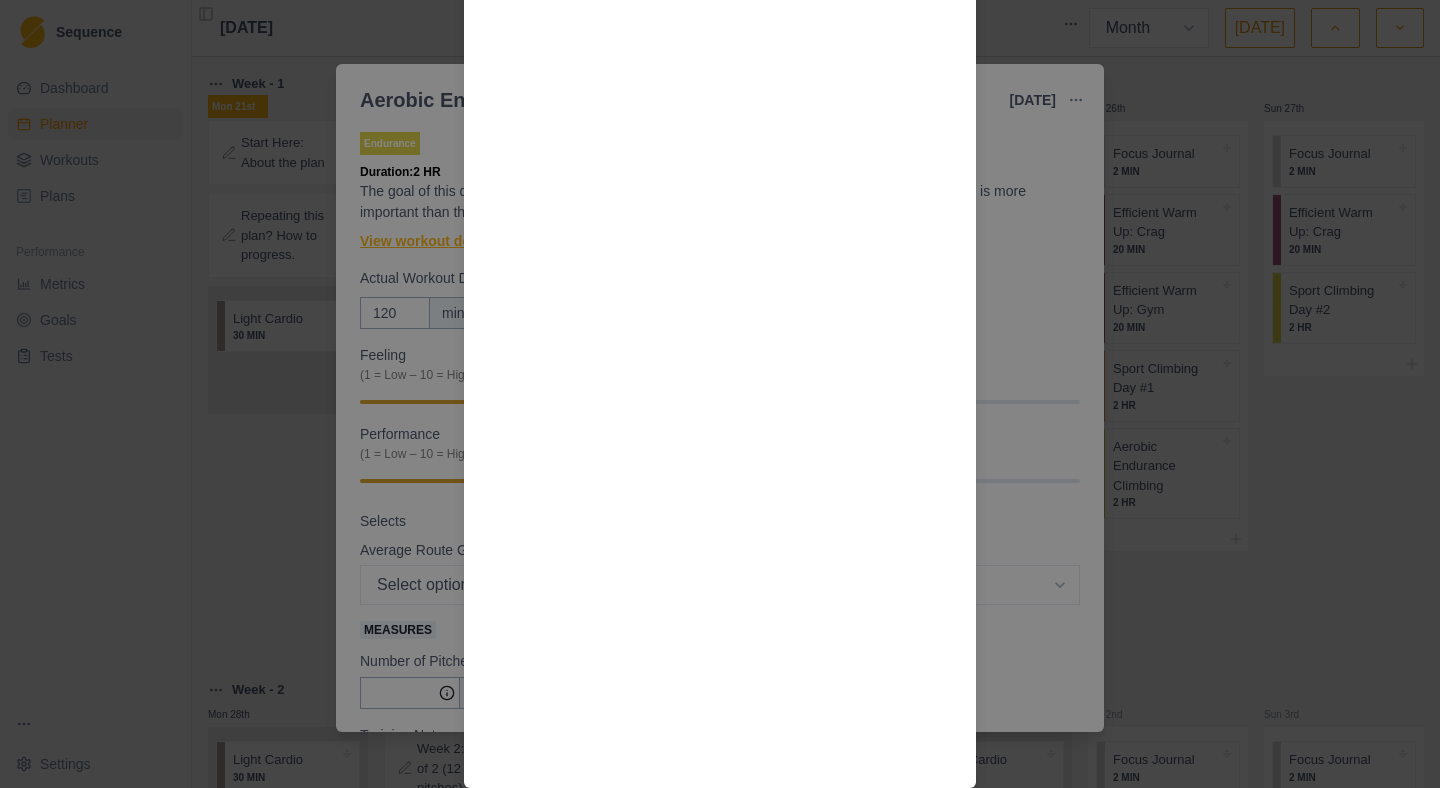 scroll, scrollTop: 1290, scrollLeft: 0, axis: vertical 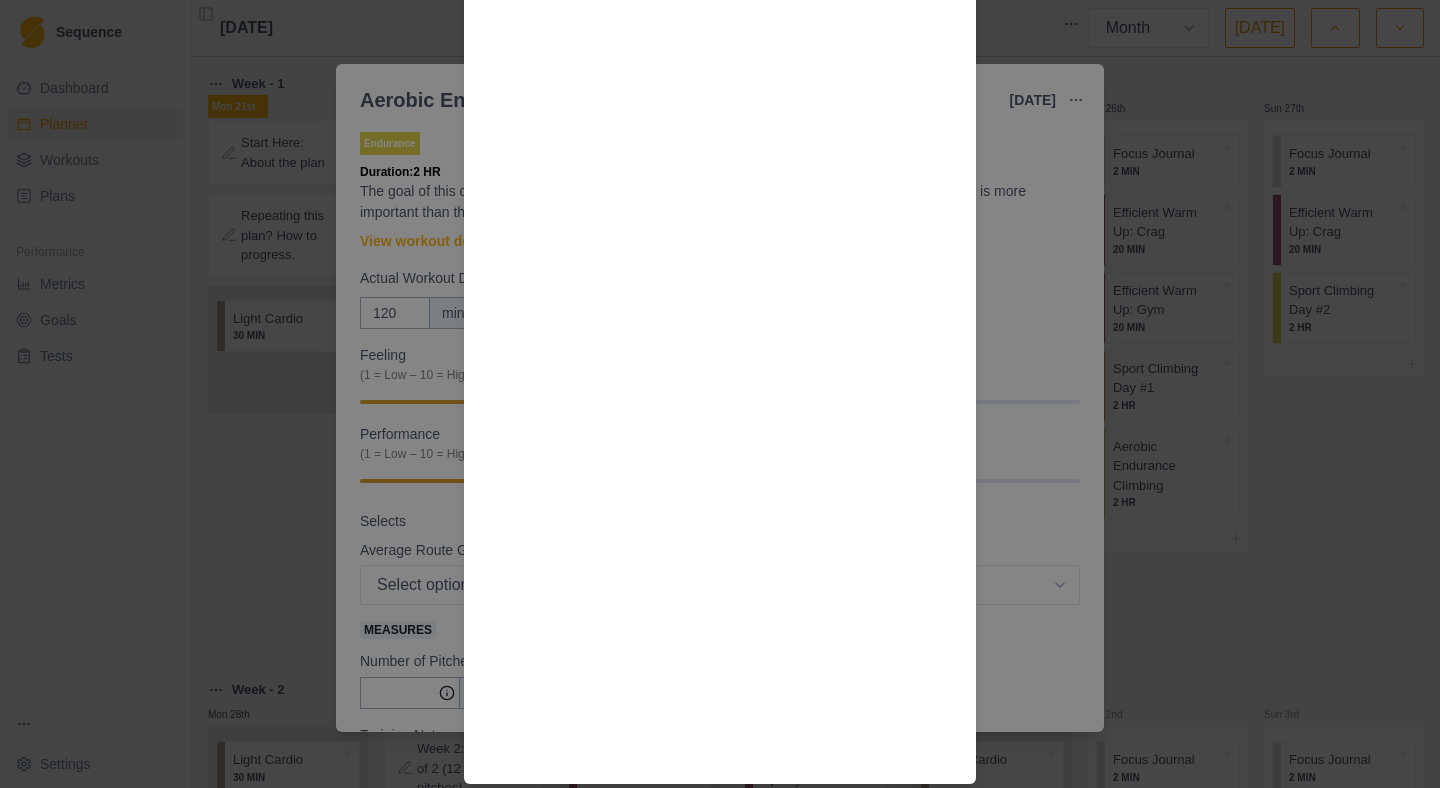 click on "Workout Details The goal of this day is to climb pitches in the "aerobic" zone which is similar to warmup intensity. Completing the goal number of pitches is more important than the difficulty of the pitches, so start easier than you think. Keep the difficulty around the same for the whole session after a warmup pitch or two. This session is set up to do with a partner in a rope climbing gym, but you could do the same thing on autobelay, outdoors with a partner, or outdoor rope soloing depending on your facilities and skill set. Each set will have an optional, but recommended, skills drill to practice during the climbing. For the first session, only do the skills drill on the toprope laps, and for following sessions, do the skills drills on every pitch. Here's a few guidelines to make sure you are getting the intensity right: If you are pumped more than a 4/10 at any point, its too hard. If you can't talk in full sentences to your belayer, it's too hard. If you can't perform the skills drill, it's too hard!" at bounding box center [720, 394] 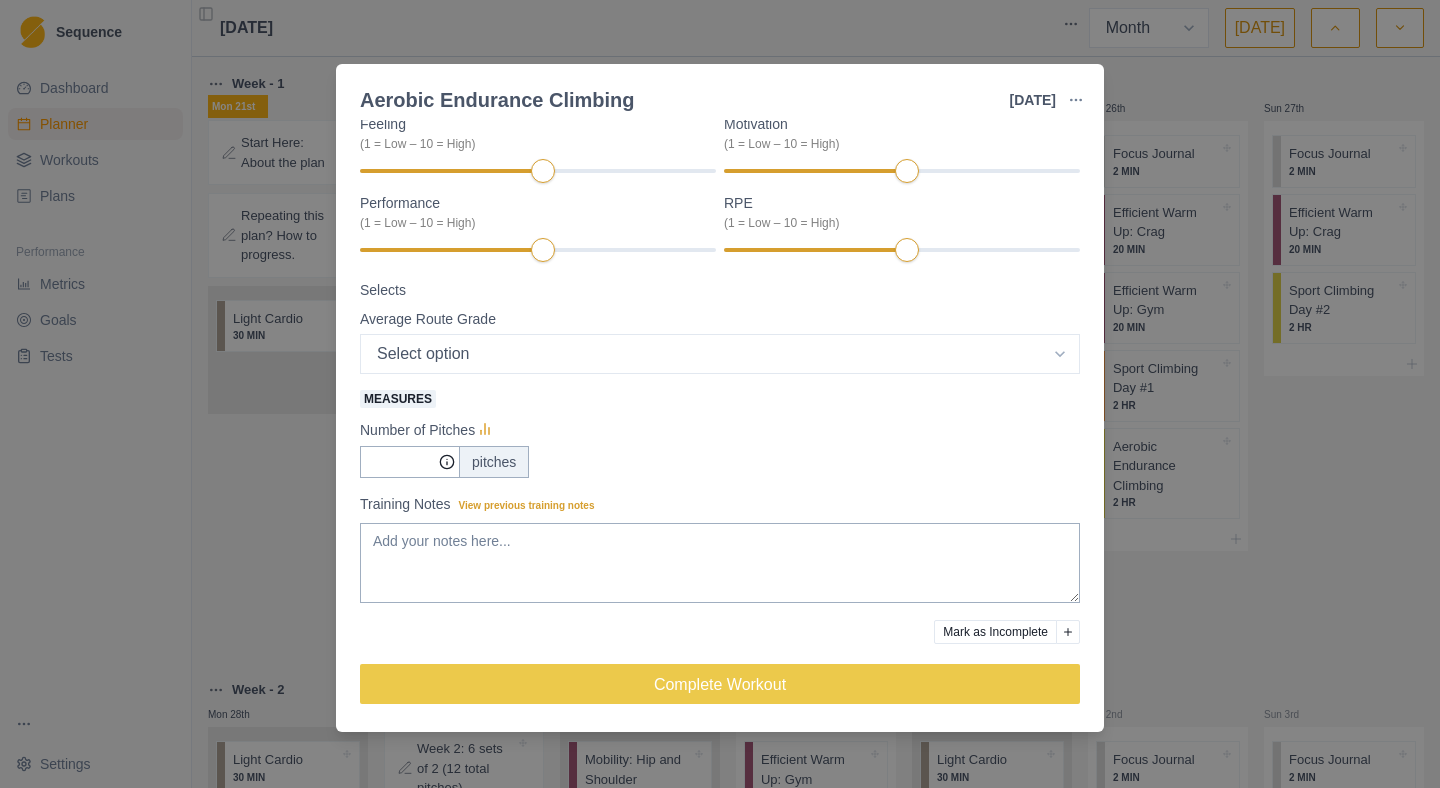 scroll, scrollTop: 0, scrollLeft: 0, axis: both 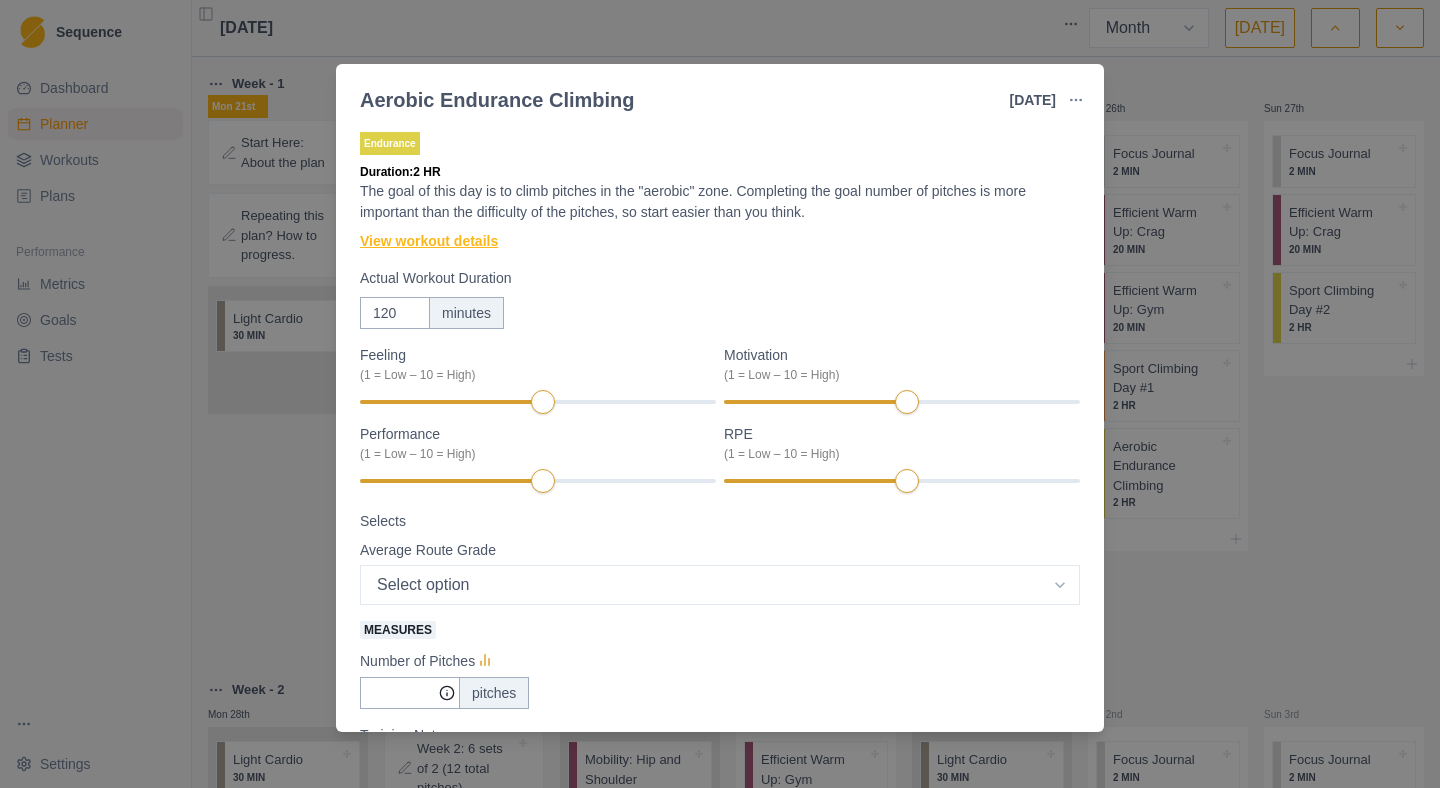click on "View workout details" at bounding box center (429, 241) 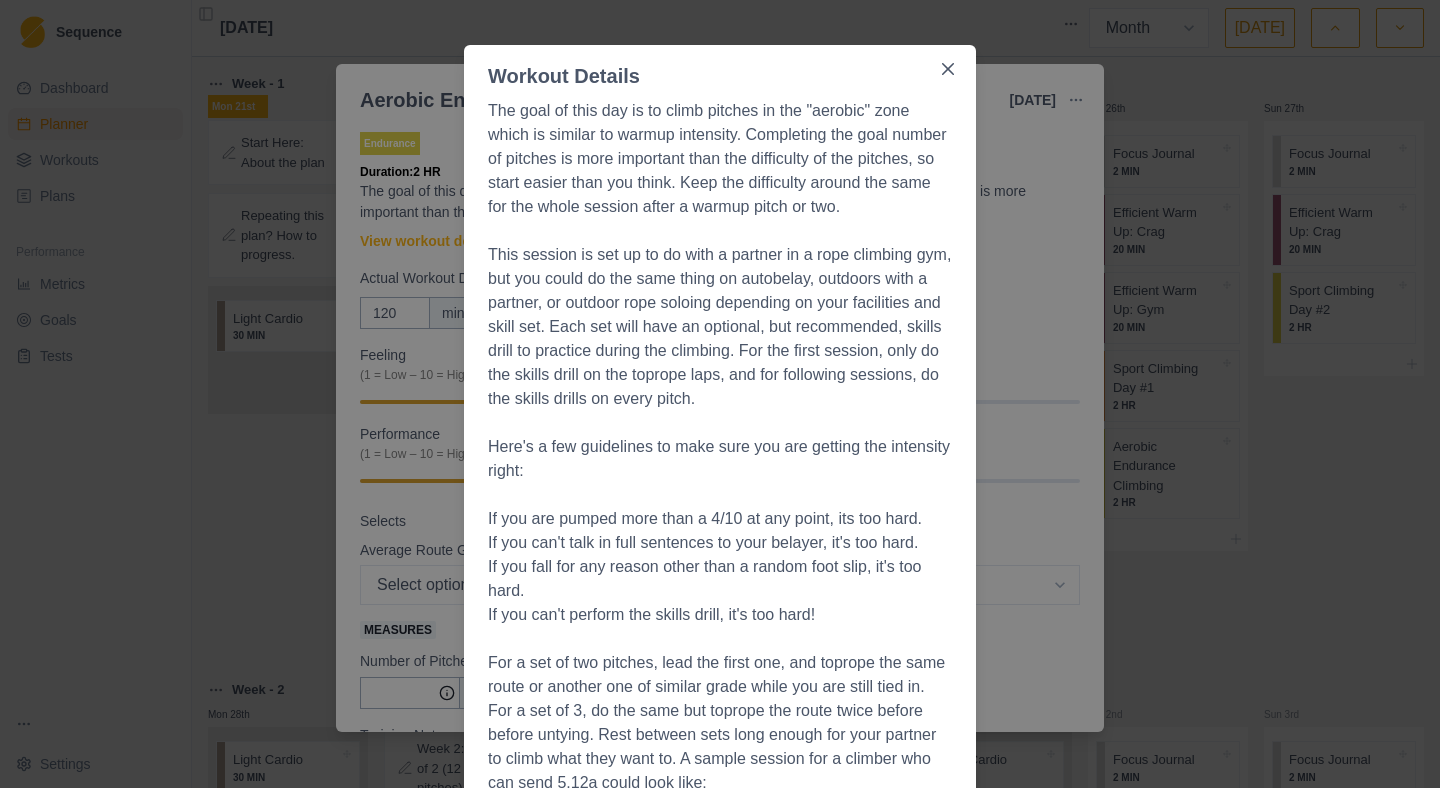 scroll, scrollTop: 0, scrollLeft: 0, axis: both 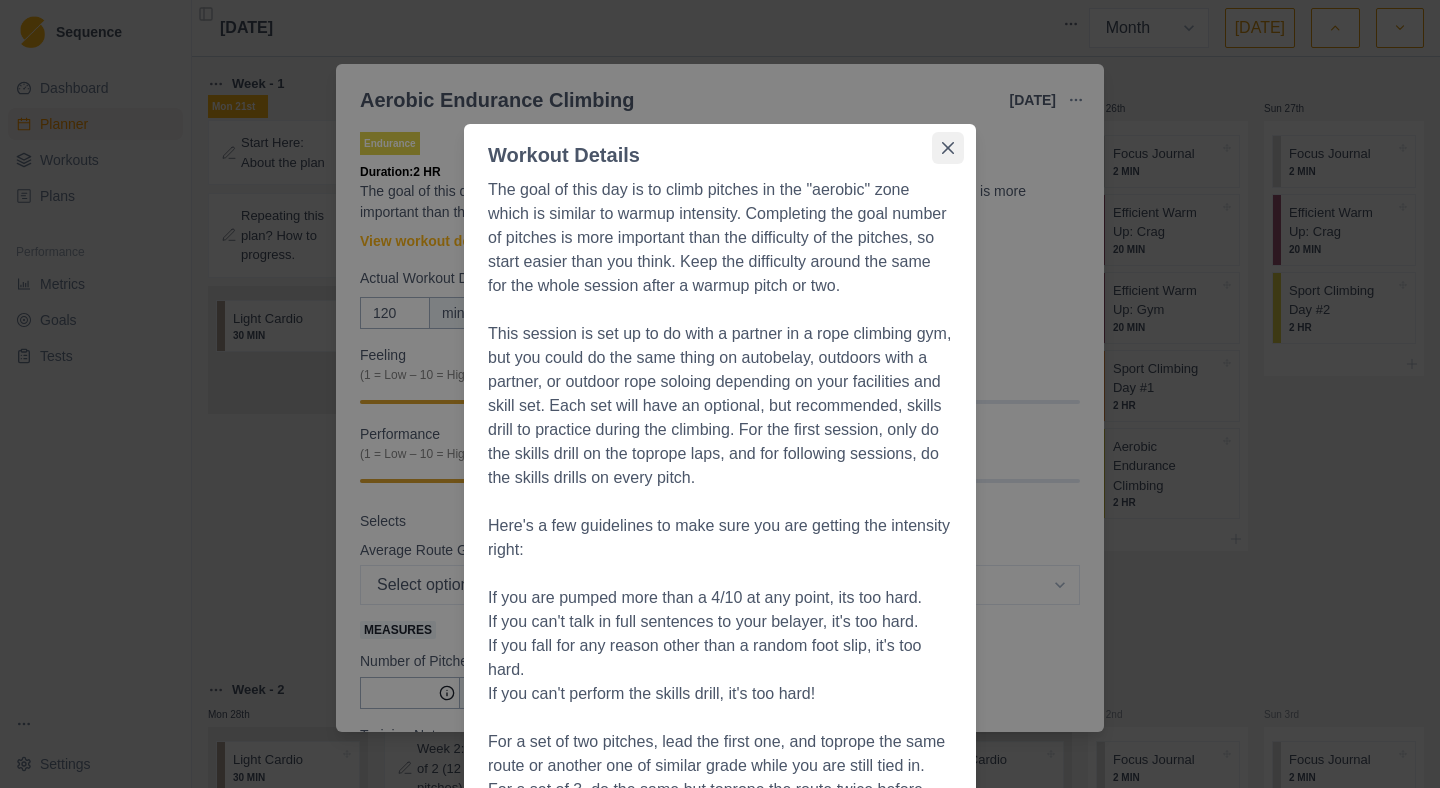 click 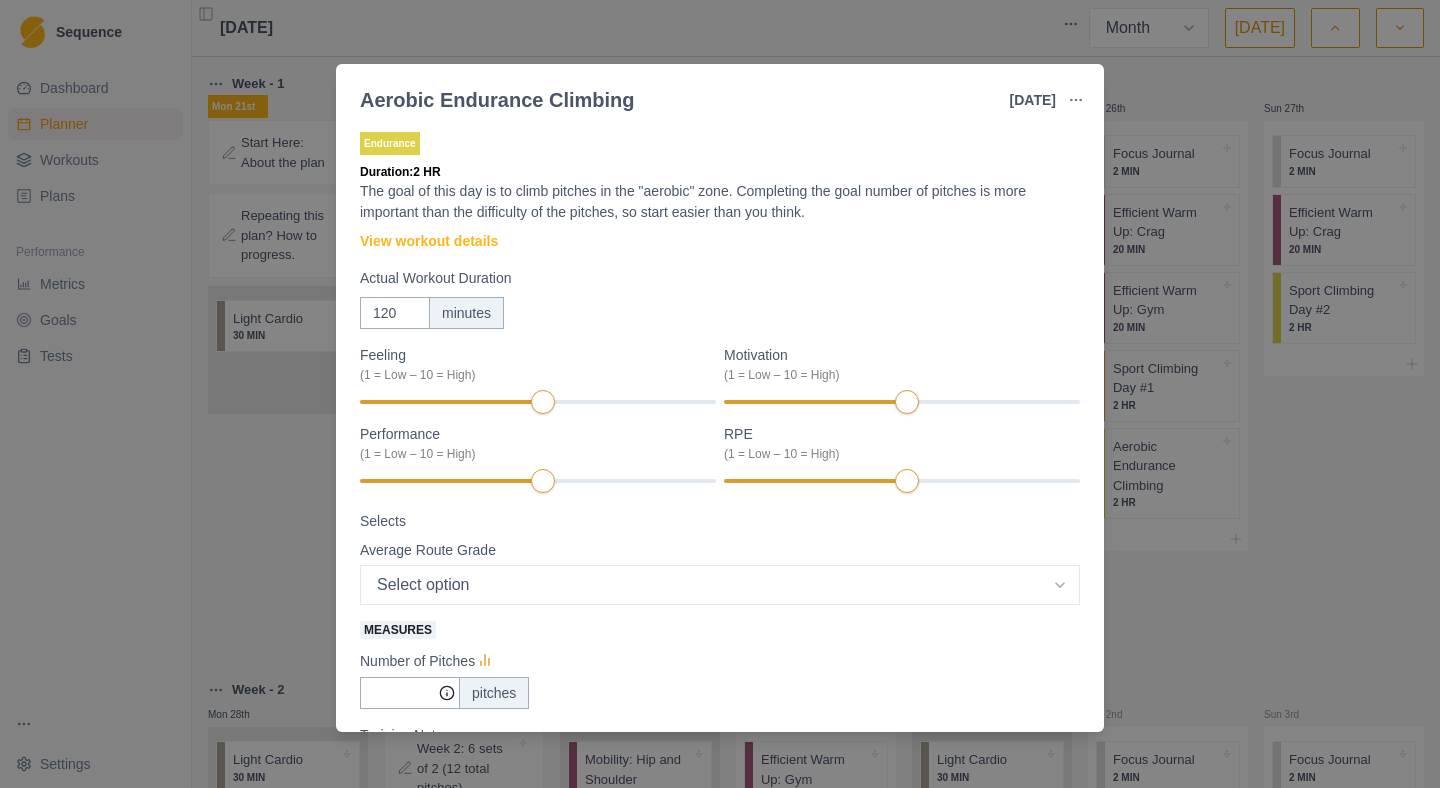 click on "Aerobic Endurance Climbing [DATE] Link To Goal View Workout Metrics Edit Original Workout Reschedule Workout Remove From Schedule Endurance Duration:  2 HR The goal of this day is to climb pitches in the "aerobic" zone. Completing the goal number of pitches is more important than the difficulty of the pitches, so start easier than you think. View workout details Actual Workout Duration 120 minutes Feeling (1 = Low – 10 = High) Motivation (1 = Low – 10 = High) Performance (1 = Low – 10 = High) RPE (1 = Low – 10 = High) Selects Average Route Grade Select option 5.6 5.7 5.8 5.9 5.10a 5.10b 5.10c 5.10d 5.11a 5.11b 5.11c 5.11d 5.12a 5.12b 5.12c 5.12d 5.13a 5.13b 5.13c 5.13d 5.14a Measures Number of Pitches pitches Training Notes View previous training notes Mark as Incomplete Complete Workout" at bounding box center [720, 394] 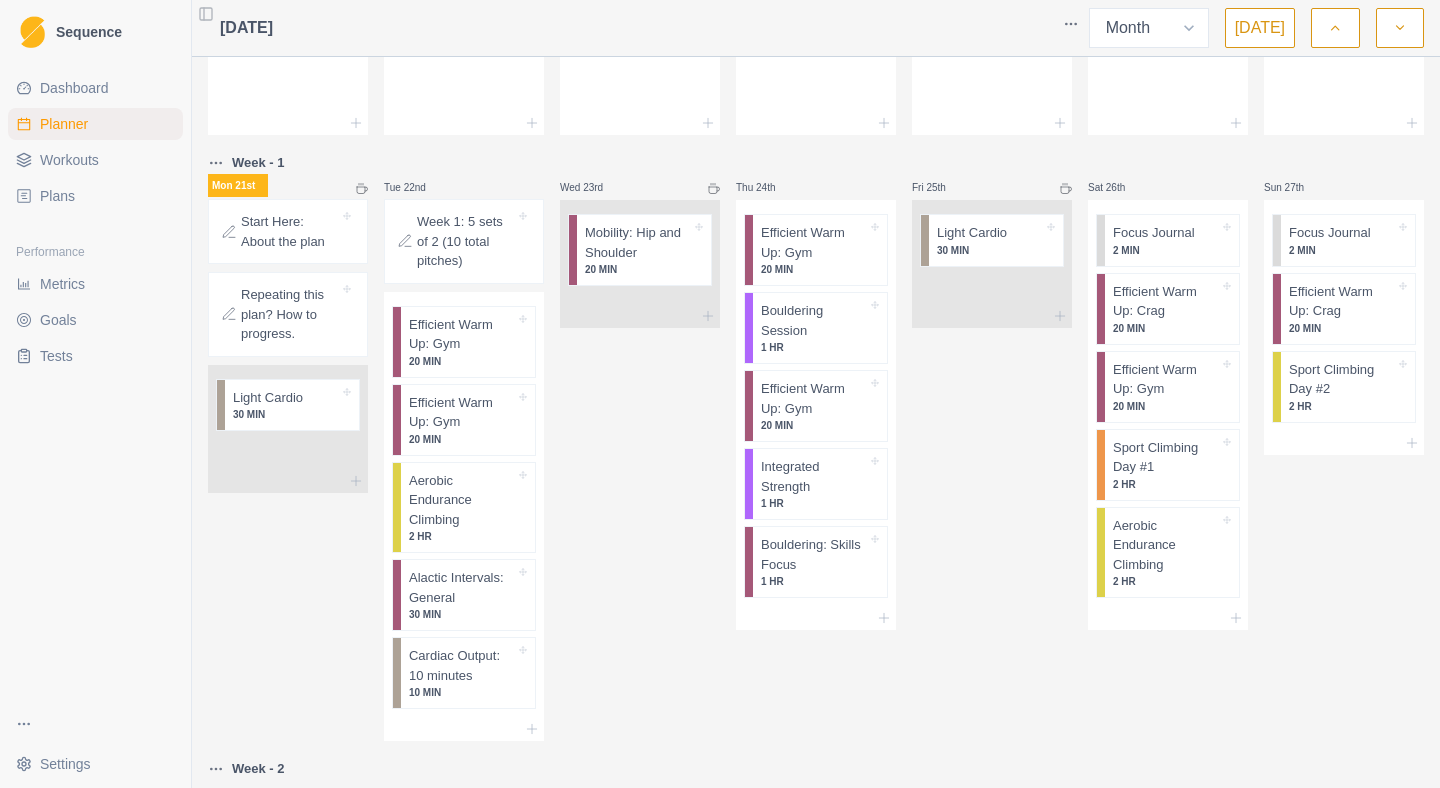 scroll, scrollTop: 533, scrollLeft: 0, axis: vertical 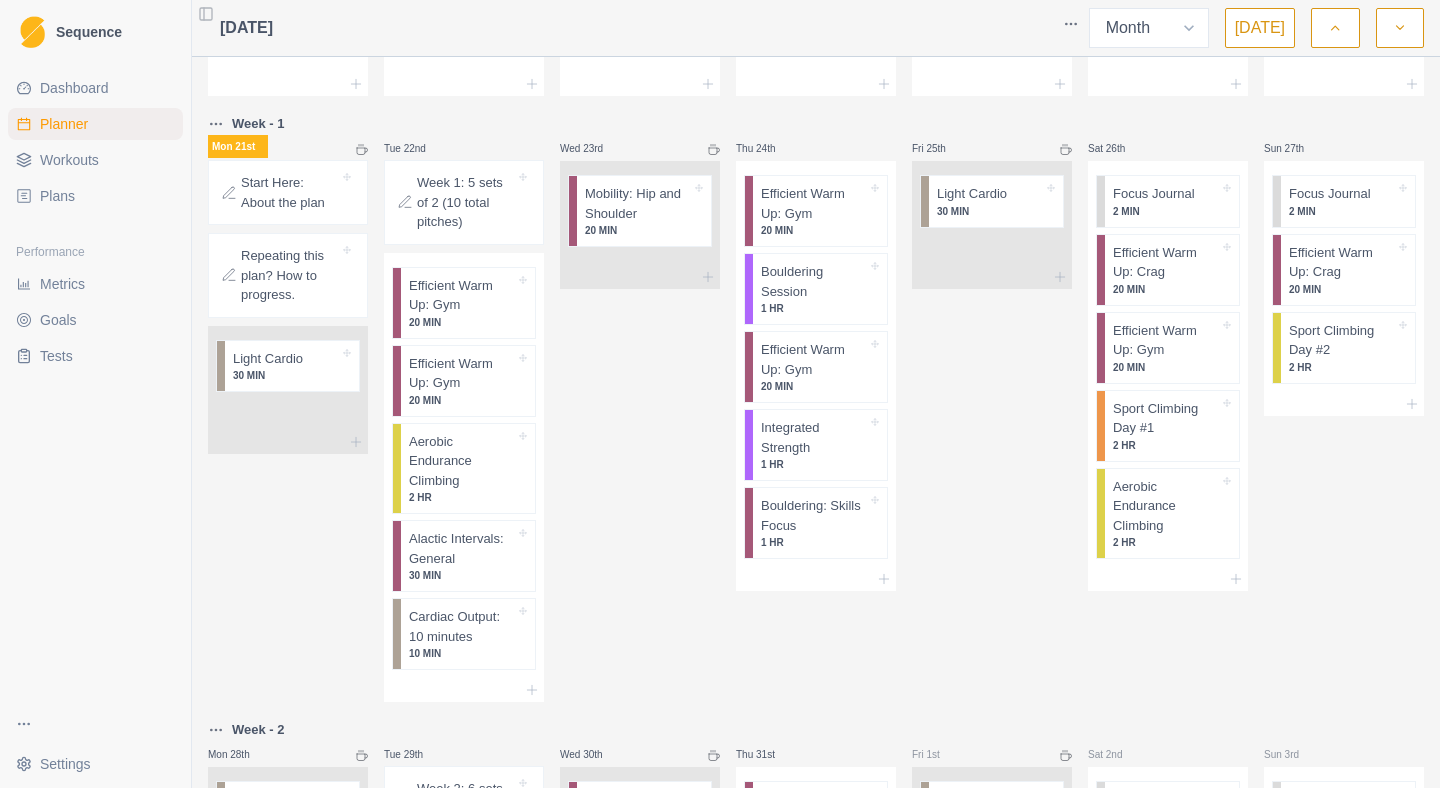 click on "Workouts" at bounding box center (69, 160) 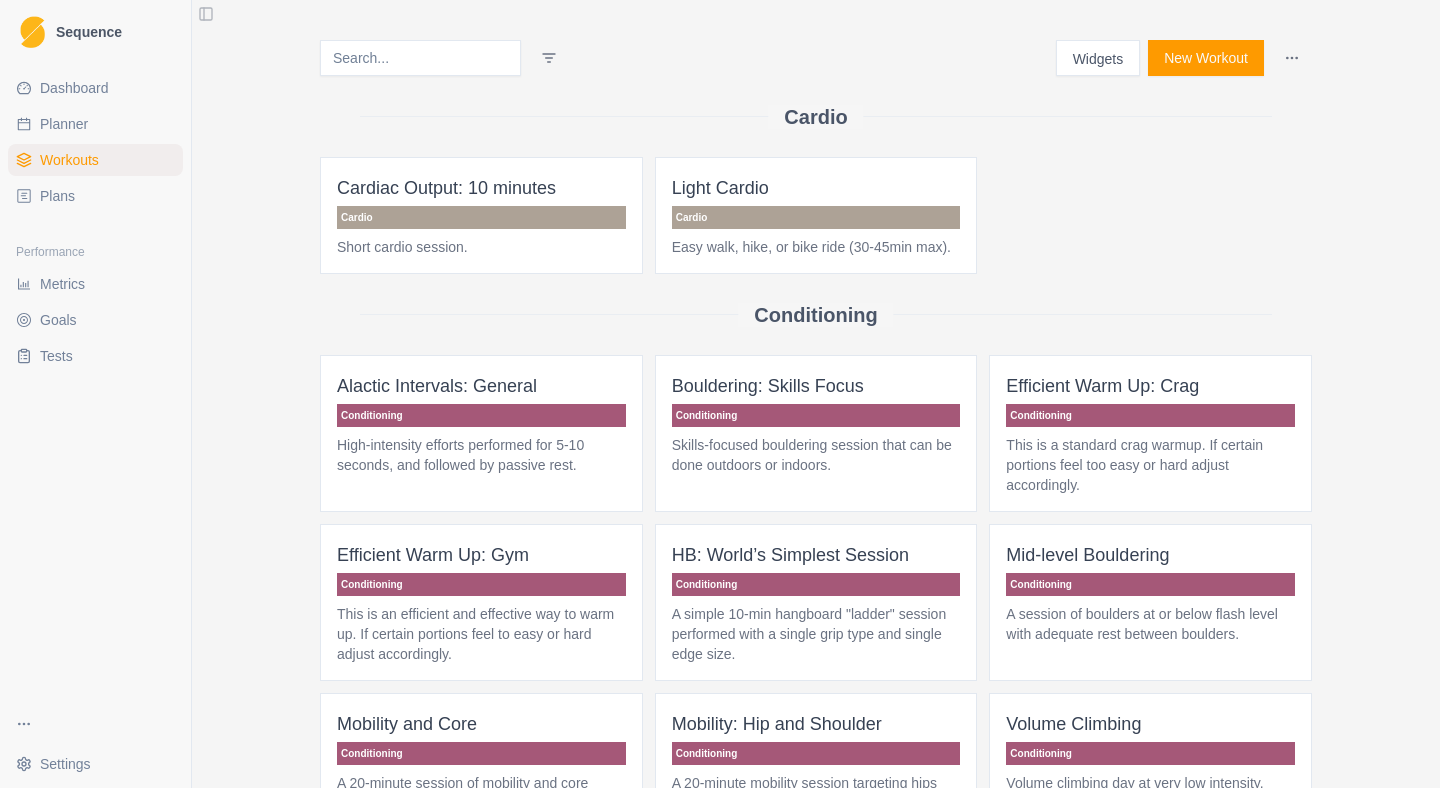 click on "Plans" at bounding box center [95, 196] 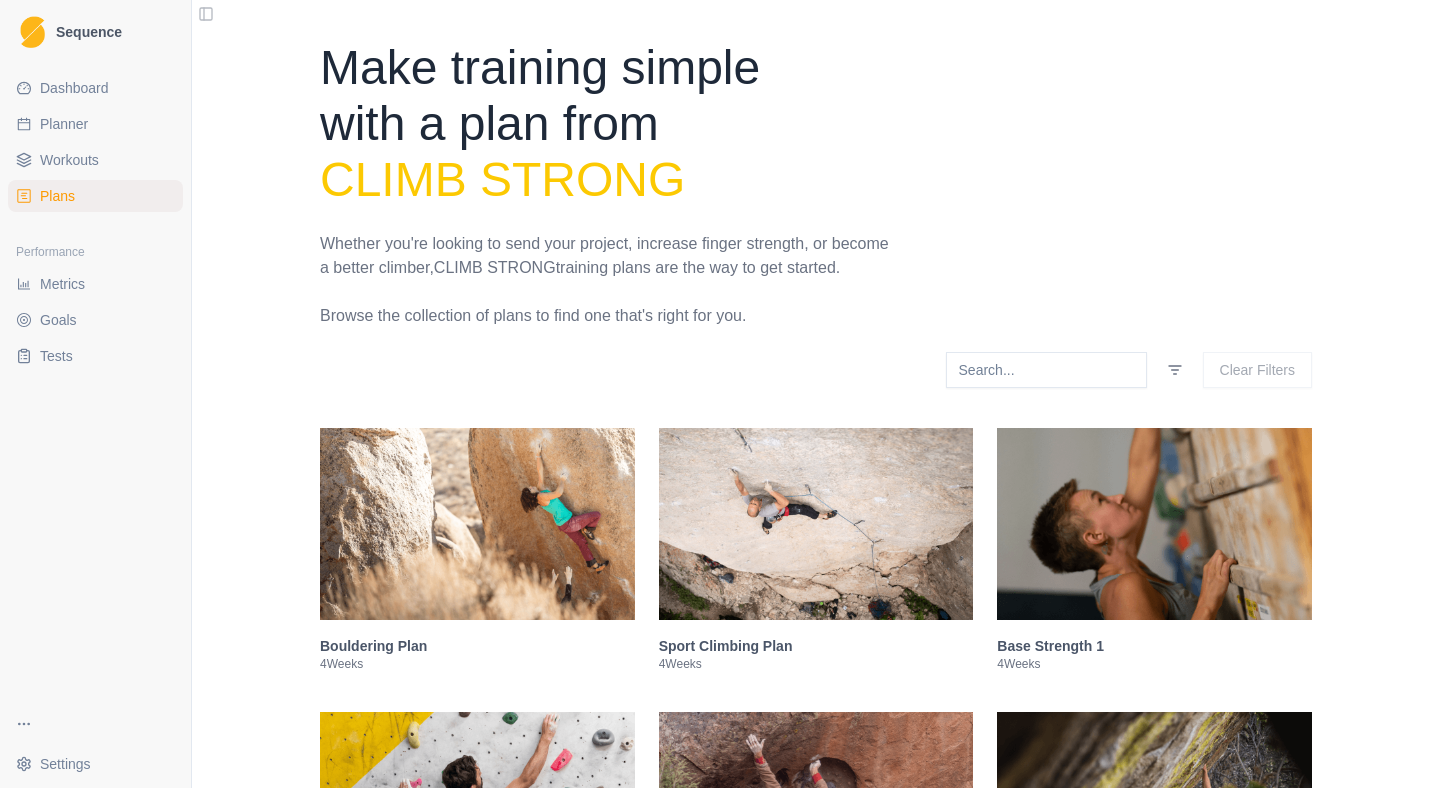 click at bounding box center [816, 524] 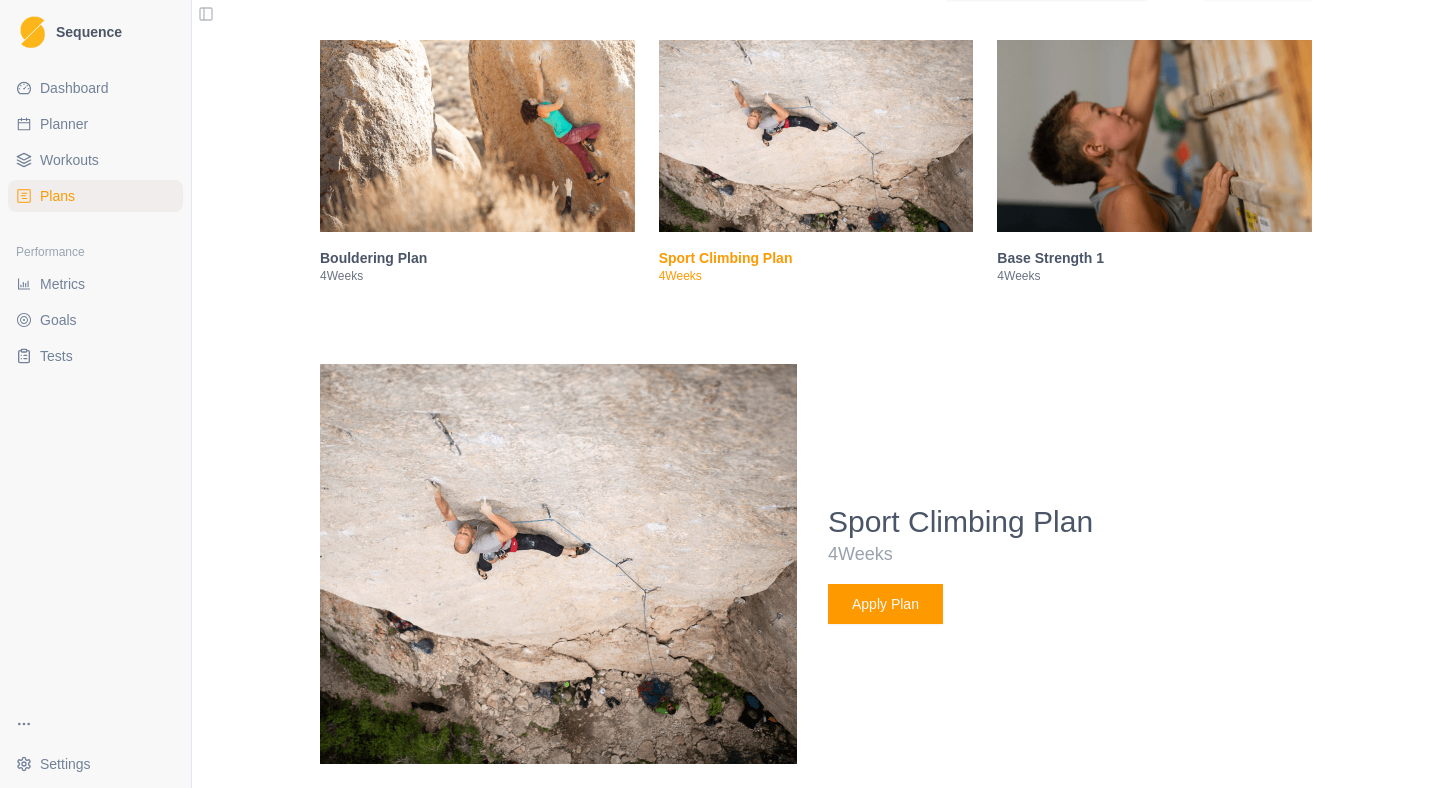 scroll, scrollTop: 736, scrollLeft: 0, axis: vertical 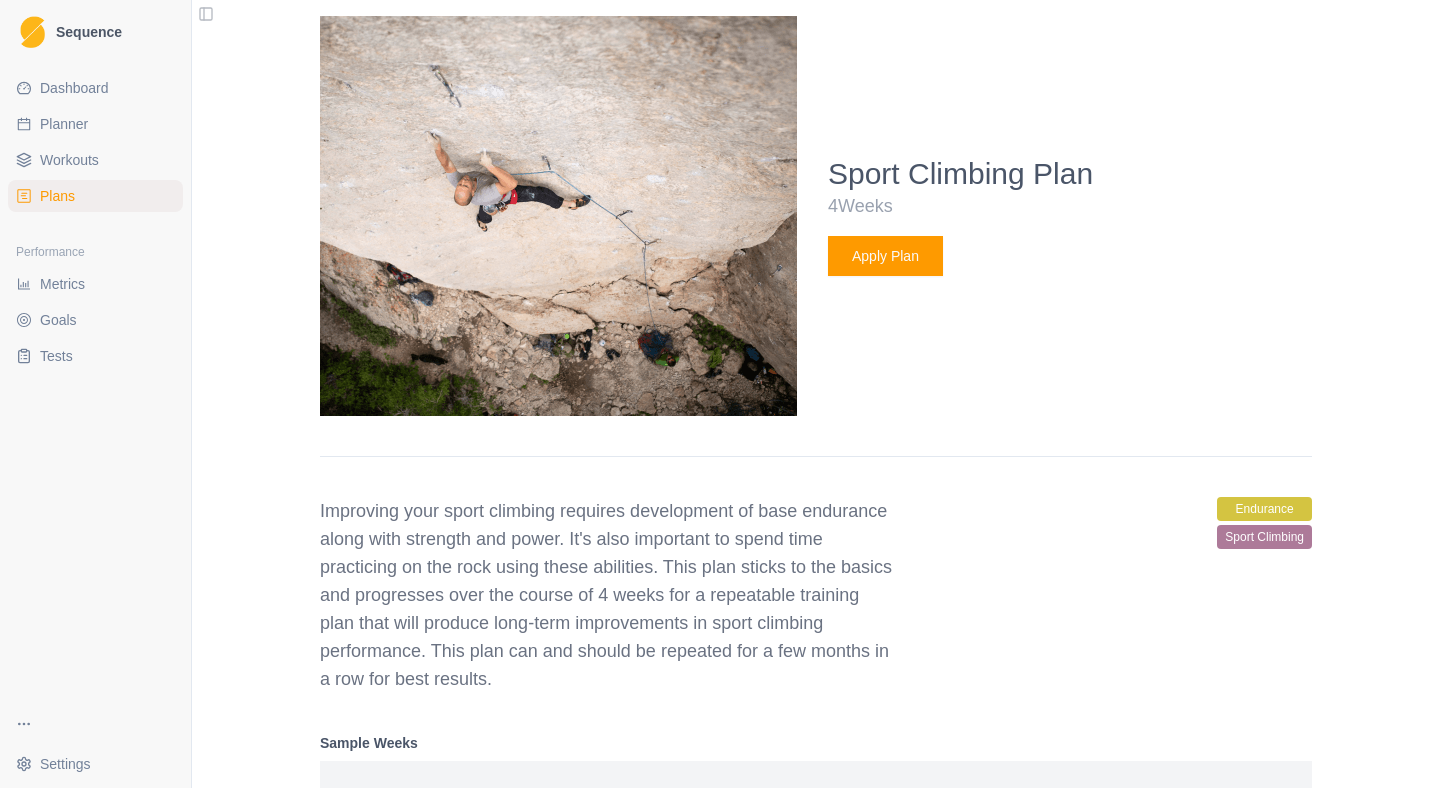click on "Apply Plan" at bounding box center (885, 256) 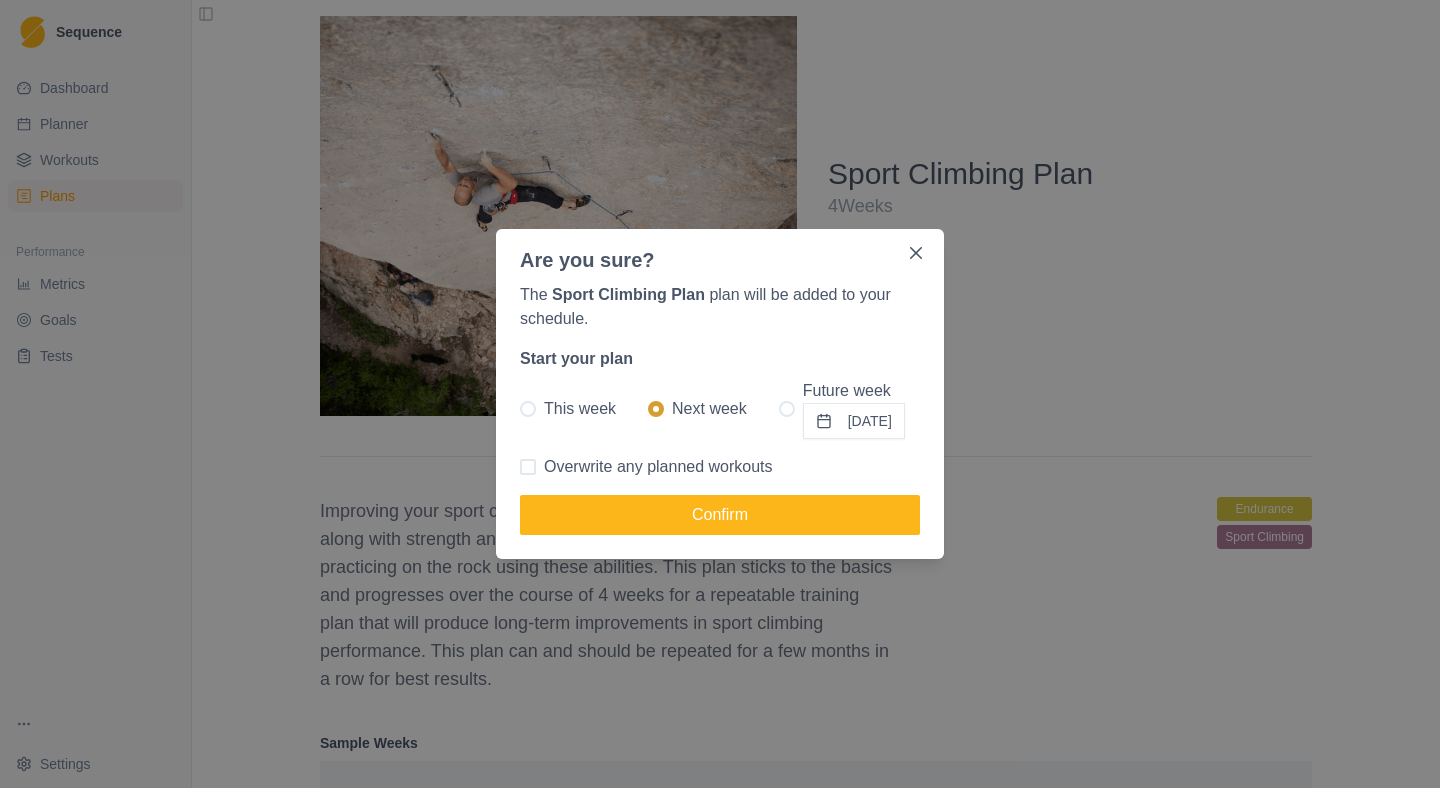 click at bounding box center (528, 409) 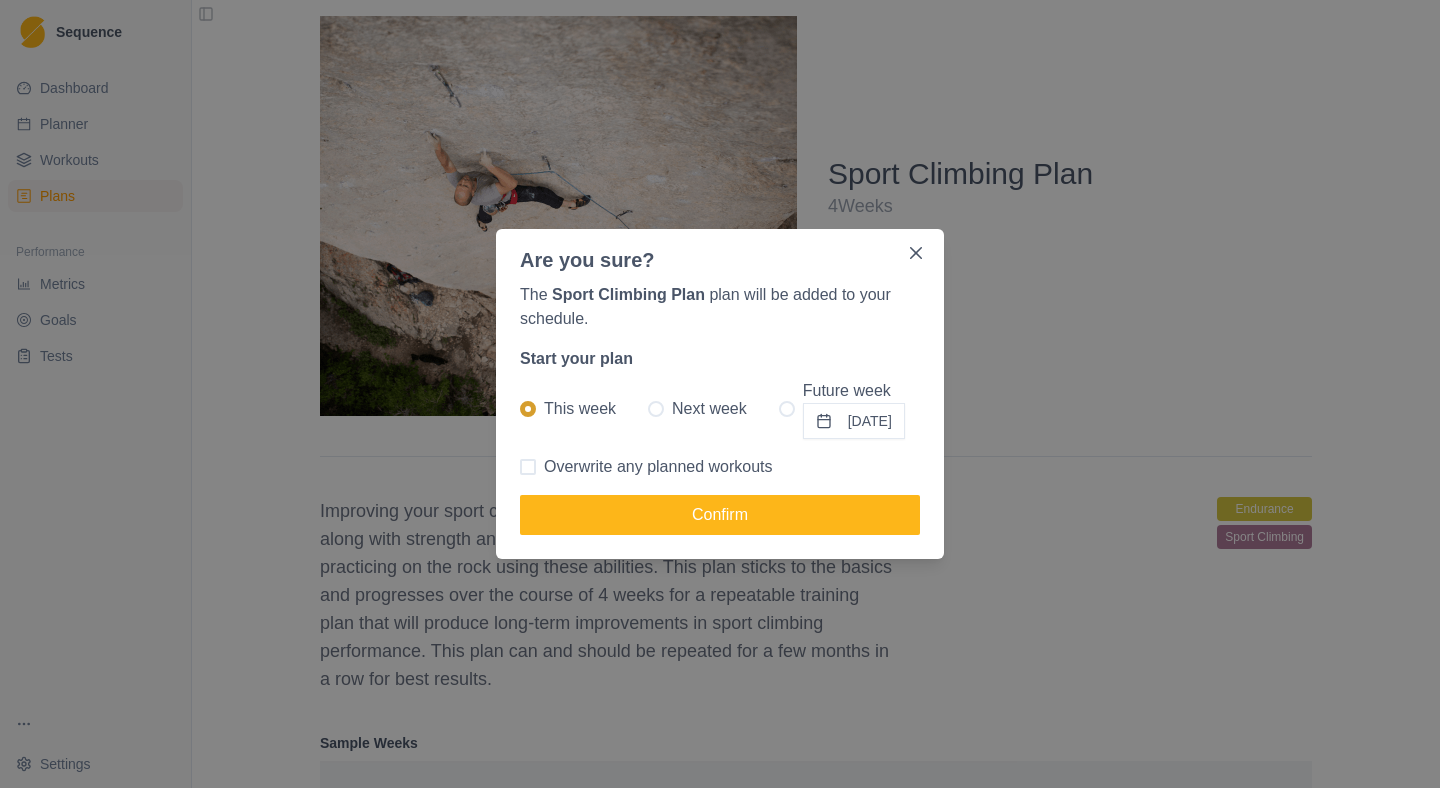 click at bounding box center (528, 467) 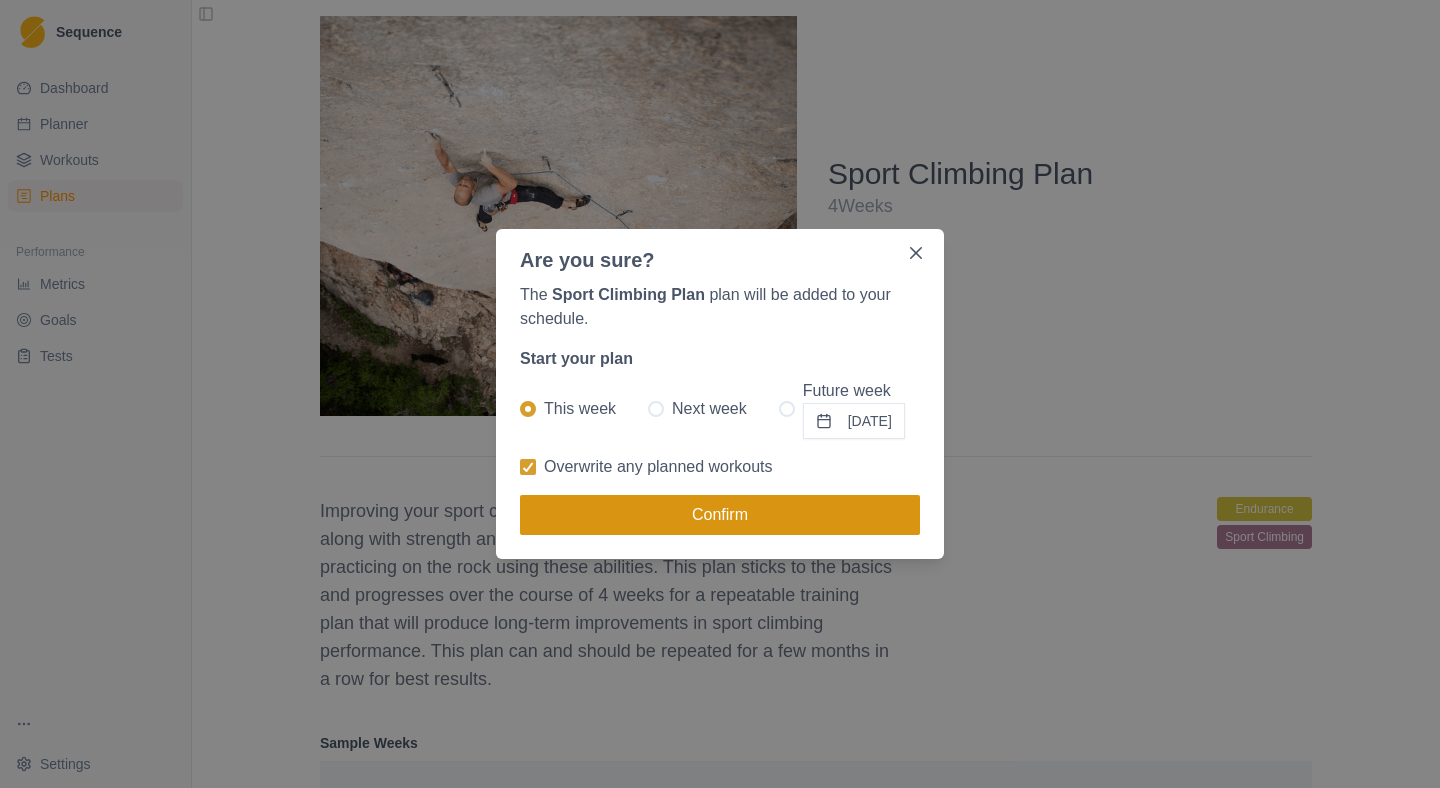 click on "Confirm" at bounding box center (720, 515) 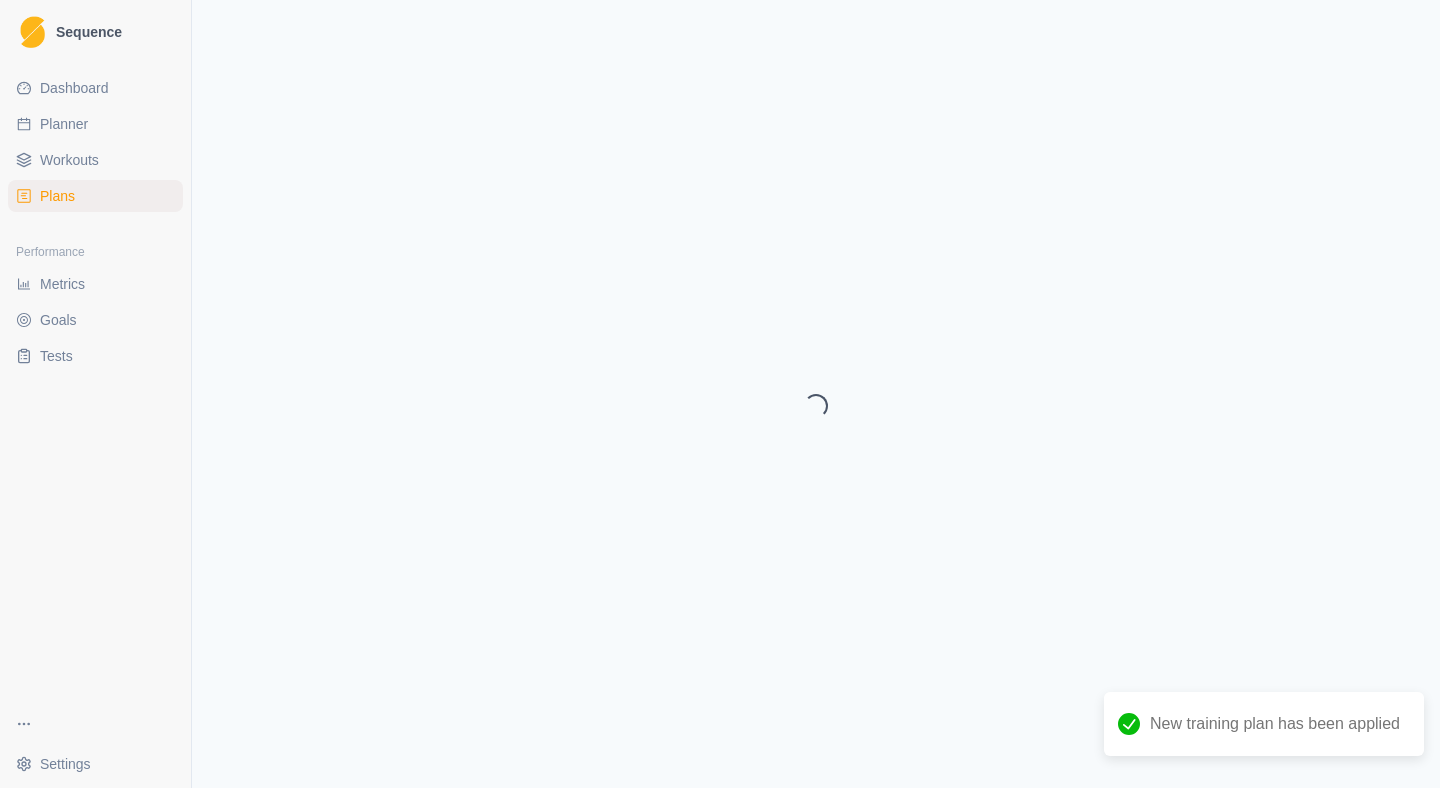 select on "month" 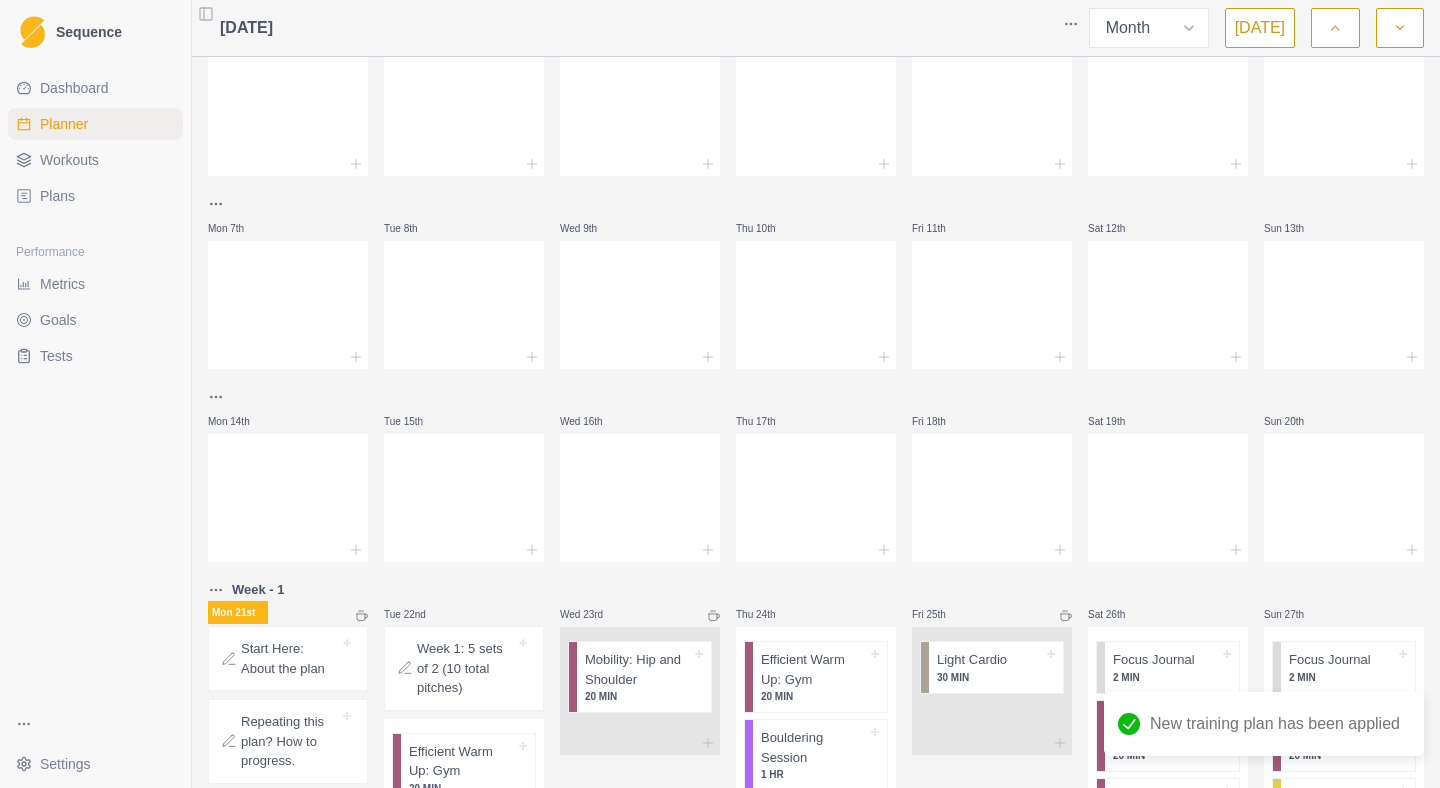 scroll, scrollTop: 0, scrollLeft: 0, axis: both 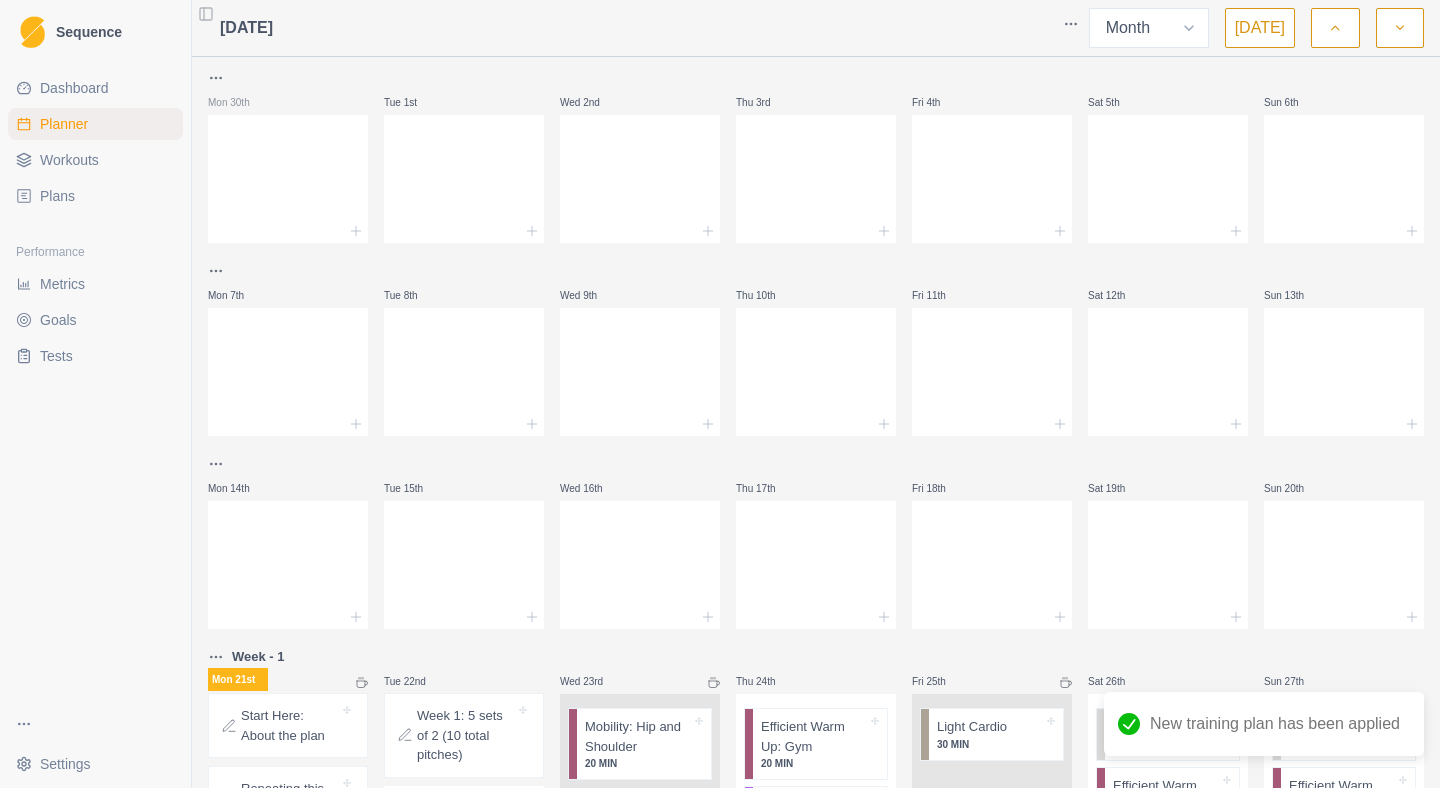 click 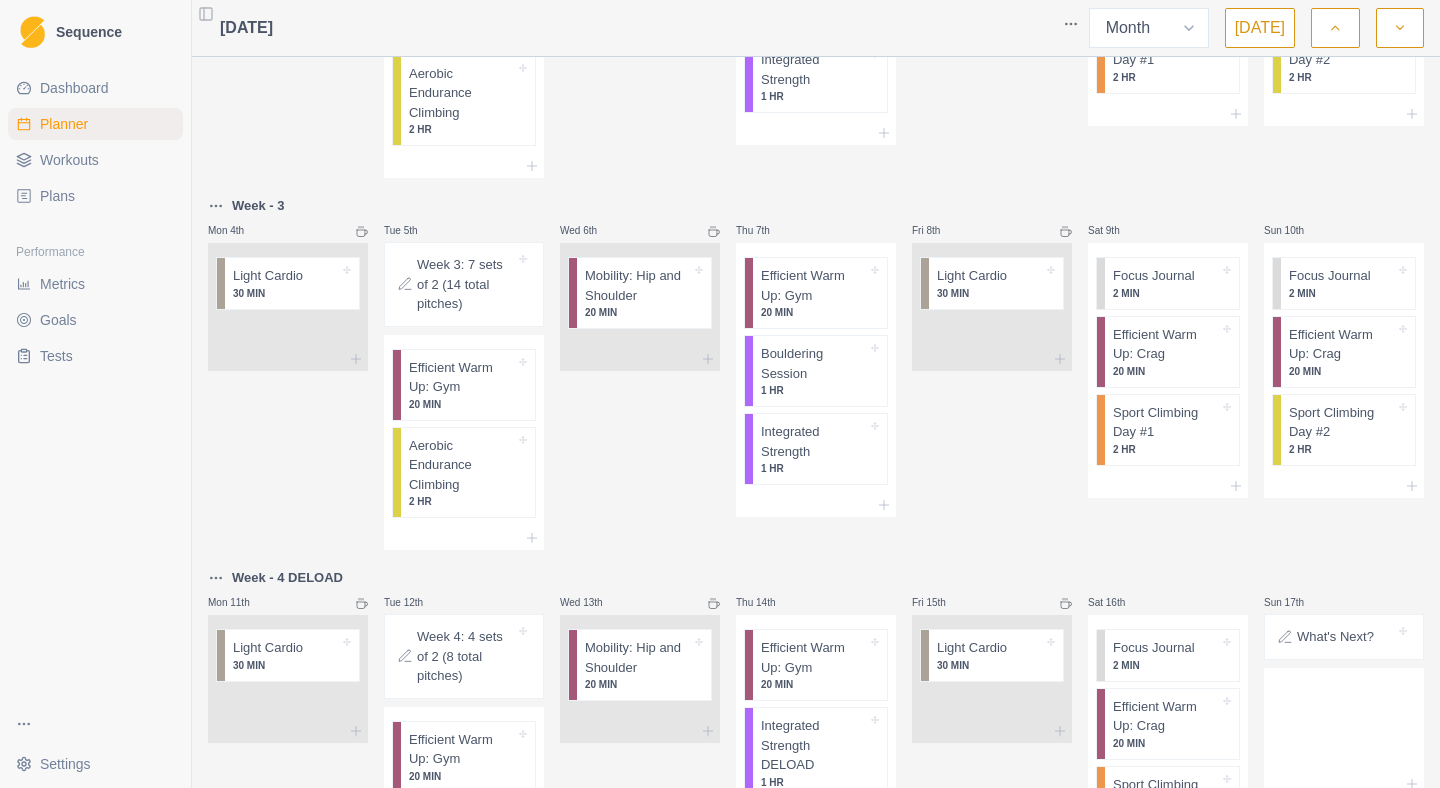 scroll, scrollTop: 0, scrollLeft: 0, axis: both 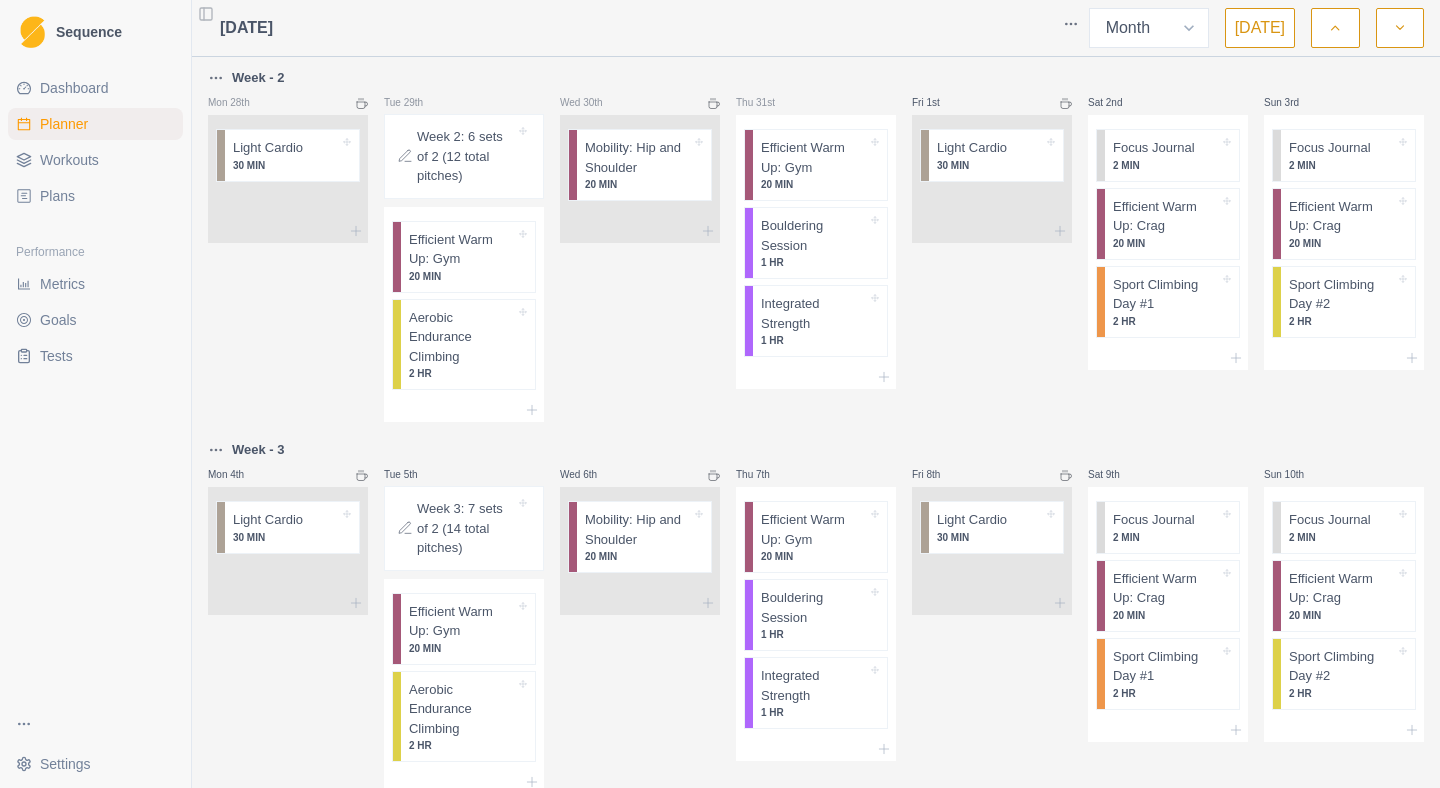 click at bounding box center [1335, 28] 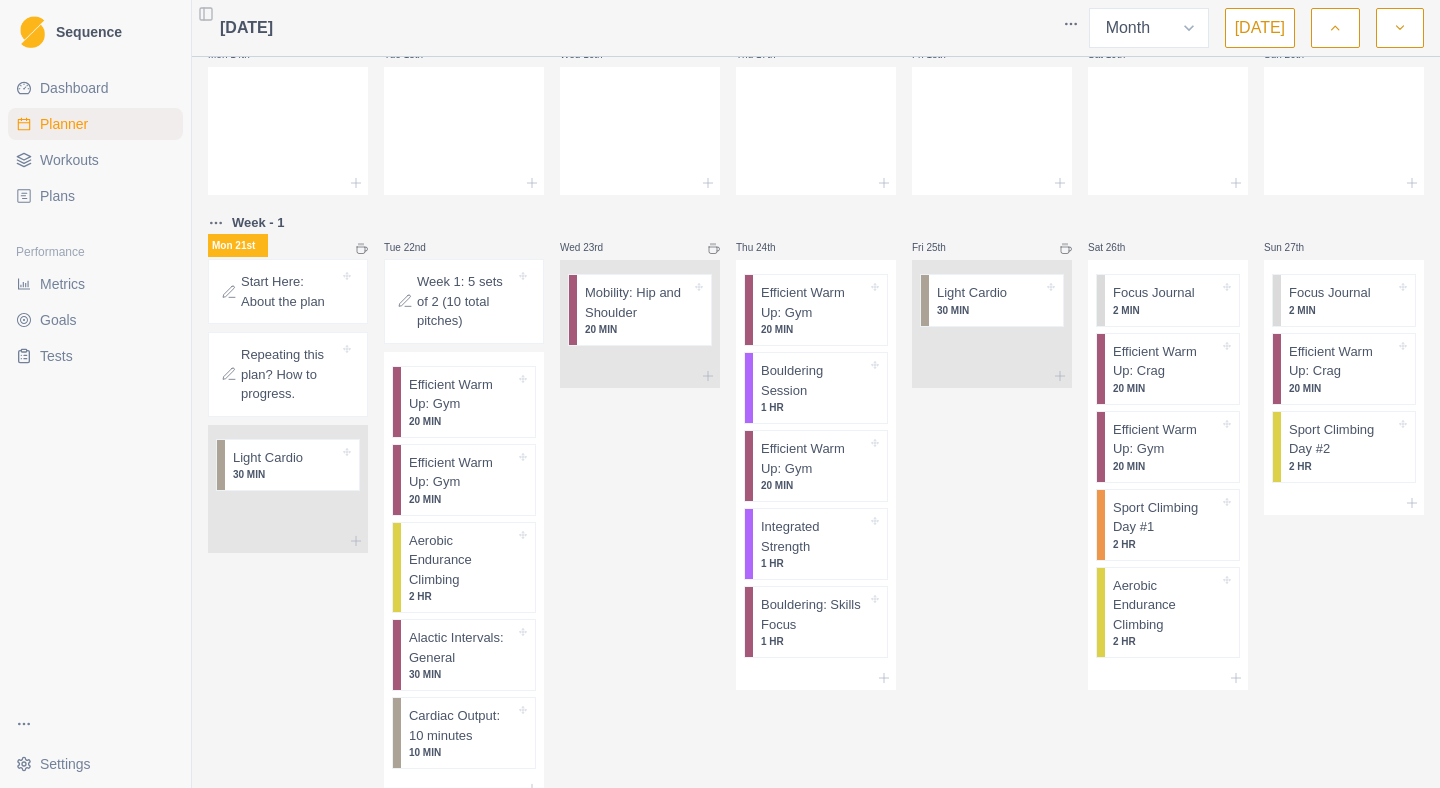 scroll, scrollTop: 432, scrollLeft: 0, axis: vertical 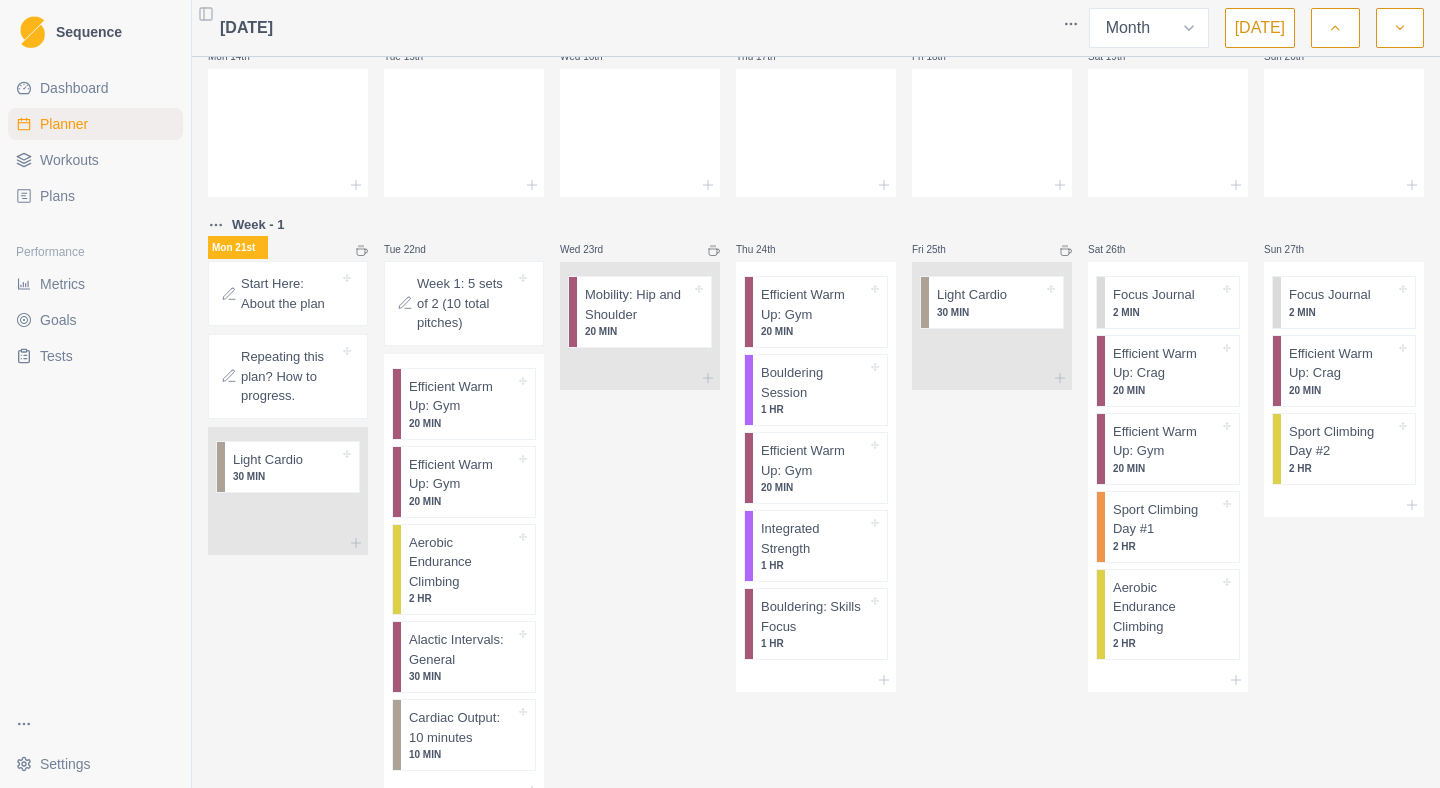 click on "Sequence Dashboard Planner Workouts Plans Performance Metrics Goals Tests Settings Toggle Sidebar [DATE] Week Month [DATE] Mon 30th Tue 1st Wed 2nd Thu 3rd Fri 4th Sat 5th Sun 6th Mon 7th Tue 8th Wed 9th Thu 10th Fri 11th Sat 12th Sun 13th Mon 14th Tue 15th Wed 16th Thu 17th Fri 18th Sat 19th Sun 20th Week - 1 Mon 21st Start Here: About the plan Repeating this plan?  How to progress. Light Cardio 30 MIN Tue 22nd Week 1: 5 sets of 2 (10 total pitches) Efficient Warm Up: Gym 20 MIN Efficient Warm Up: Gym 20 MIN Aerobic Endurance Climbing 2 HR Alactic Intervals: General 30 MIN Cardiac Output: 10 minutes 10 MIN Wed 23rd Mobility: Hip and Shoulder 20 MIN Thu 24th Efficient Warm Up: Gym 20 MIN Bouldering Session 1 HR Efficient Warm Up: Gym 20 MIN Integrated Strength 1 HR Bouldering: Skills Focus 1 HR Fri 25th Light Cardio 30 MIN Sat 26th Focus Journal 2 MIN Efficient Warm Up: Crag 20 MIN Efficient Warm Up: Gym 20 MIN Sport Climbing Day #1 2 HR Aerobic Endurance Climbing 2 HR Sun 27th Focus Journal" at bounding box center (720, 394) 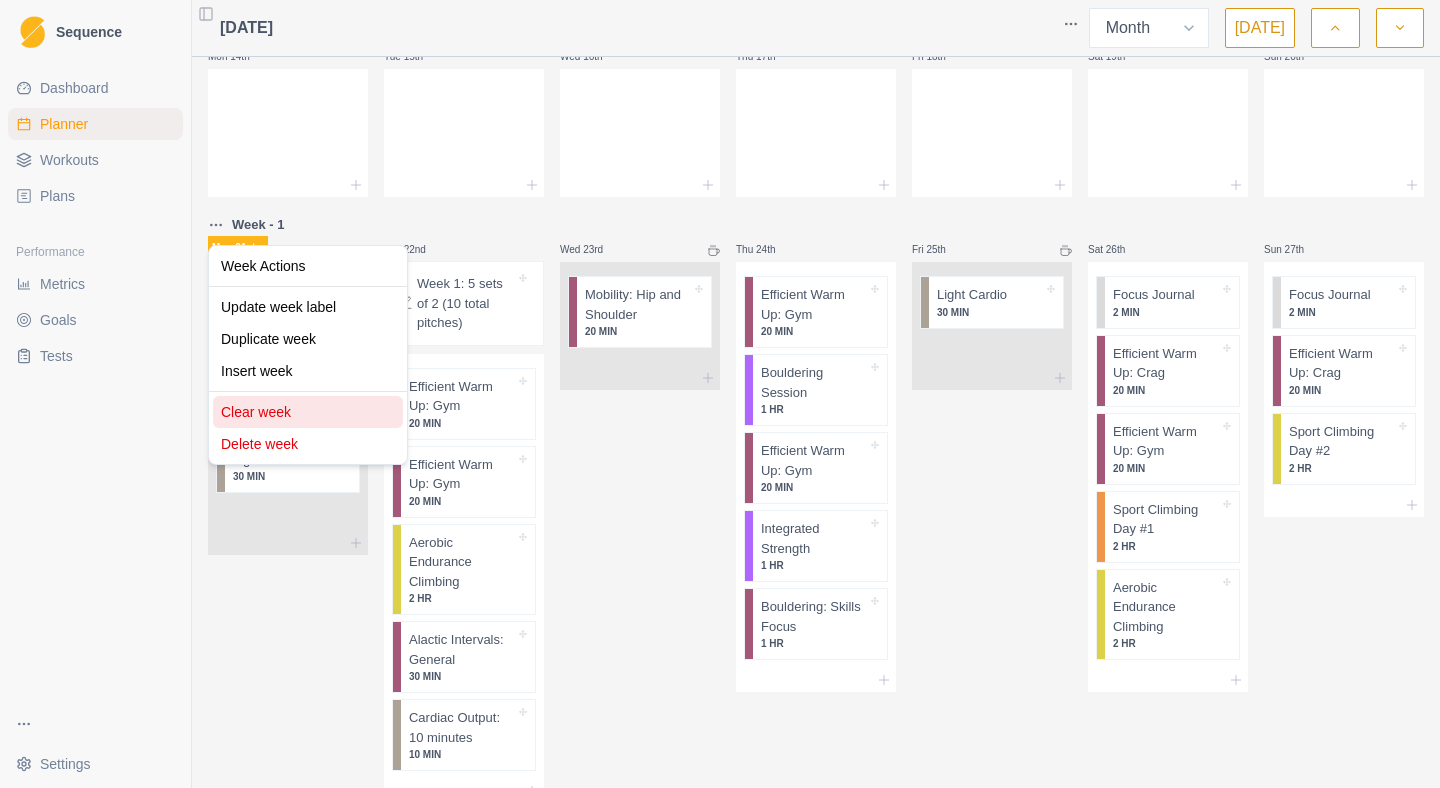 click on "Clear week" at bounding box center (308, 412) 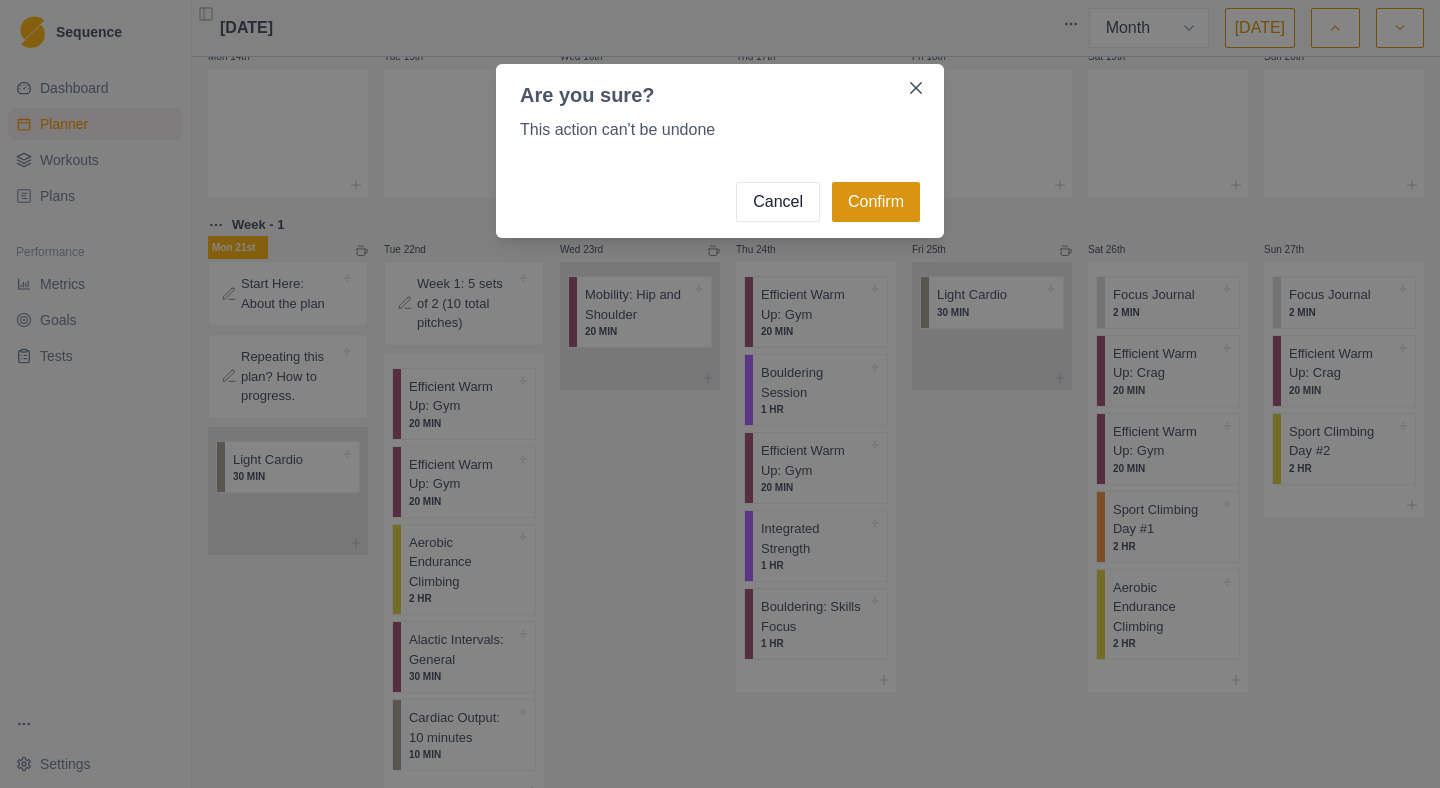 click on "Confirm" at bounding box center (876, 202) 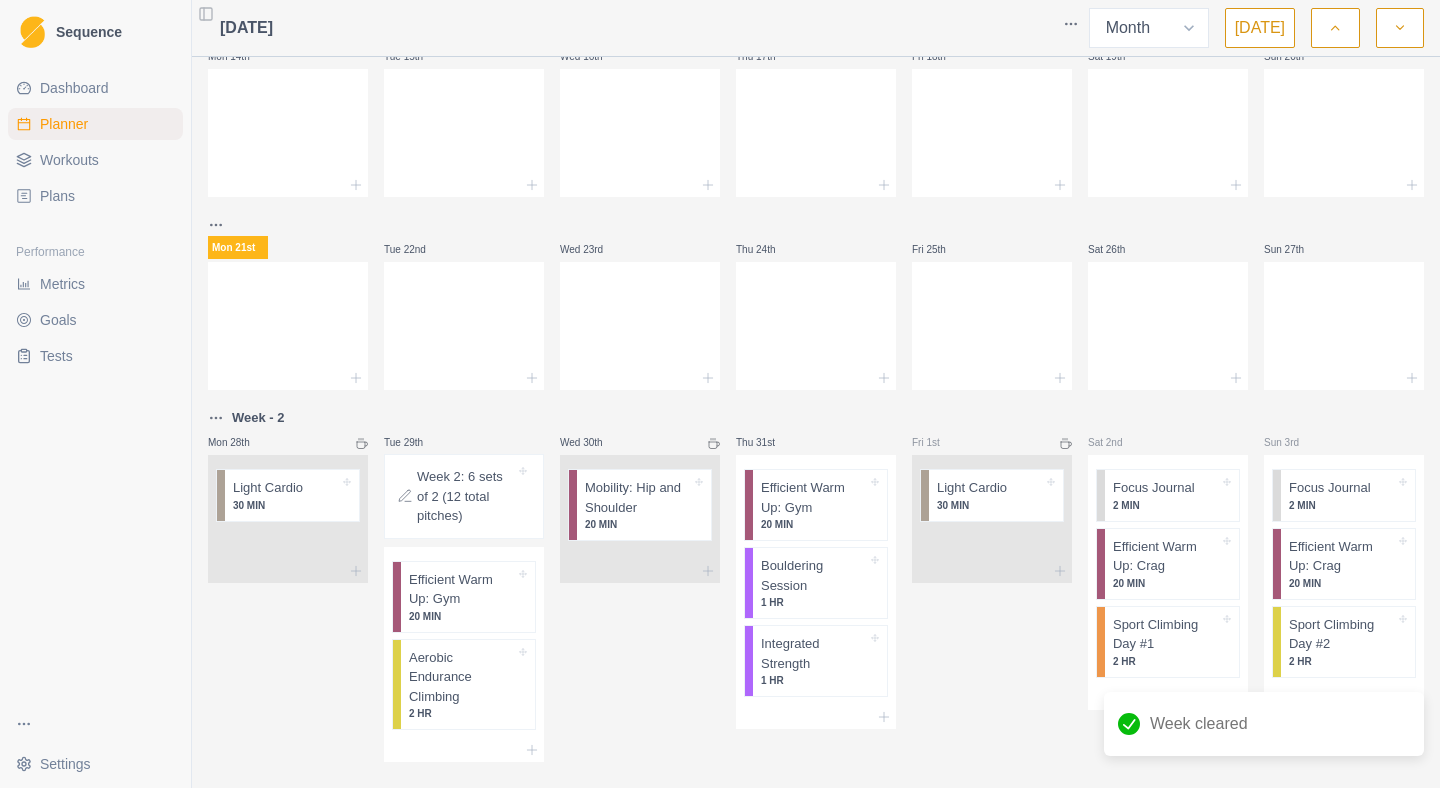 click on "Plans" at bounding box center [57, 196] 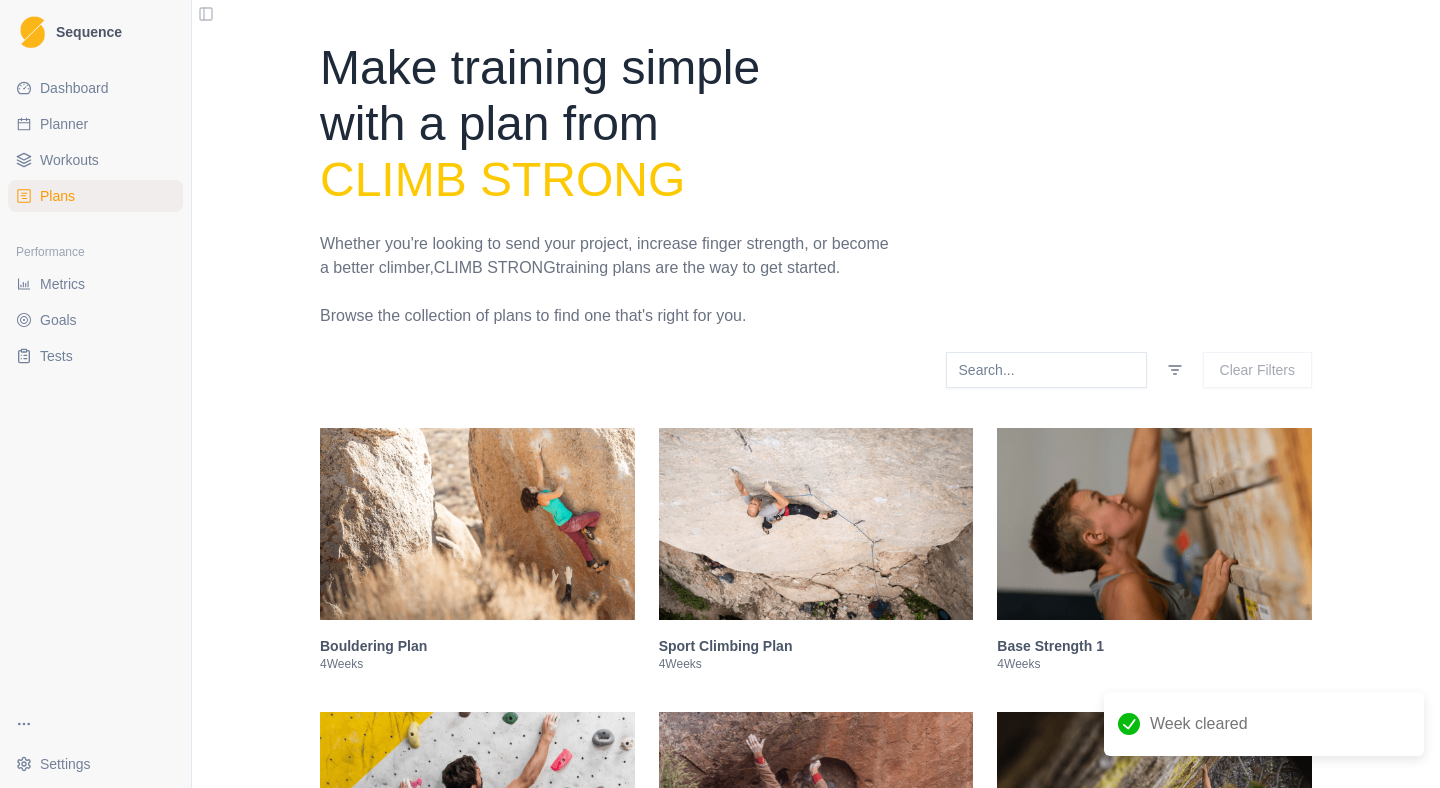 click at bounding box center (816, 524) 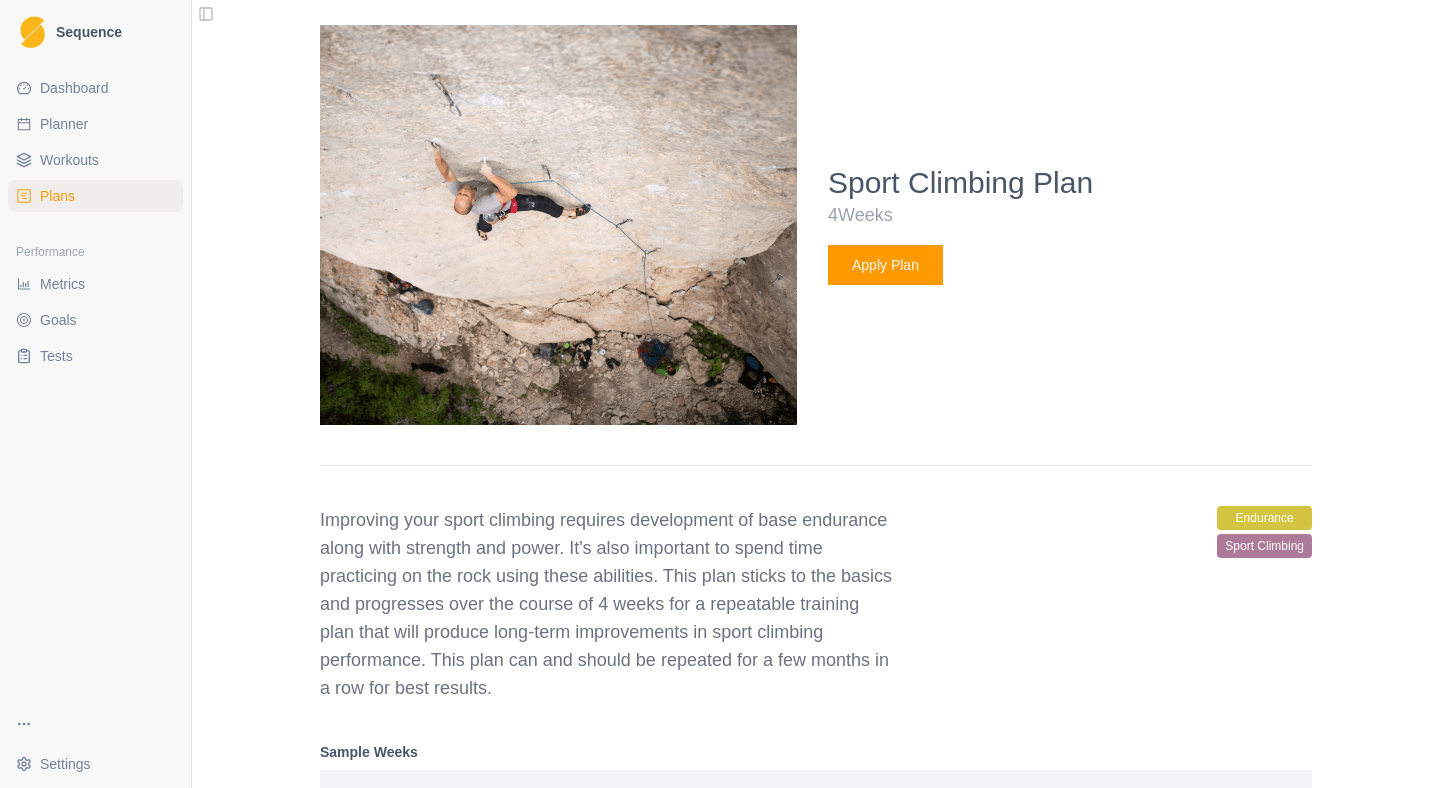 scroll, scrollTop: 736, scrollLeft: 0, axis: vertical 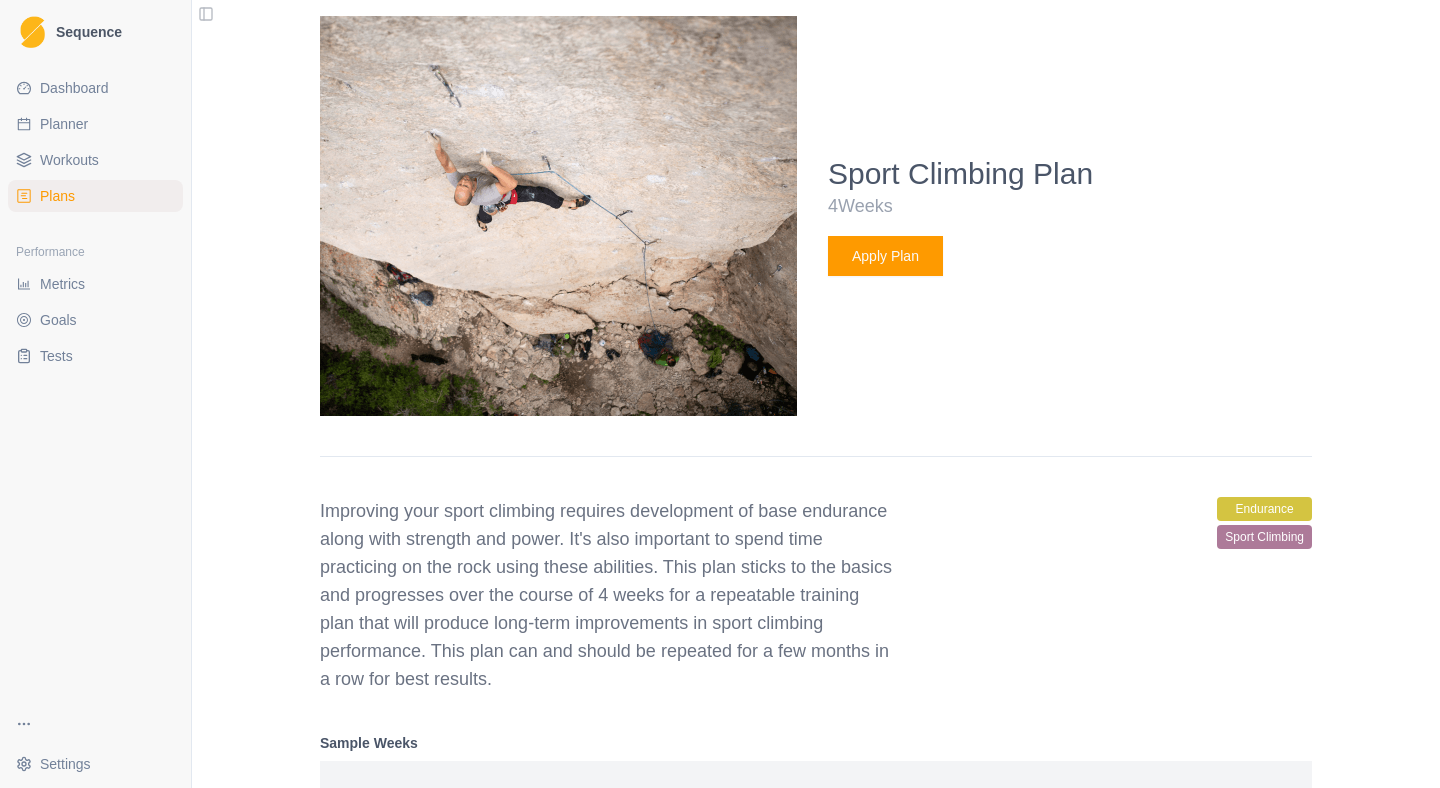 click on "Apply Plan" at bounding box center (885, 256) 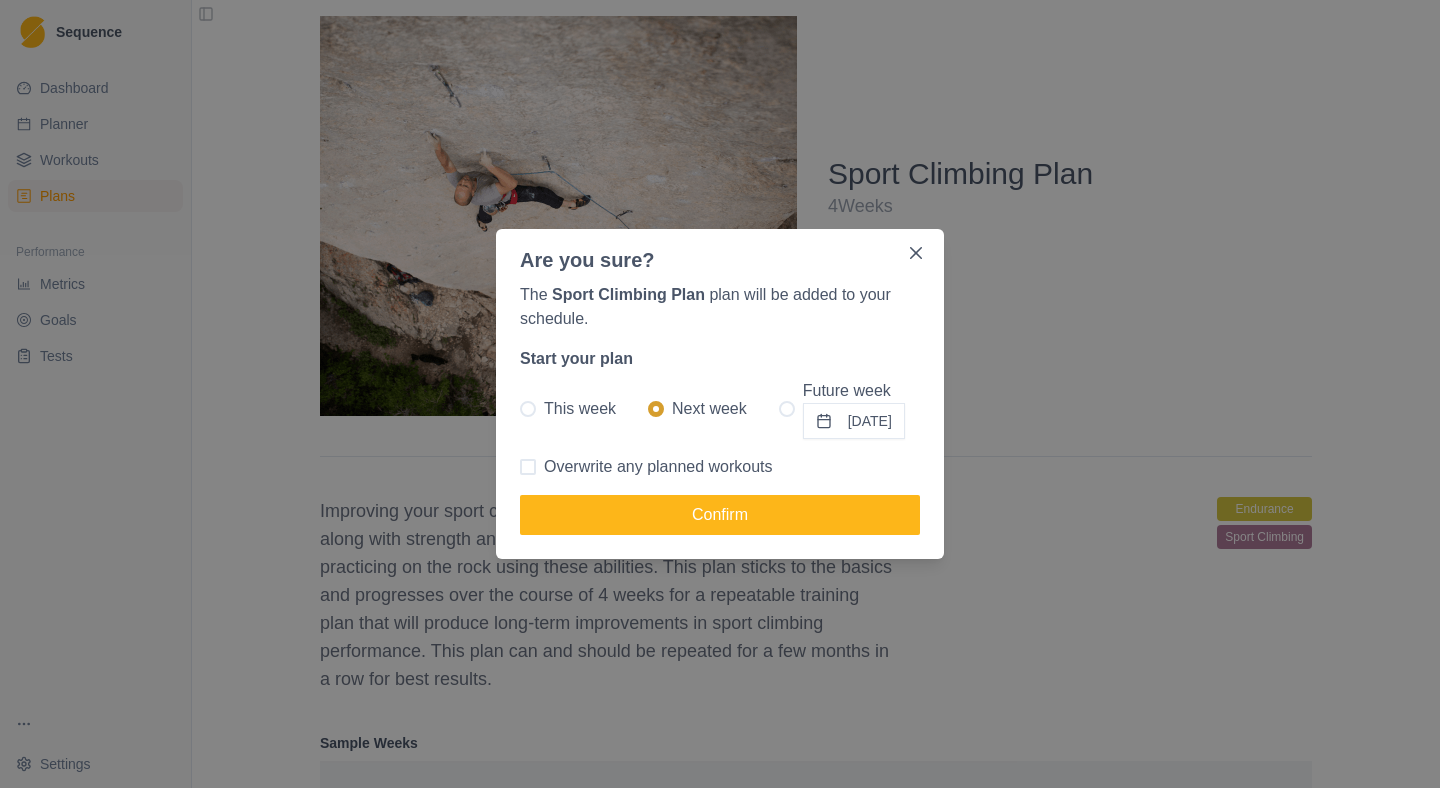 click on "The   Sport Climbing Plan   plan will be added to your schedule. Start your plan This week Next week Future week [DATE] Overwrite any planned workouts Confirm" at bounding box center (720, 417) 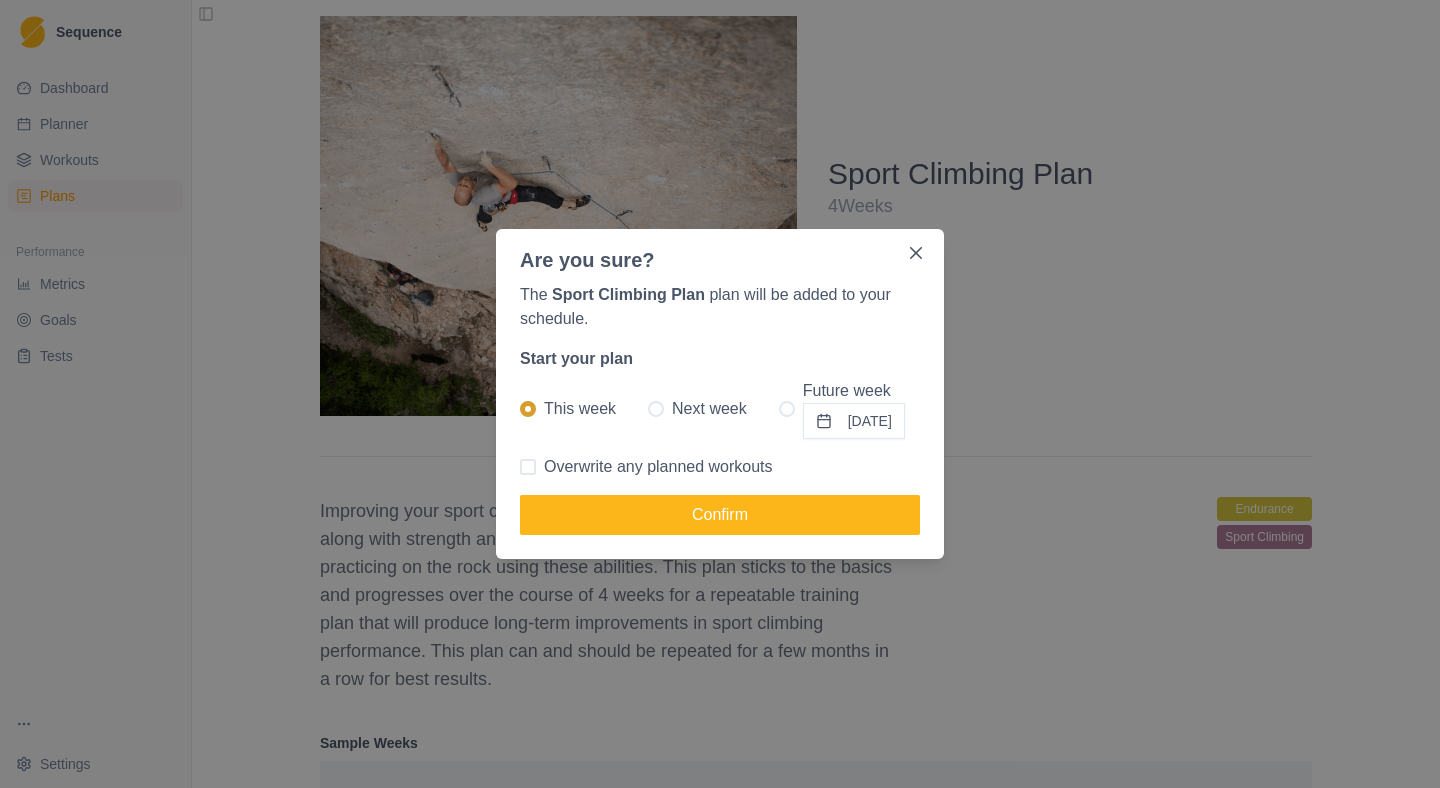click at bounding box center [528, 467] 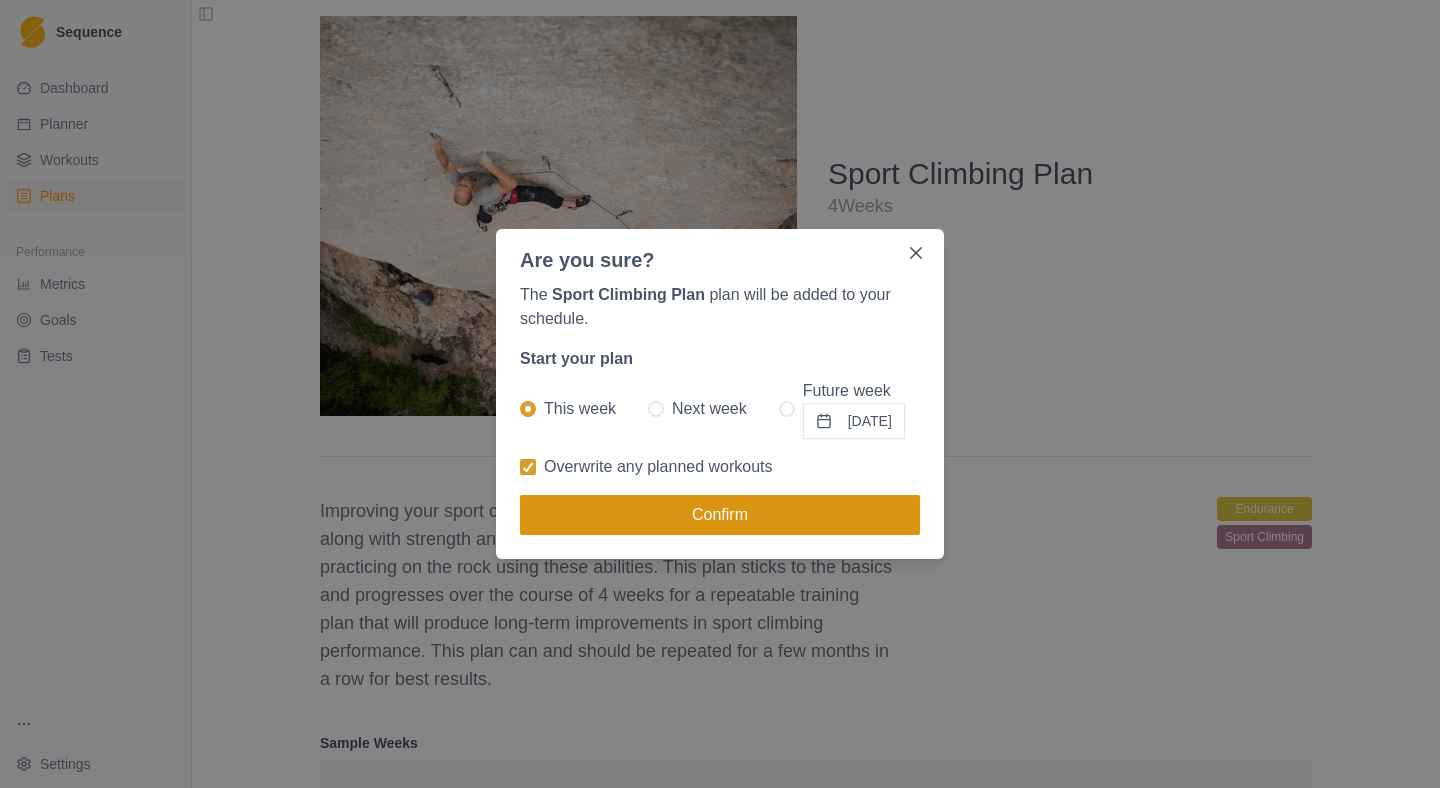 click on "Confirm" at bounding box center (720, 515) 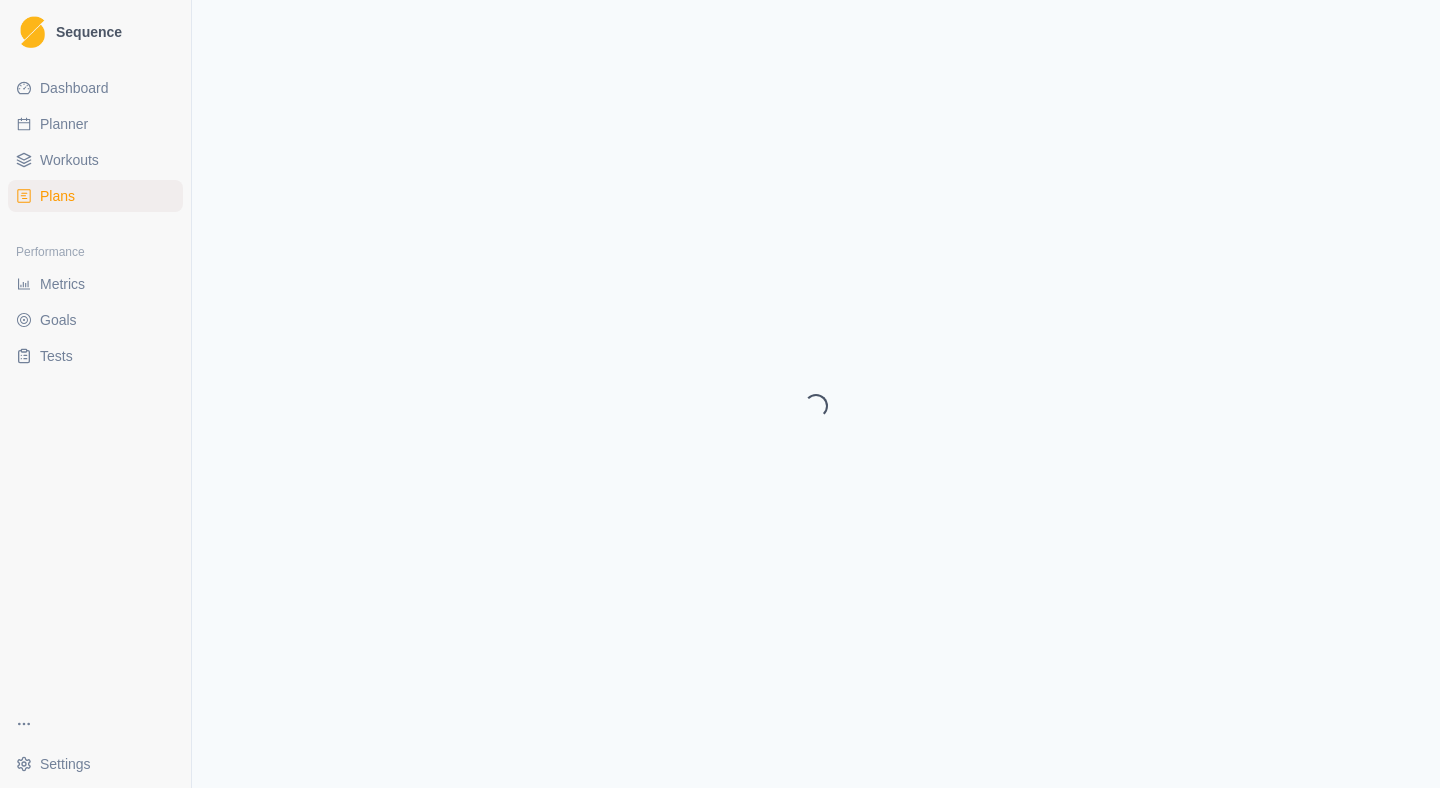 select on "month" 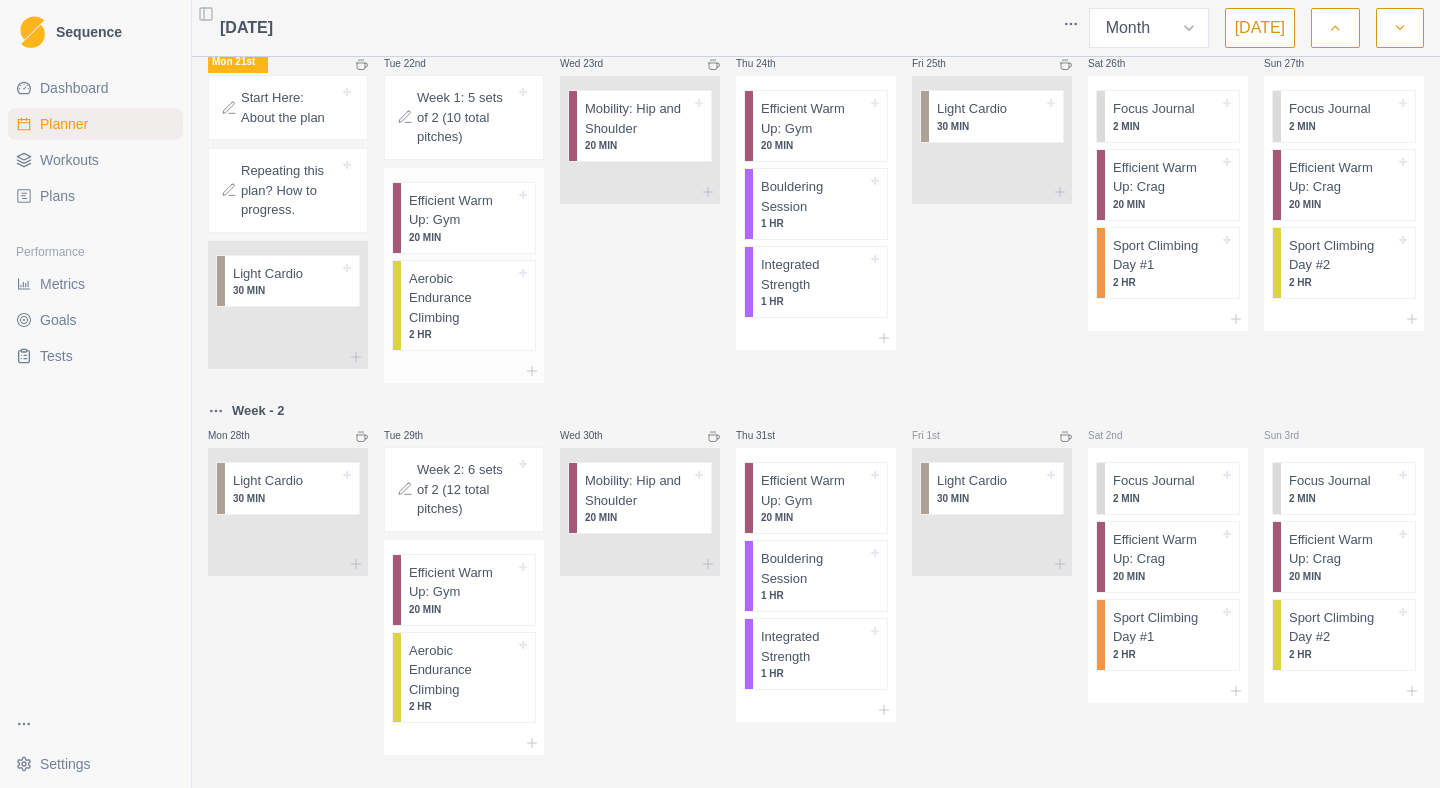 scroll, scrollTop: 641, scrollLeft: 0, axis: vertical 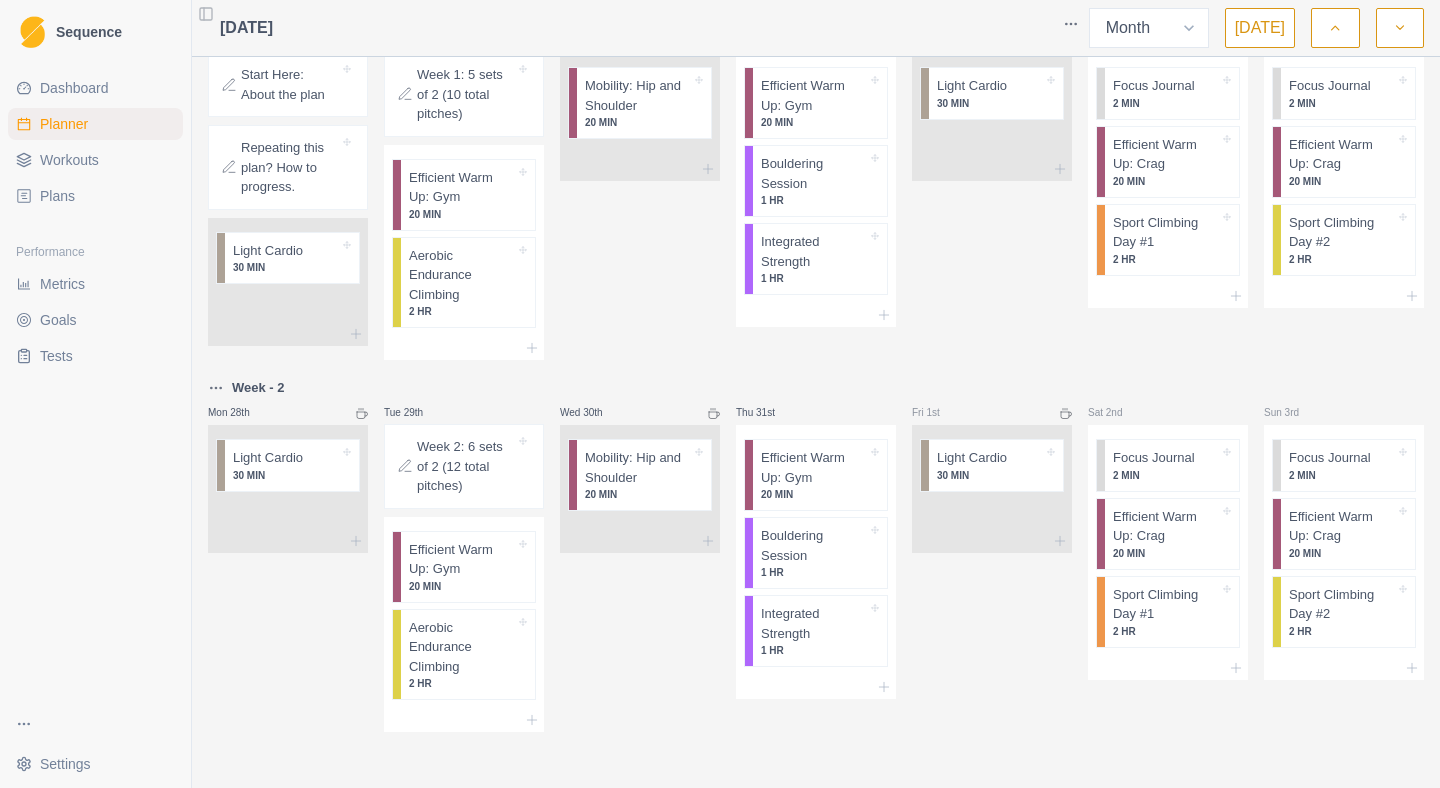 click at bounding box center (1400, 28) 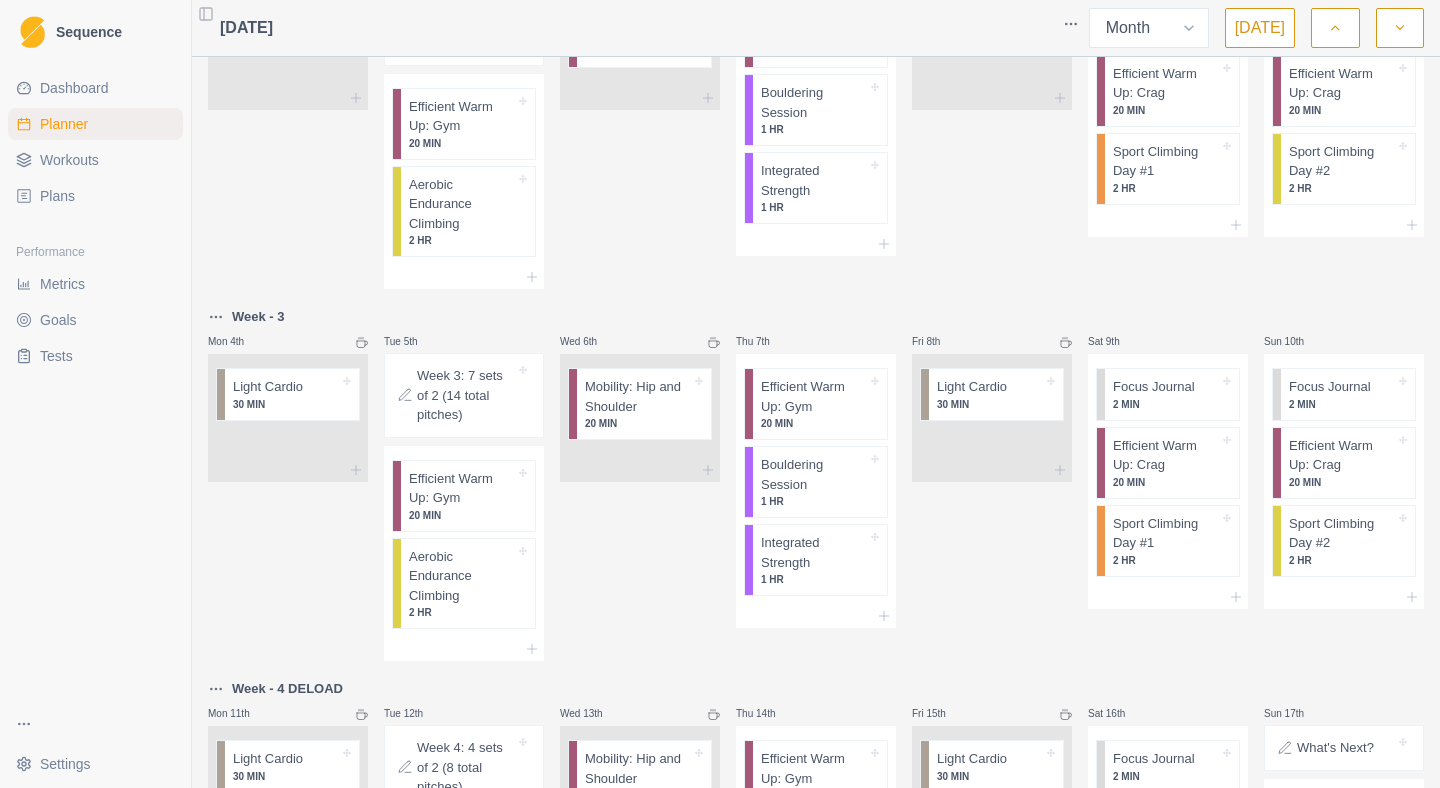 scroll, scrollTop: 210, scrollLeft: 0, axis: vertical 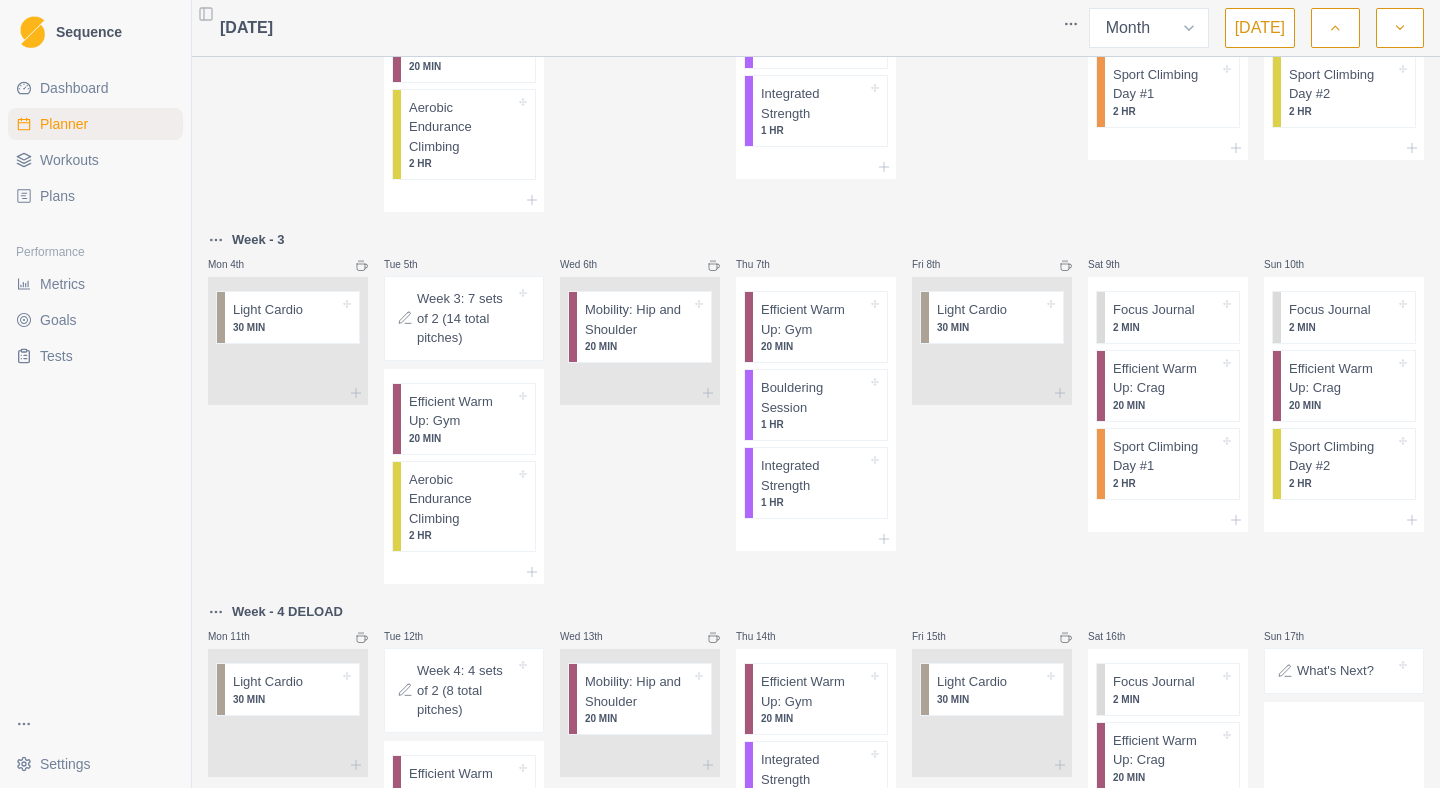 click on "Week 3: 7 sets of 2 (14 total pitches)" at bounding box center [466, 318] 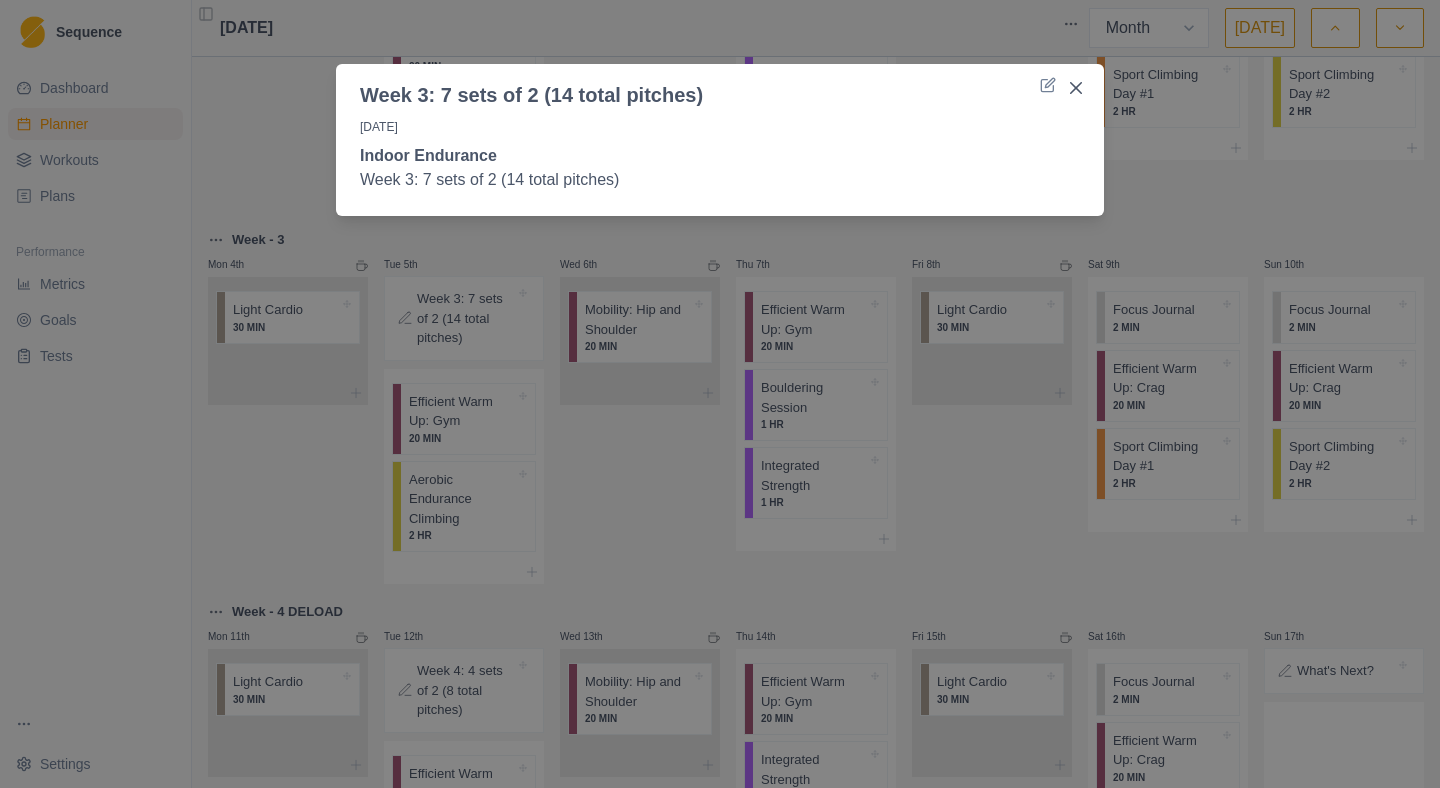 click on "[DATE]" at bounding box center [720, 131] 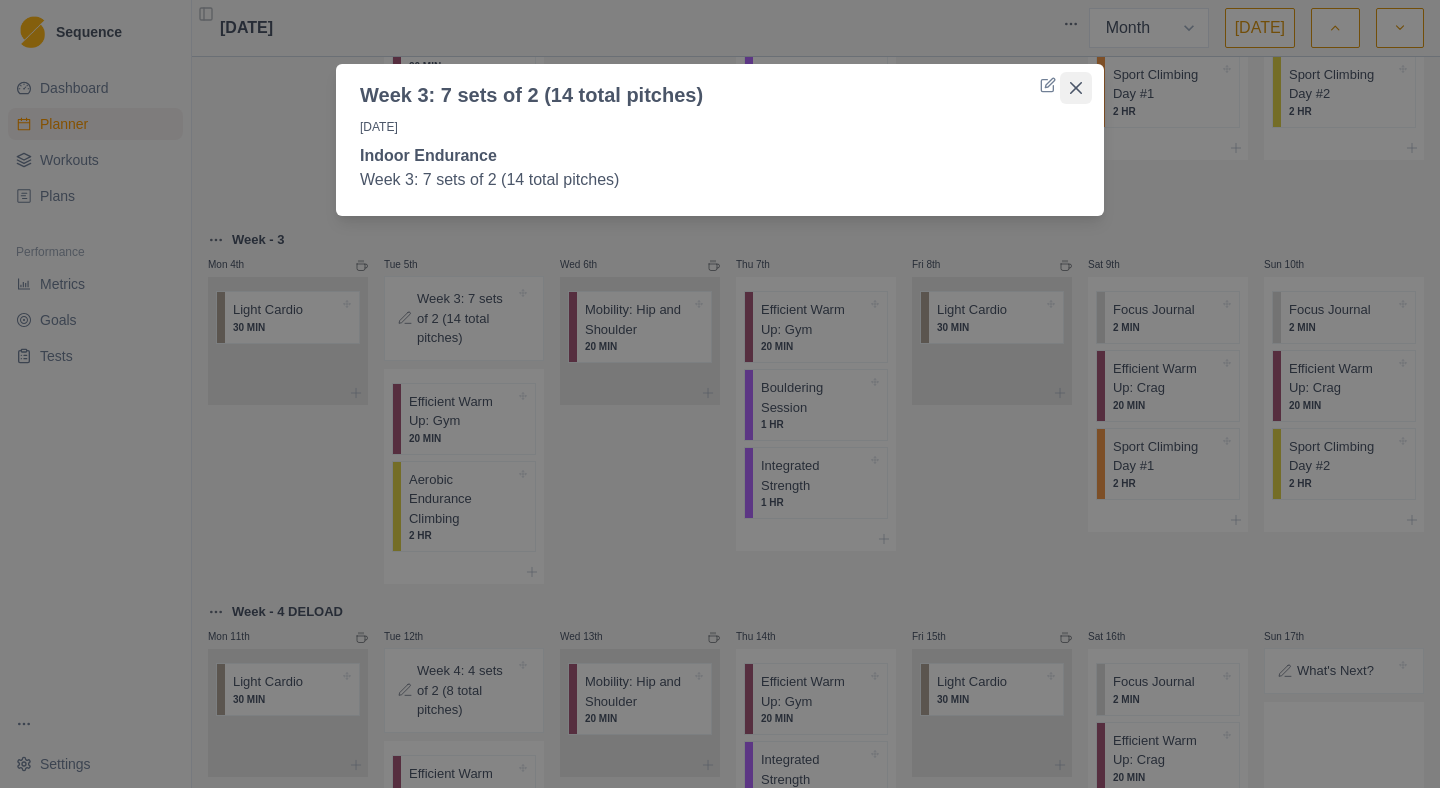 click 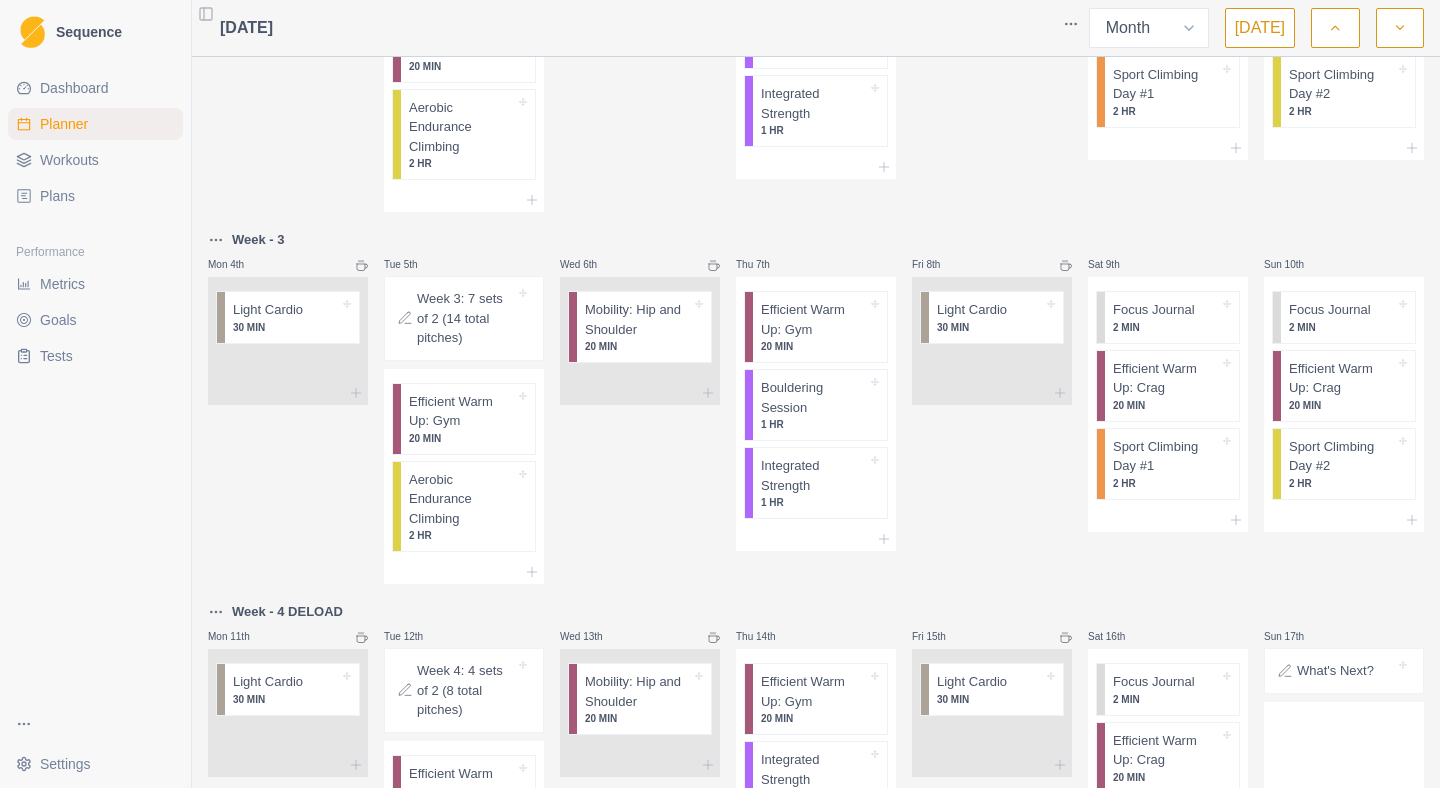 click 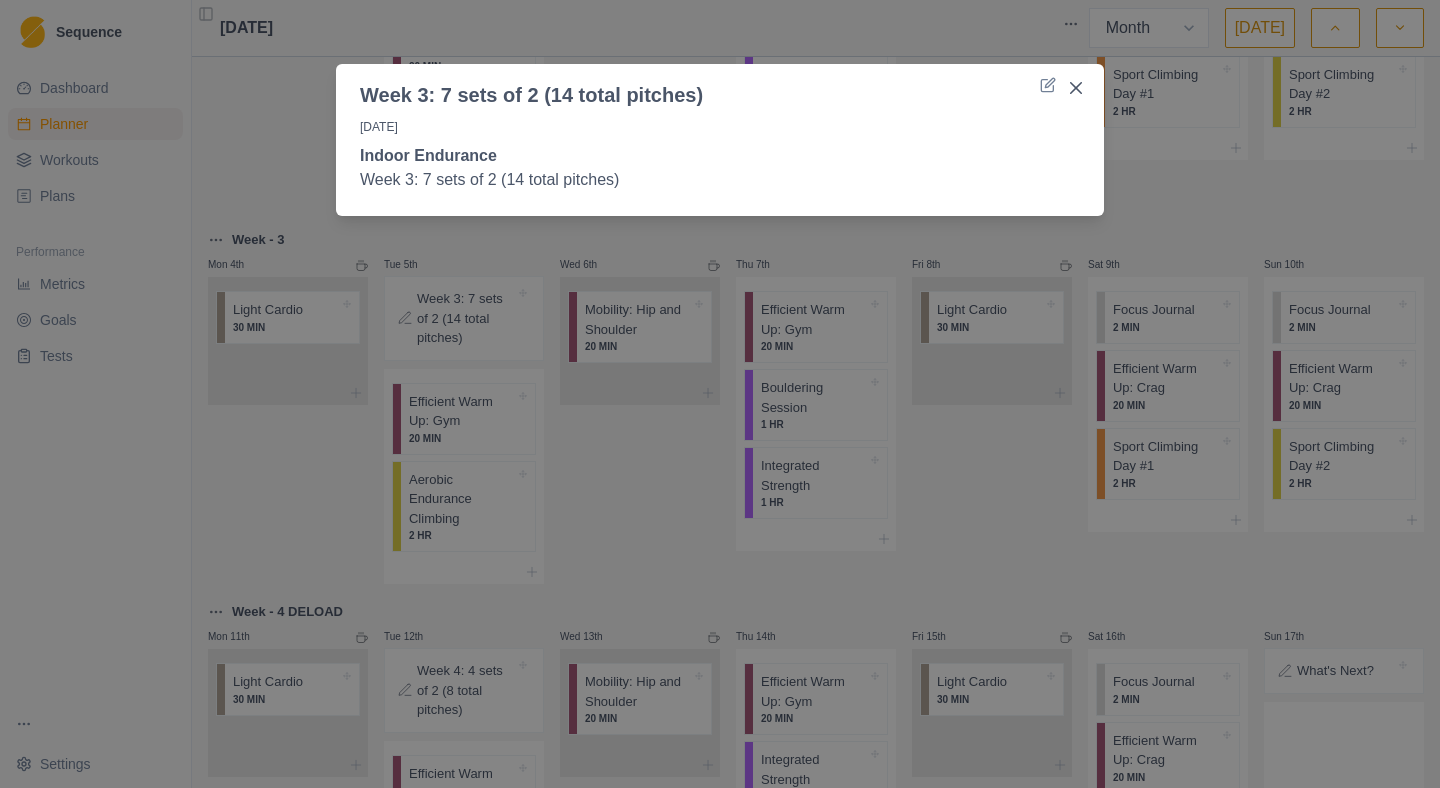 click on "Indoor Endurance" at bounding box center [428, 155] 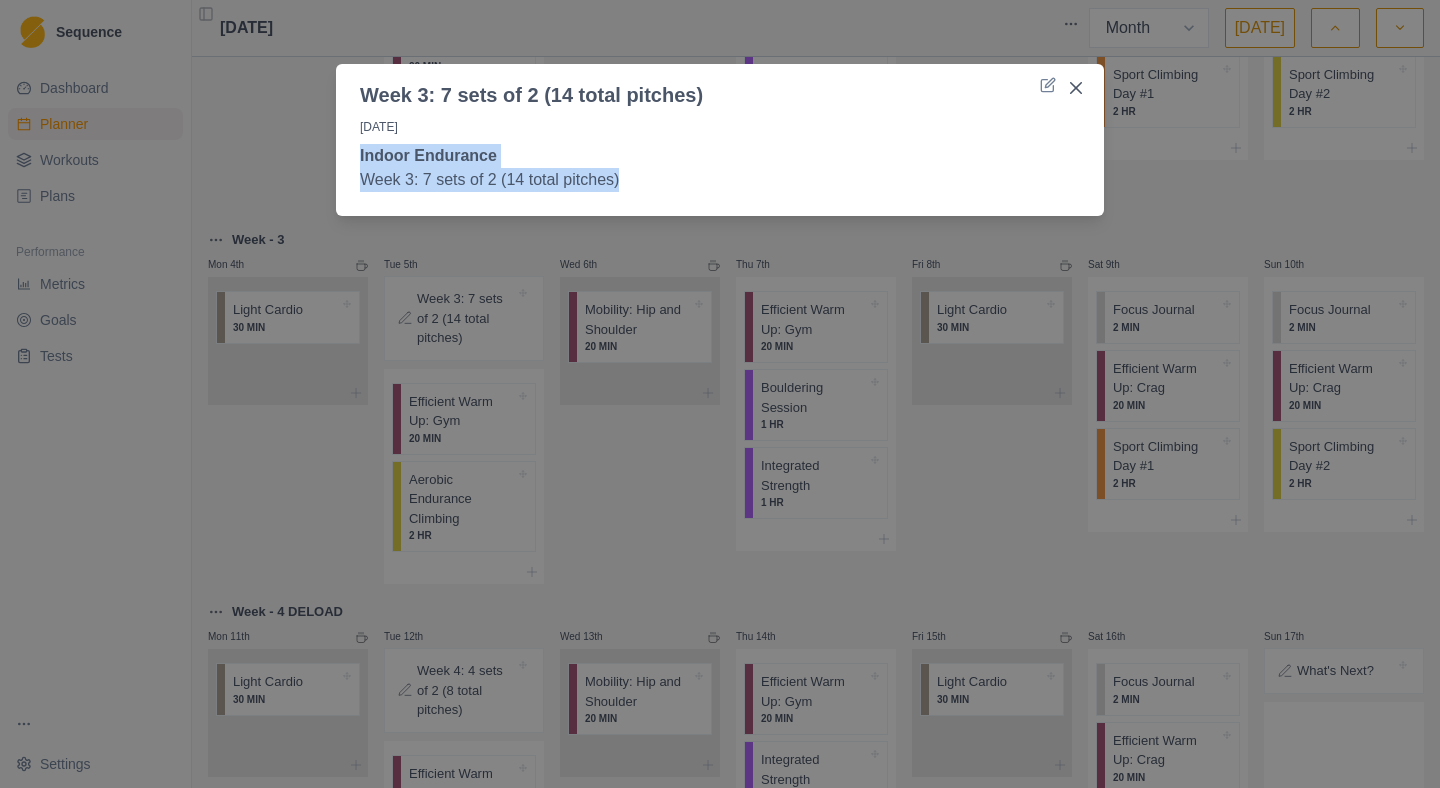 drag, startPoint x: 664, startPoint y: 170, endPoint x: 595, endPoint y: 130, distance: 79.755875 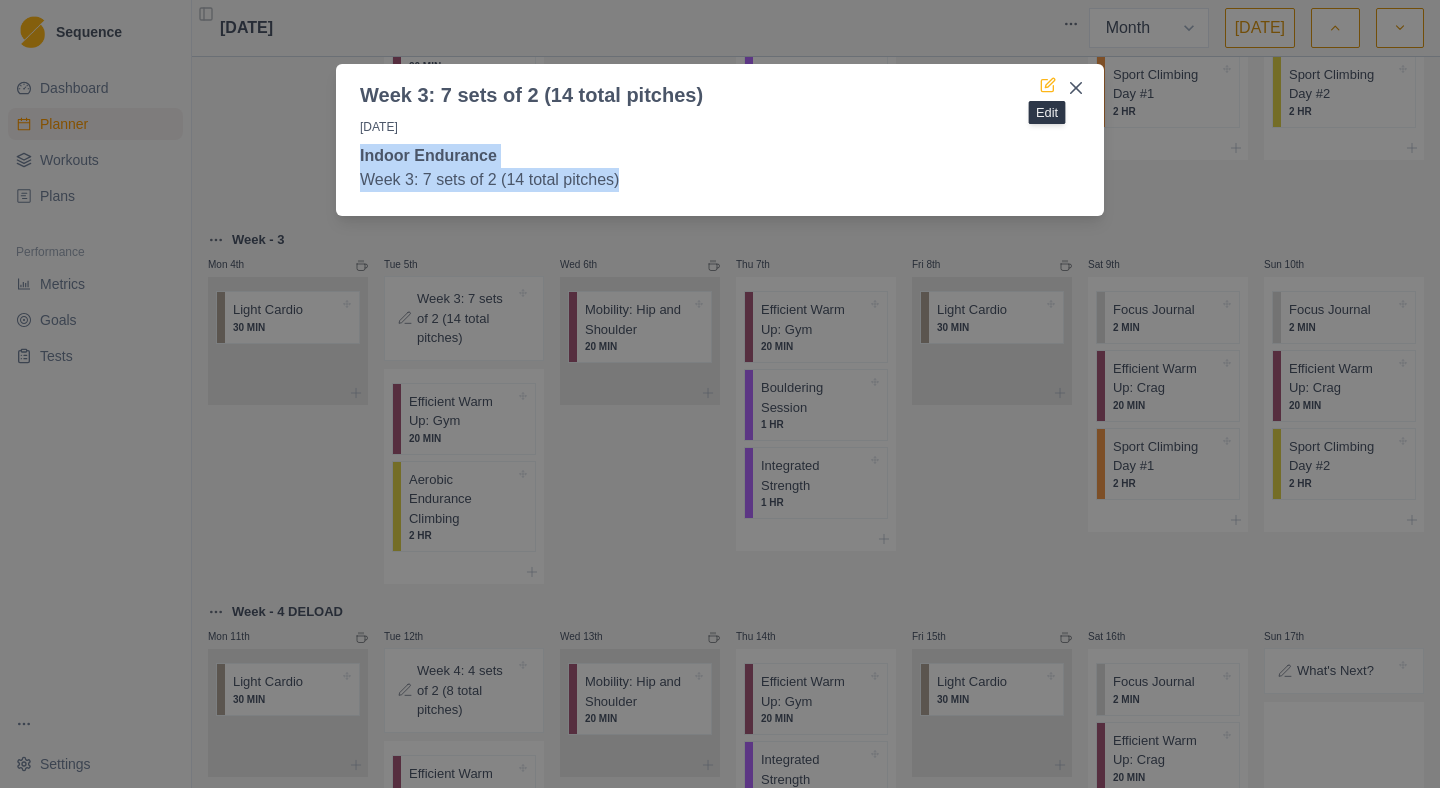 click 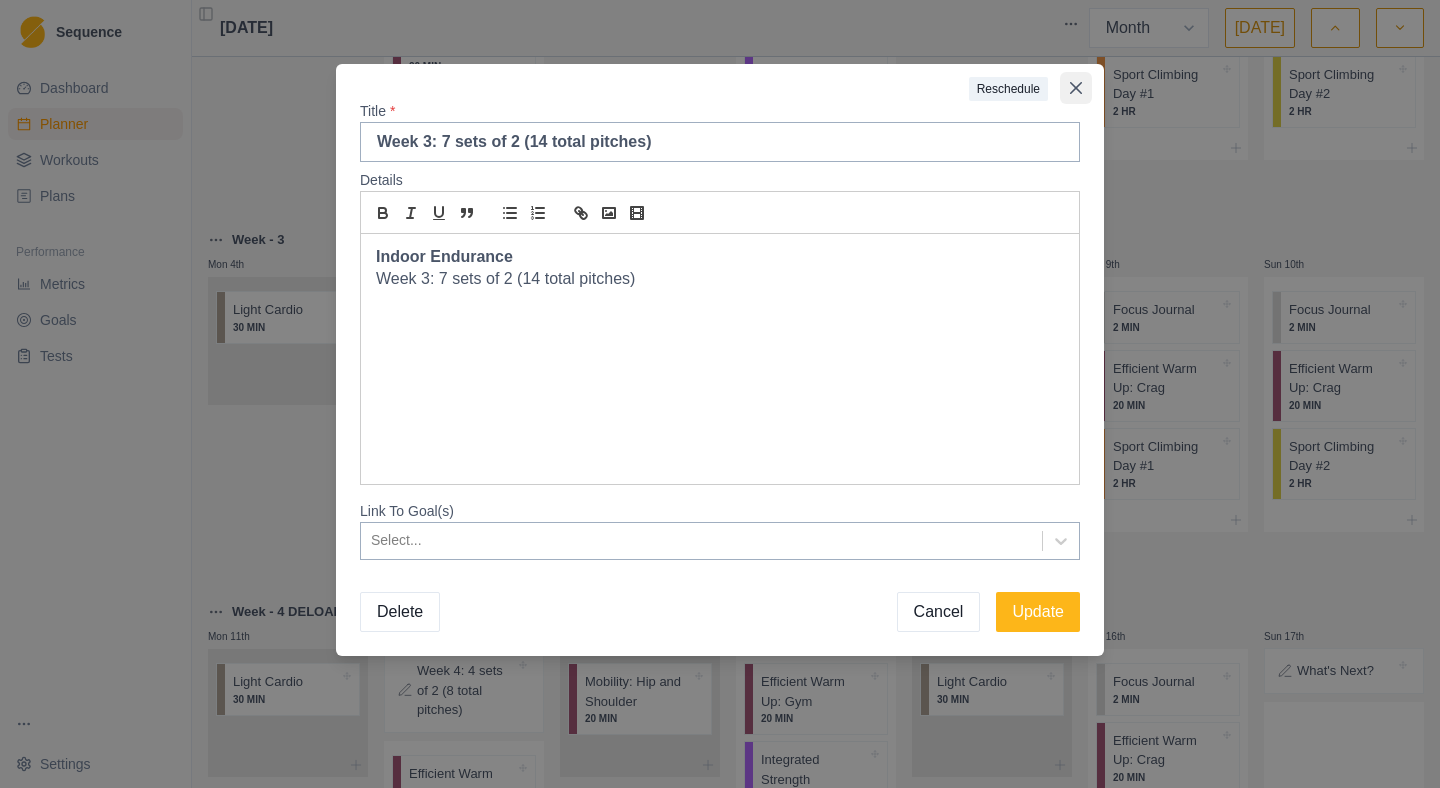 click 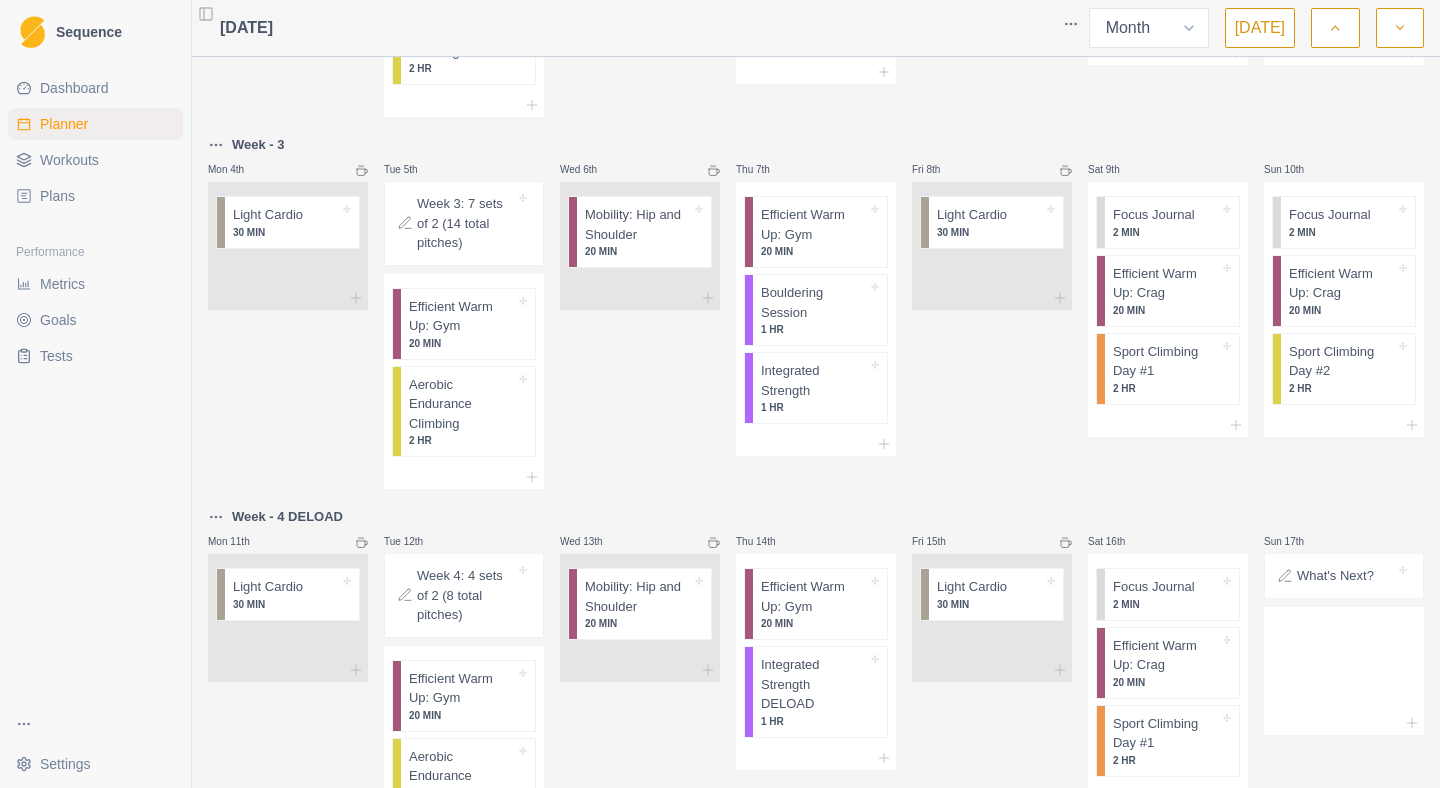 scroll, scrollTop: 0, scrollLeft: 0, axis: both 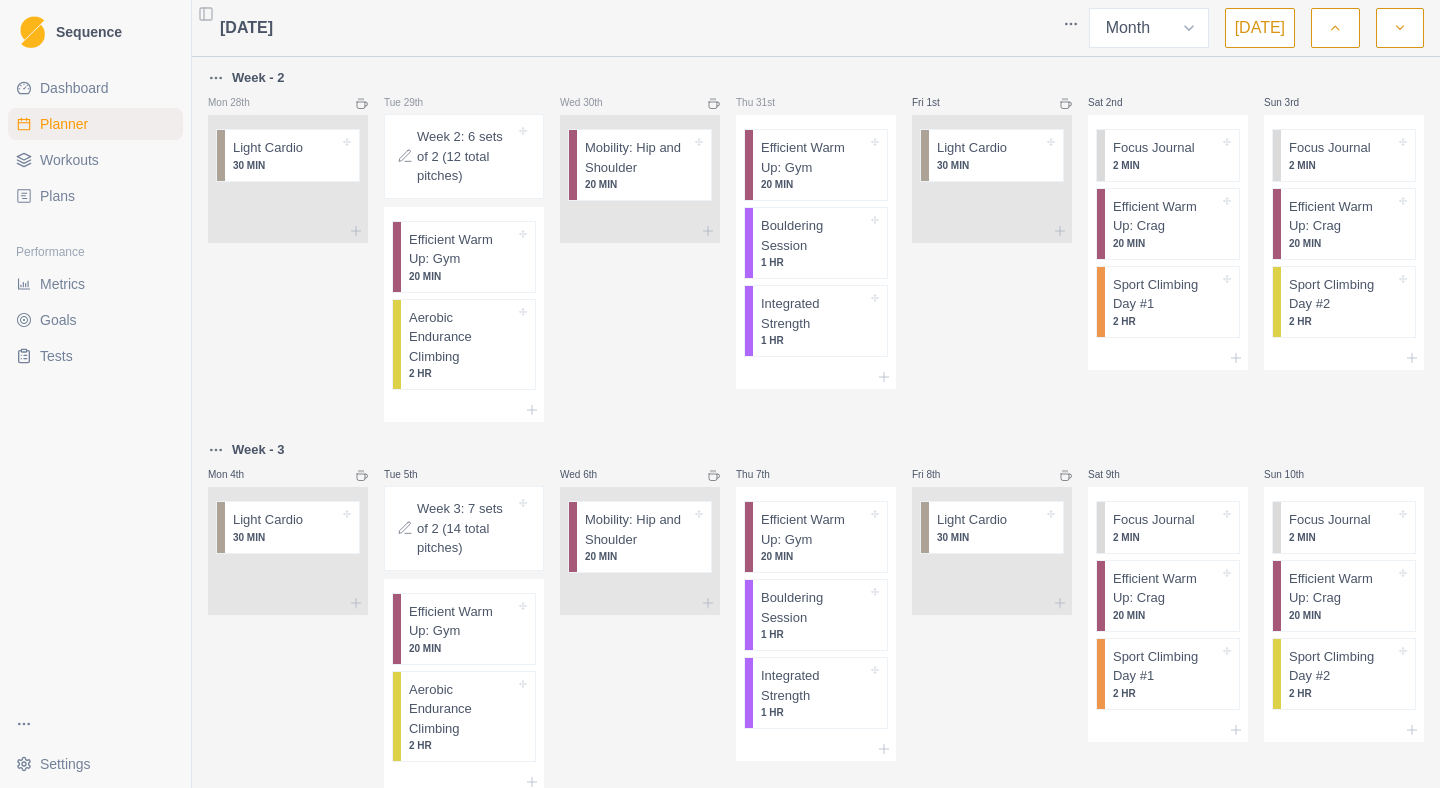 click 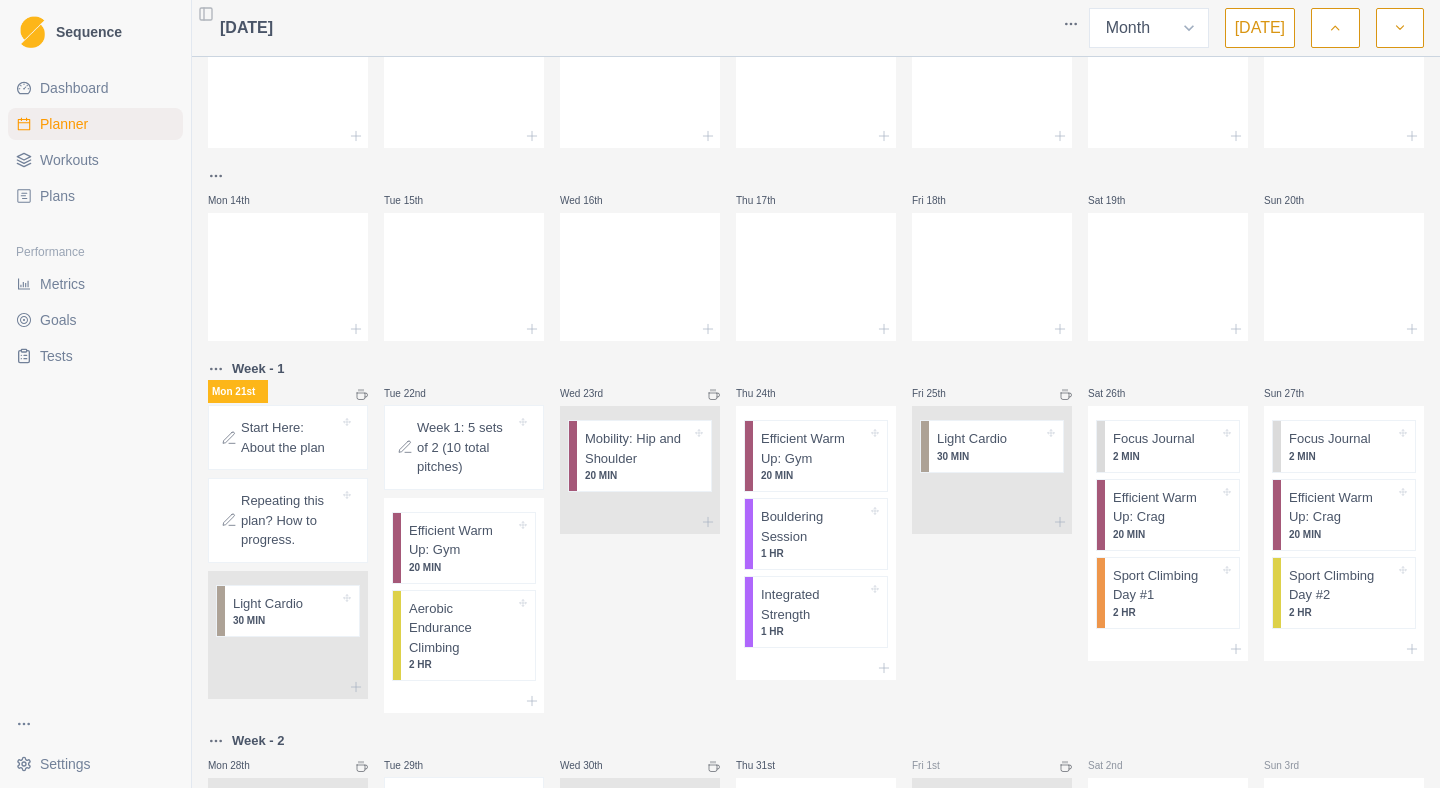 scroll, scrollTop: 460, scrollLeft: 0, axis: vertical 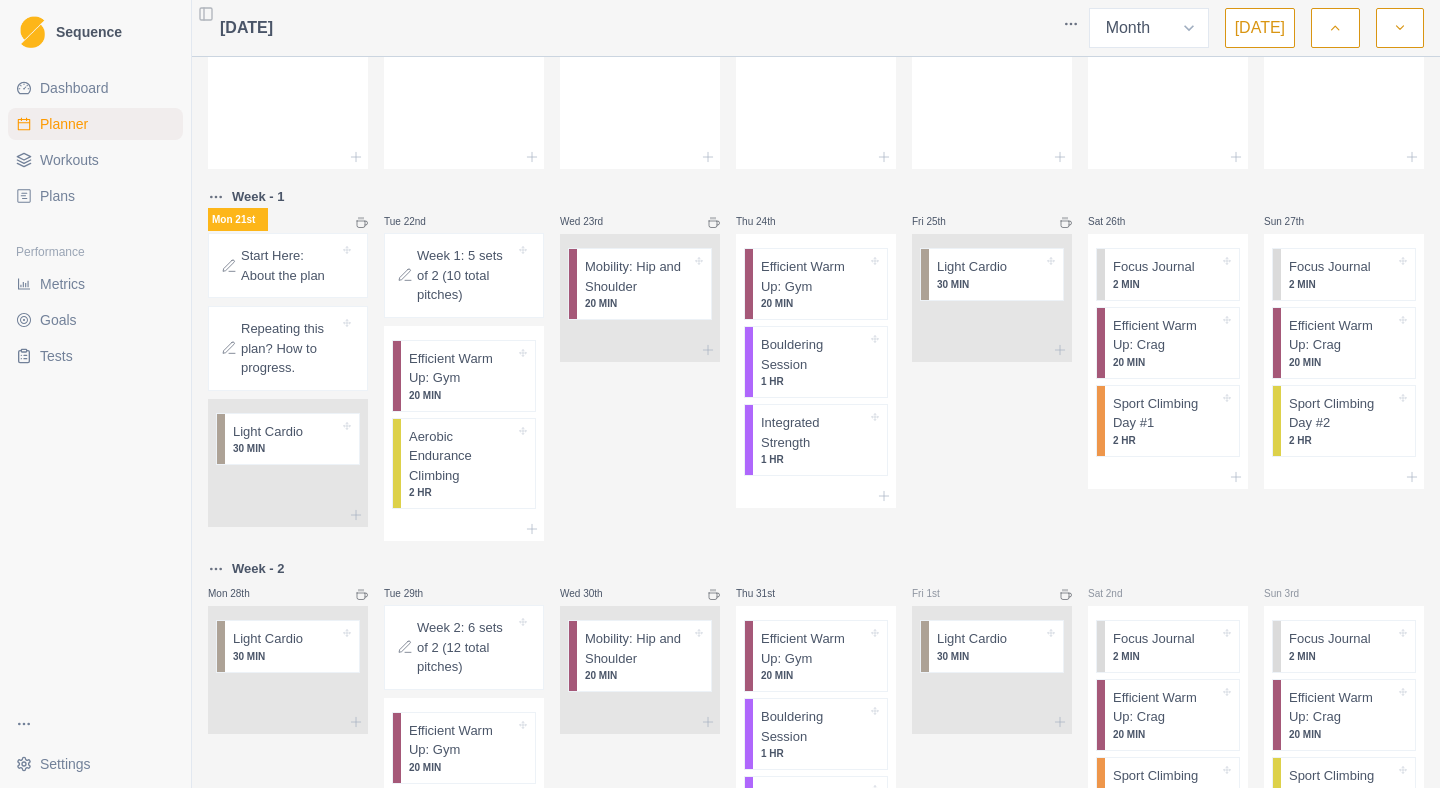 click on "Start Here: About the plan" at bounding box center (290, 265) 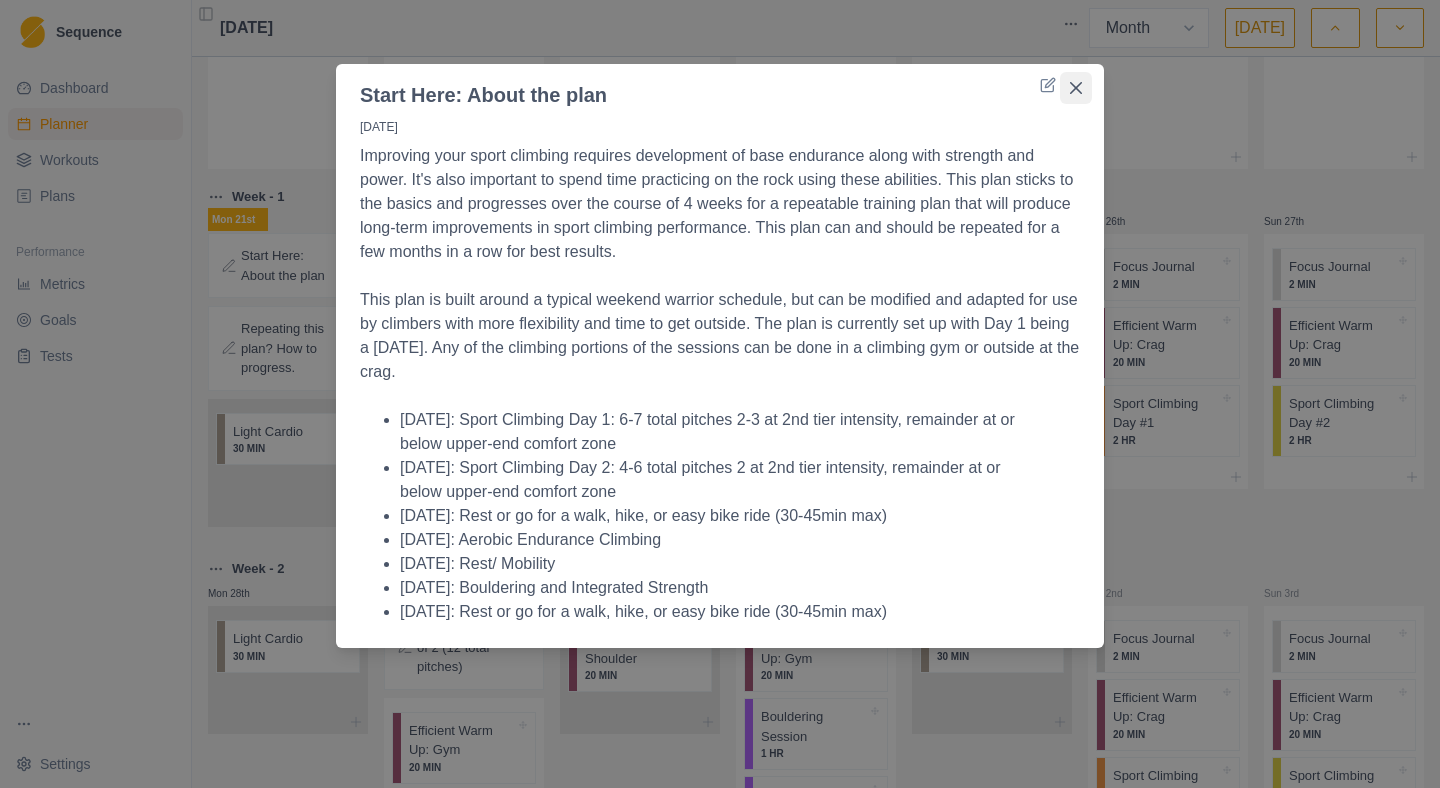 click 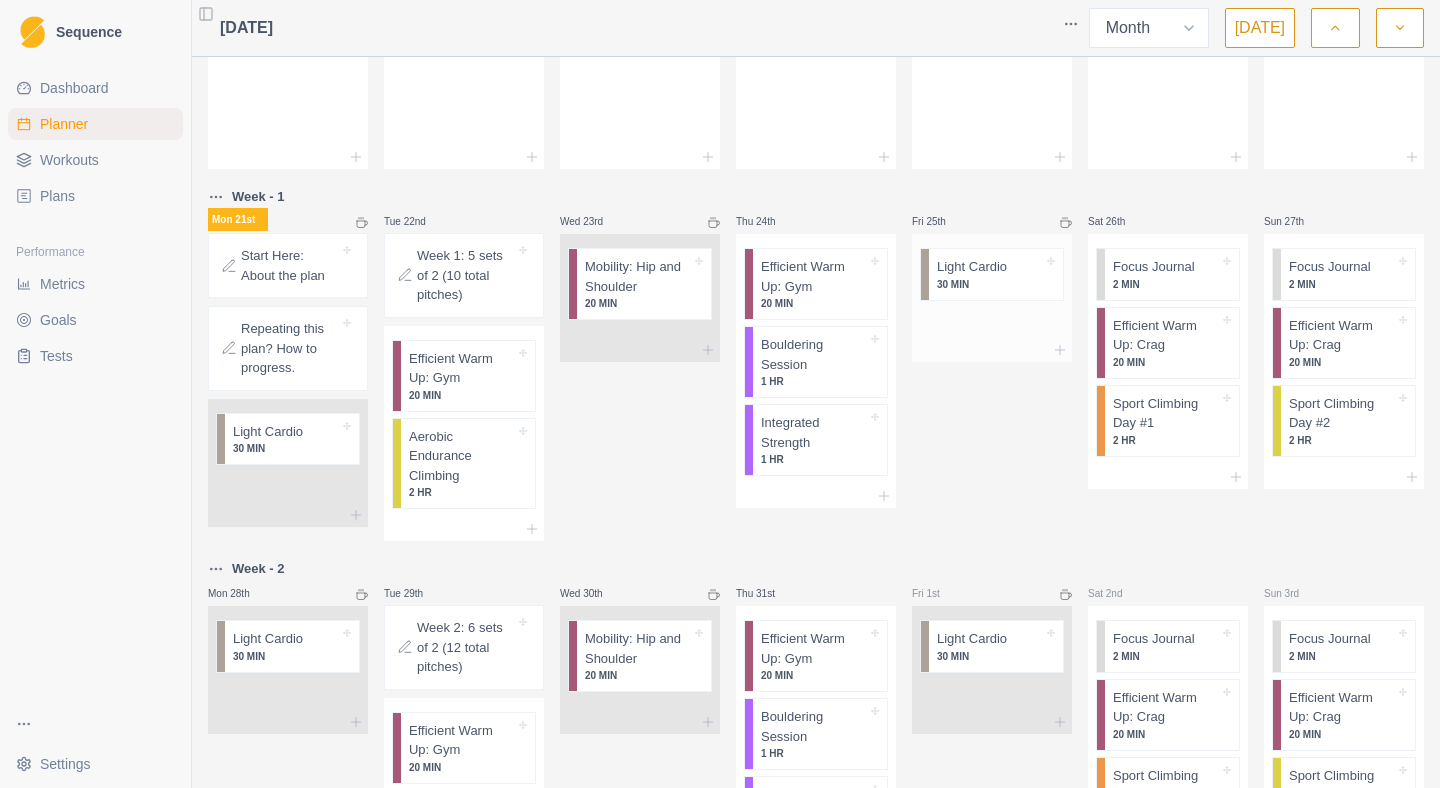 click on "Light Cardio" at bounding box center (972, 267) 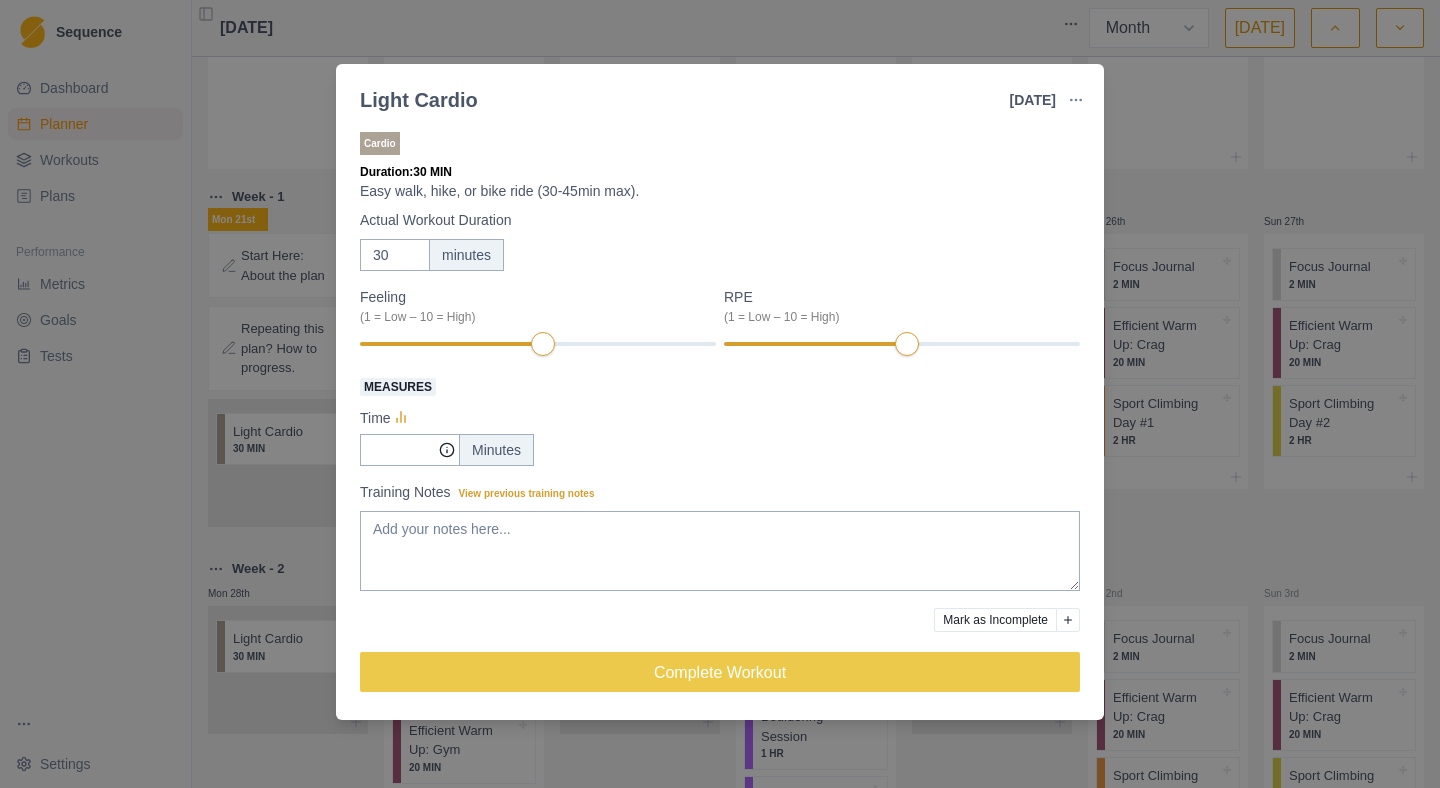 click on "Light Cardio [DATE] Link To Goal View Workout Metrics Edit Original Workout Reschedule Workout Remove From Schedule Cardio Duration:  30 MIN Easy walk, hike, or bike ride (30-45min max).
Actual Workout Duration 30 minutes Feeling (1 = Low – 10 = High) RPE (1 = Low – 10 = High) Measures Time Minutes Training Notes View previous training notes Mark as Incomplete Complete Workout" at bounding box center [720, 394] 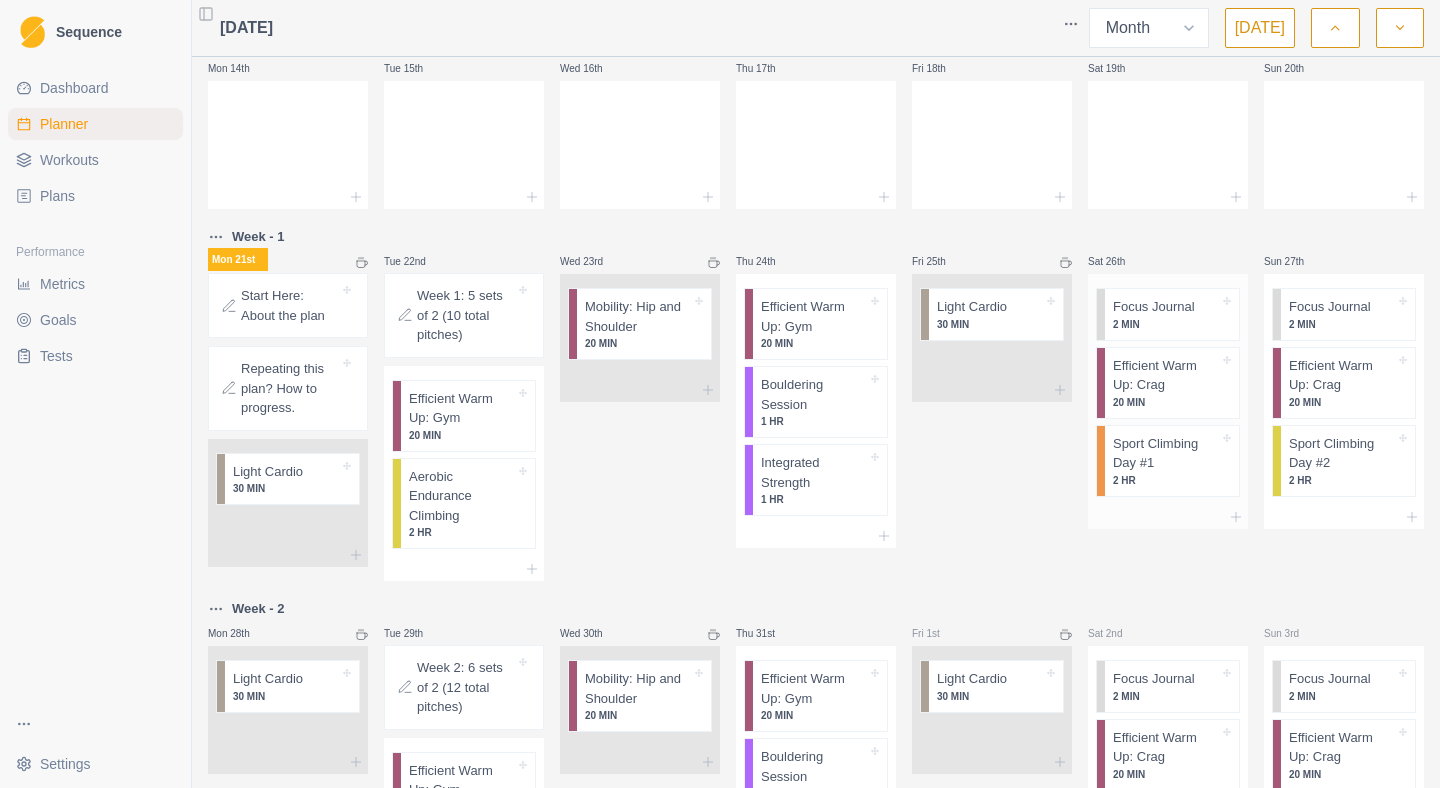 scroll, scrollTop: 0, scrollLeft: 0, axis: both 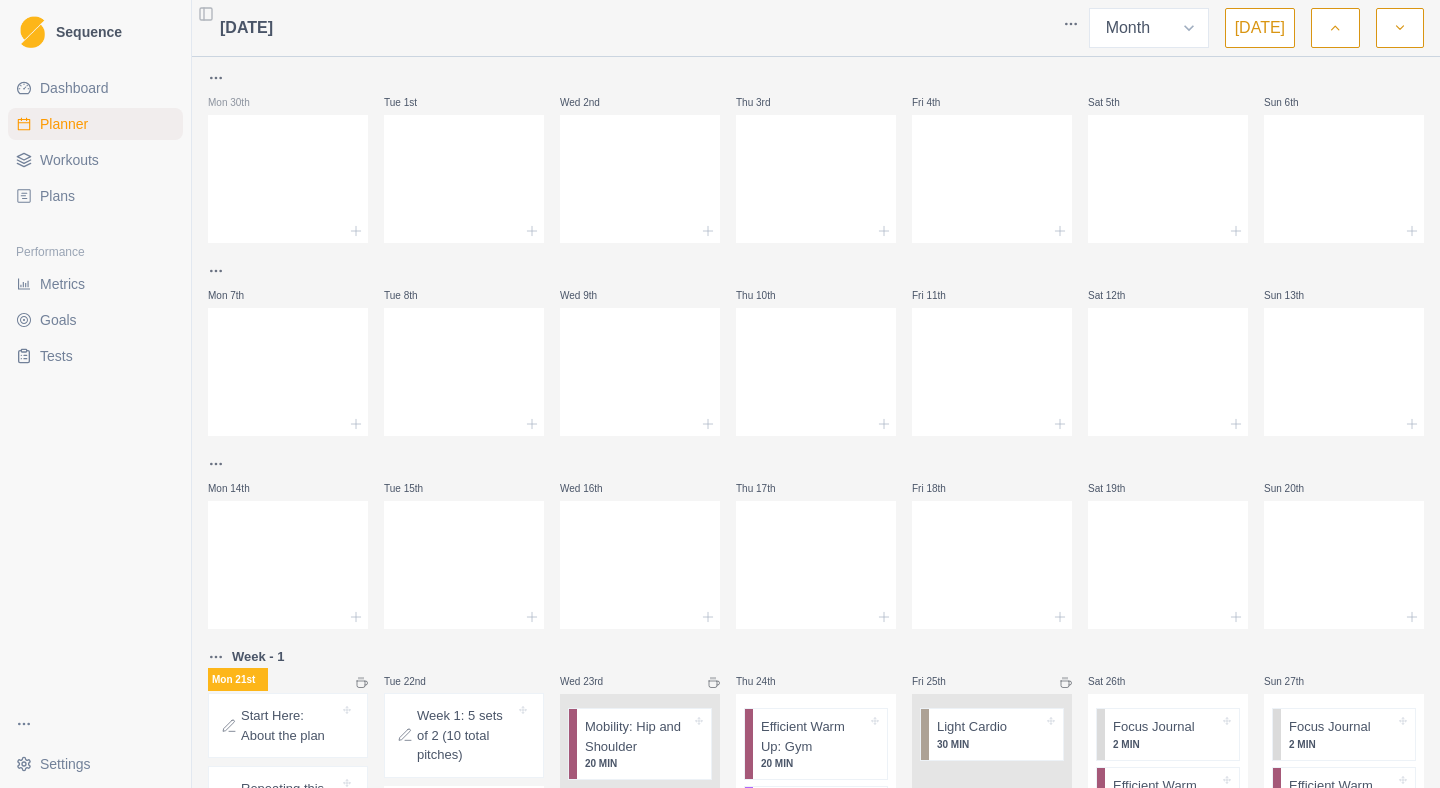 click at bounding box center (1400, 28) 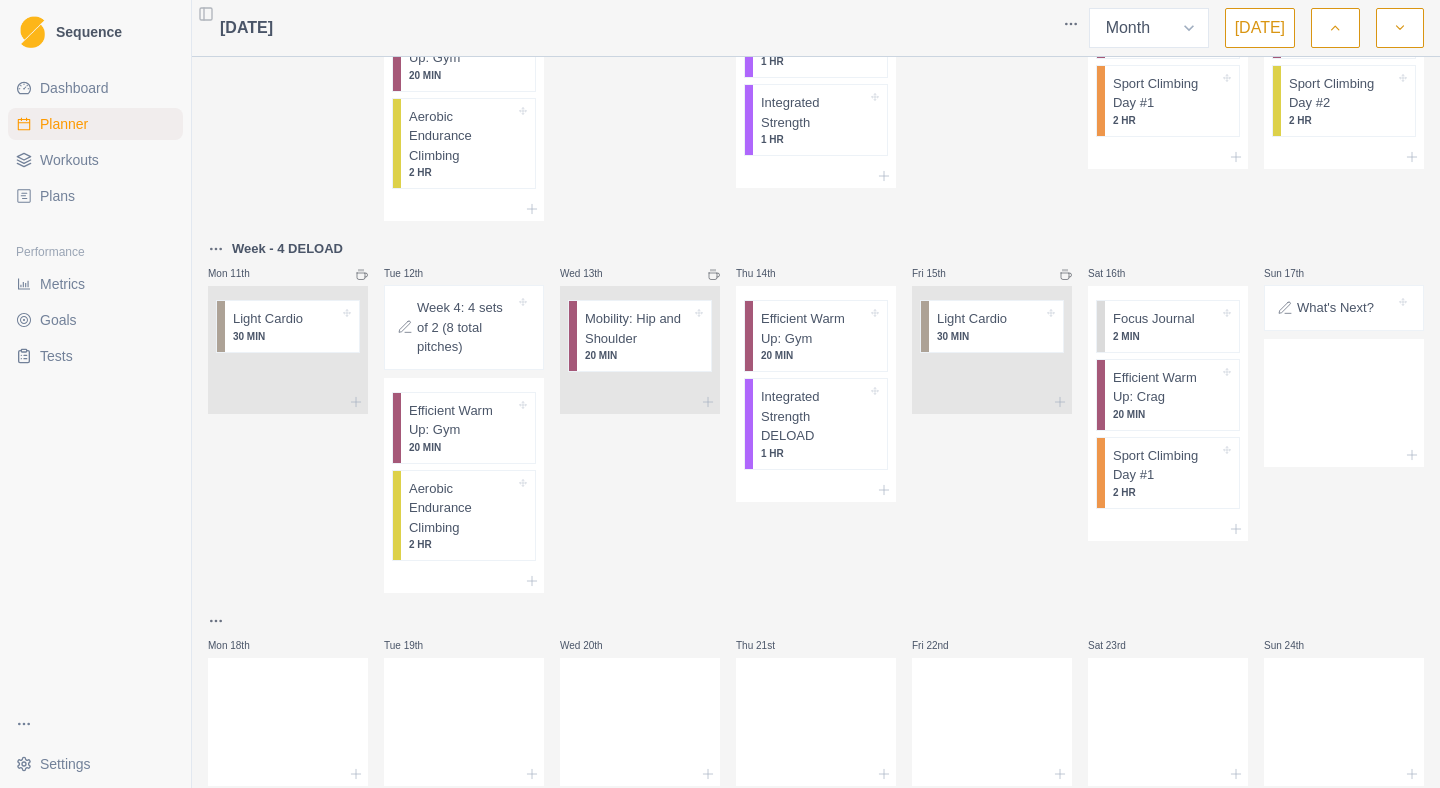 scroll, scrollTop: 570, scrollLeft: 0, axis: vertical 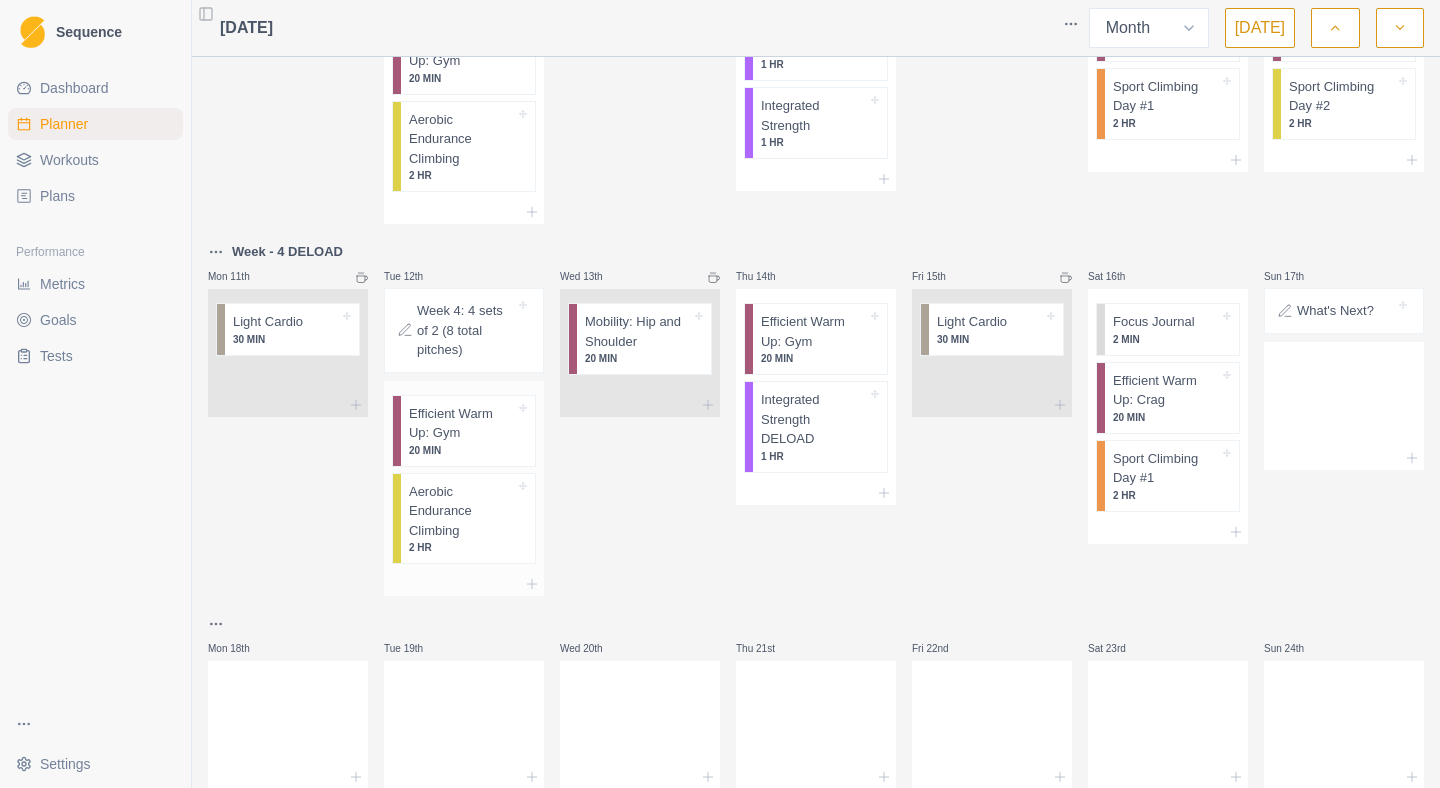 click on "Aerobic Endurance Climbing" at bounding box center [462, 511] 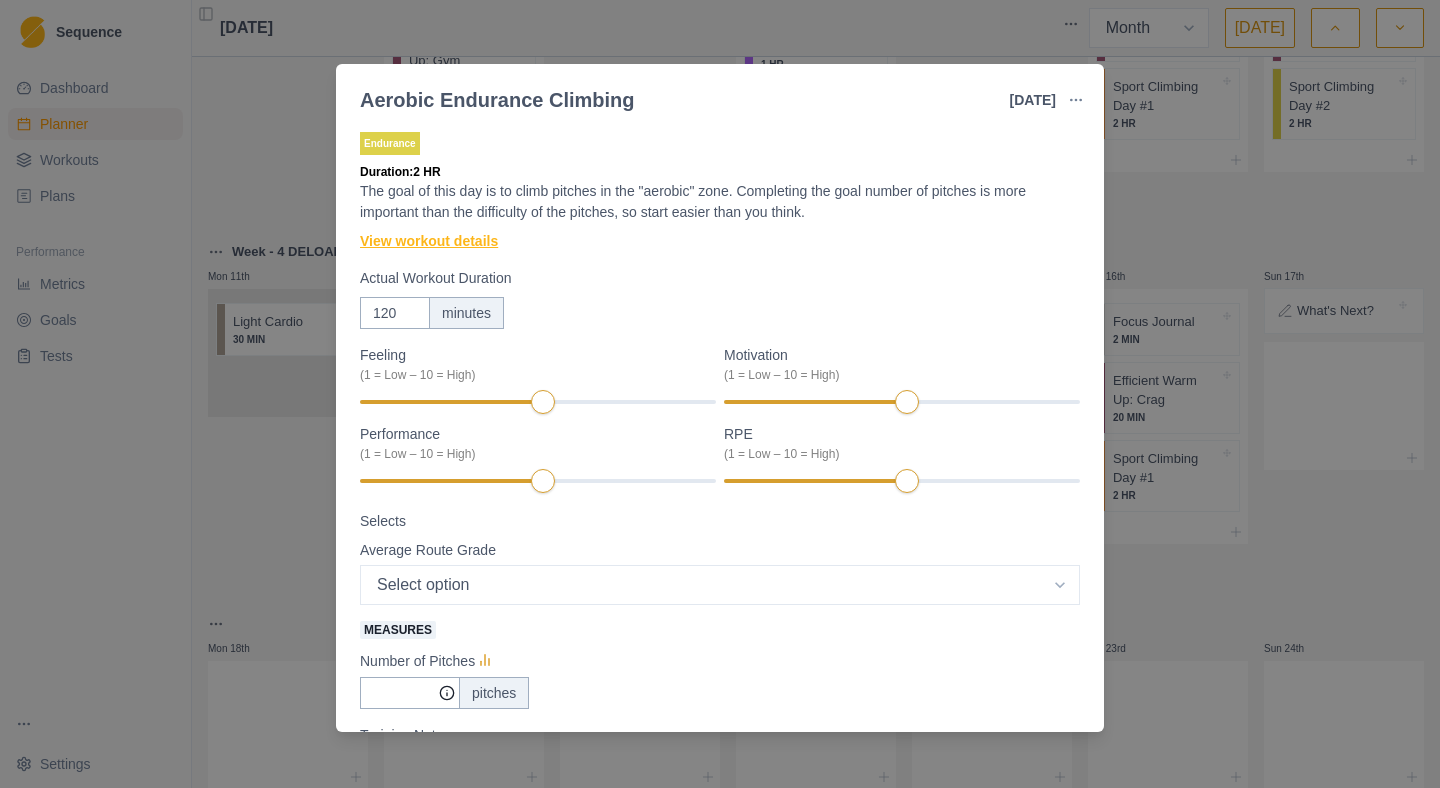 click on "View workout details" at bounding box center [429, 241] 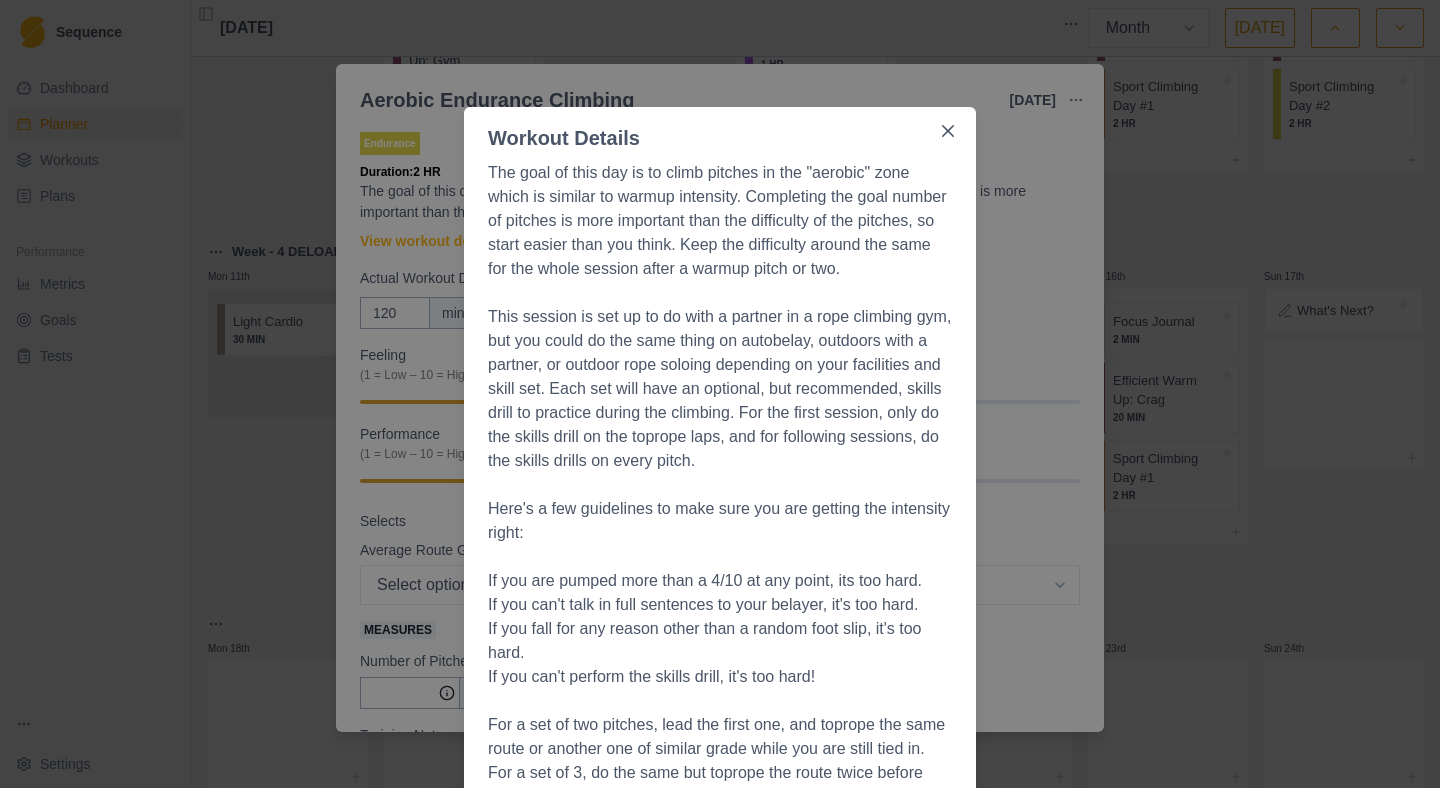 scroll, scrollTop: 0, scrollLeft: 0, axis: both 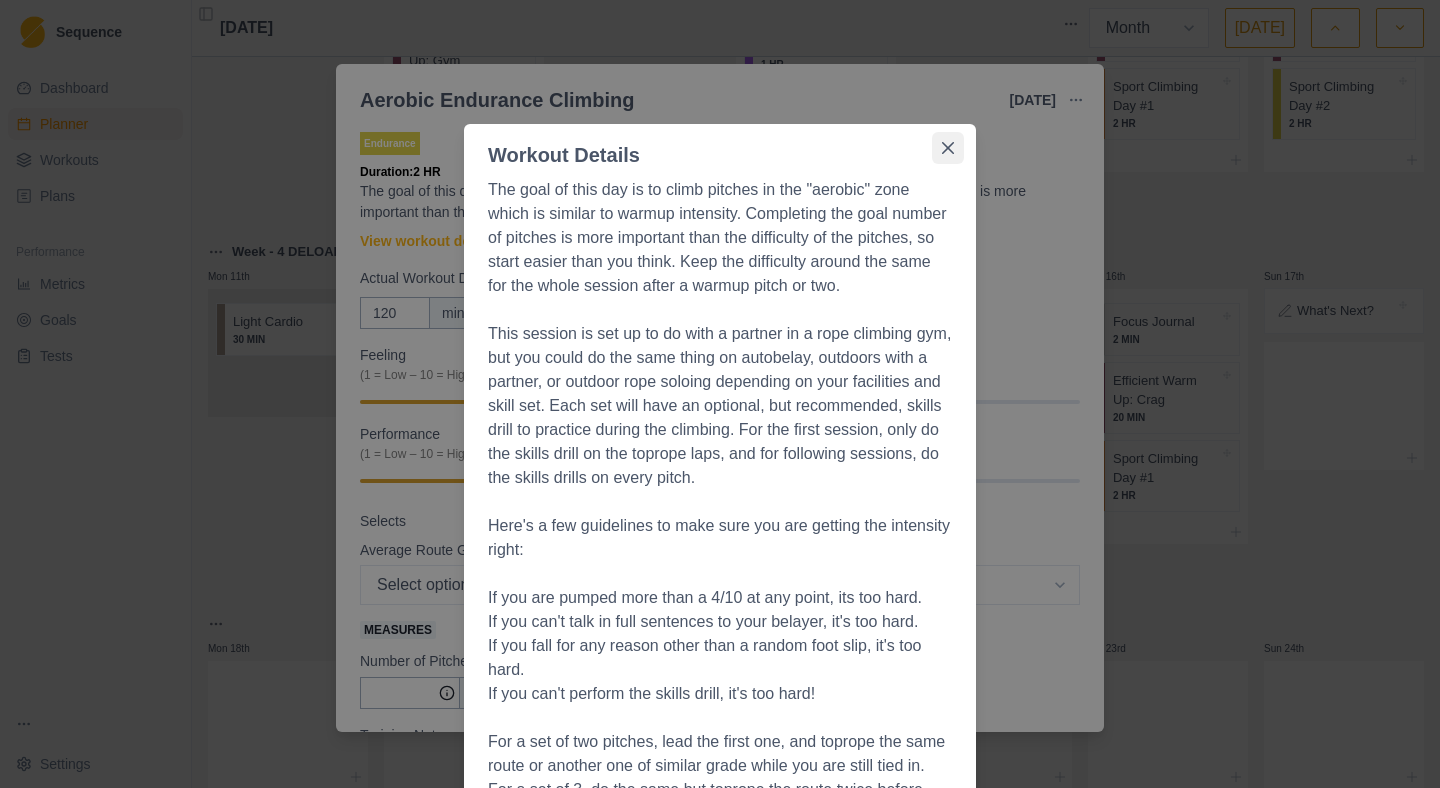 click 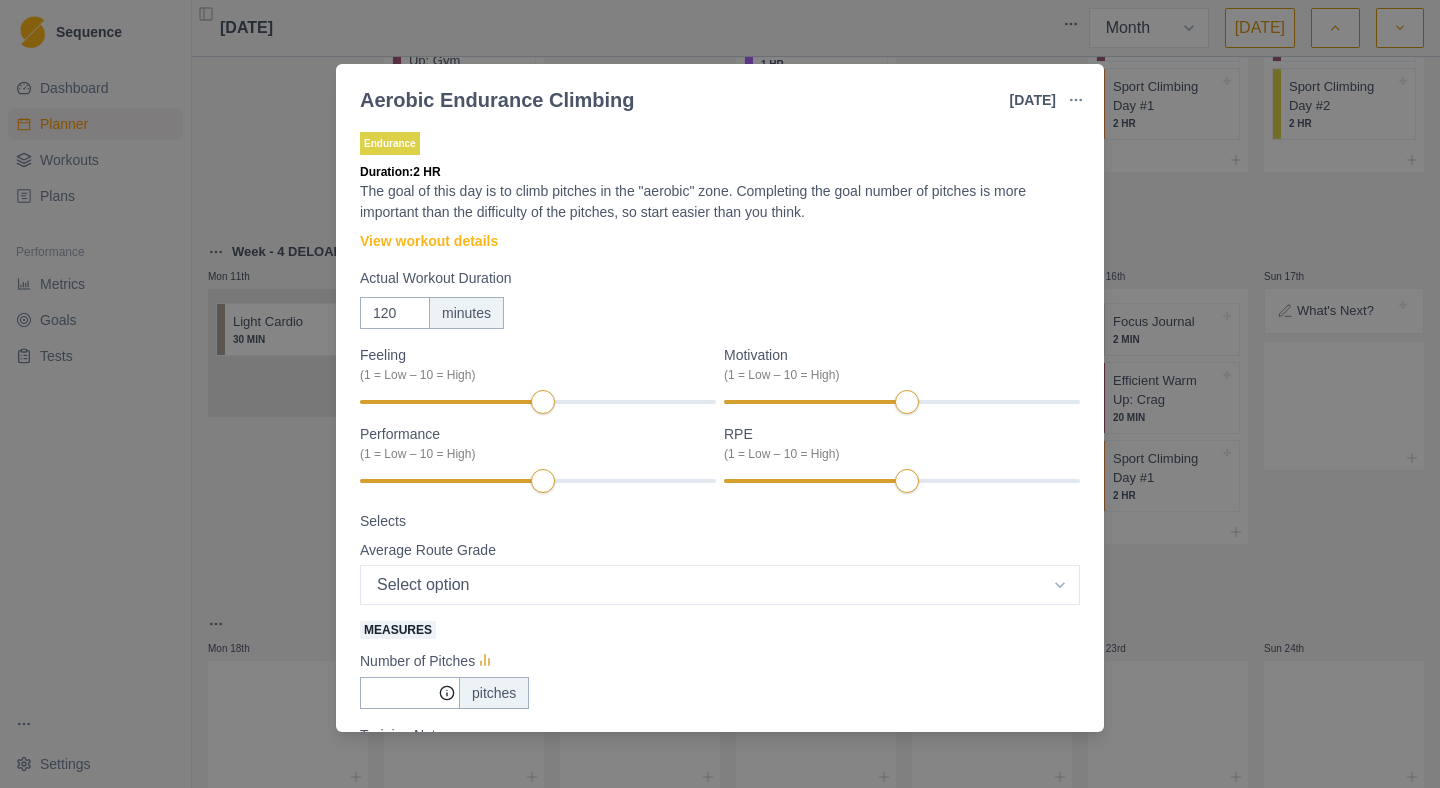 click on "Aerobic Endurance Climbing [DATE] Link To Goal View Workout Metrics Edit Original Workout Reschedule Workout Remove From Schedule Endurance Duration:  2 HR The goal of this day is to climb pitches in the "aerobic" zone. Completing the goal number of pitches is more important than the difficulty of the pitches, so start easier than you think. View workout details Actual Workout Duration 120 minutes Feeling (1 = Low – 10 = High) Motivation (1 = Low – 10 = High) Performance (1 = Low – 10 = High) RPE (1 = Low – 10 = High) Selects Average Route Grade Select option 5.6 5.7 5.8 5.9 5.10a 5.10b 5.10c 5.10d 5.11a 5.11b 5.11c 5.11d 5.12a 5.12b 5.12c 5.12d 5.13a 5.13b 5.13c 5.13d 5.14a Measures Number of Pitches pitches Training Notes View previous training notes Mark as Incomplete Complete Workout" at bounding box center (720, 394) 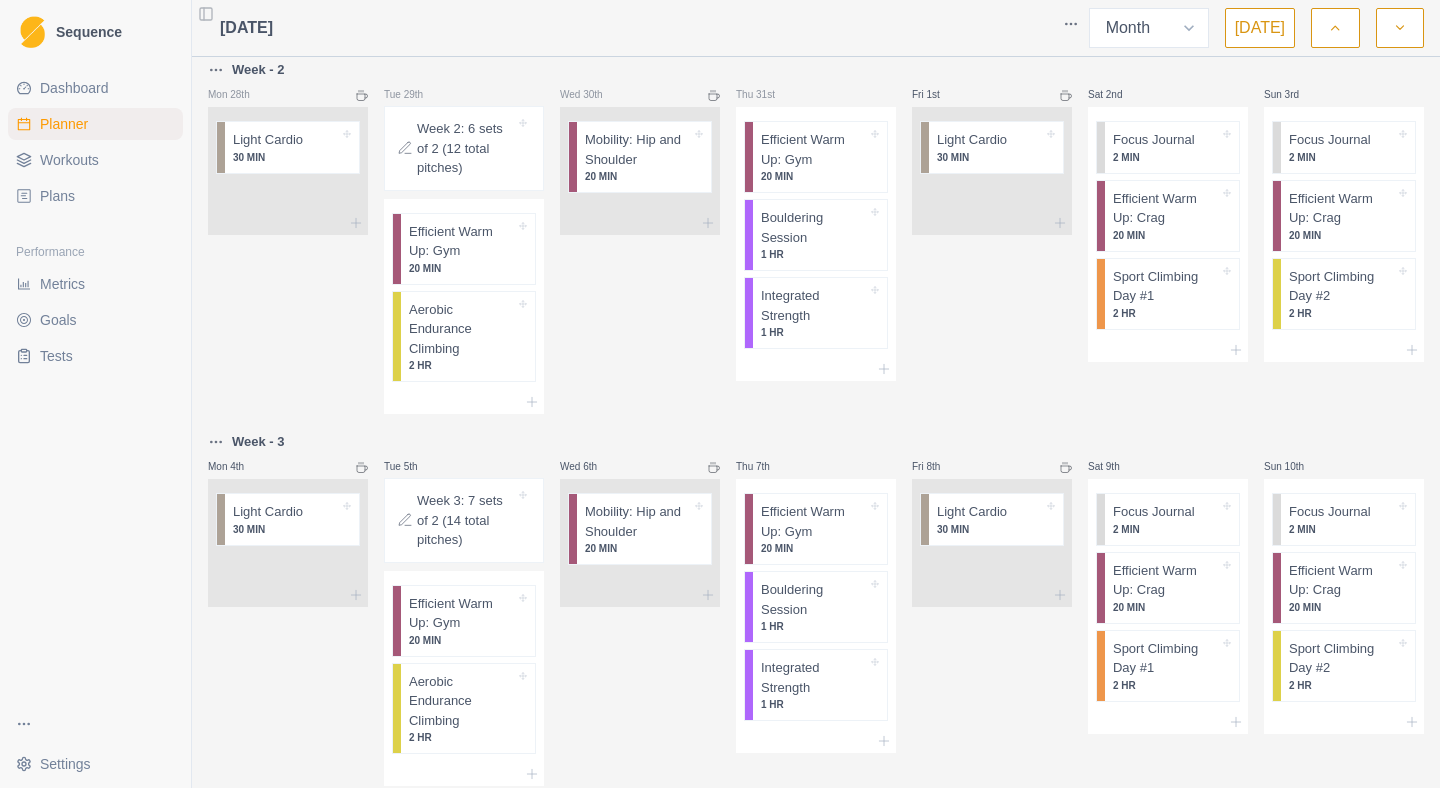 scroll, scrollTop: 0, scrollLeft: 0, axis: both 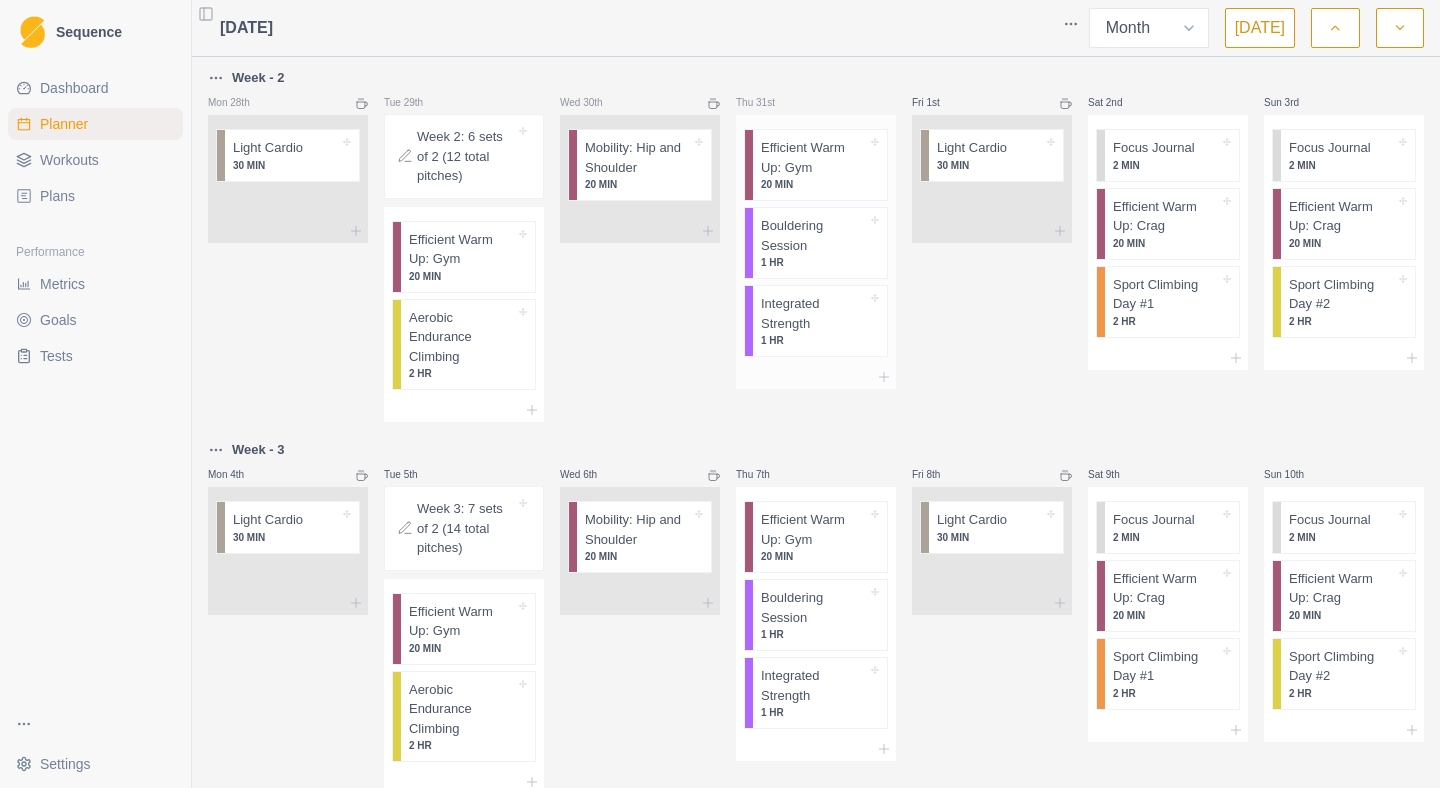 click on "Integrated Strength" at bounding box center [814, 313] 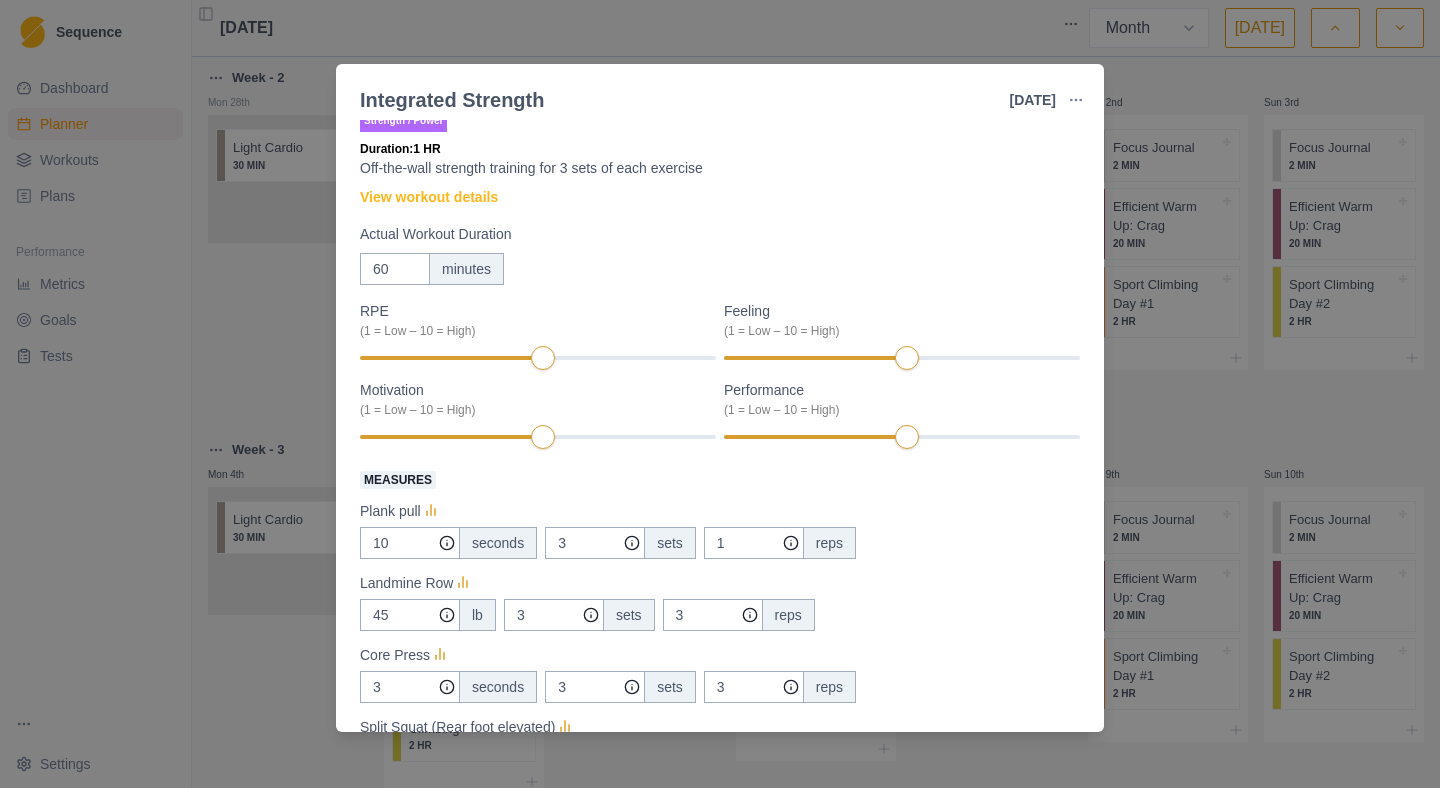 scroll, scrollTop: 15, scrollLeft: 0, axis: vertical 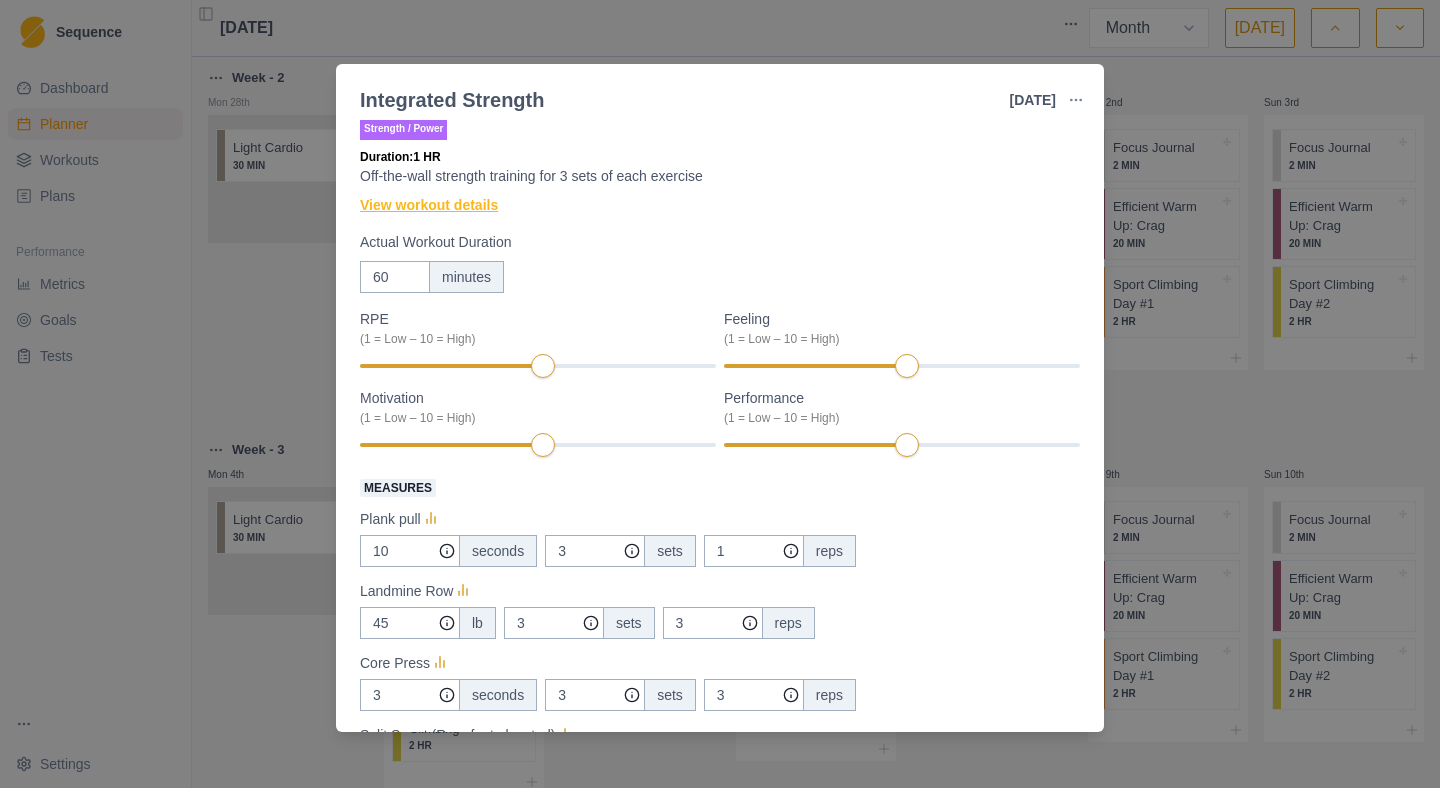 click on "View workout details" at bounding box center [429, 205] 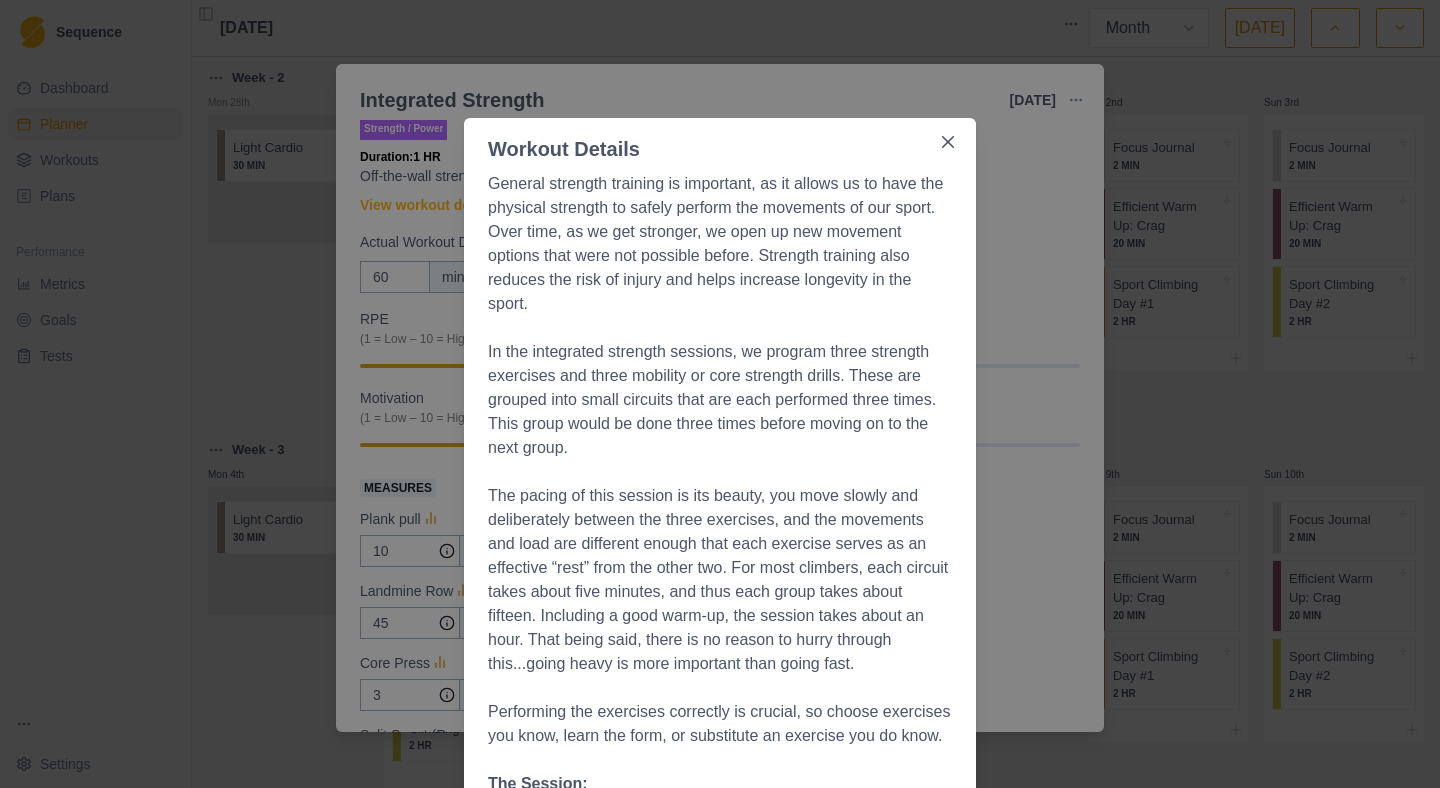 scroll, scrollTop: 0, scrollLeft: 0, axis: both 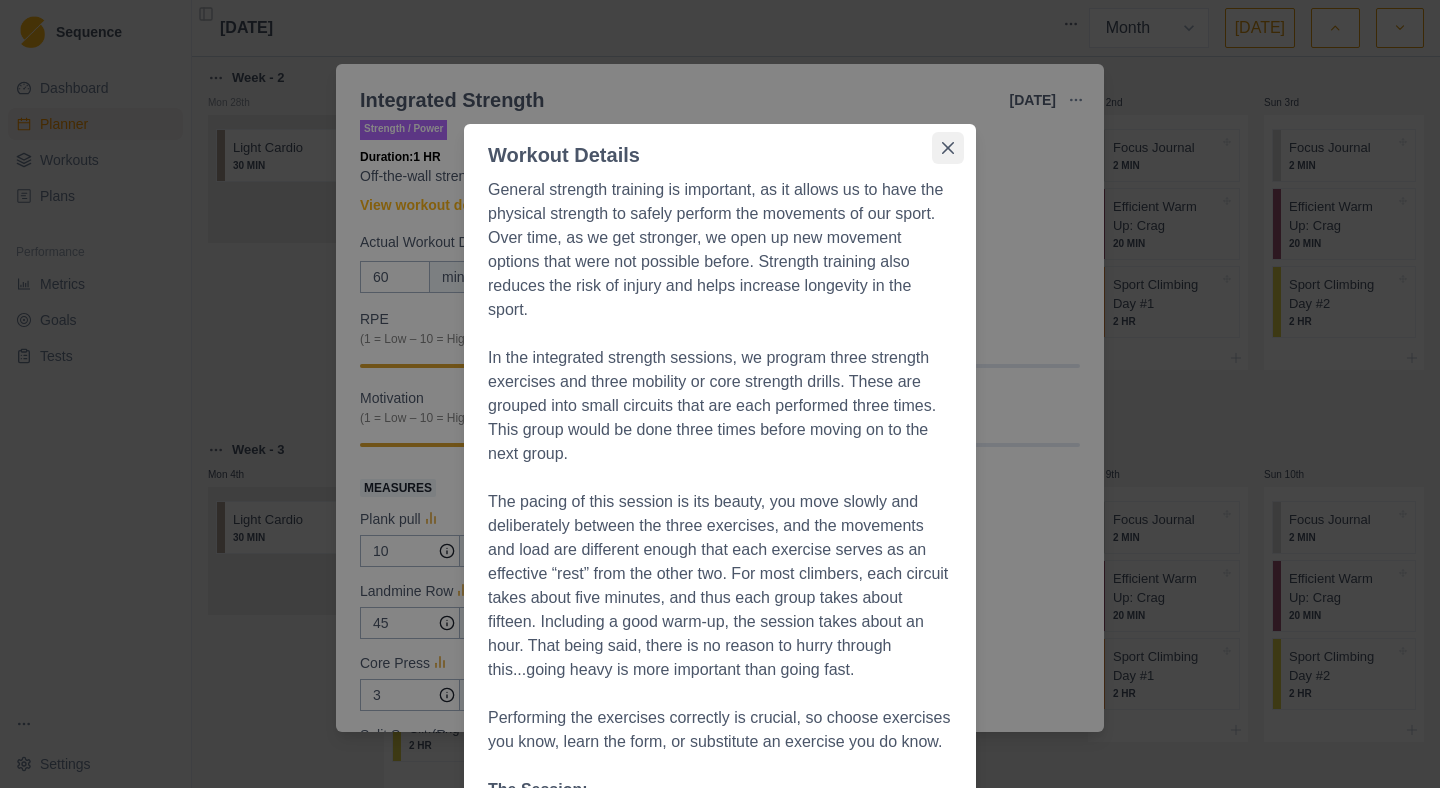 click 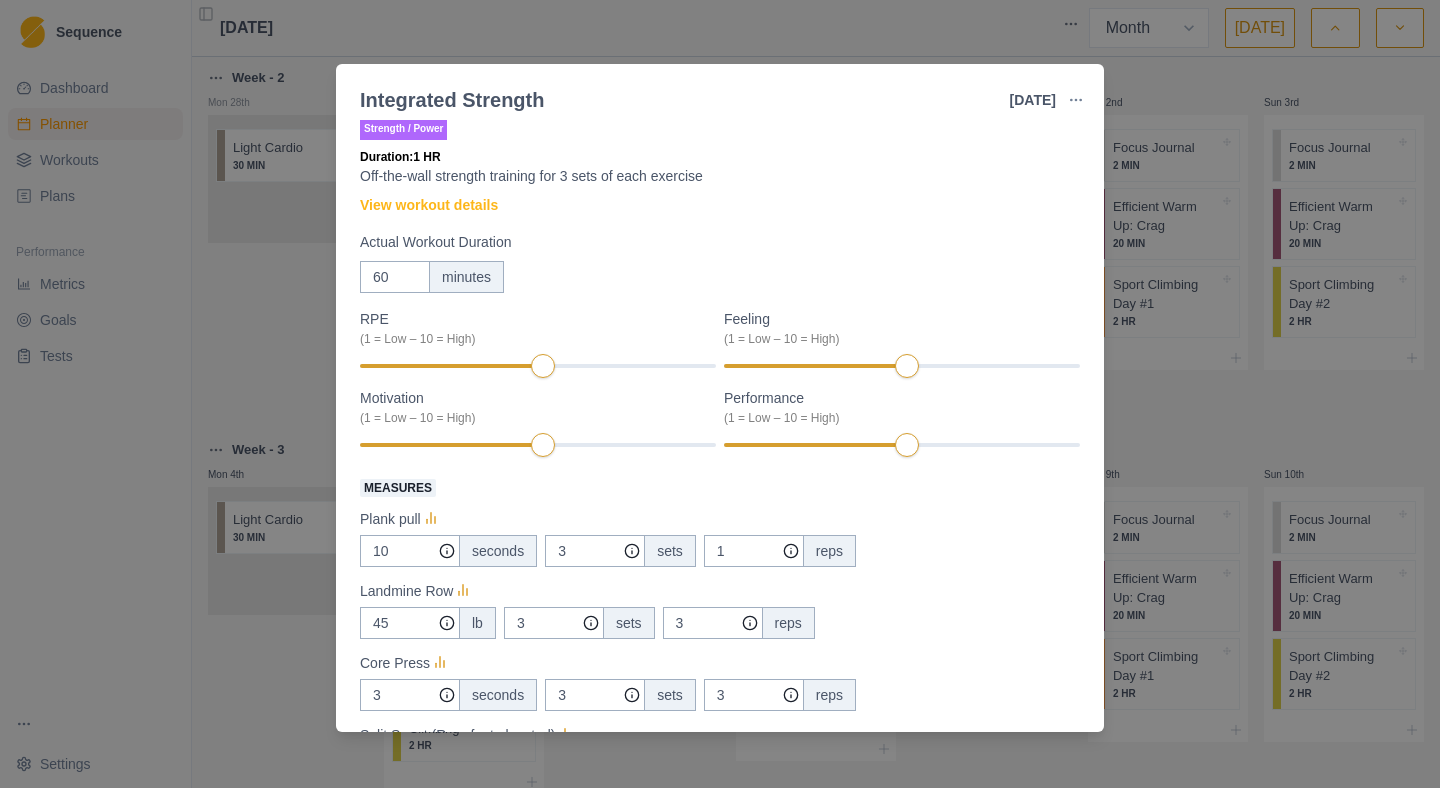 scroll, scrollTop: 22, scrollLeft: 0, axis: vertical 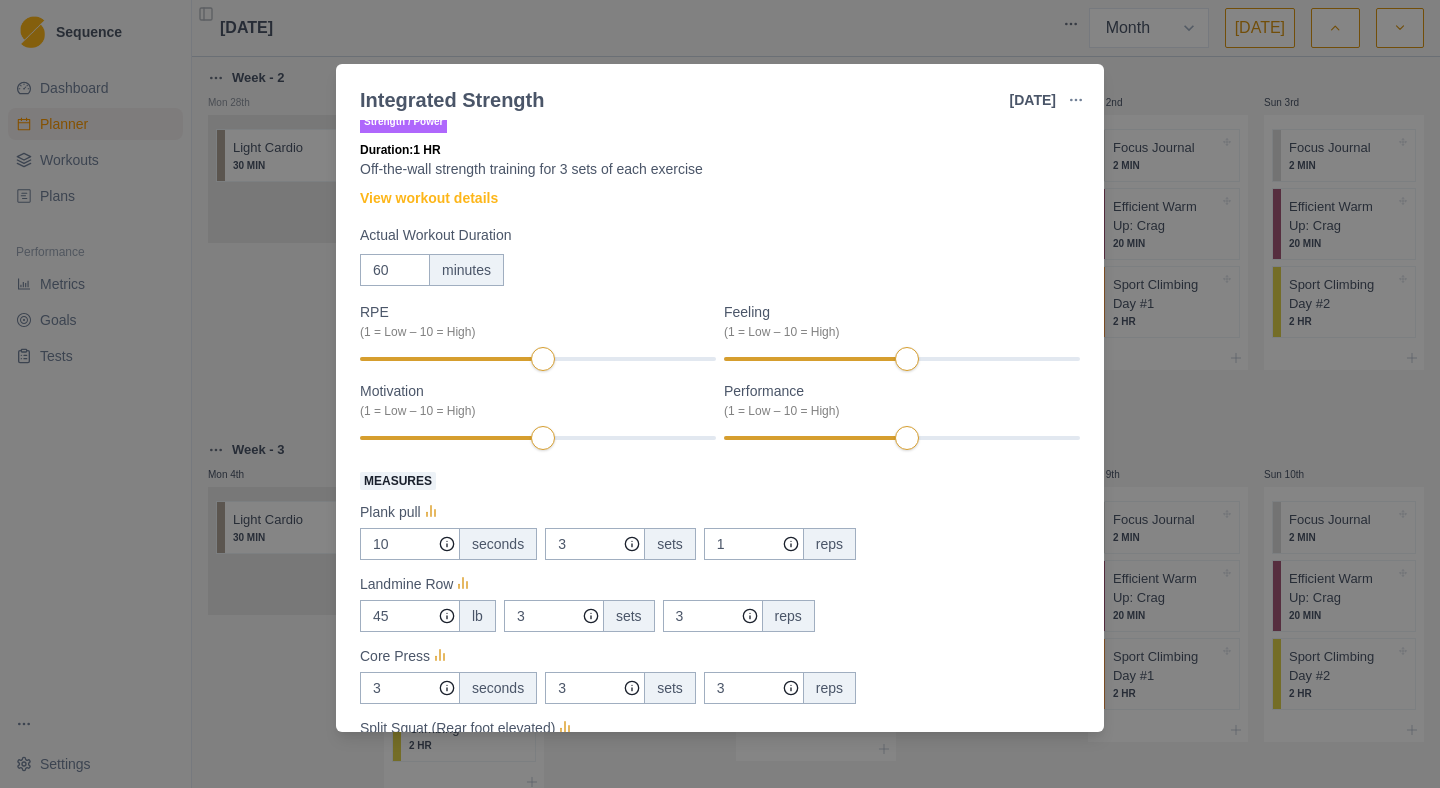 click on "Integrated Strength [DATE] Link To Goal View Workout Metrics Edit Original Workout Reschedule Workout Remove From Schedule Strength / Power Duration:  1 HR Off-the-wall strength training for 3 sets of each exercise View workout details Actual Workout Duration 60 minutes RPE (1 = Low – 10 = High) Feeling (1 = Low – 10 = High) Motivation (1 = Low – 10 = High) Performance (1 = Low – 10 = High) Measures Plank pull 10 seconds 3 sets 1 reps Landmine Row 45 lb 3 sets 3 reps Core Press 3 seconds 3 sets 3 reps Split Squat (Rear foot elevated) 20 lb 3 sets 3 reps Bench Press 0 lb 3 sets 5 reps Training Notes View previous training notes Mark as Incomplete Complete Workout" at bounding box center (720, 394) 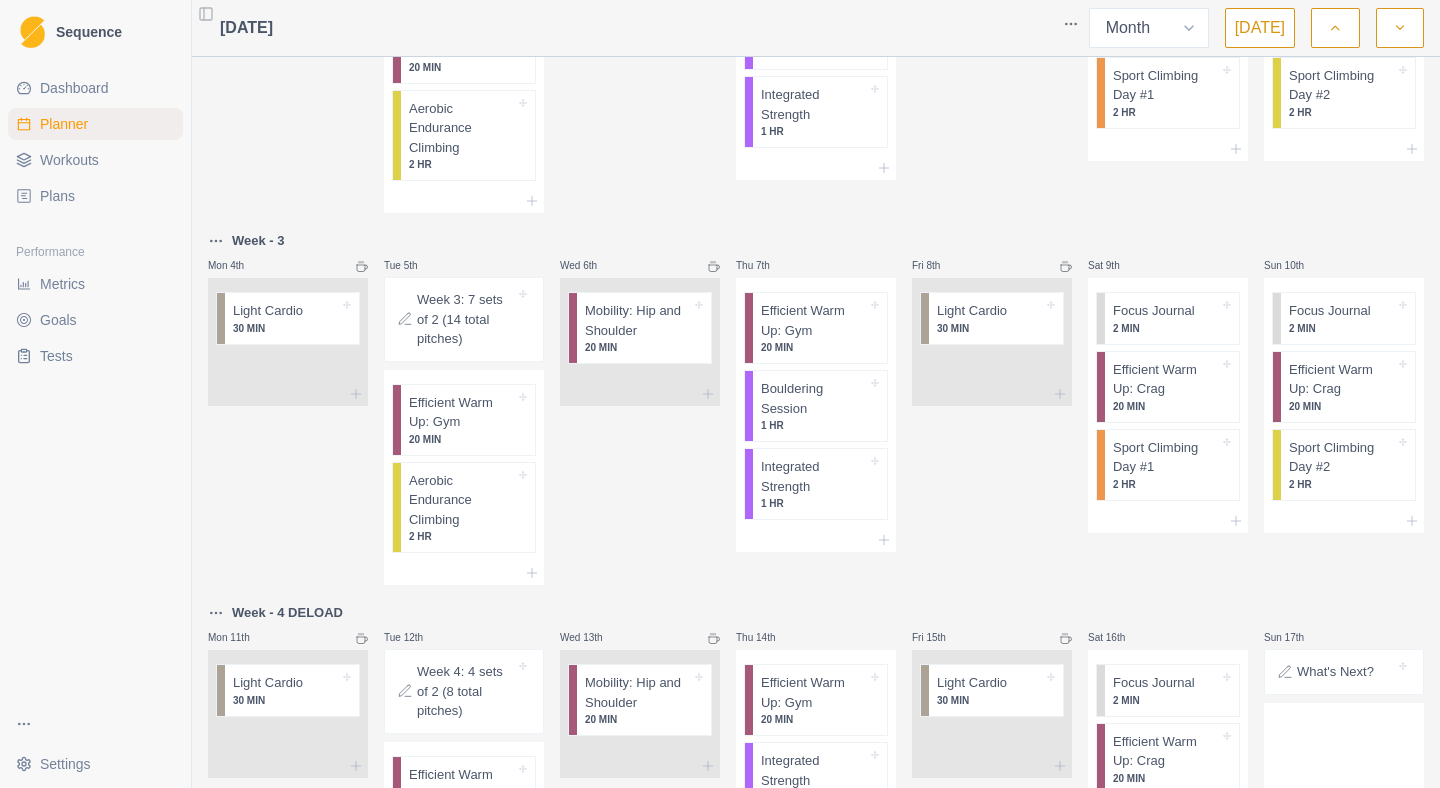 scroll, scrollTop: 0, scrollLeft: 0, axis: both 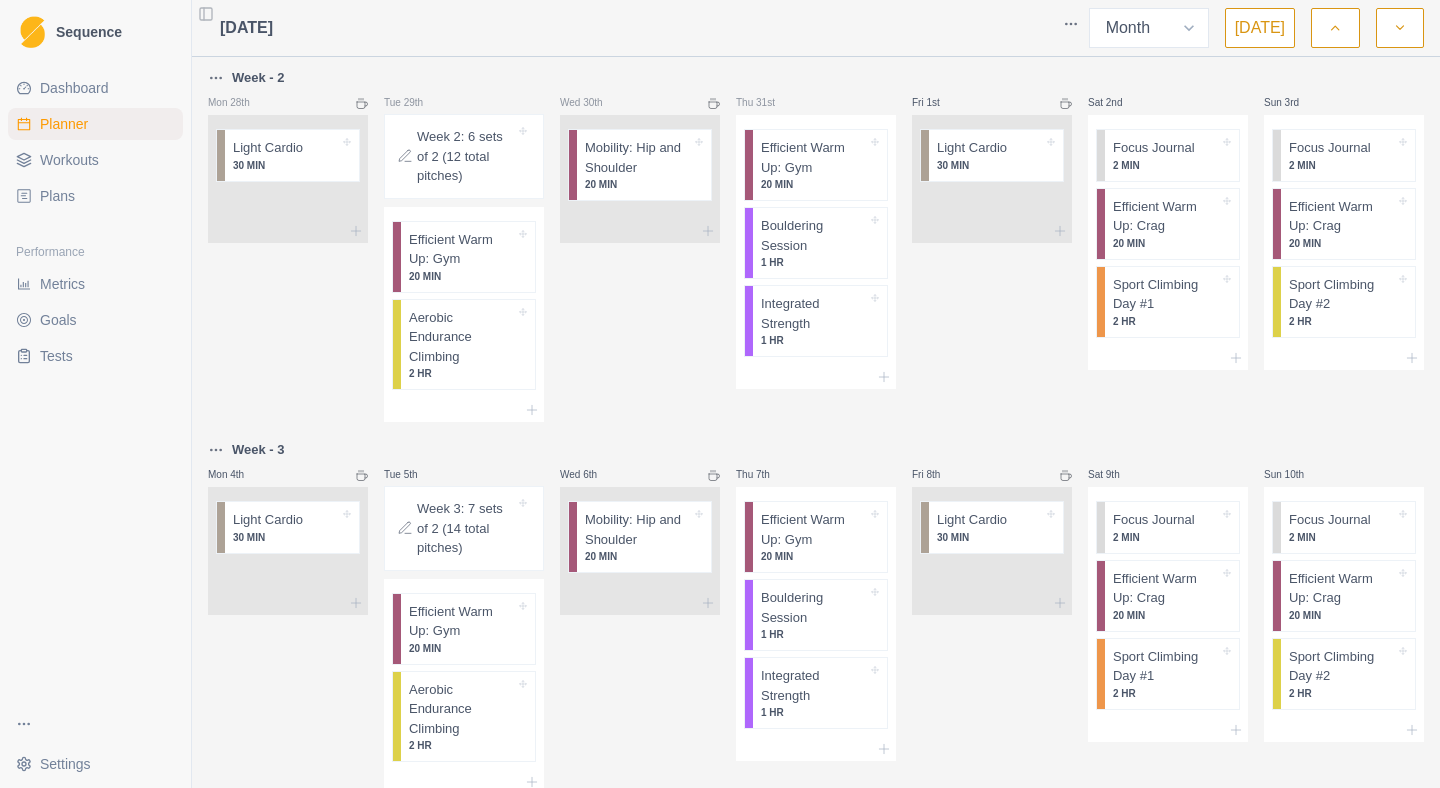 click on "Plans" at bounding box center [95, 196] 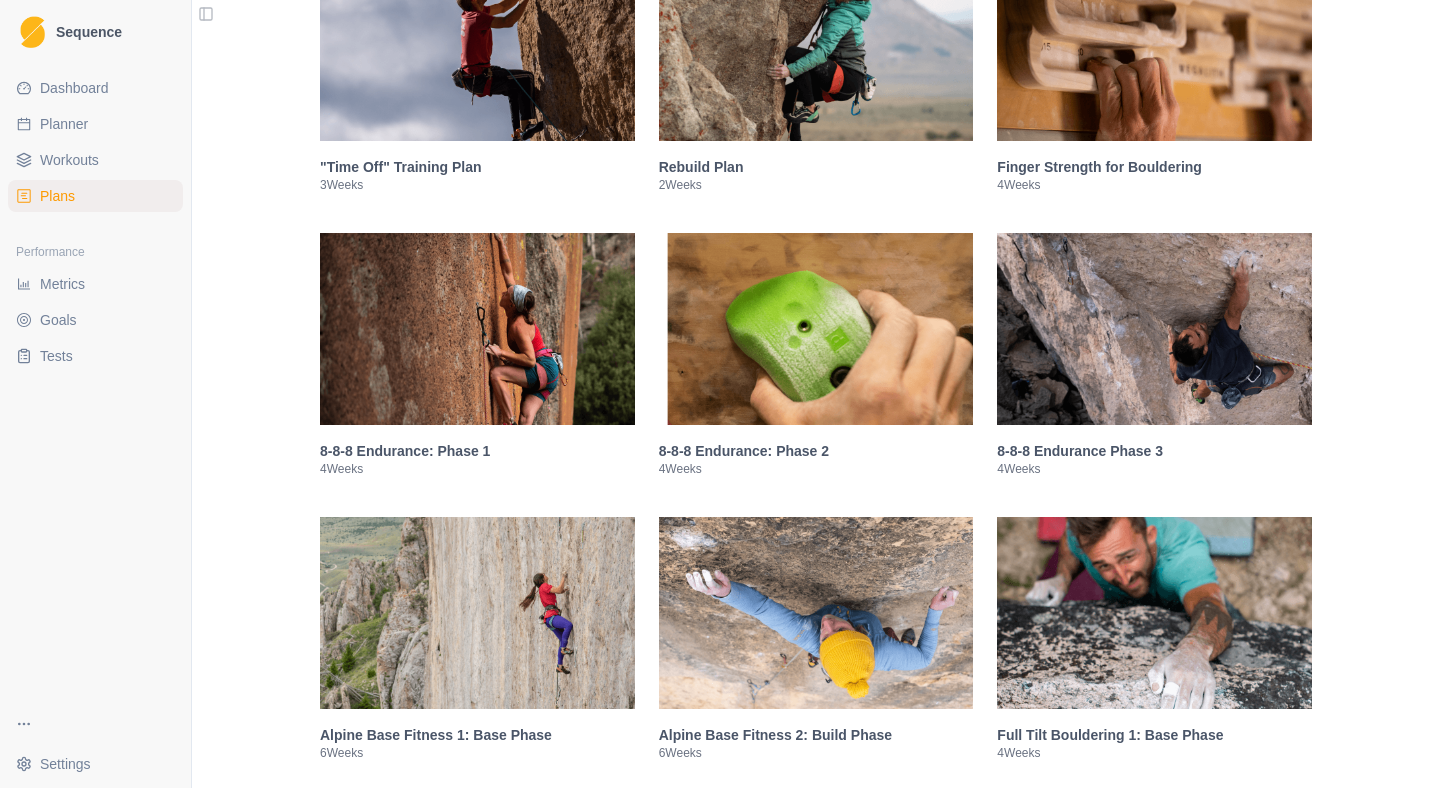 scroll, scrollTop: 1048, scrollLeft: 0, axis: vertical 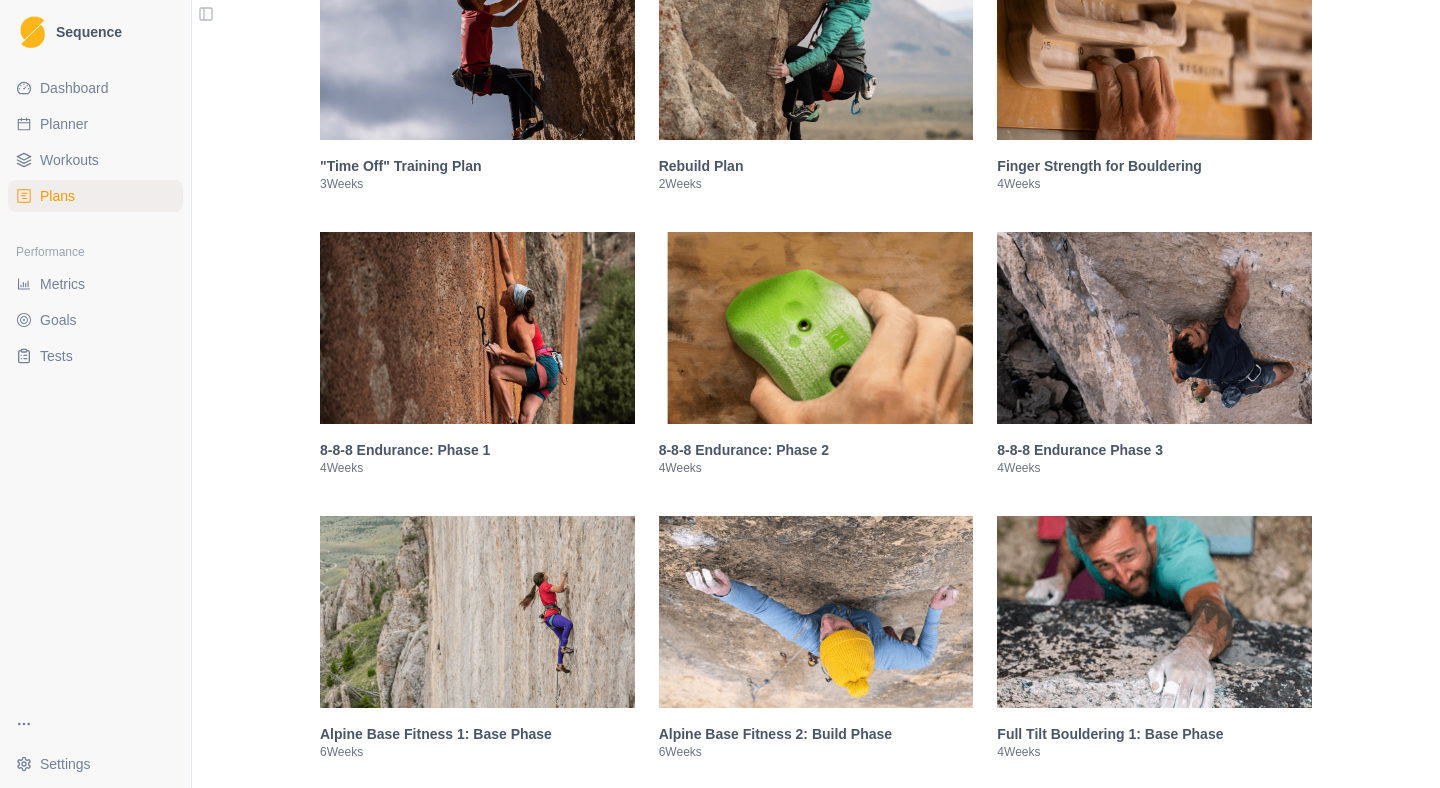 click at bounding box center [477, 328] 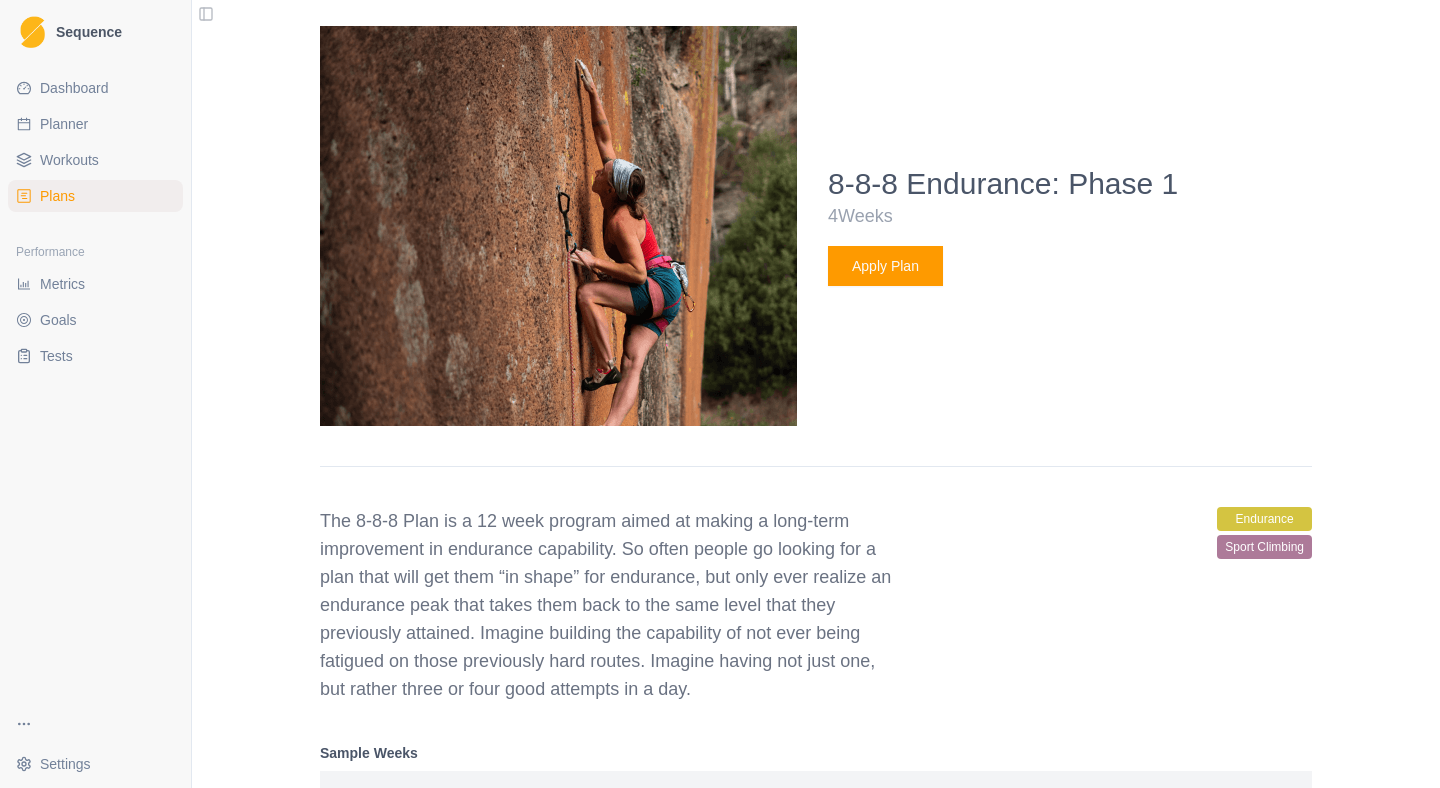 scroll, scrollTop: 1588, scrollLeft: 0, axis: vertical 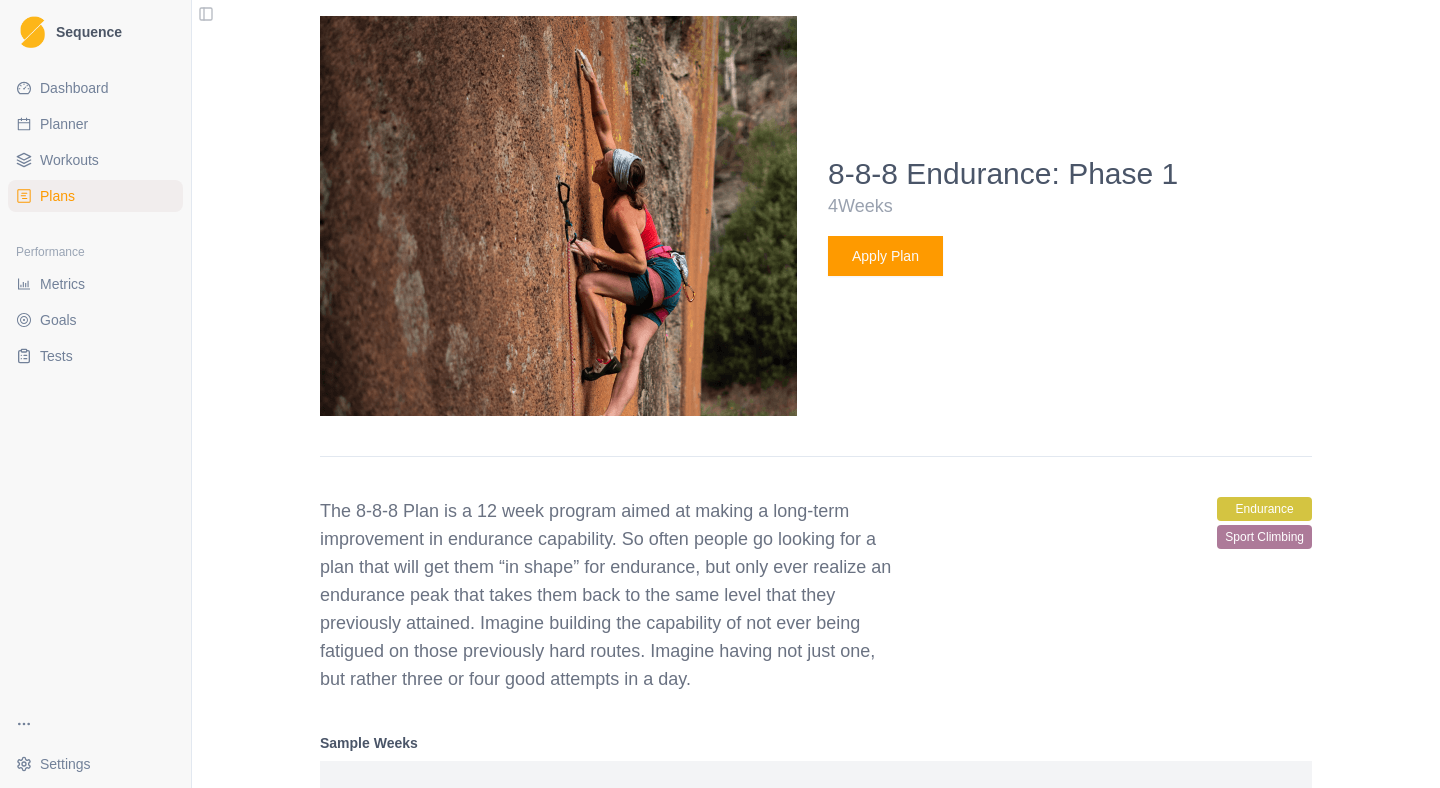 click on "Apply Plan" at bounding box center [885, 256] 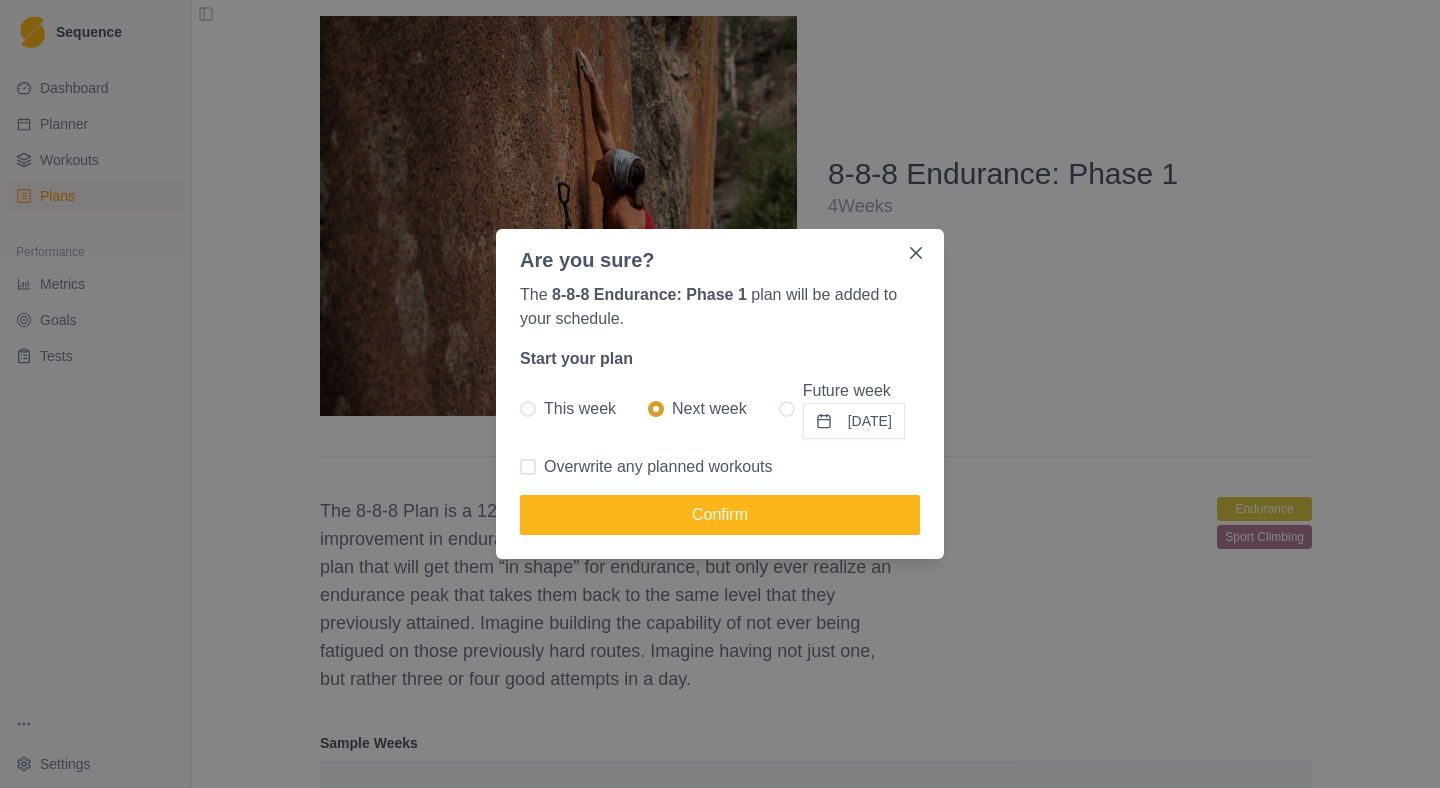 click at bounding box center (528, 409) 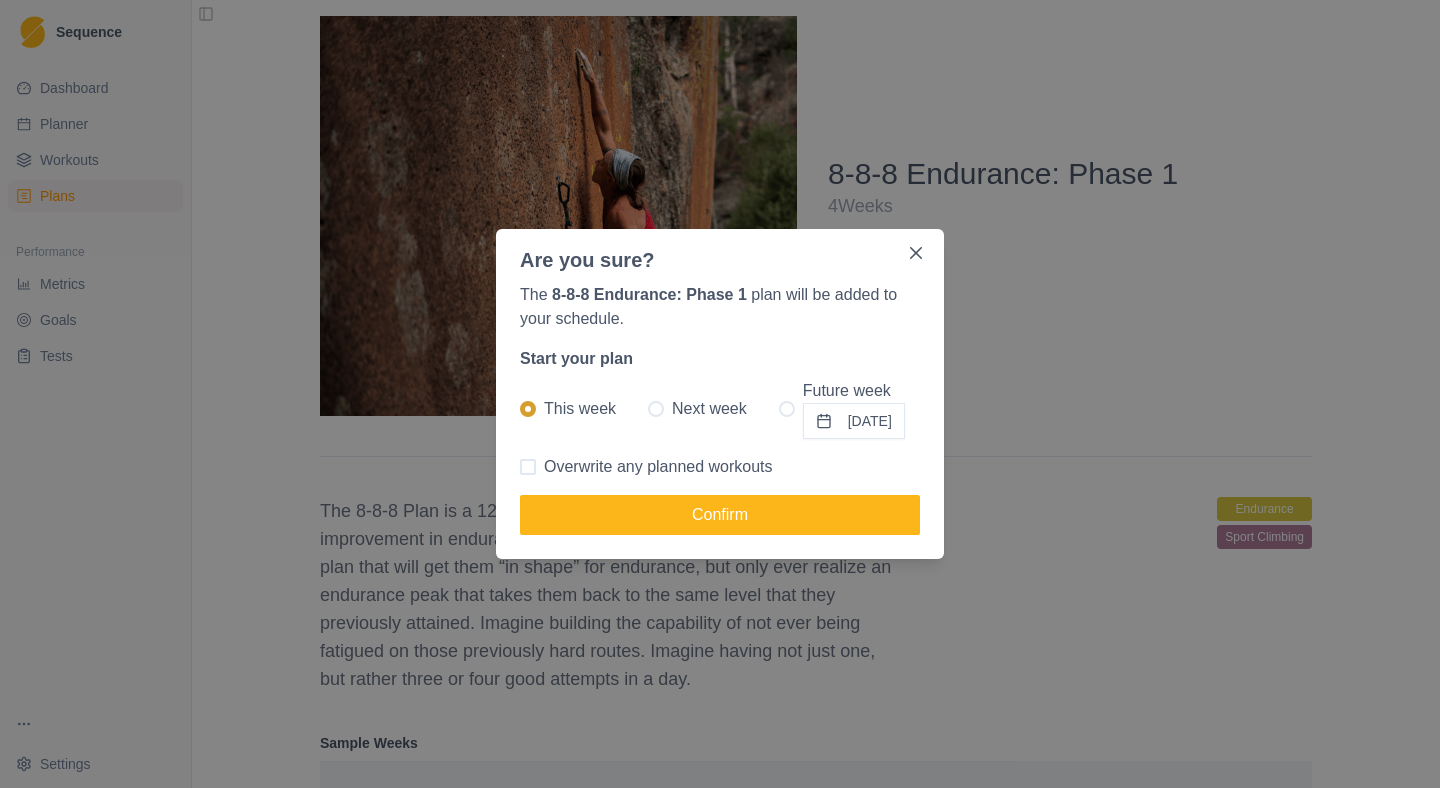 click at bounding box center (528, 467) 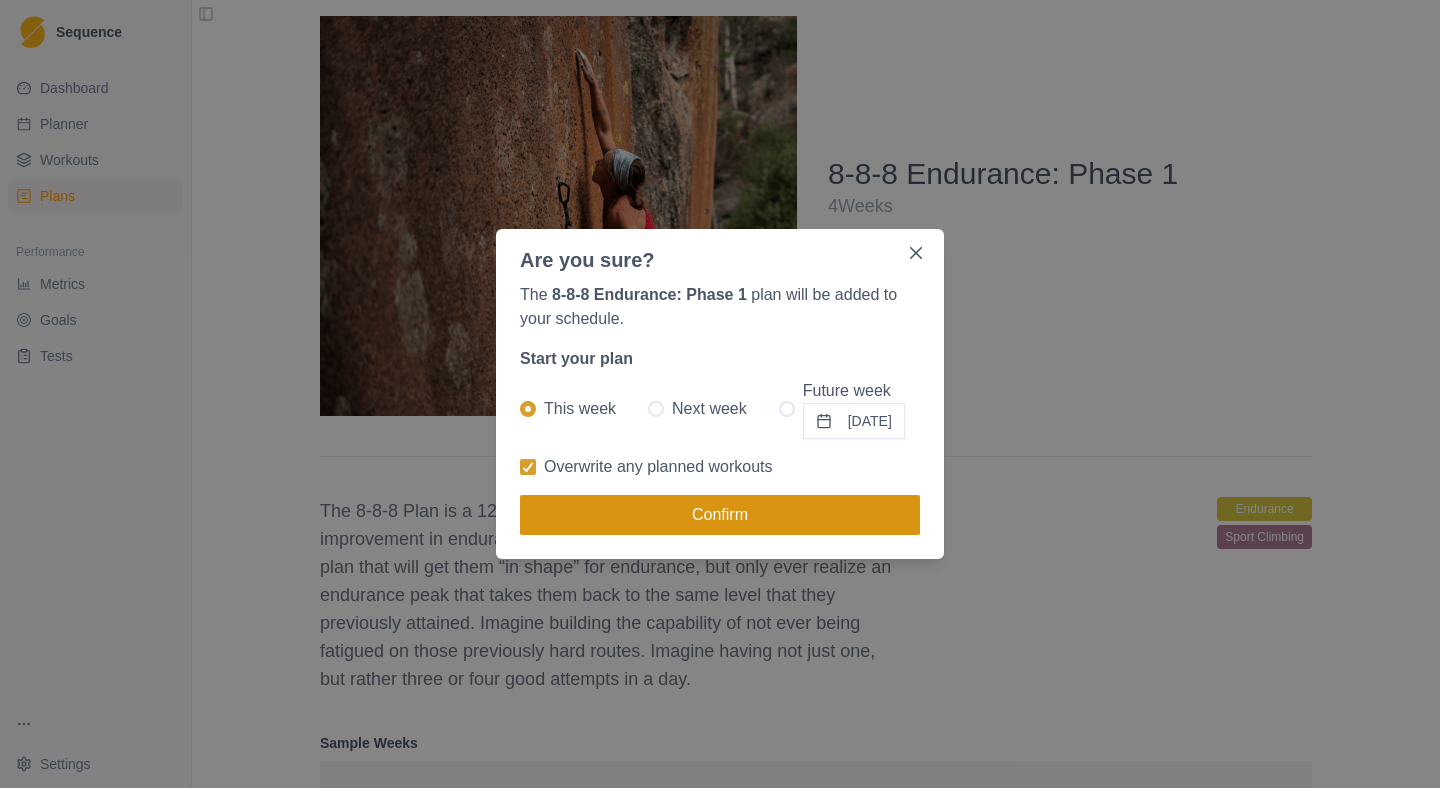 click on "Confirm" at bounding box center (720, 515) 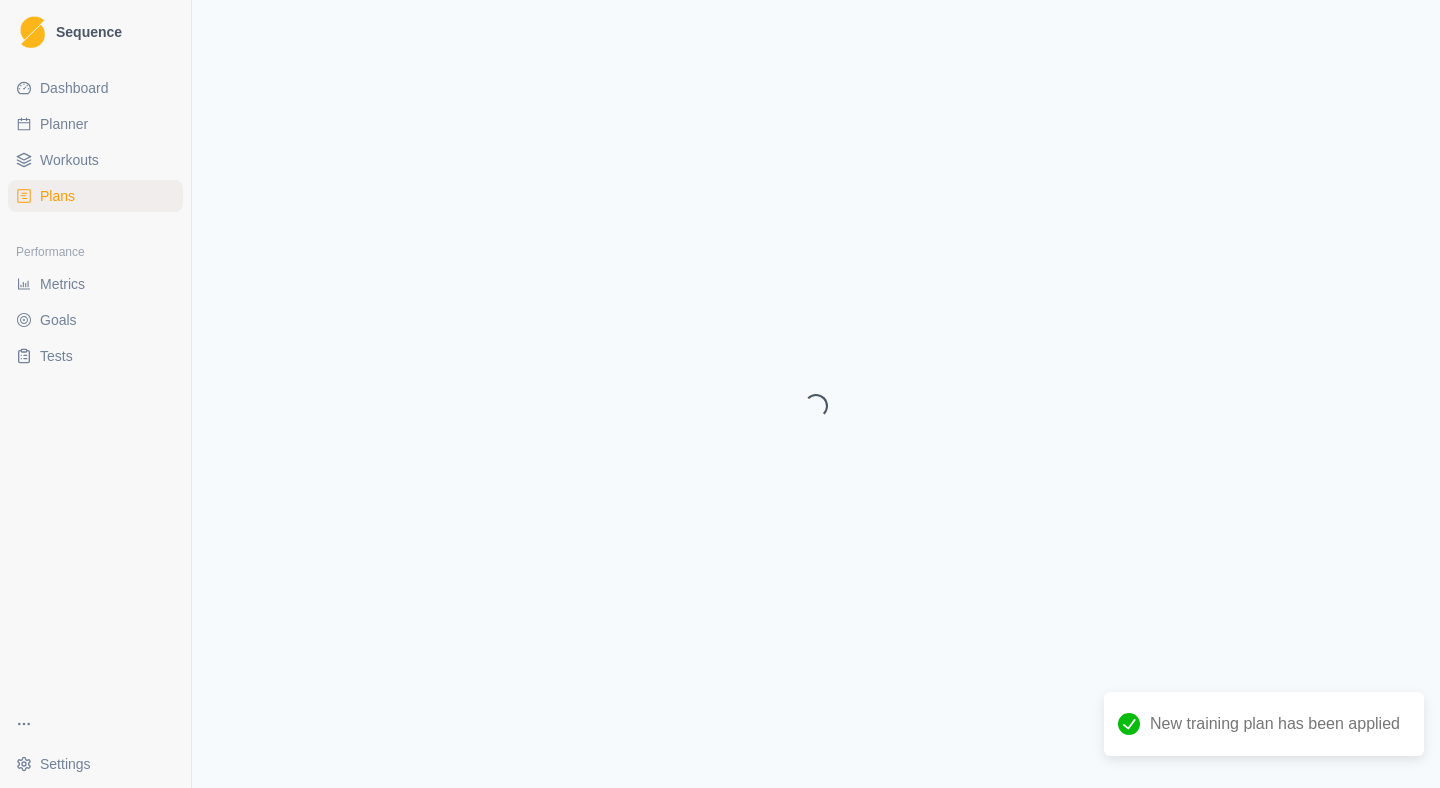 select on "month" 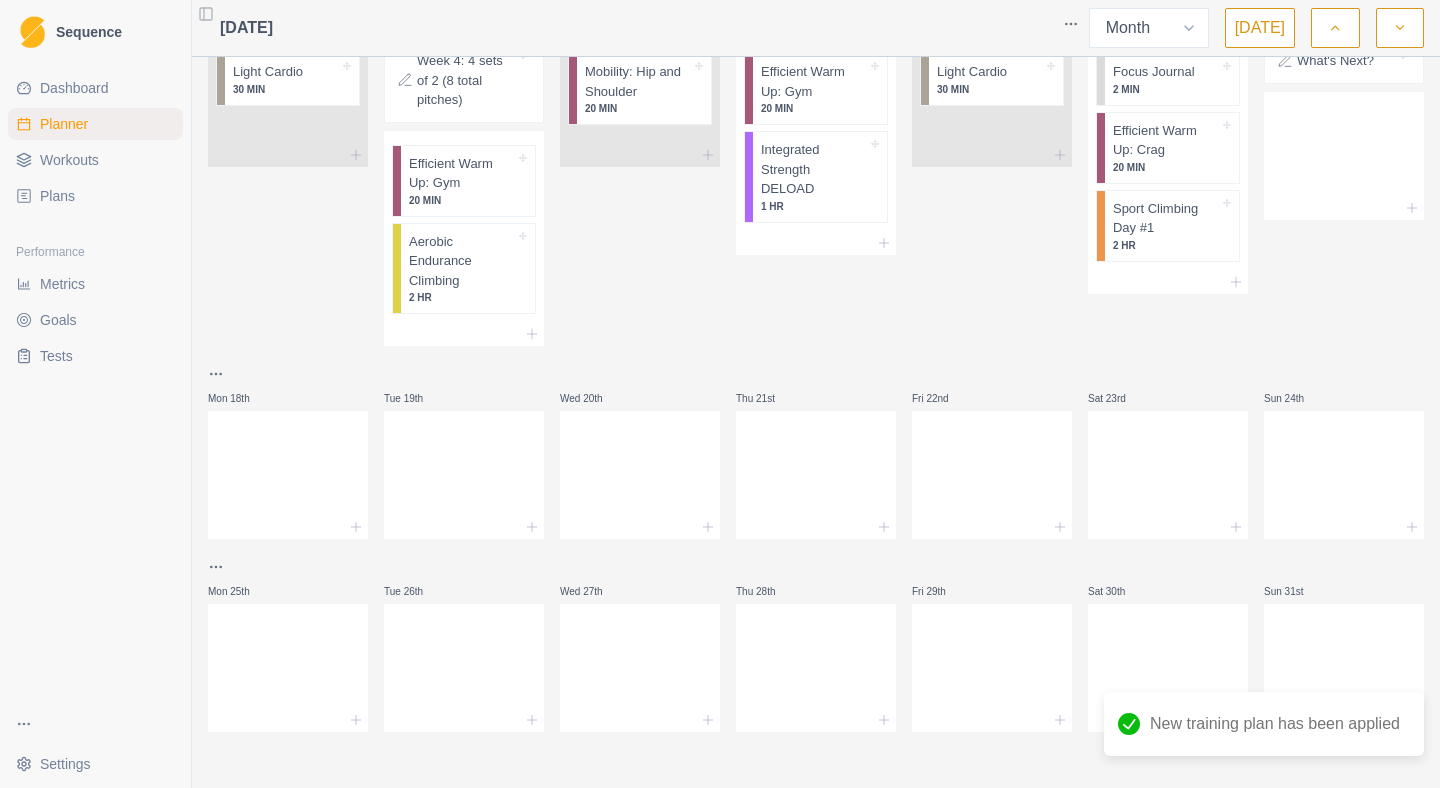 scroll, scrollTop: 0, scrollLeft: 0, axis: both 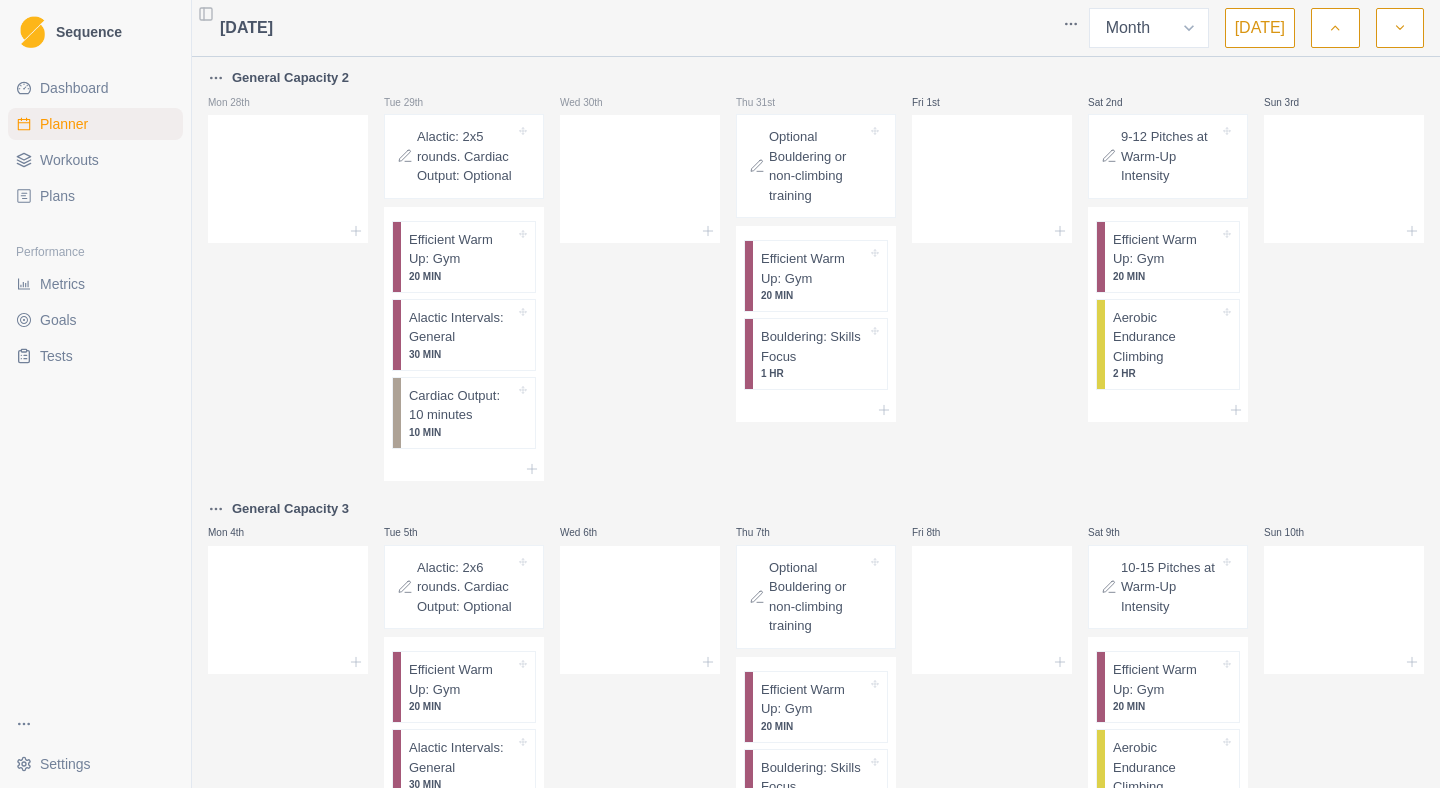 click at bounding box center [1335, 28] 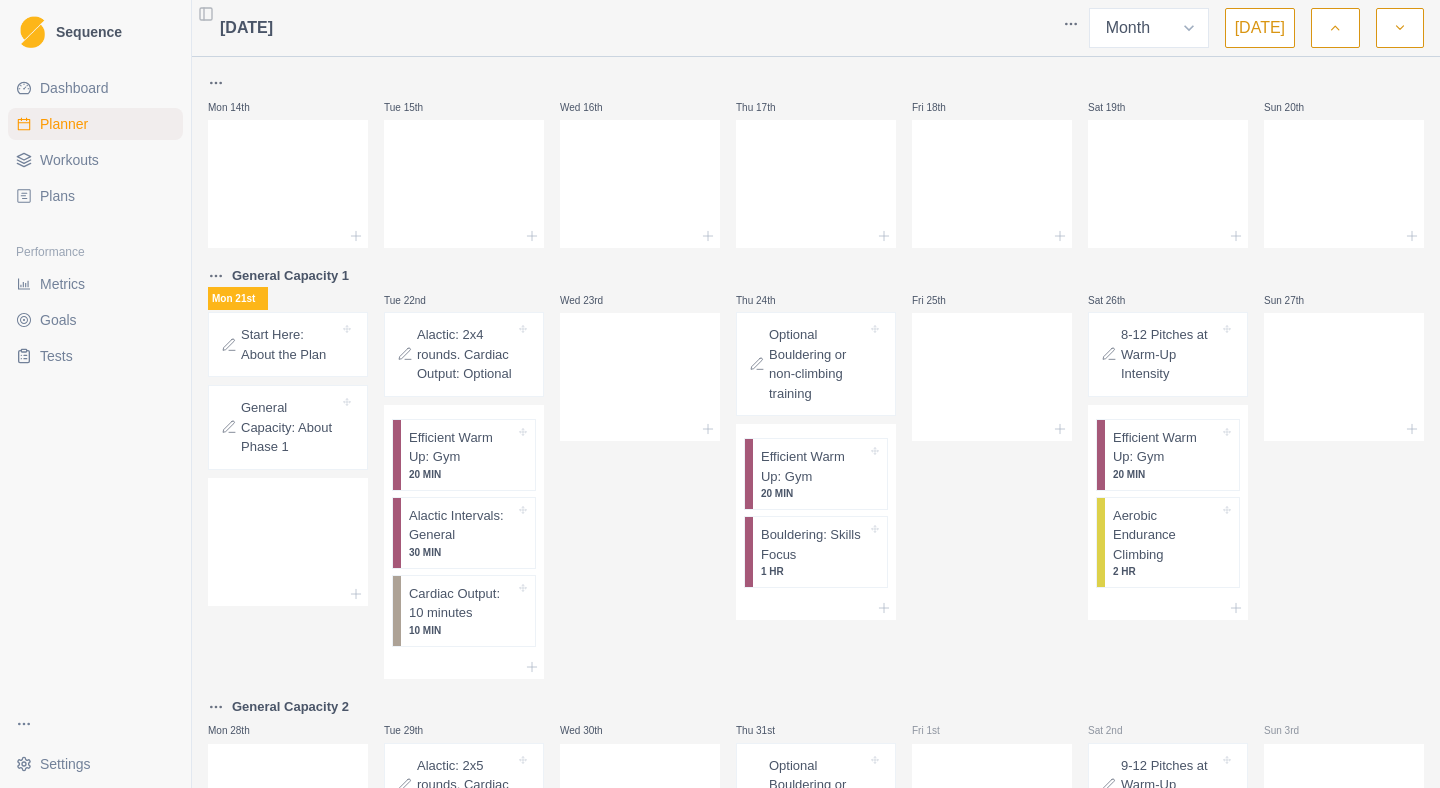 scroll, scrollTop: 0, scrollLeft: 0, axis: both 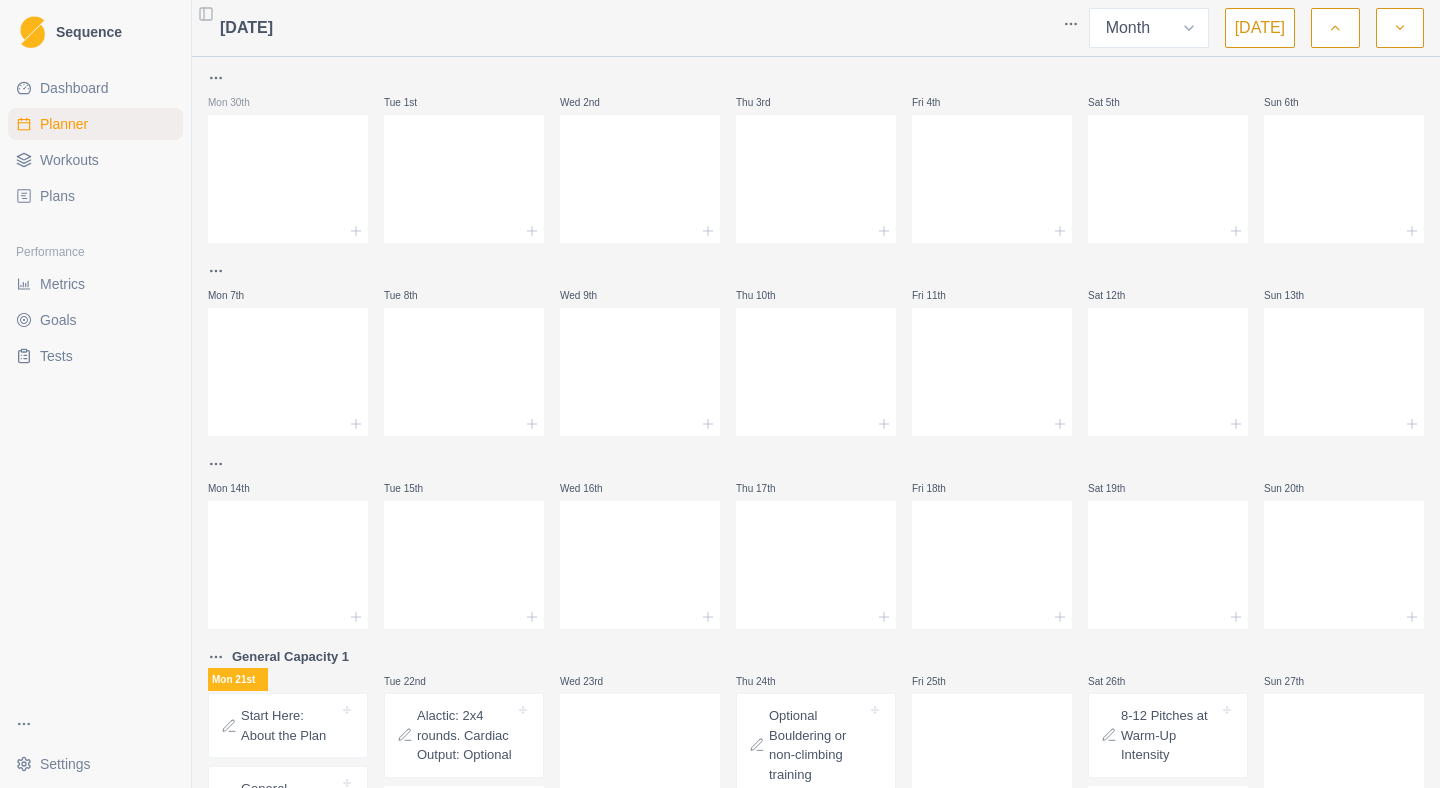 click on "Workouts" at bounding box center [69, 160] 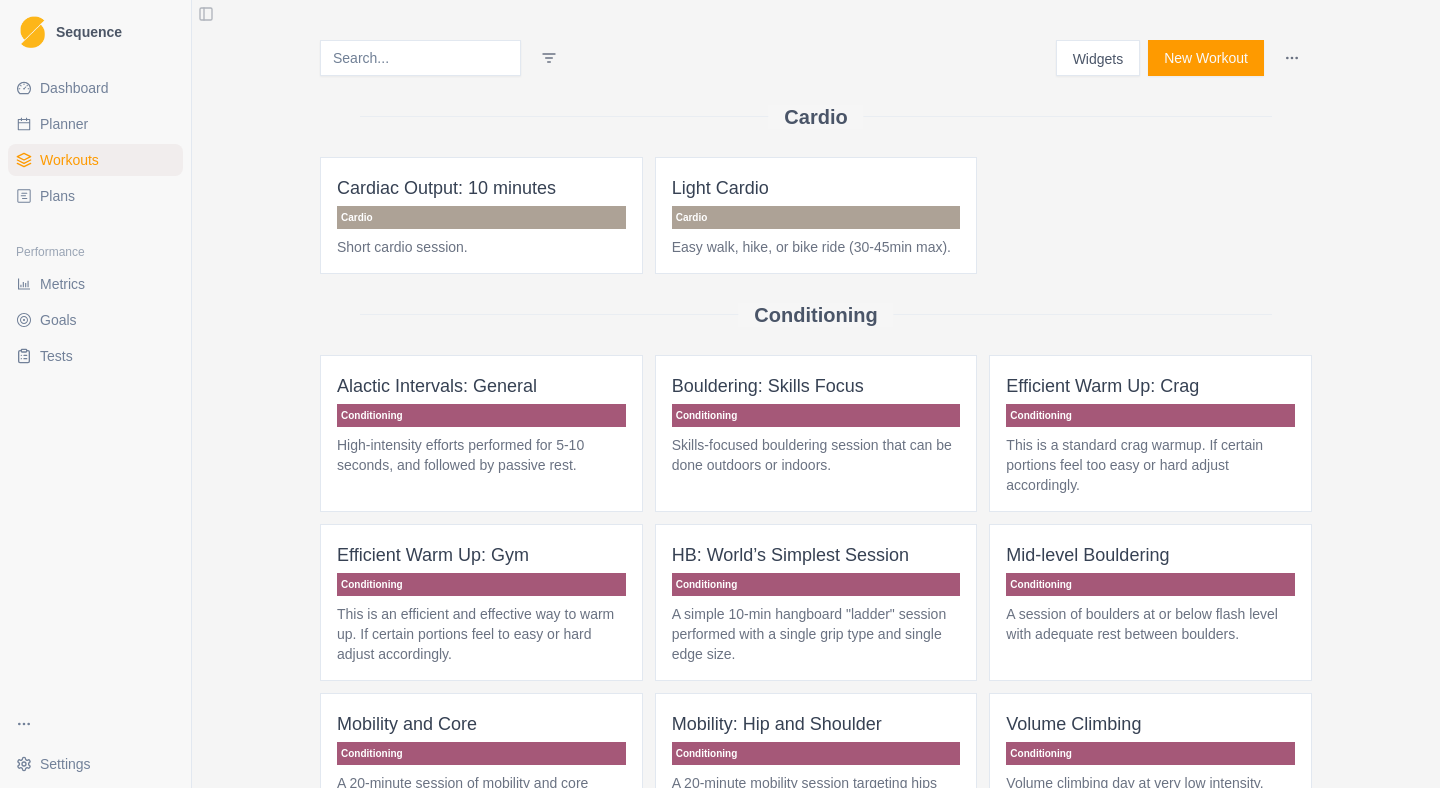 click on "Plans" at bounding box center (57, 196) 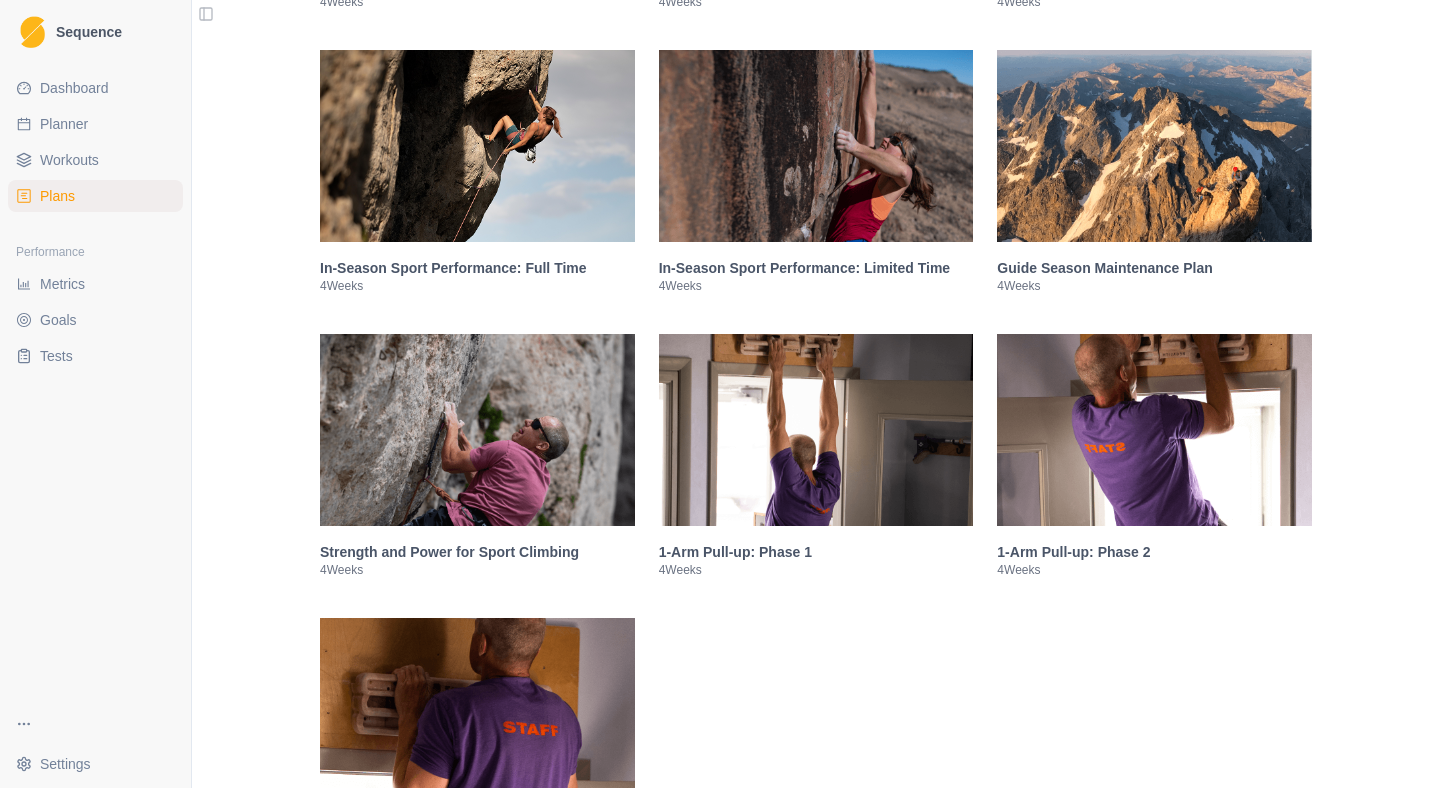 scroll, scrollTop: 2652, scrollLeft: 0, axis: vertical 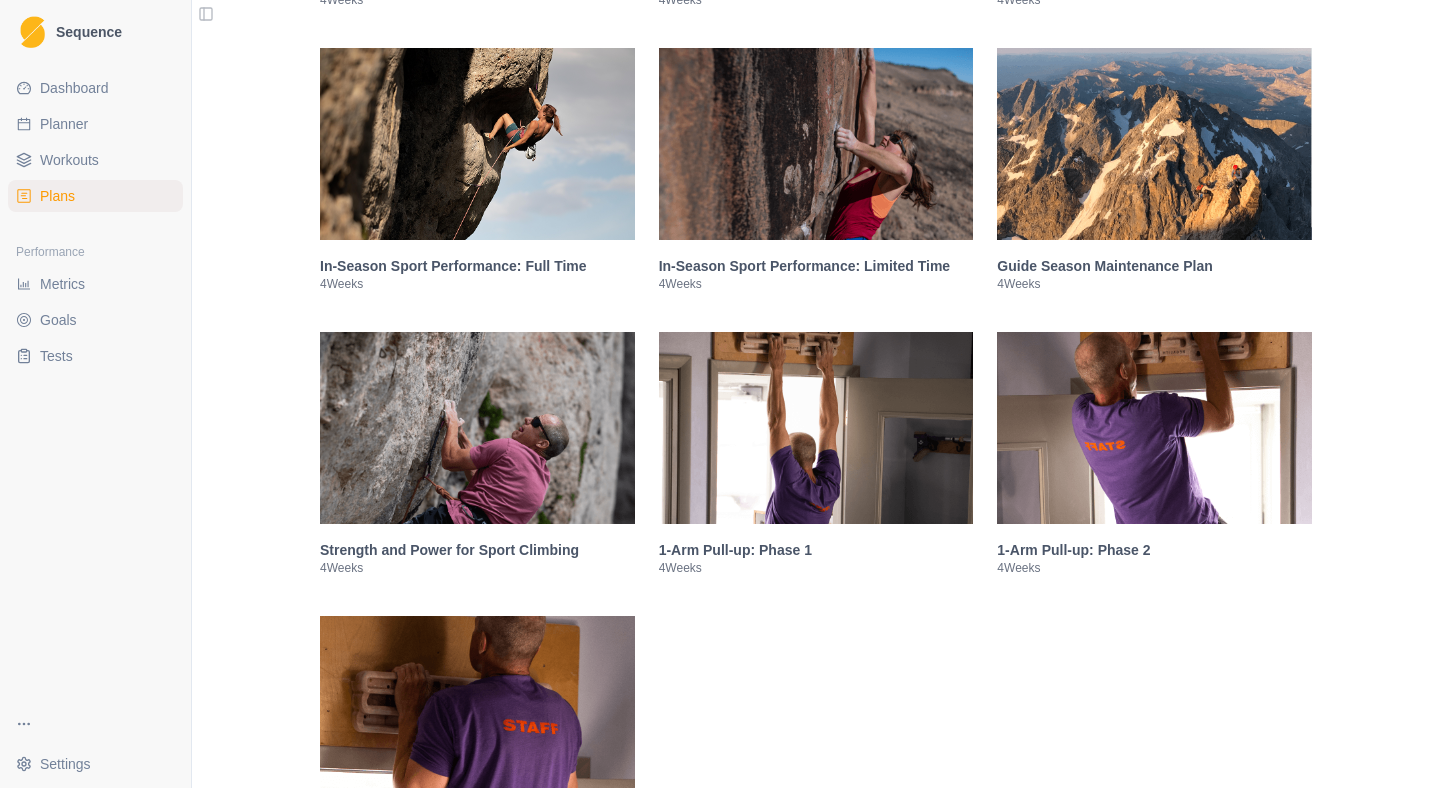 click at bounding box center [477, 144] 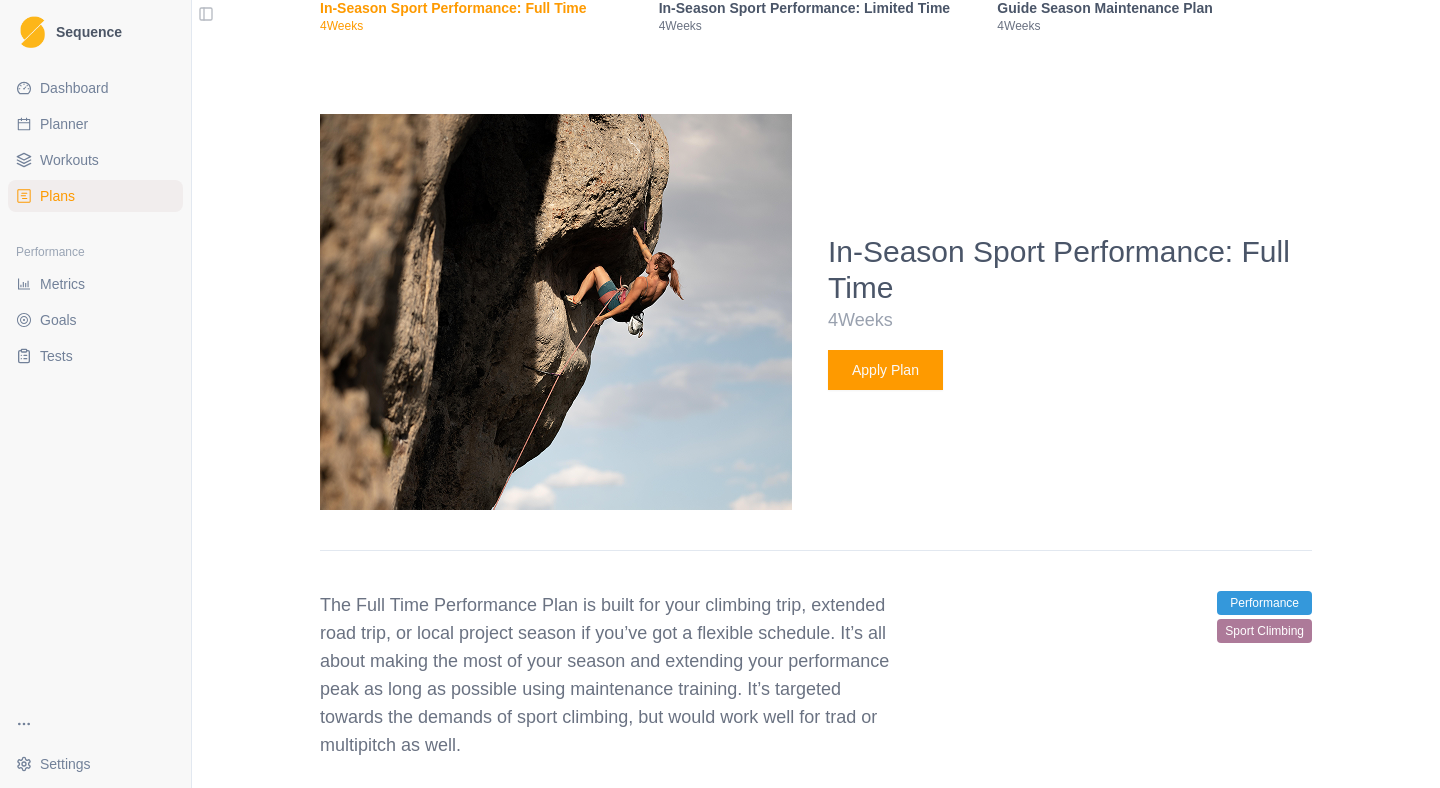scroll, scrollTop: 3008, scrollLeft: 0, axis: vertical 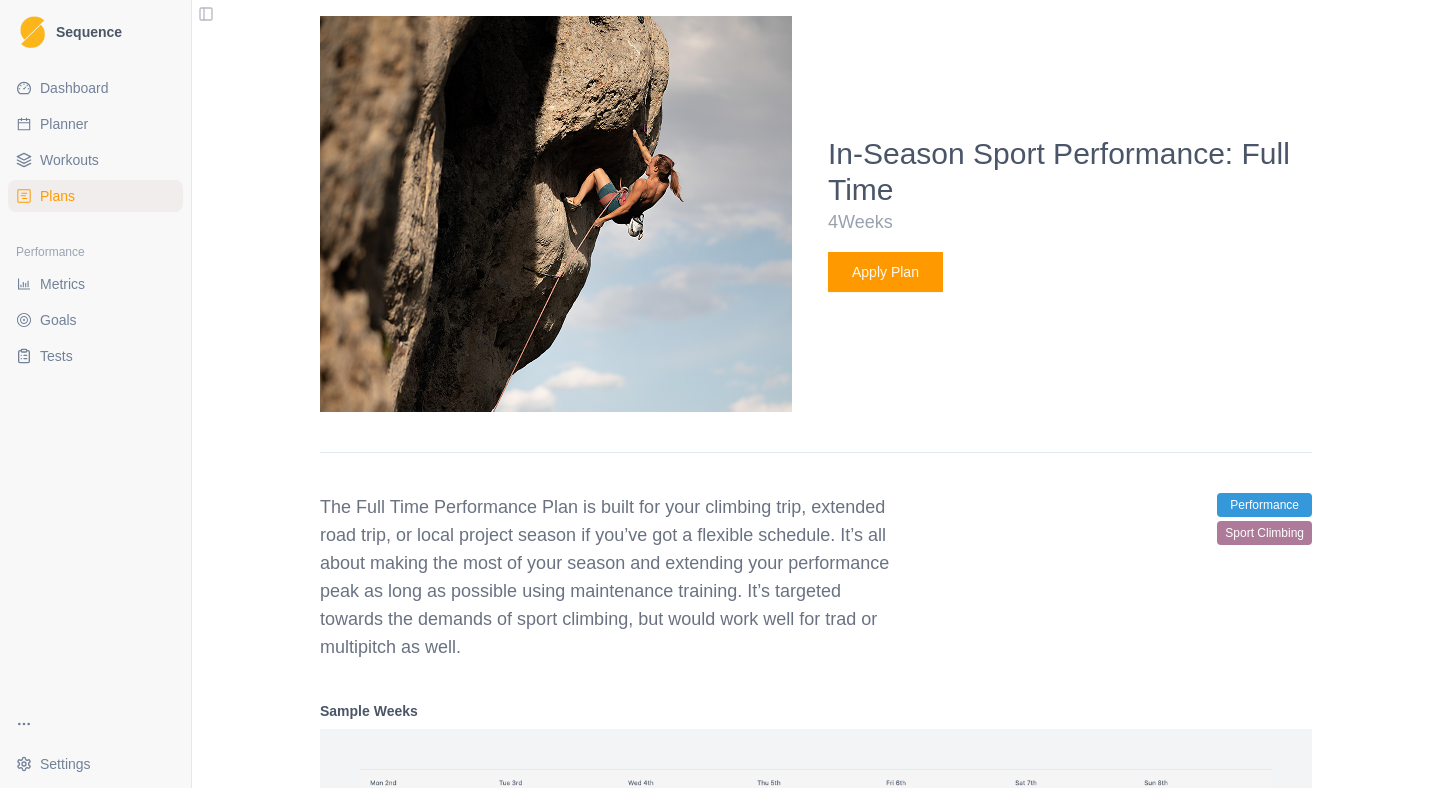click on "Apply Plan" at bounding box center [885, 272] 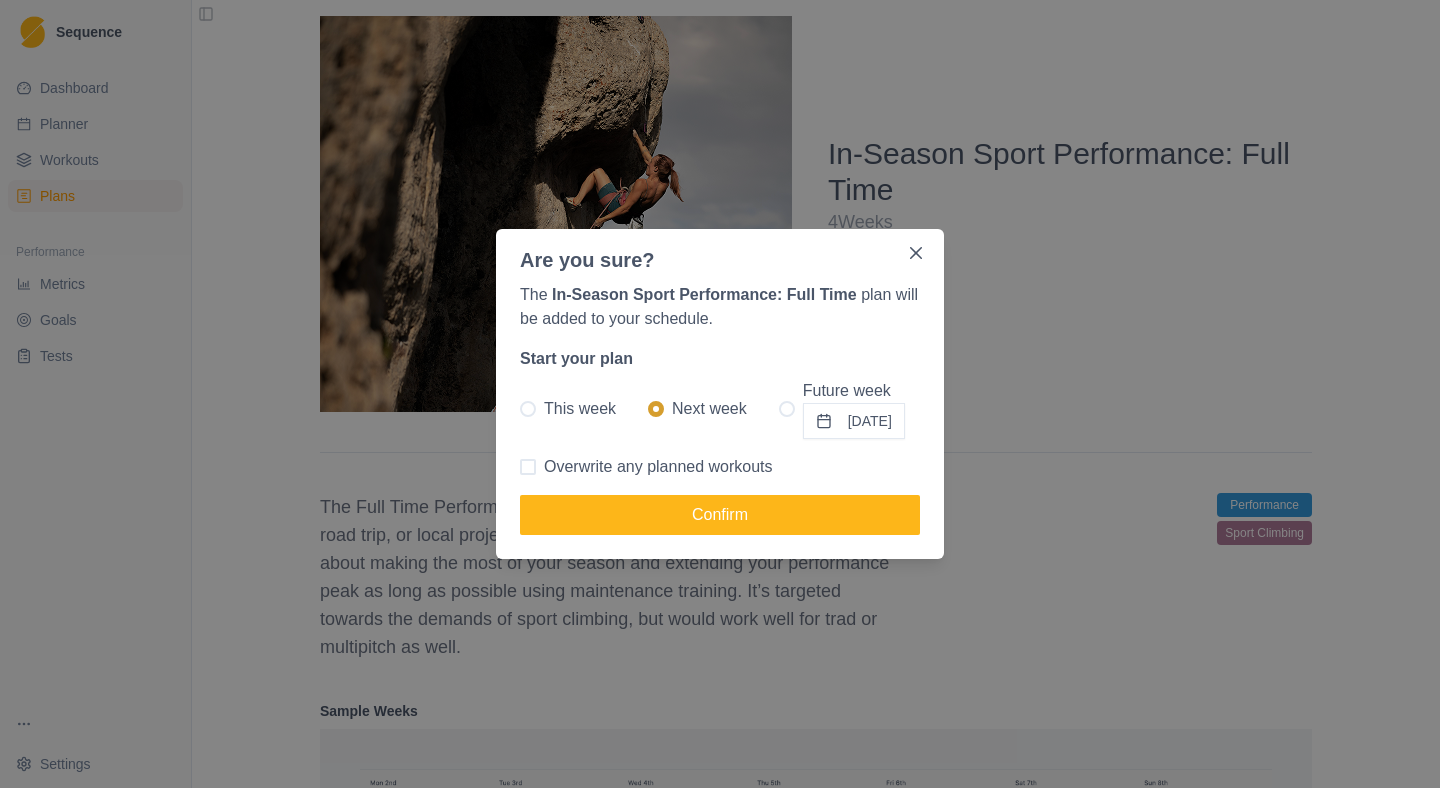 click on "This week" at bounding box center [568, 409] 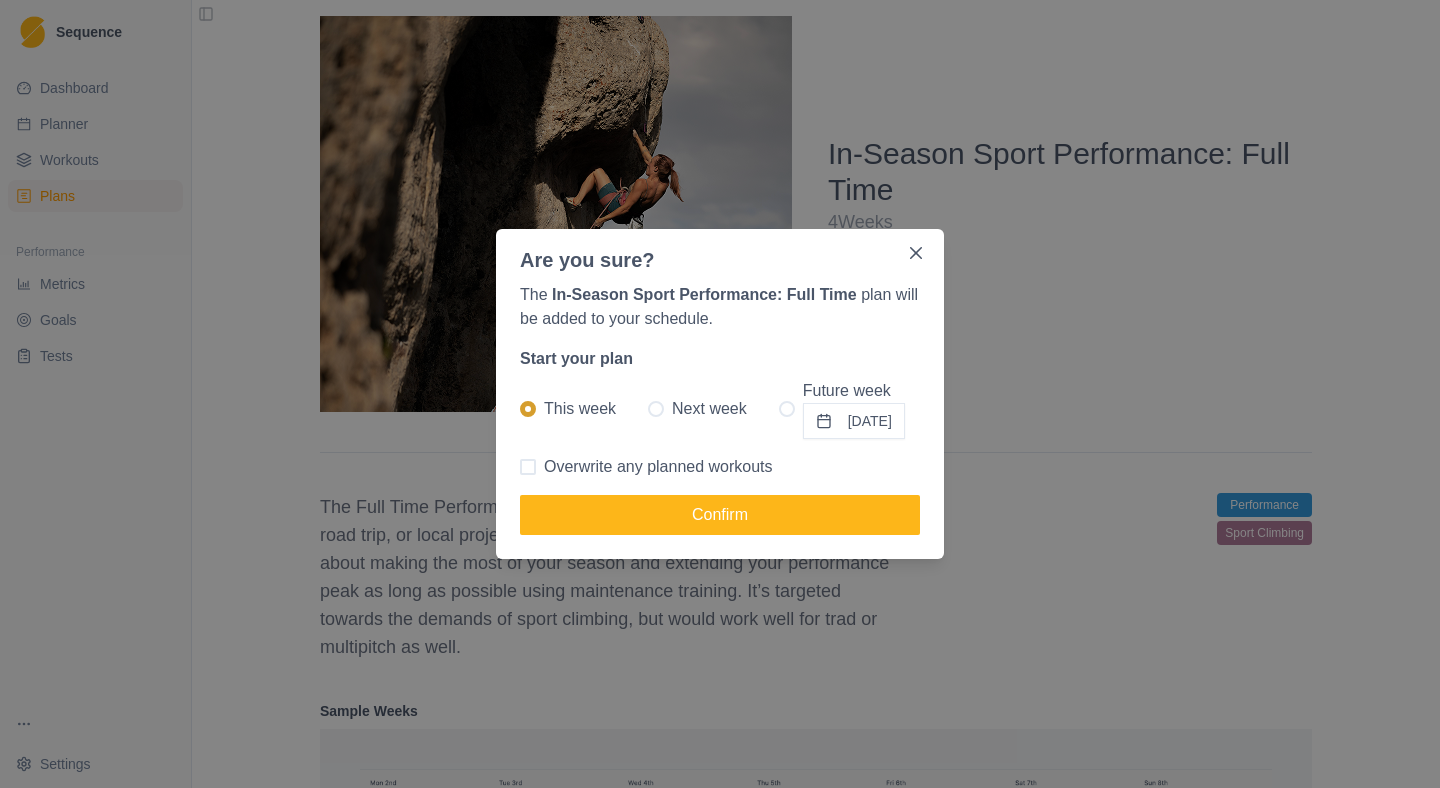 click at bounding box center [528, 467] 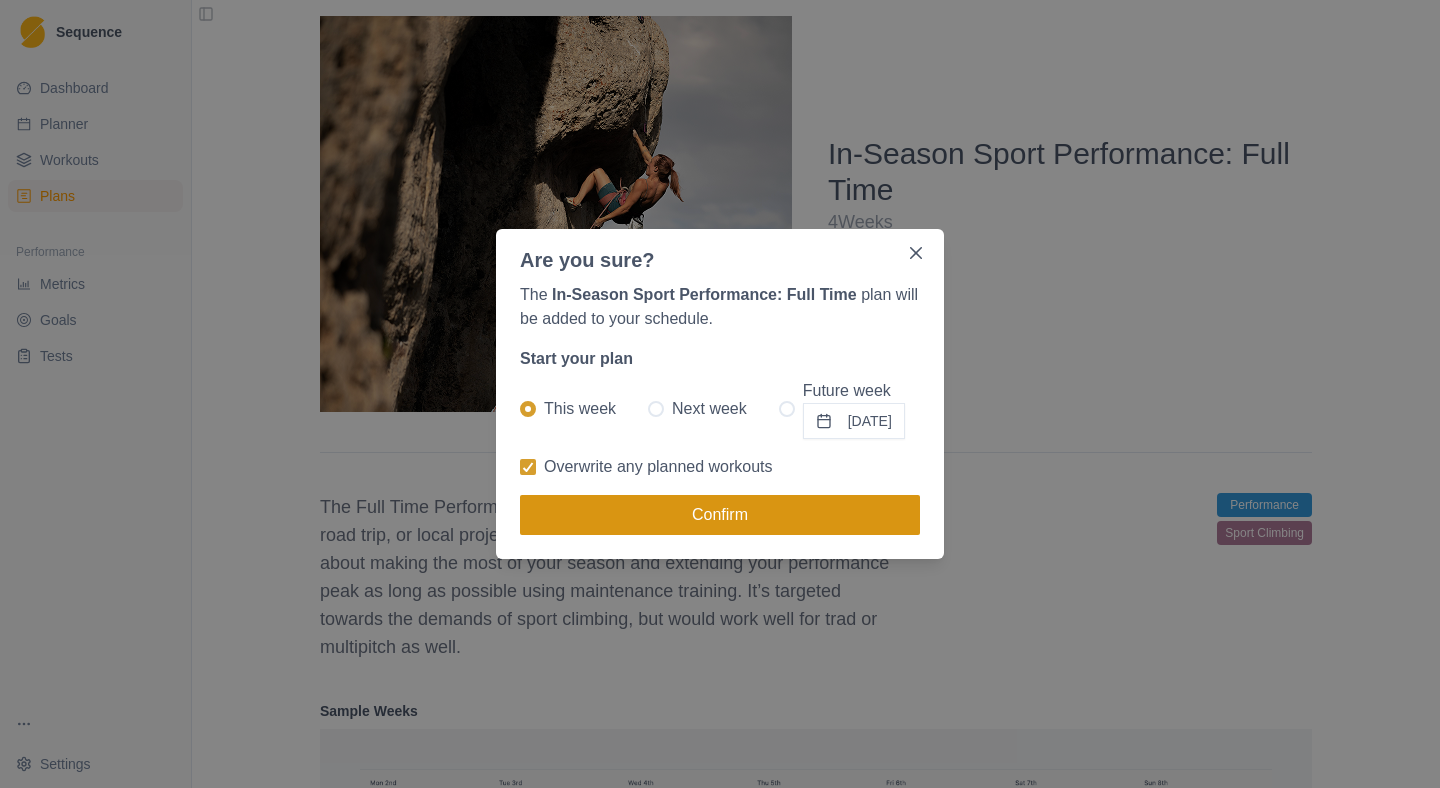 click on "Confirm" at bounding box center [720, 515] 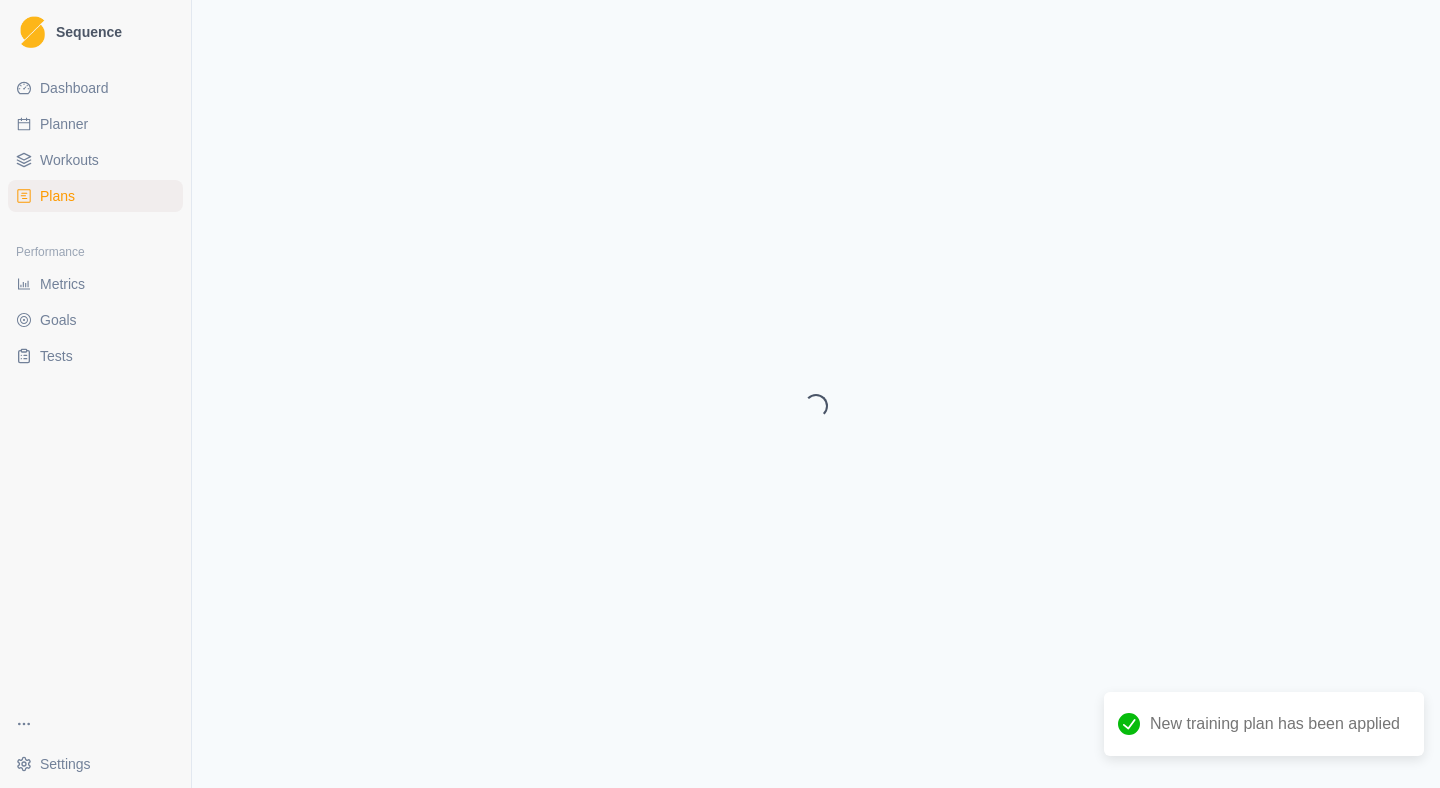 select on "month" 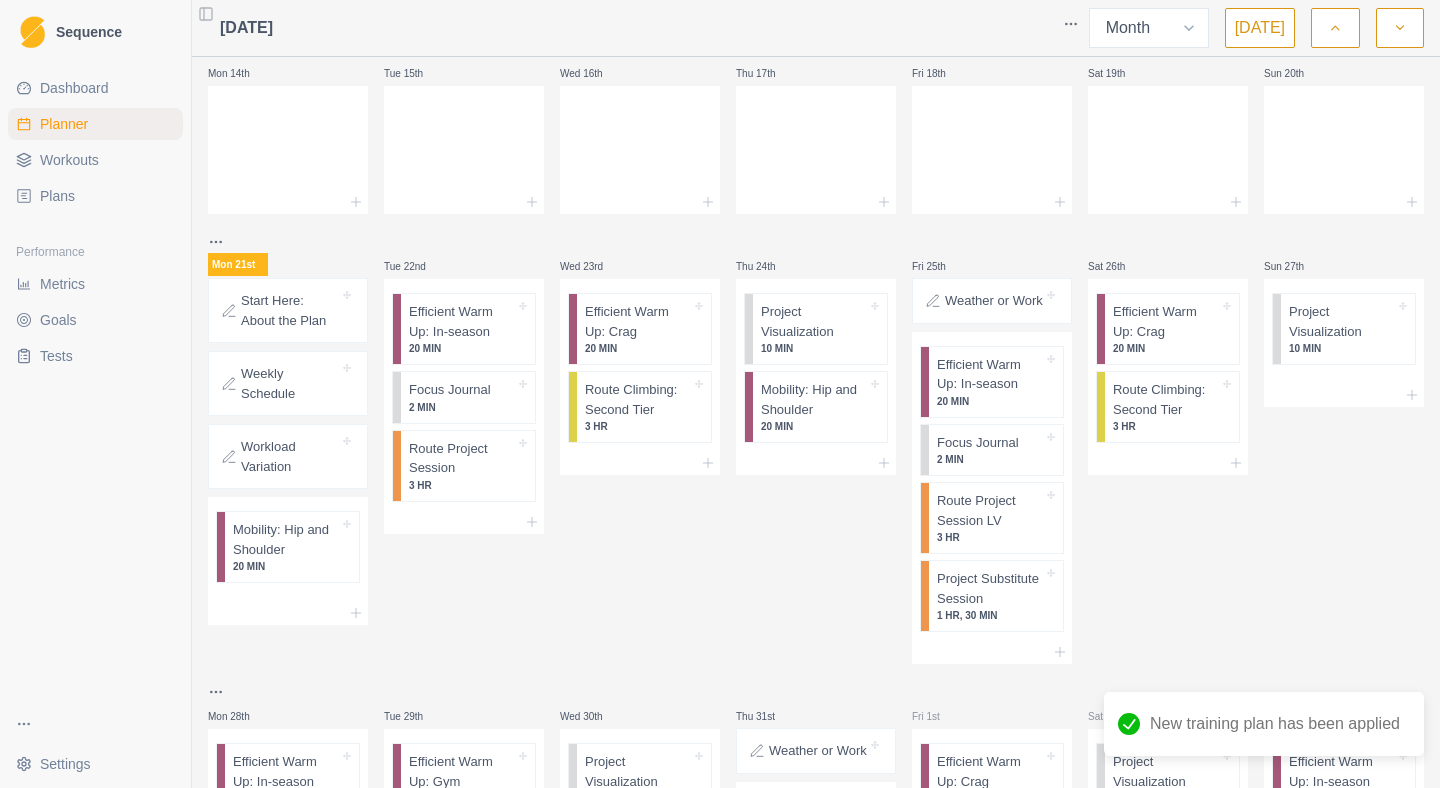 scroll, scrollTop: 417, scrollLeft: 0, axis: vertical 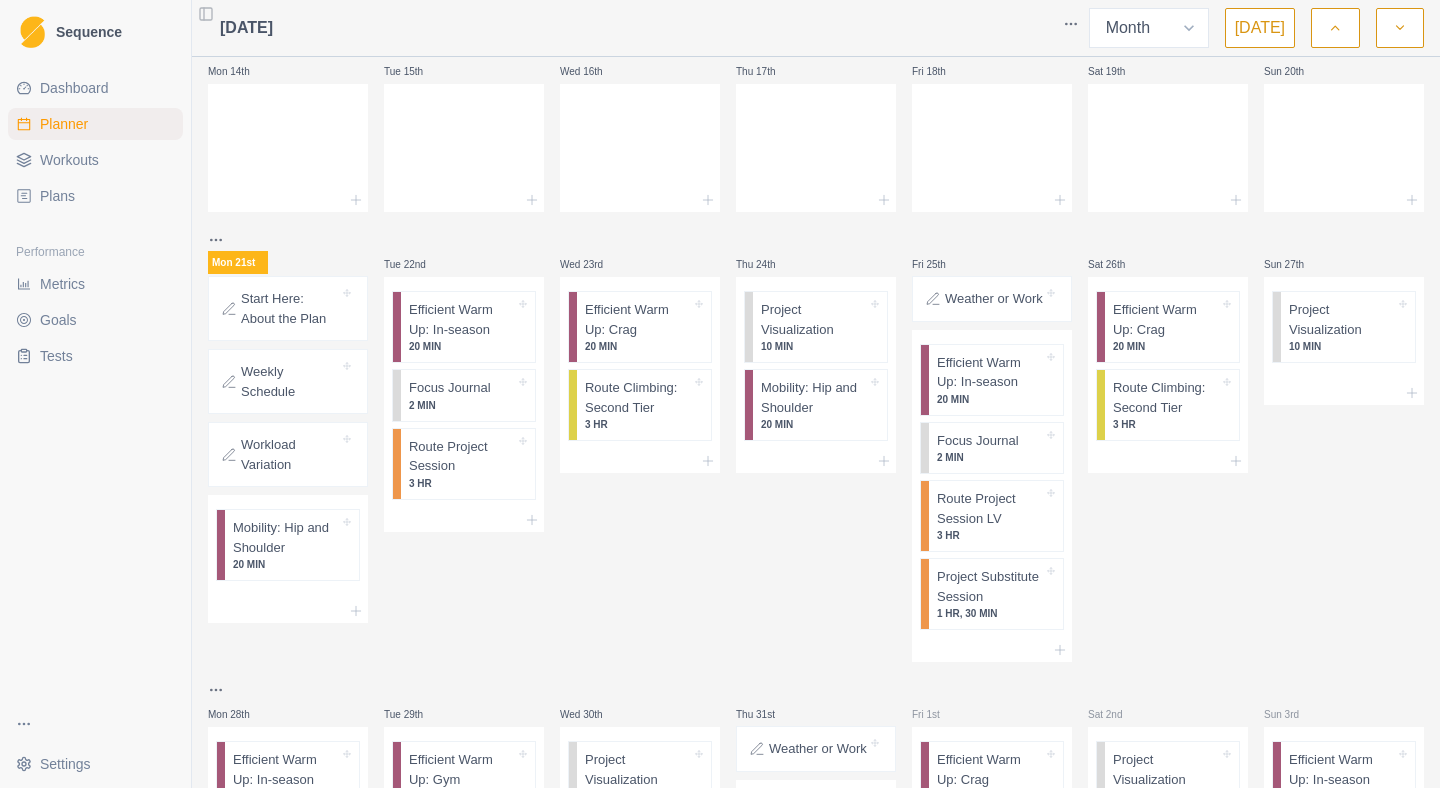 click on "Plans" at bounding box center (57, 196) 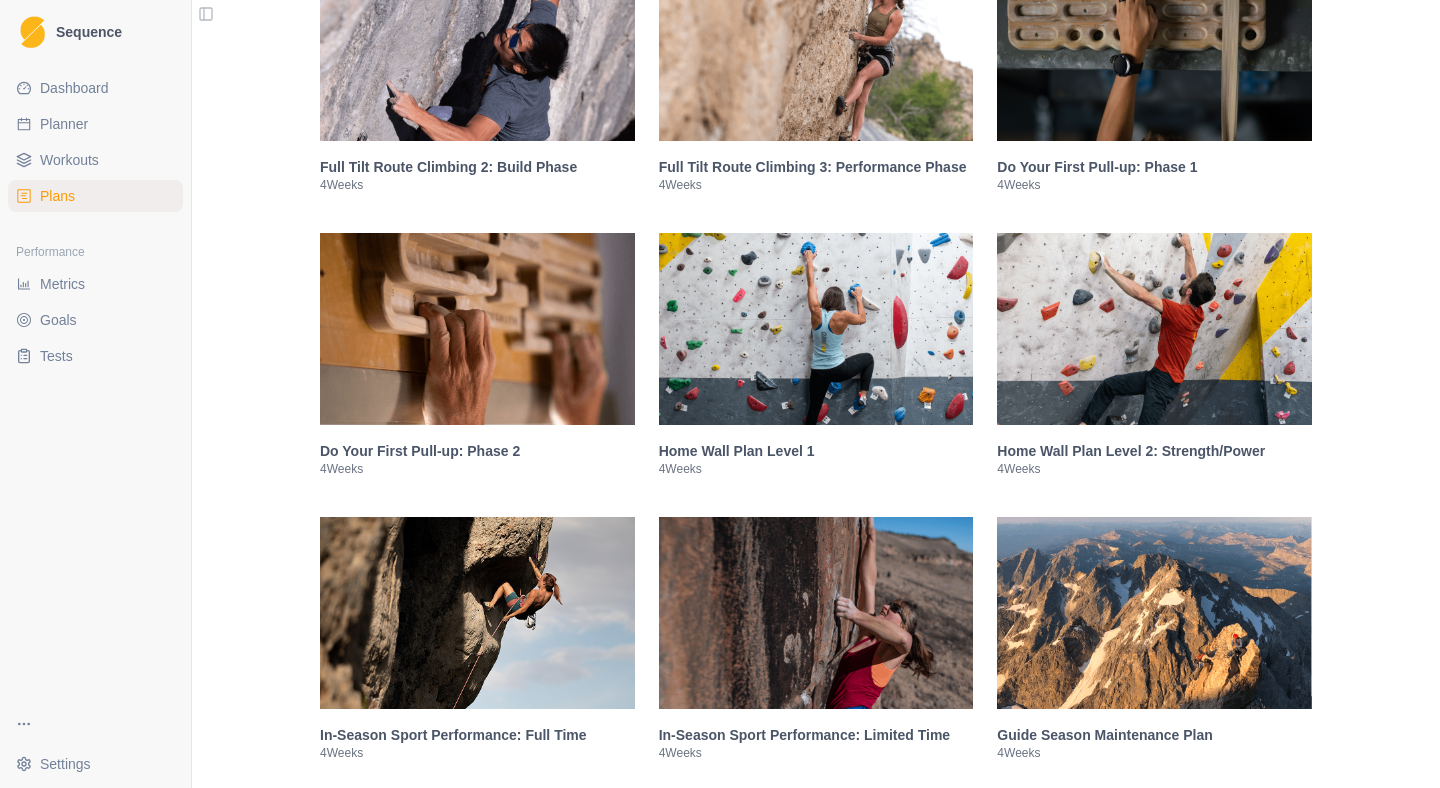 scroll, scrollTop: 2078, scrollLeft: 0, axis: vertical 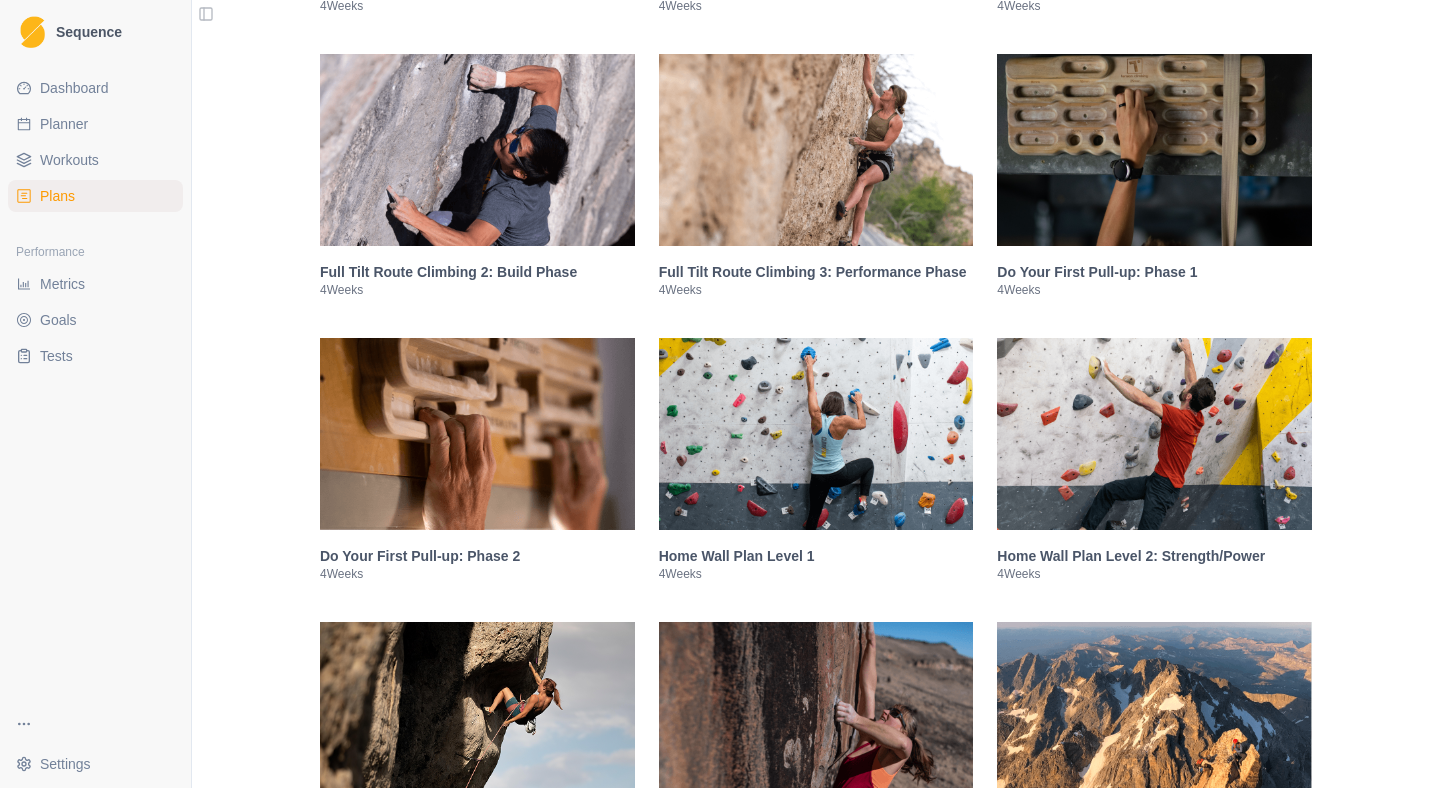 click at bounding box center (477, 150) 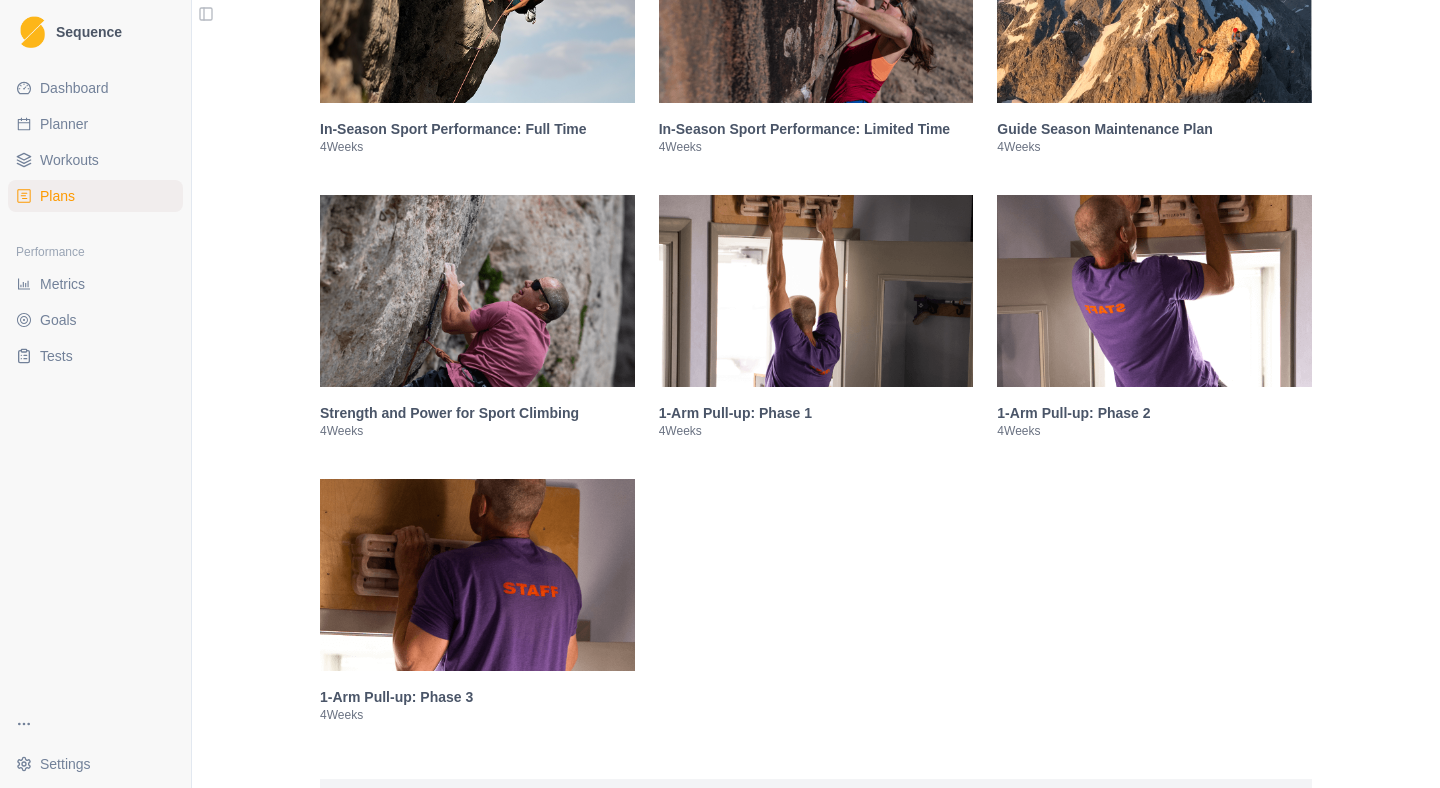 scroll, scrollTop: 4429, scrollLeft: 0, axis: vertical 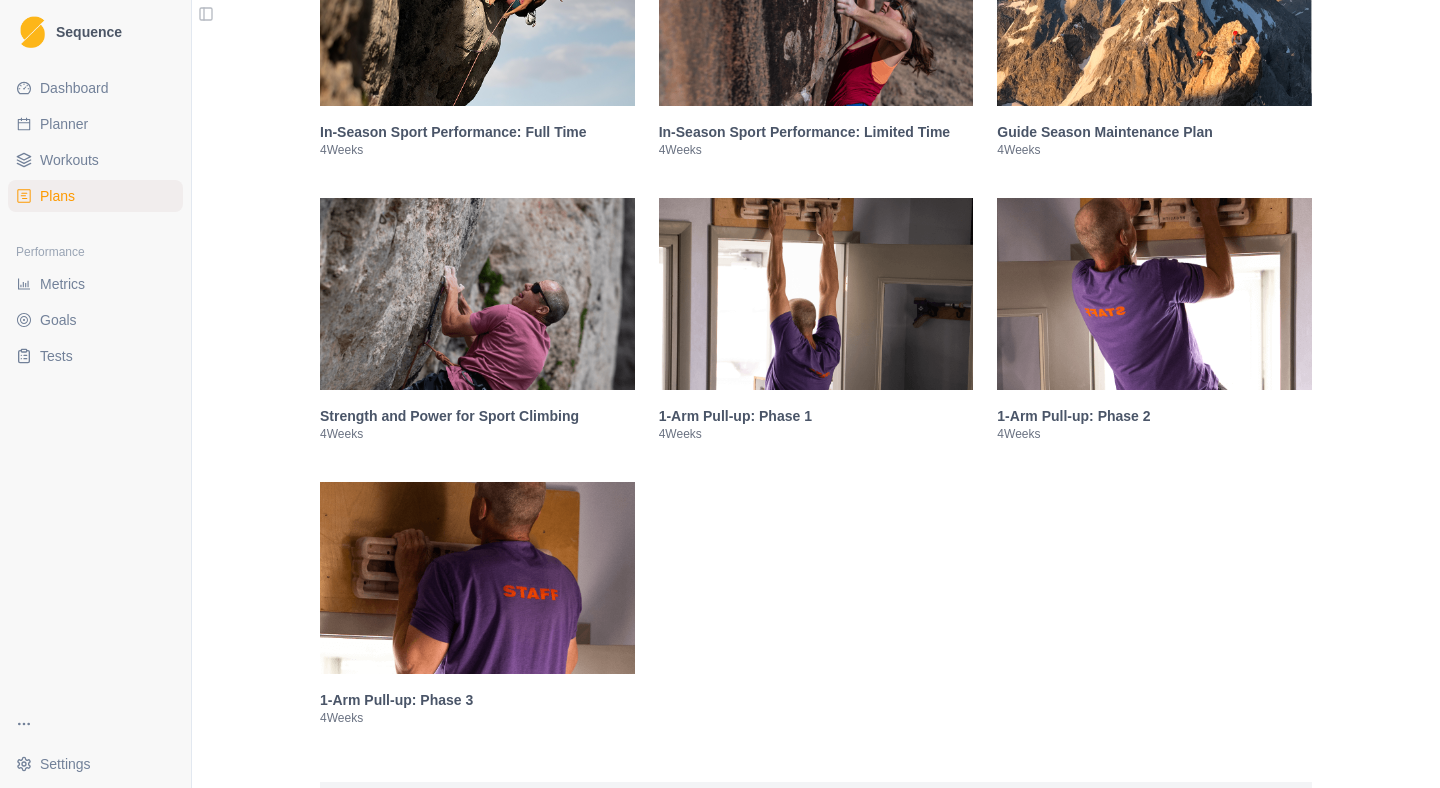 click at bounding box center (816, 294) 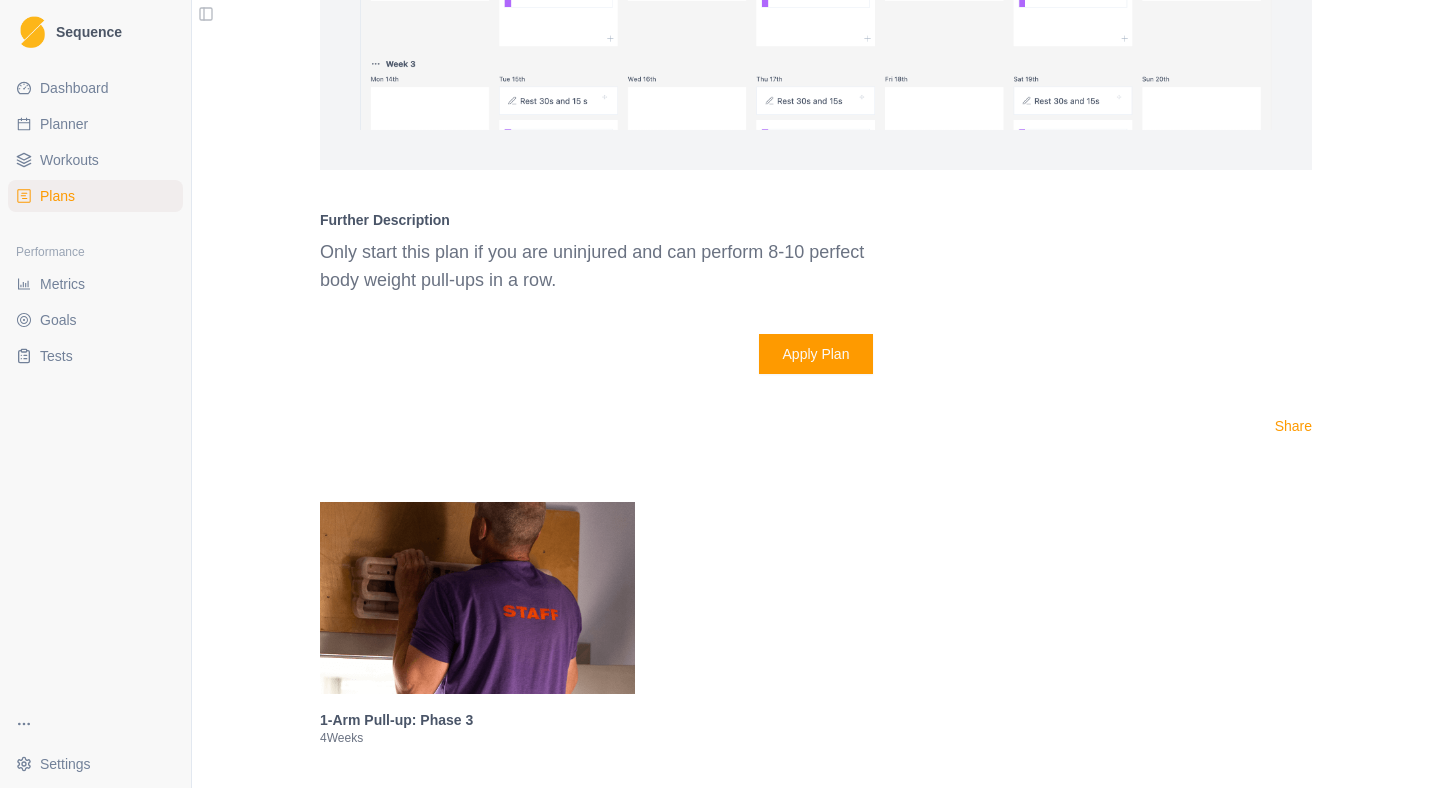 scroll, scrollTop: 5148, scrollLeft: 0, axis: vertical 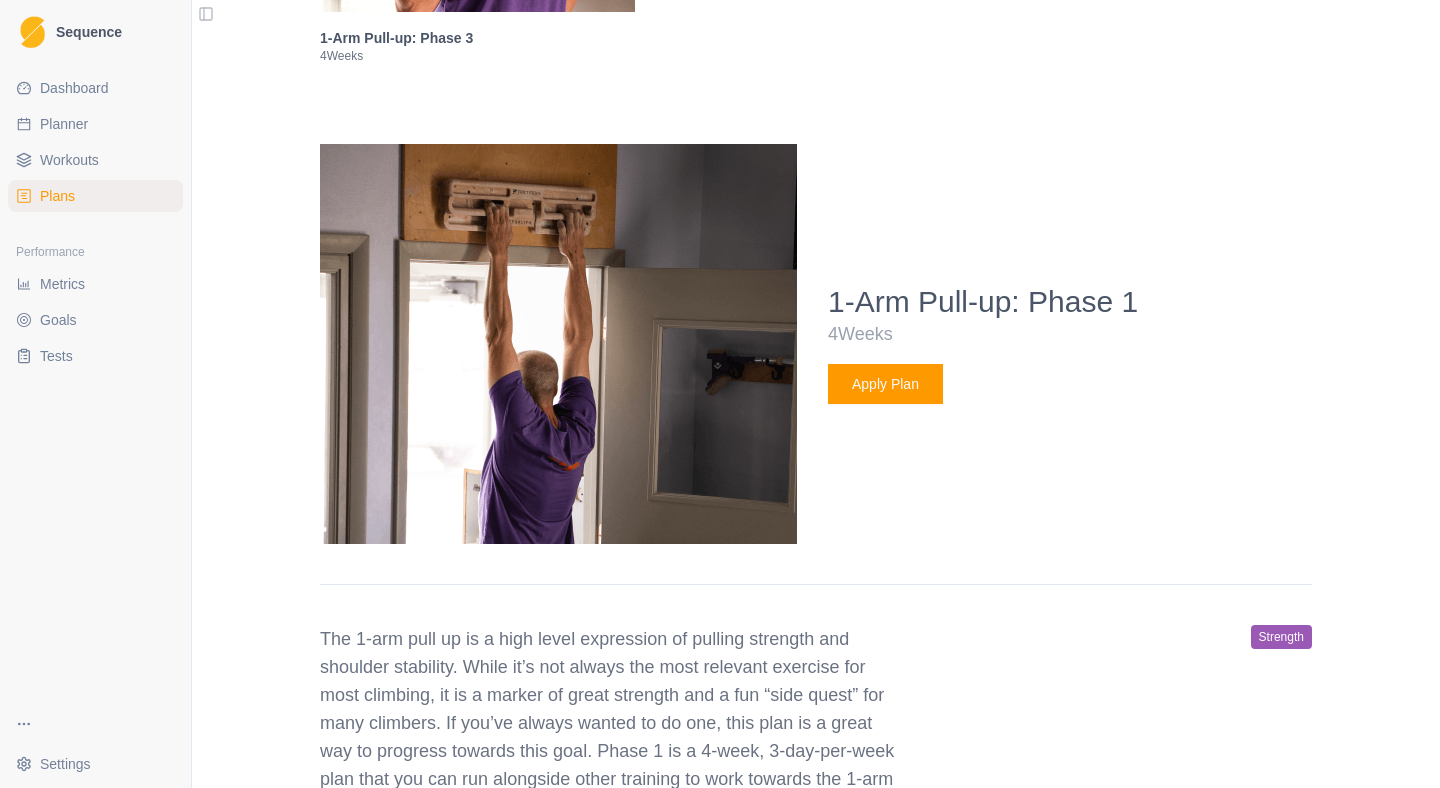 click on "Apply Plan" at bounding box center [885, 384] 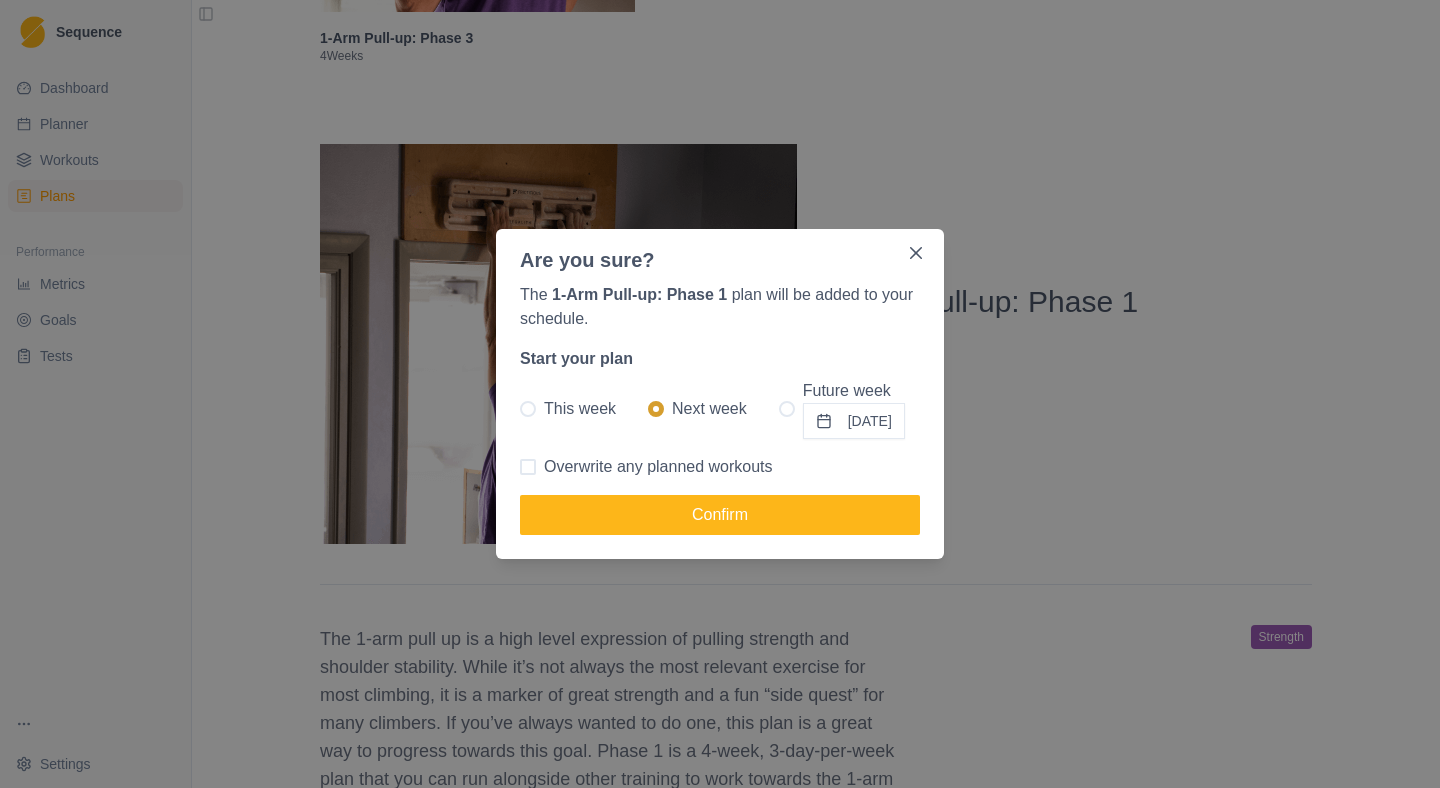 click on "This week" at bounding box center (568, 409) 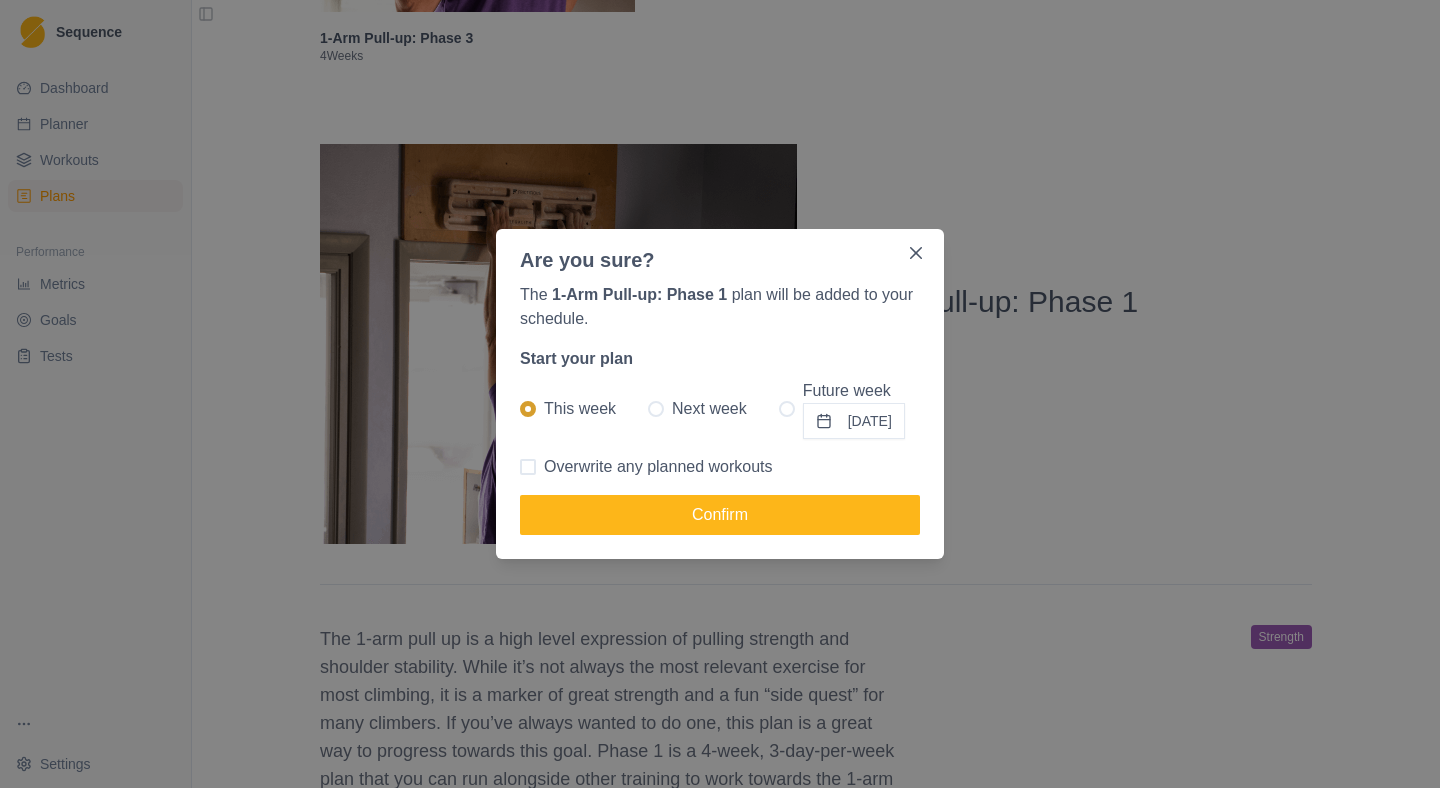 click at bounding box center (528, 467) 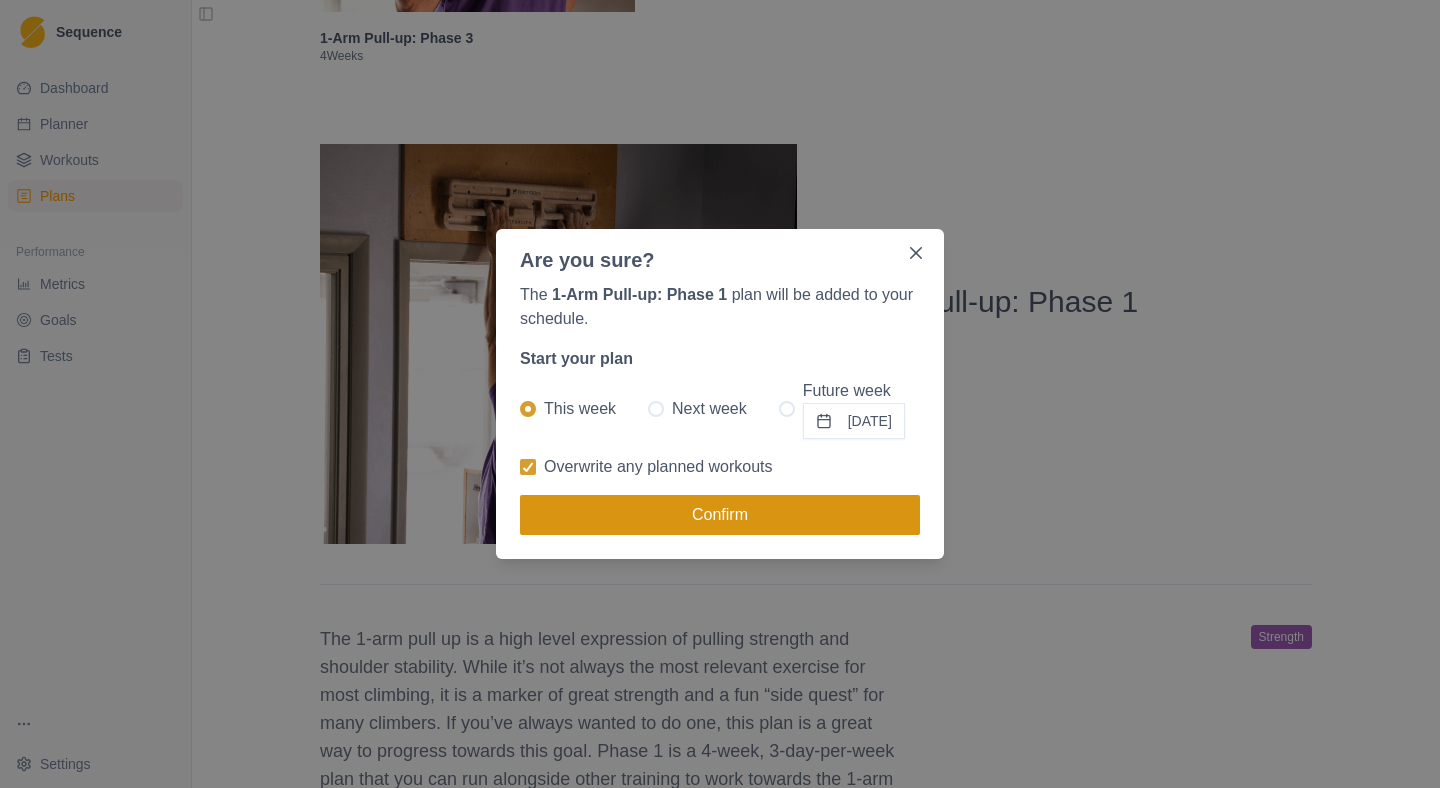 click on "Confirm" at bounding box center [720, 515] 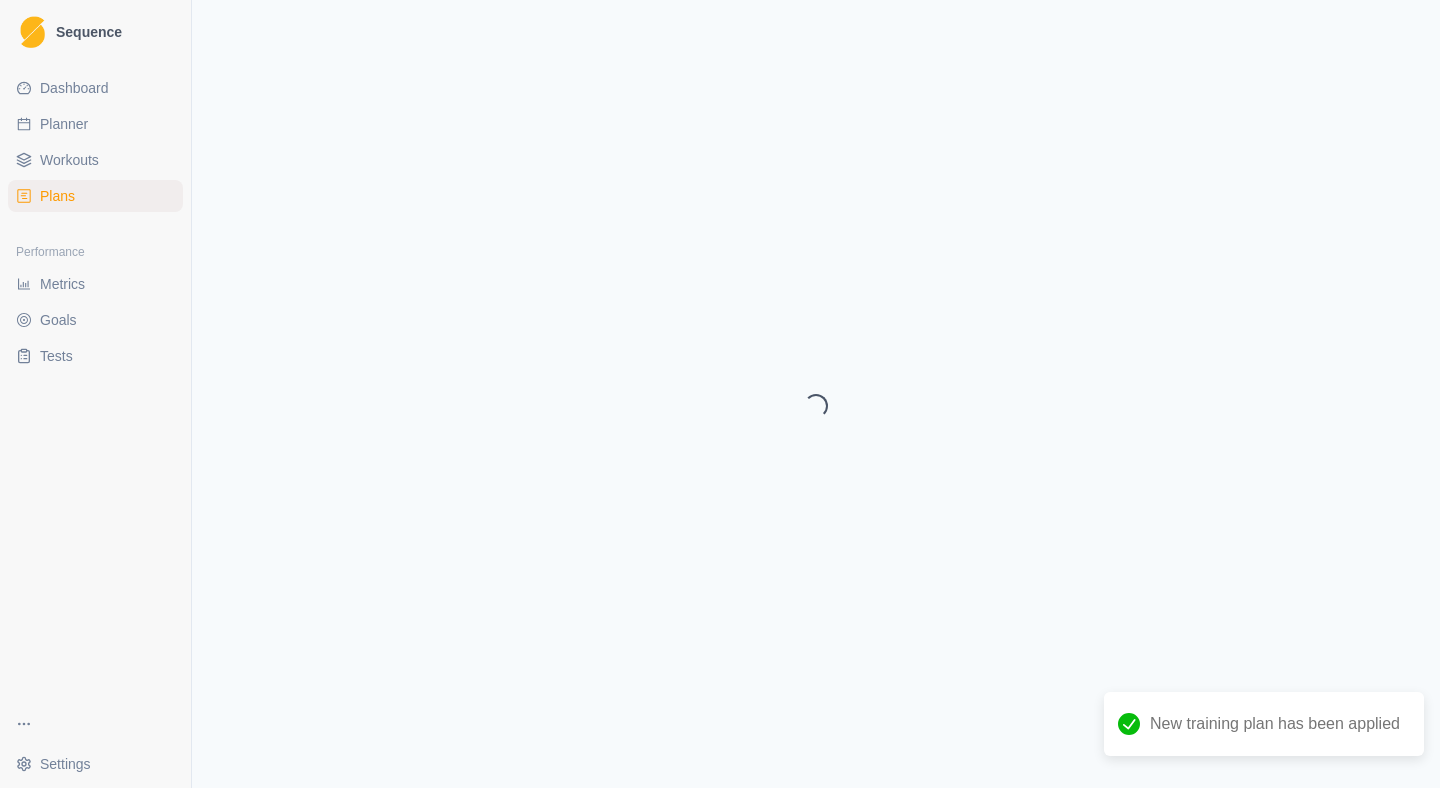 select on "month" 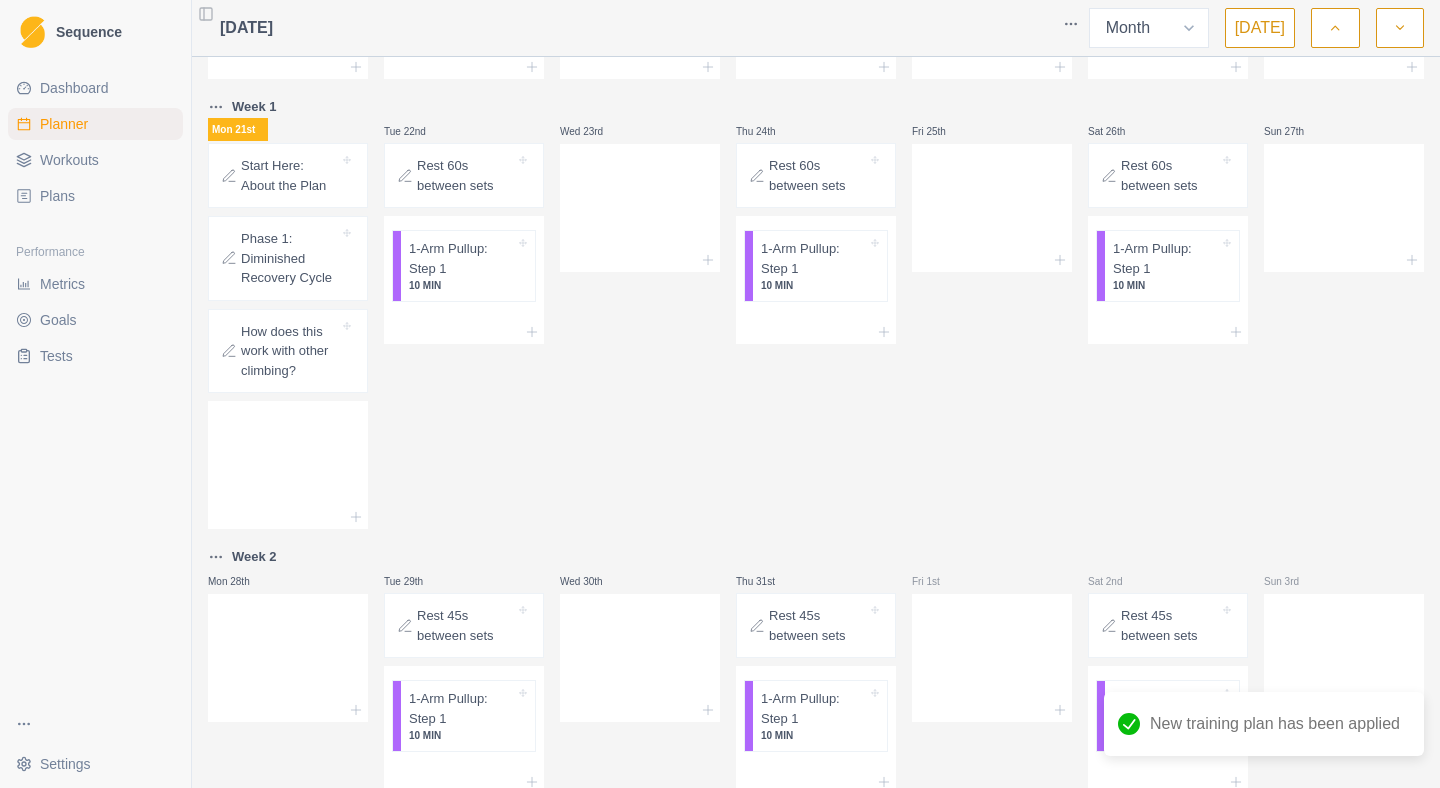 scroll, scrollTop: 577, scrollLeft: 0, axis: vertical 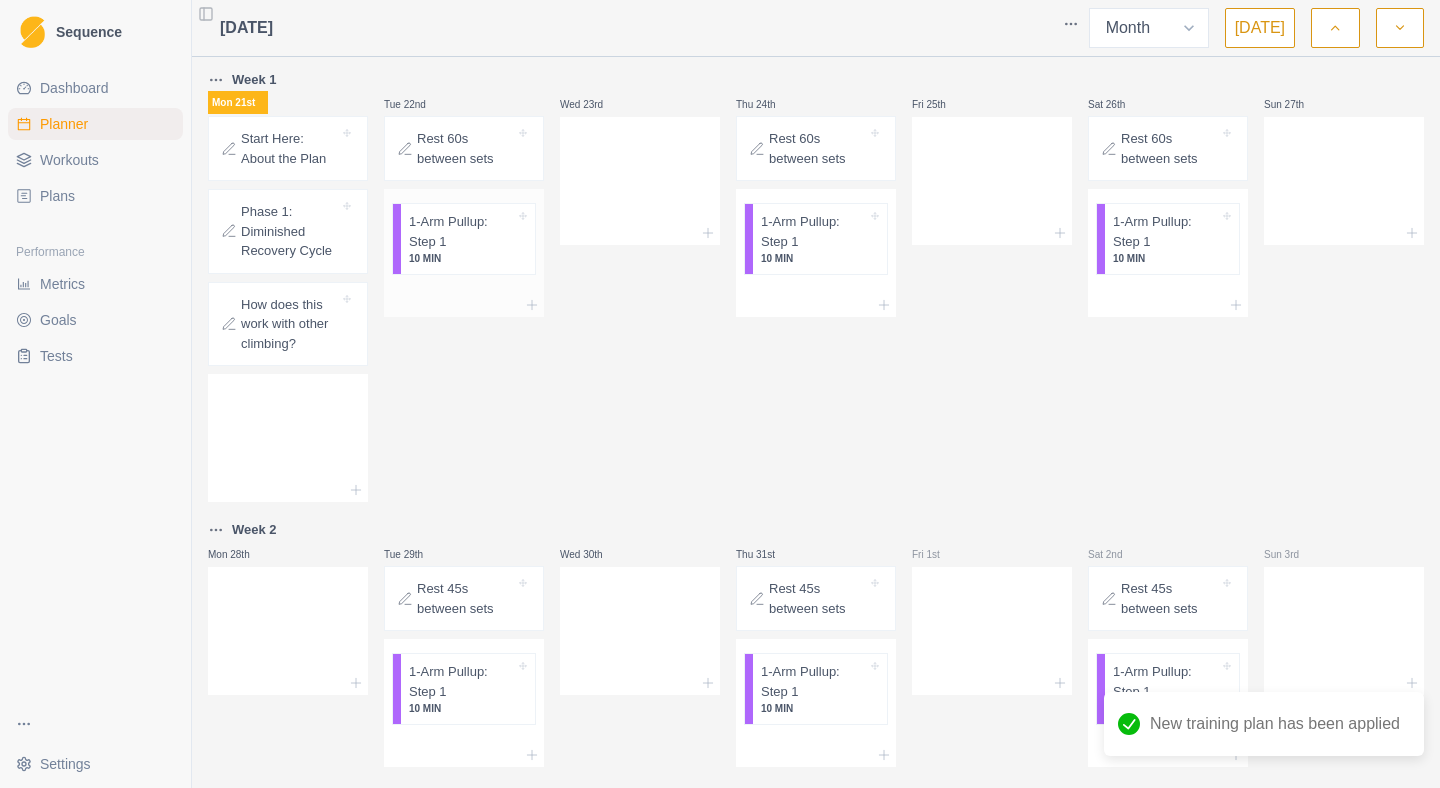 click on "1-Arm Pullup: Step 1" at bounding box center [462, 231] 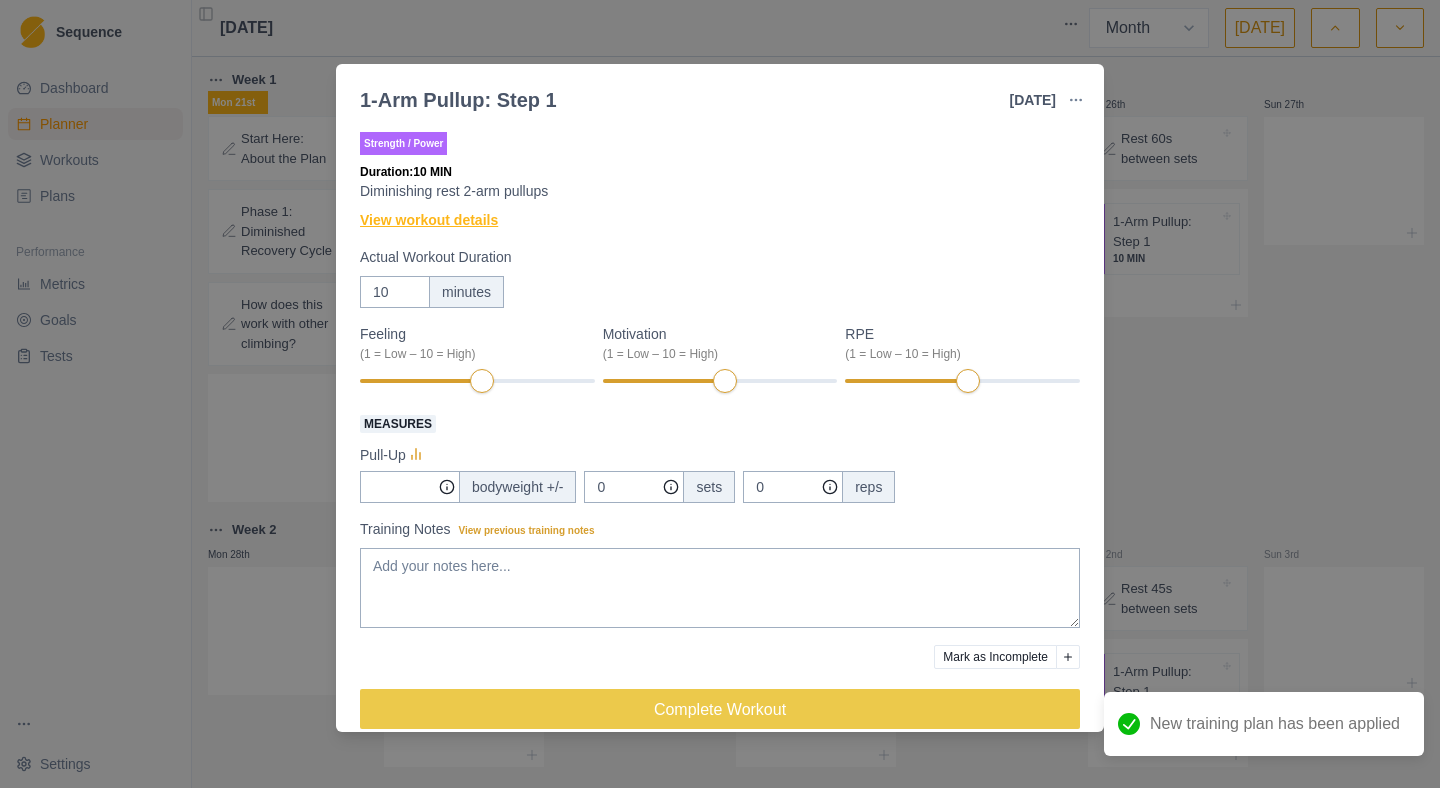 click on "View workout details" at bounding box center (429, 220) 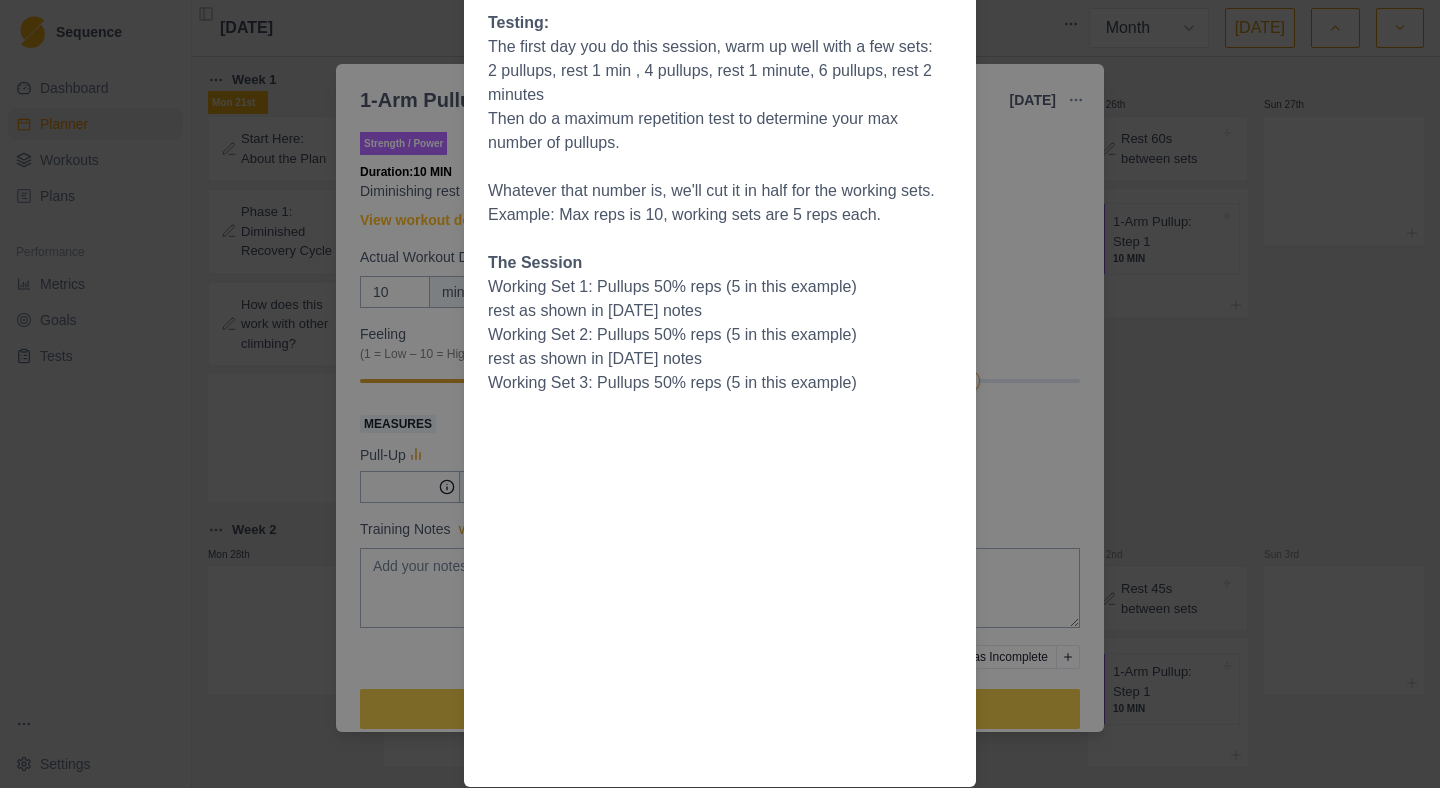 scroll, scrollTop: 0, scrollLeft: 0, axis: both 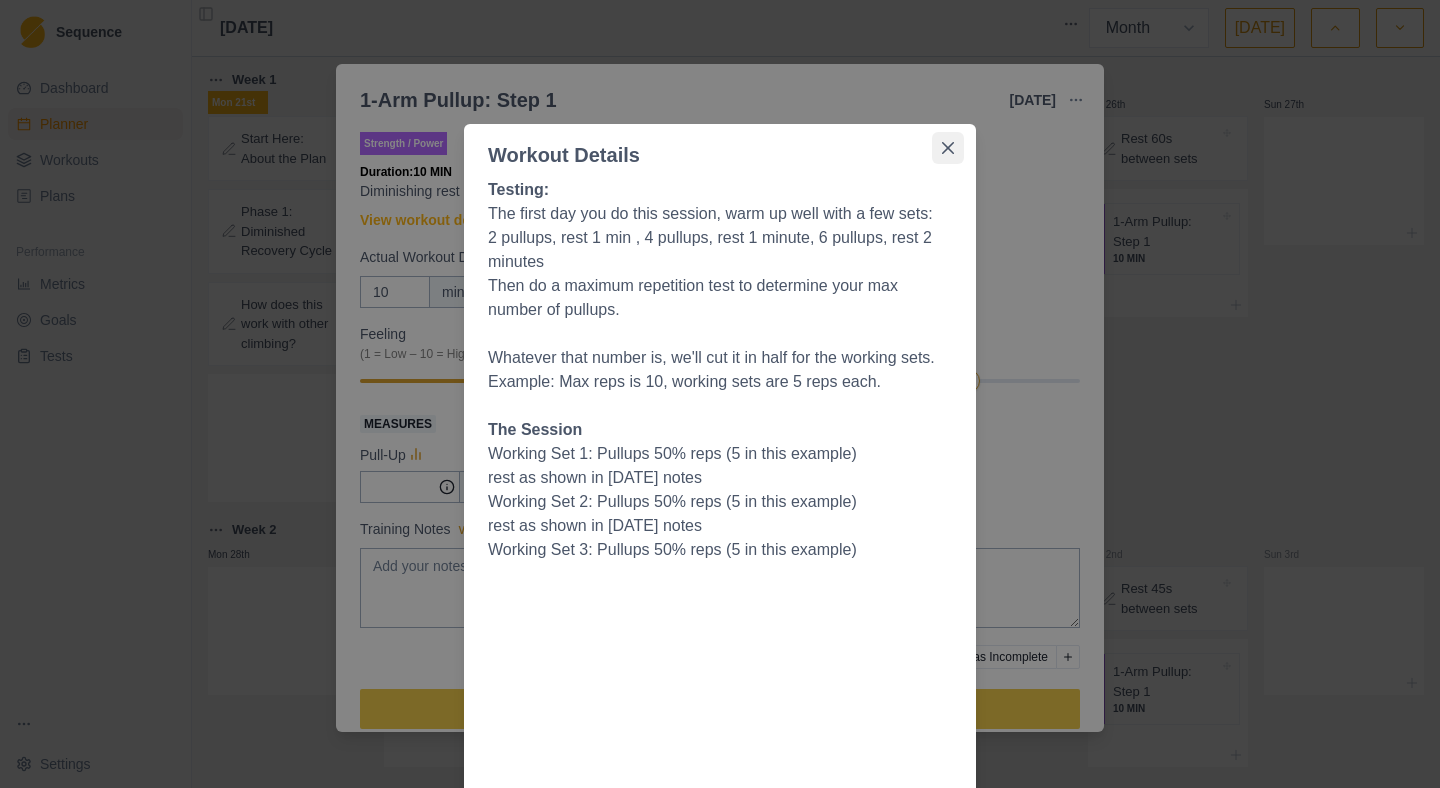 click at bounding box center [948, 148] 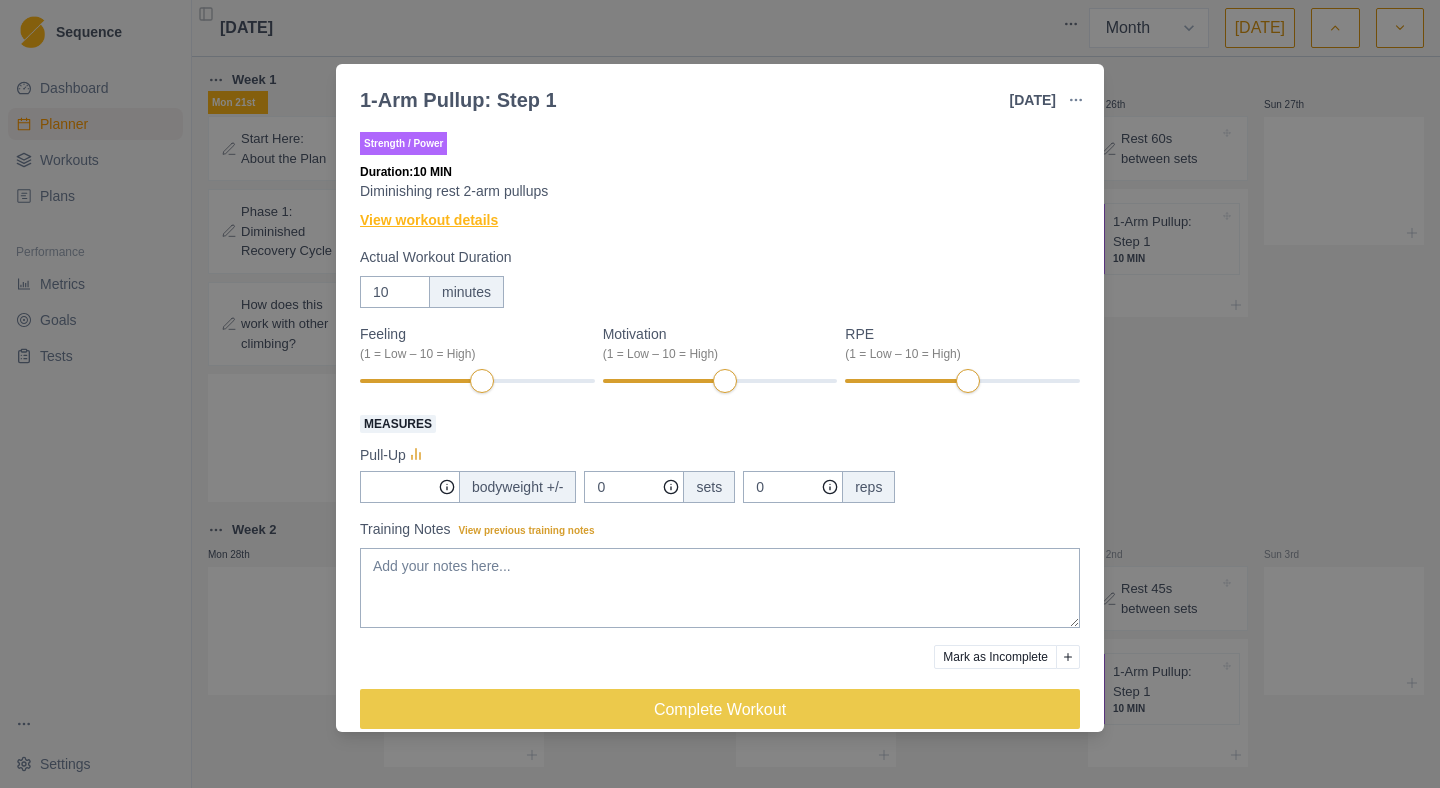 click on "View workout details" at bounding box center (429, 220) 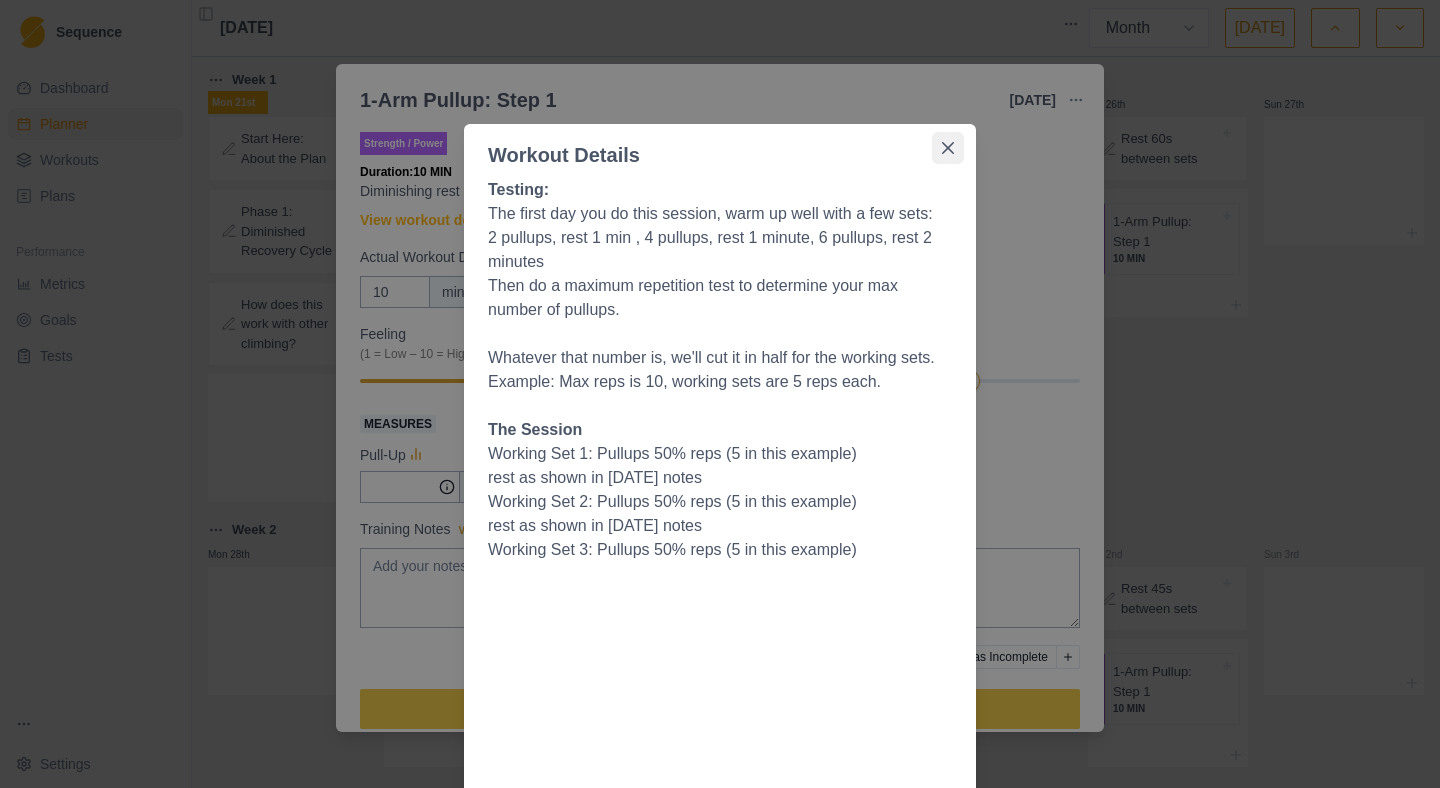 click 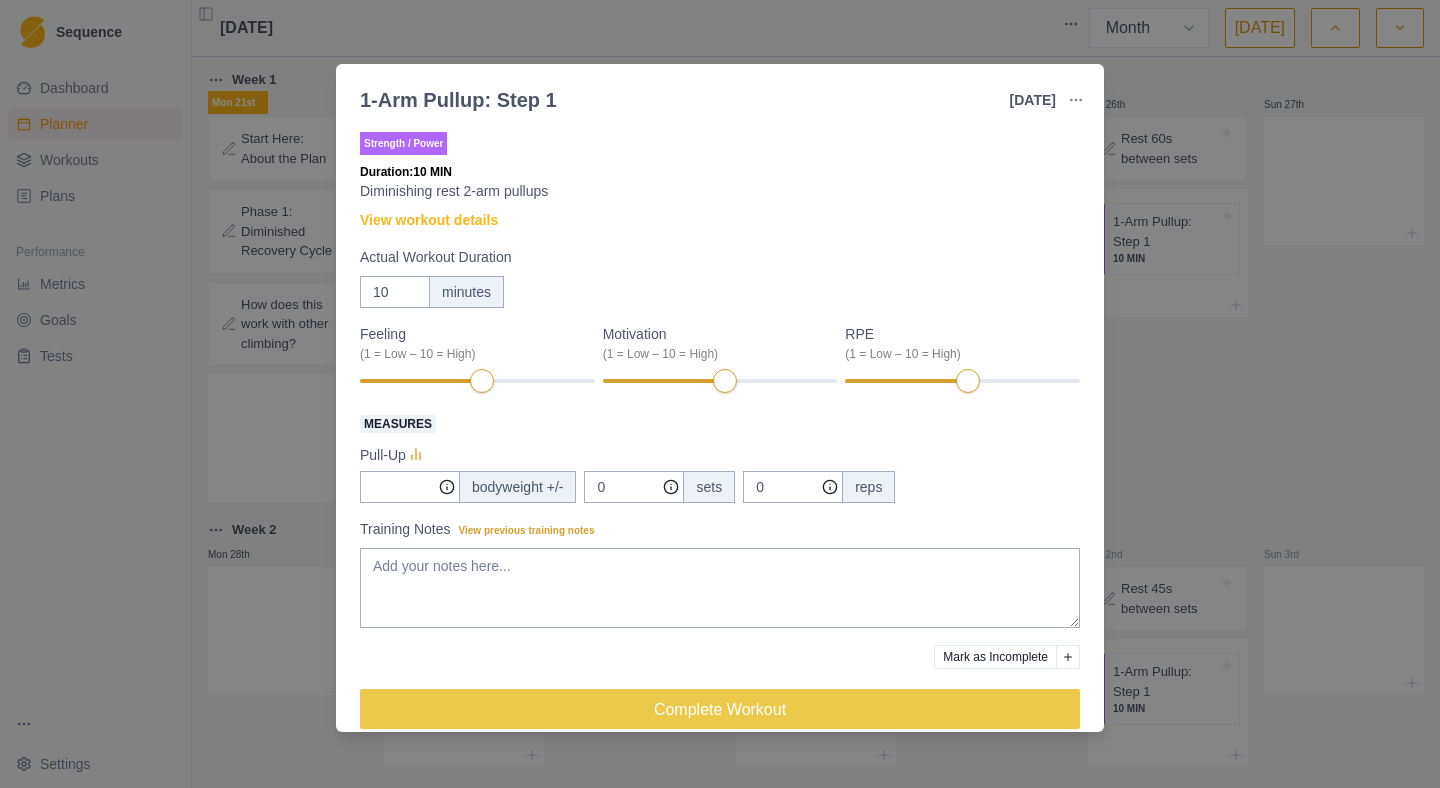 click on "1-Arm Pullup: Step 1 [DATE] Link To Goal View Workout Metrics Edit Original Workout Reschedule Workout Remove From Schedule Strength / Power Duration:  10 MIN Diminishing rest 2-arm pullups View workout details Actual Workout Duration 10 minutes Feeling (1 = Low – 10 = High) Motivation (1 = Low – 10 = High) RPE (1 = Low – 10 = High) Measures Pull-Up bodyweight +/- 0 sets 0 reps Training Notes View previous training notes Mark as Incomplete Complete Workout" at bounding box center [720, 394] 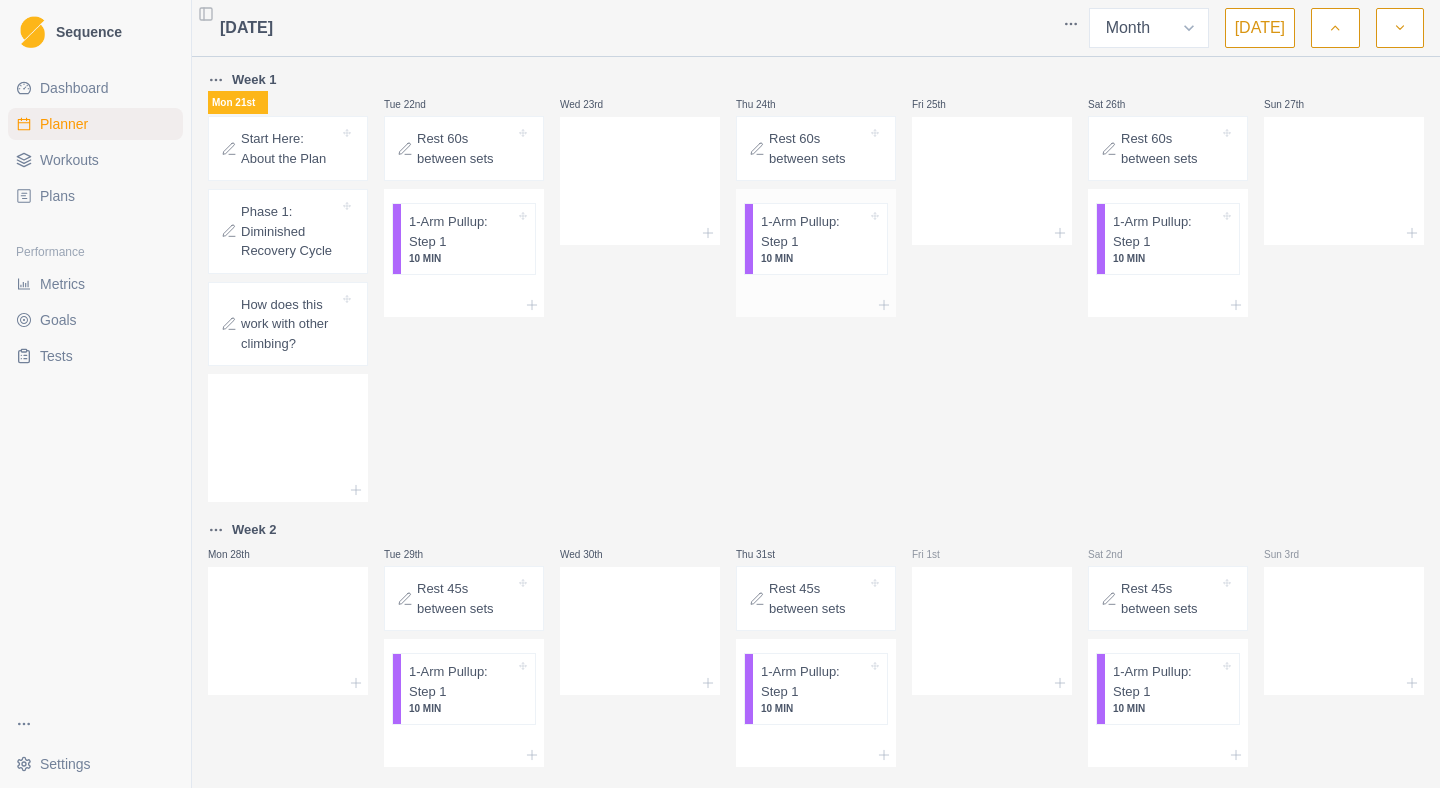 click on "1-Arm Pullup: Step 1" at bounding box center [814, 231] 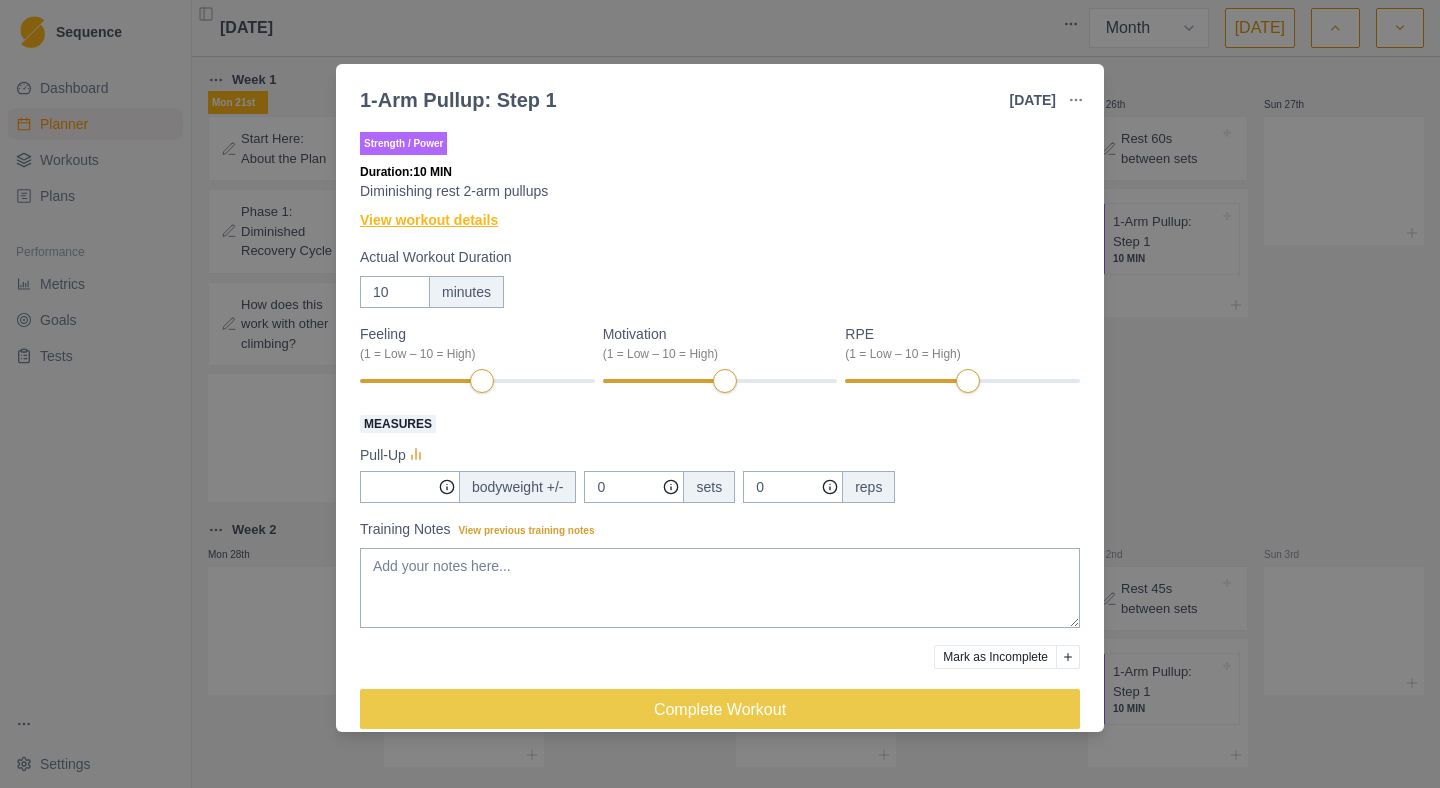click on "View workout details" at bounding box center (429, 220) 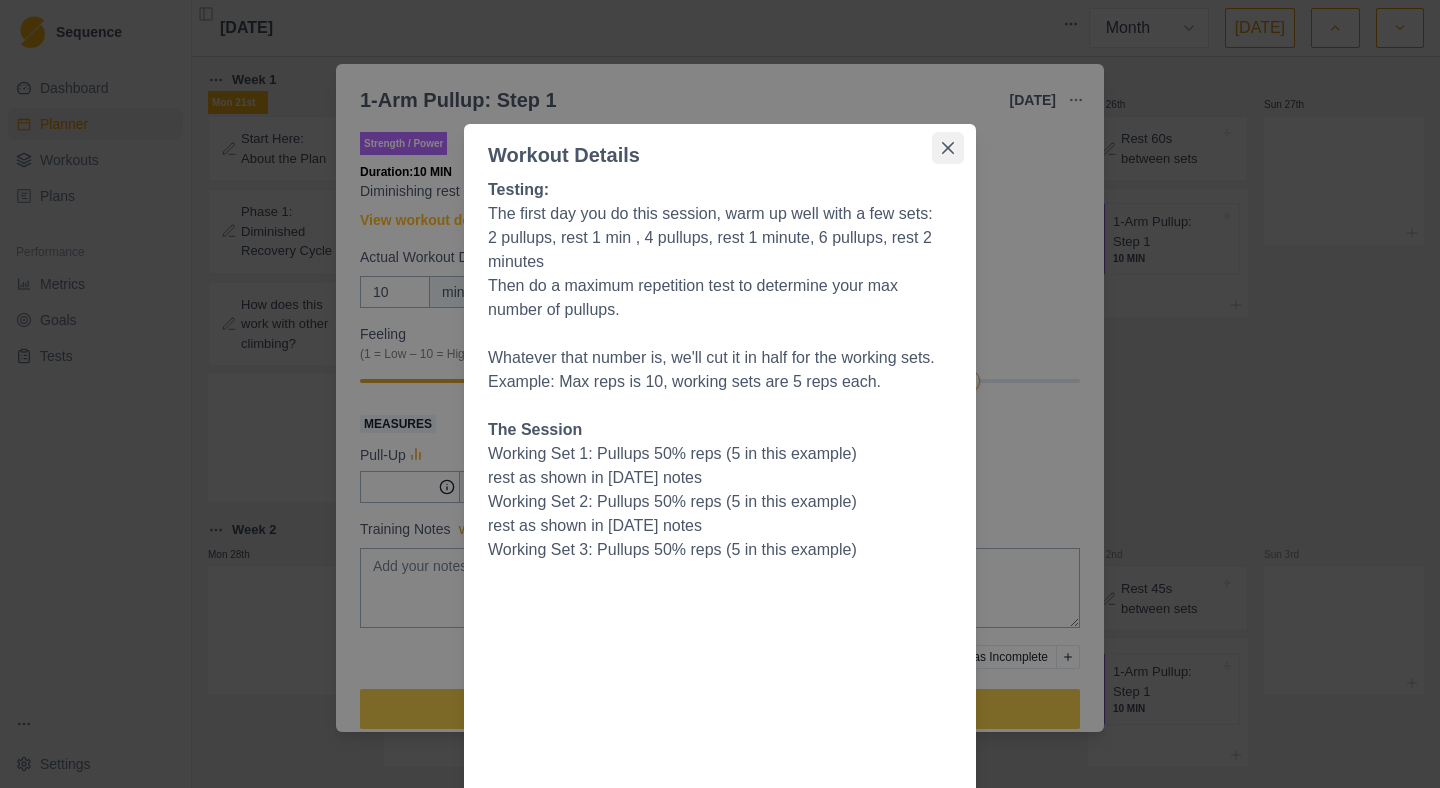 click at bounding box center (948, 148) 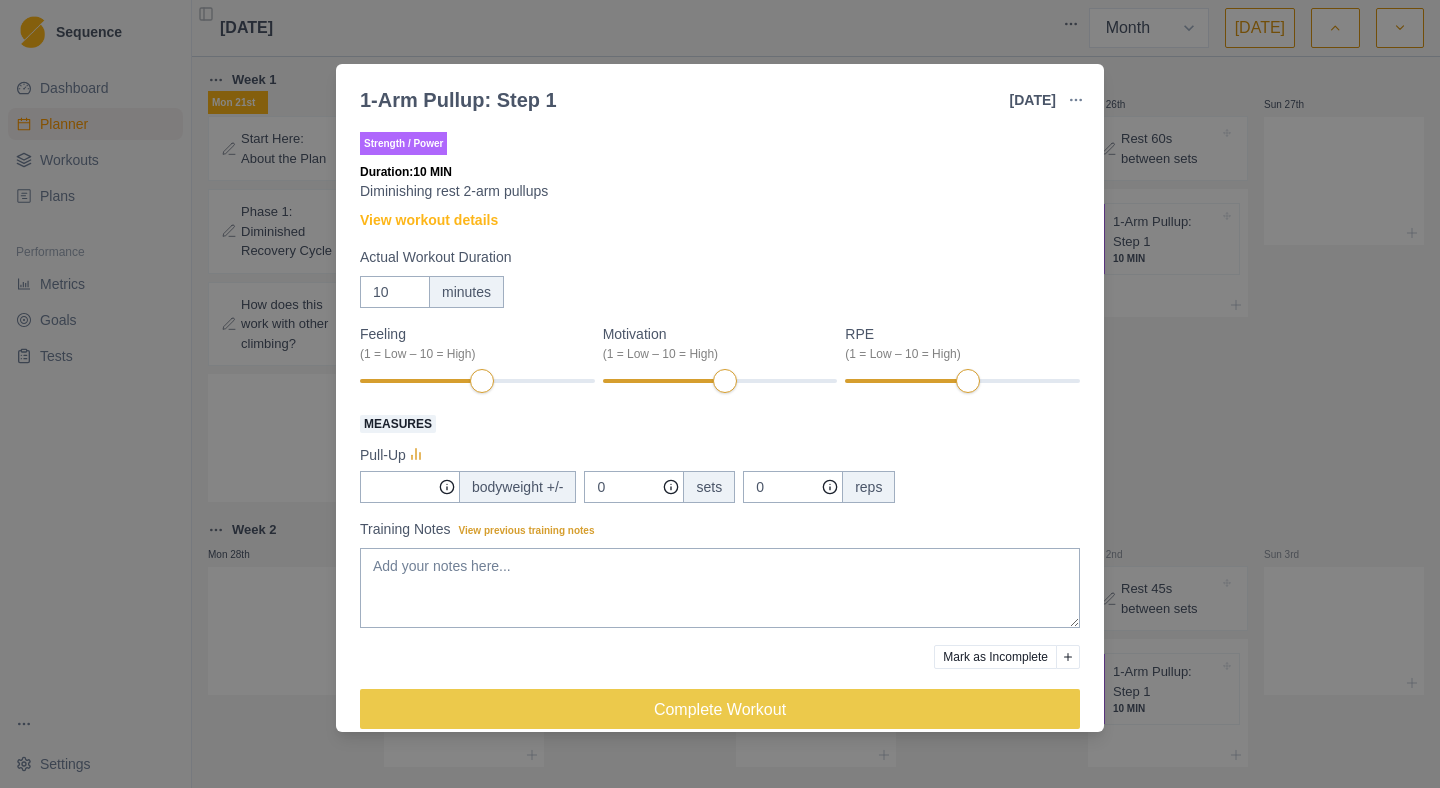 click on "1-Arm Pullup: Step 1 [DATE] Link To Goal View Workout Metrics Edit Original Workout Reschedule Workout Remove From Schedule Strength / Power Duration:  10 MIN Diminishing rest 2-arm pullups View workout details Actual Workout Duration 10 minutes Feeling (1 = Low – 10 = High) Motivation (1 = Low – 10 = High) RPE (1 = Low – 10 = High) Measures Pull-Up bodyweight +/- 0 sets 0 reps Training Notes View previous training notes Mark as Incomplete Complete Workout" at bounding box center (720, 394) 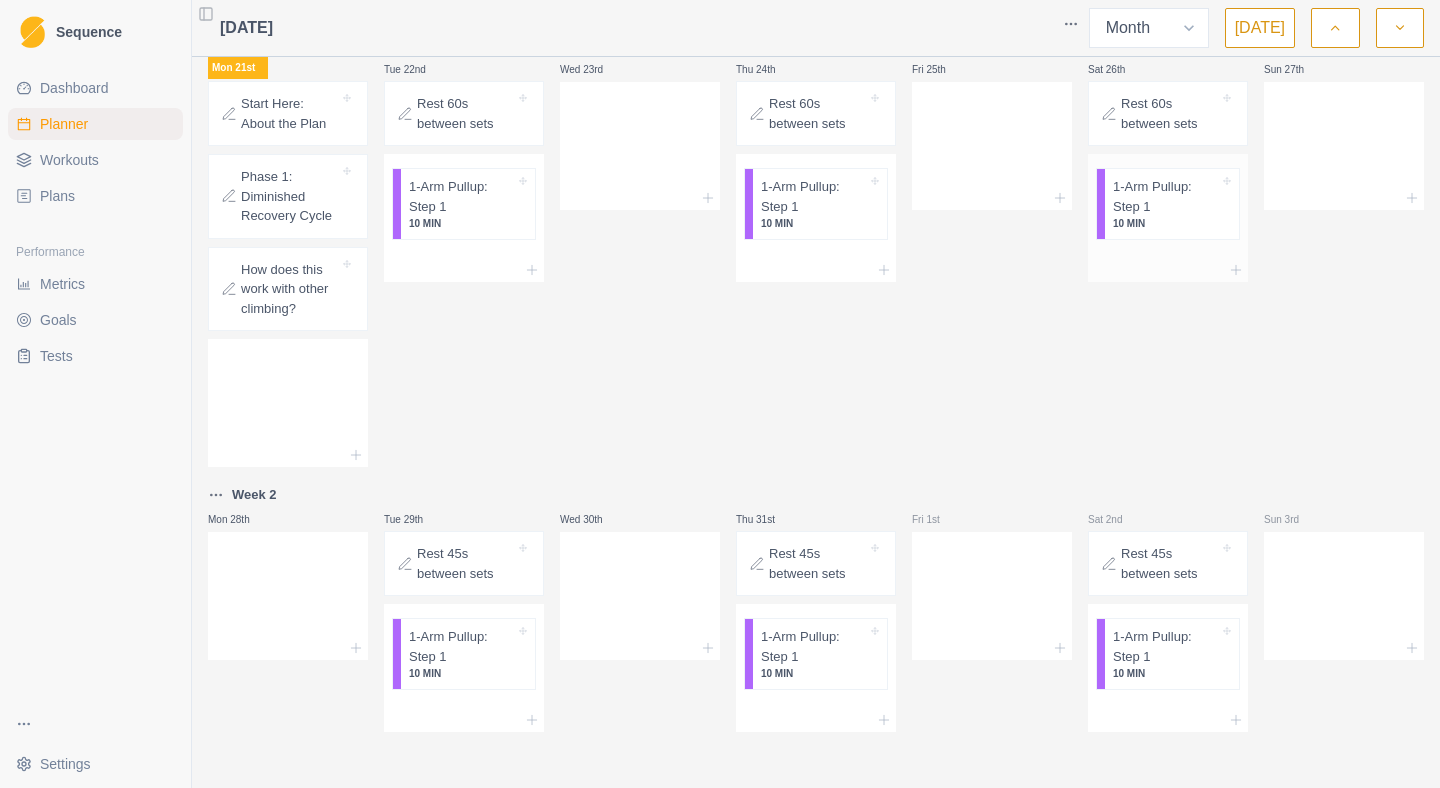 scroll, scrollTop: 435, scrollLeft: 0, axis: vertical 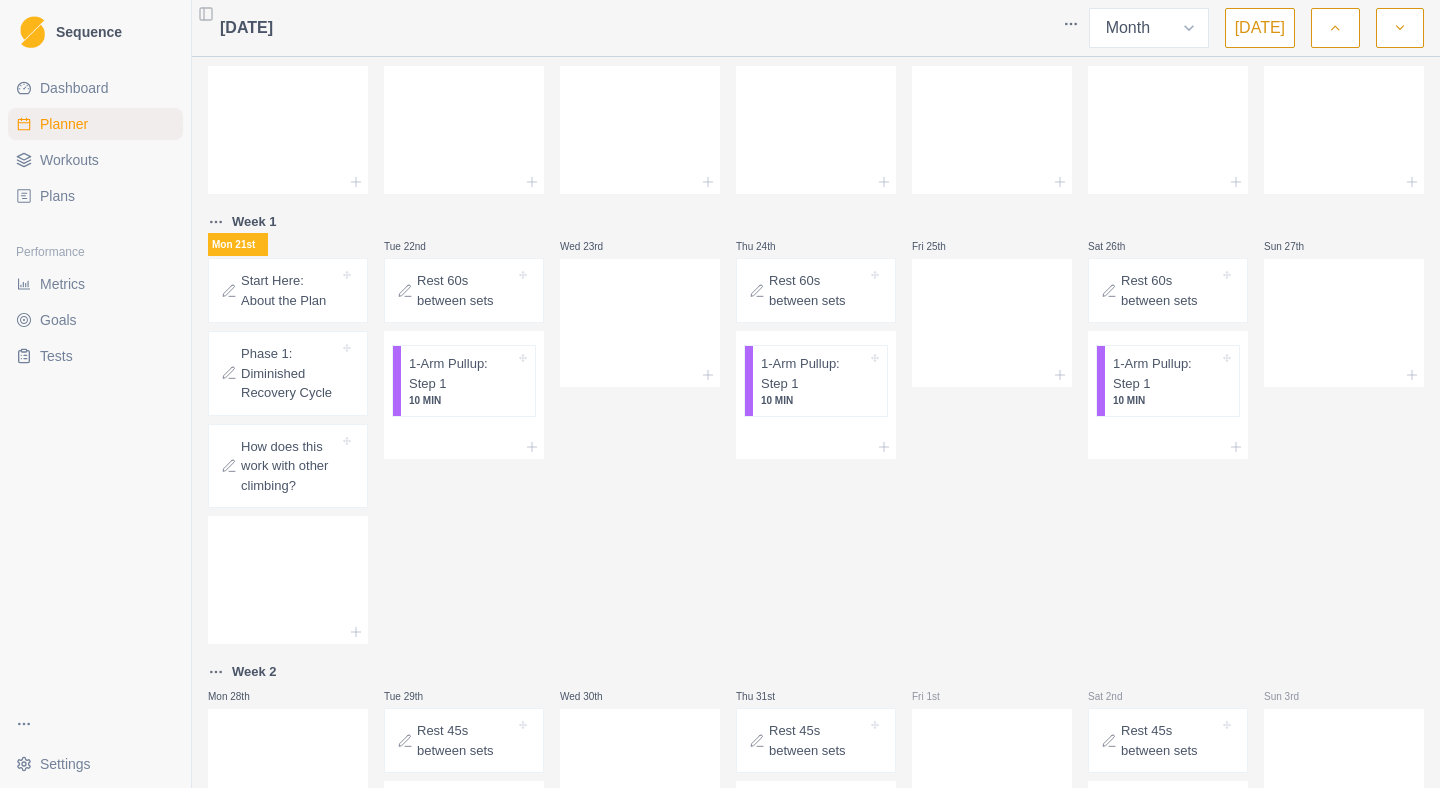 click at bounding box center (1400, 28) 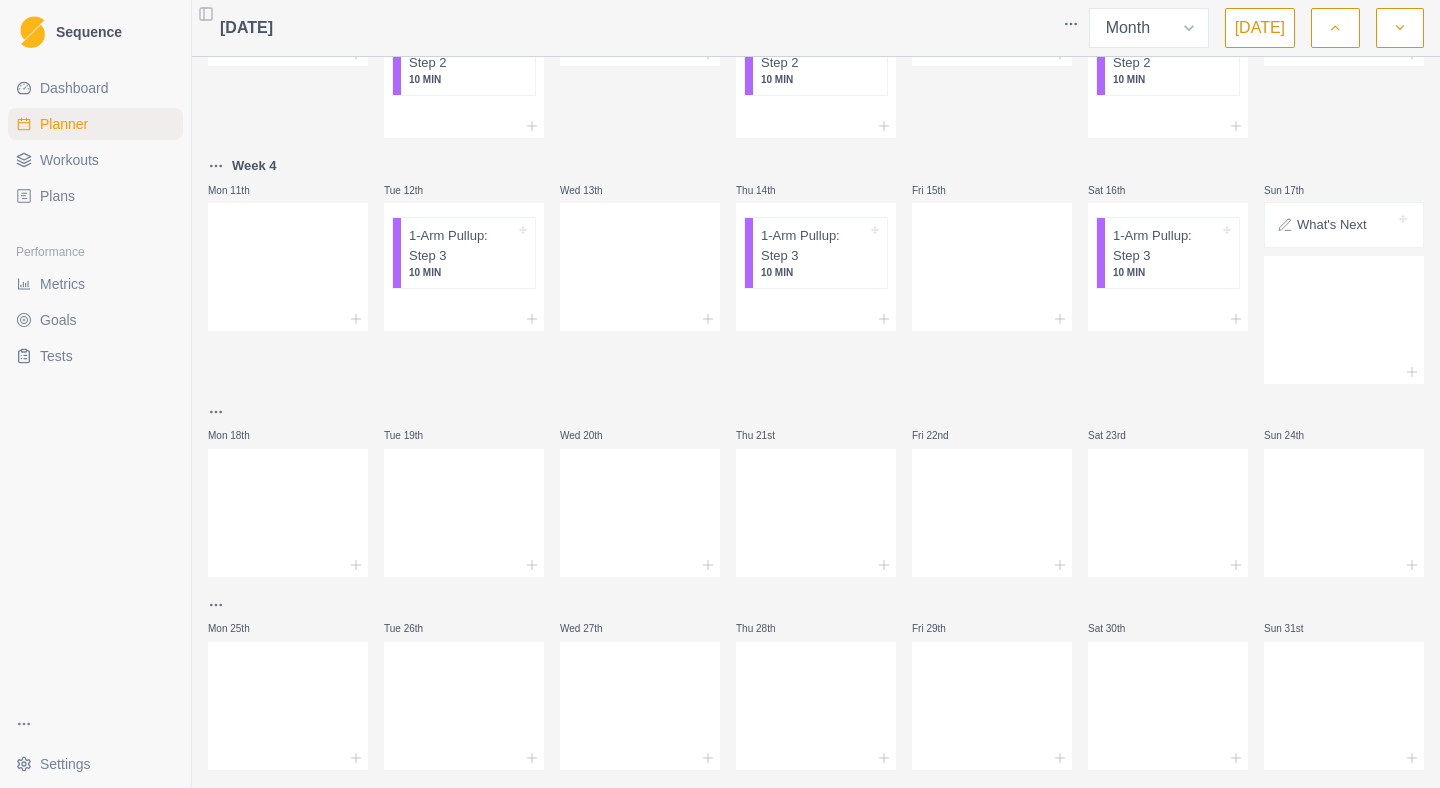 scroll, scrollTop: 480, scrollLeft: 0, axis: vertical 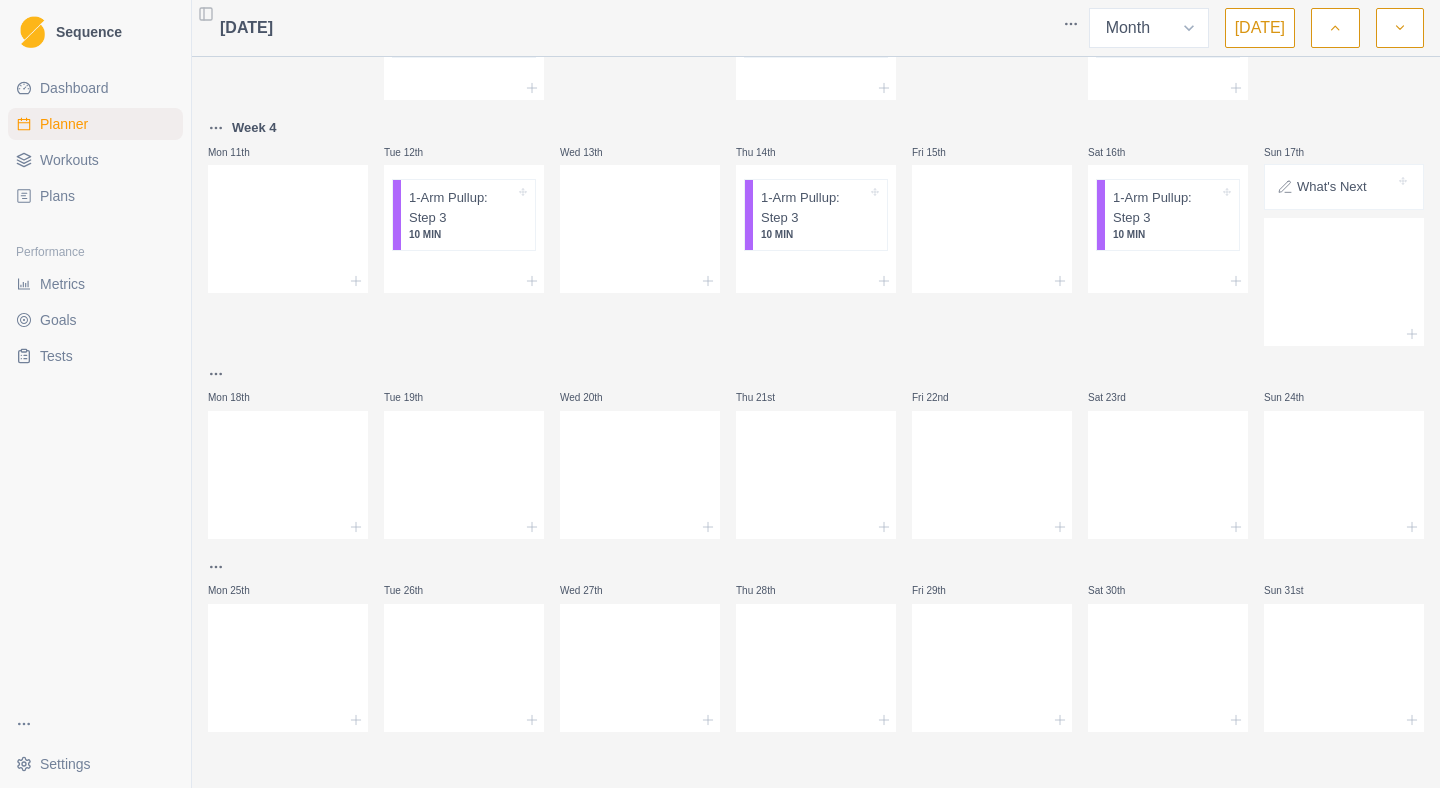 click at bounding box center [1400, 28] 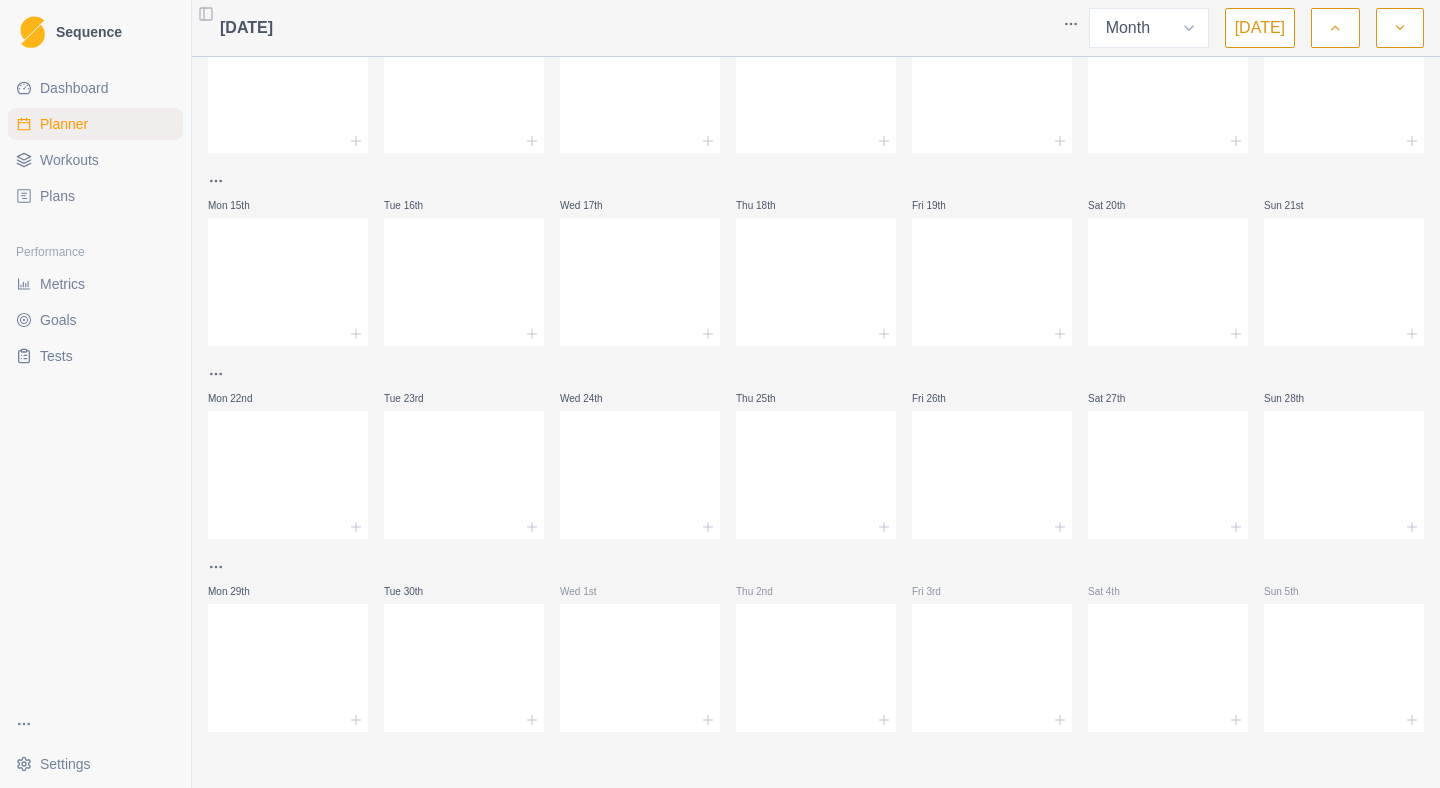 scroll, scrollTop: 283, scrollLeft: 0, axis: vertical 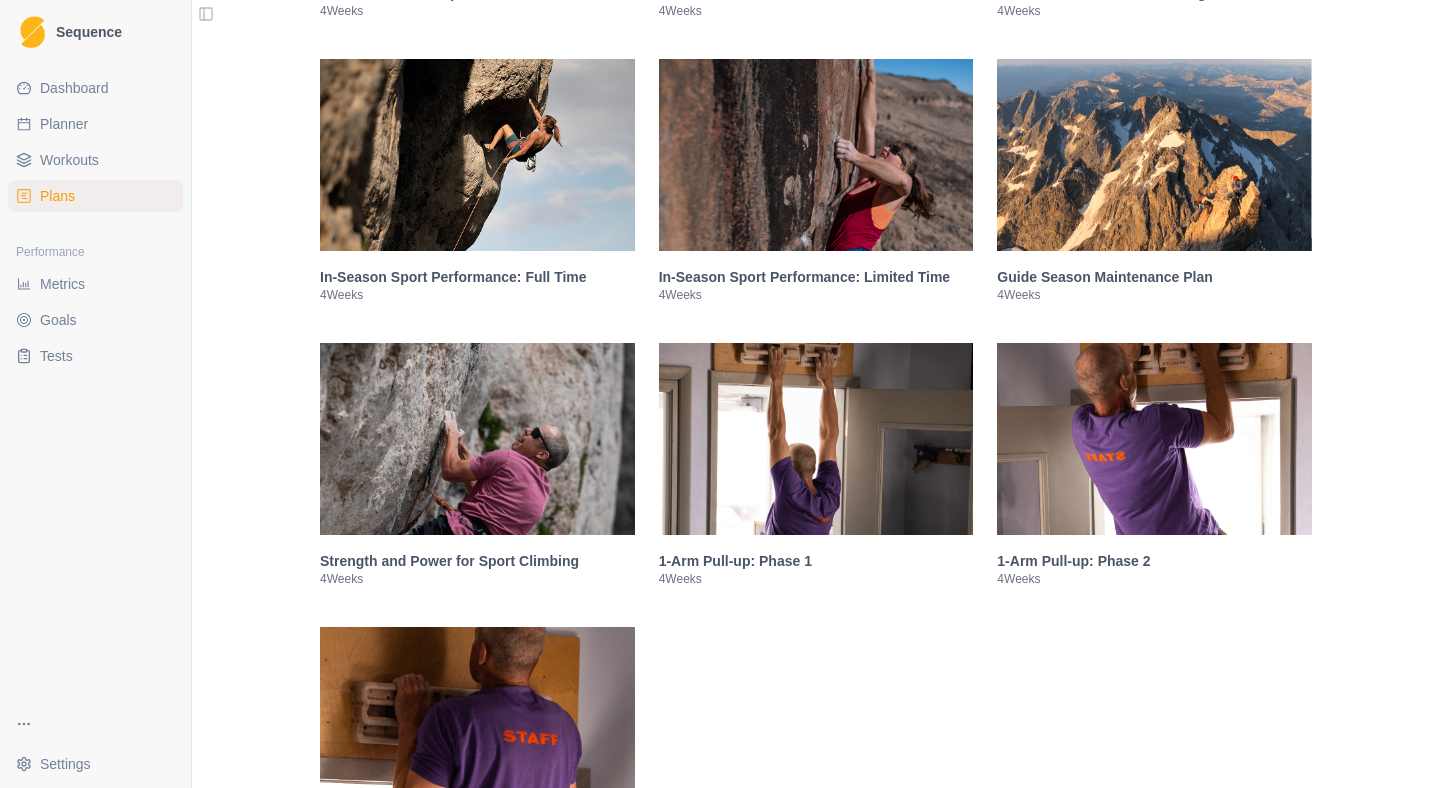 click at bounding box center [1154, 439] 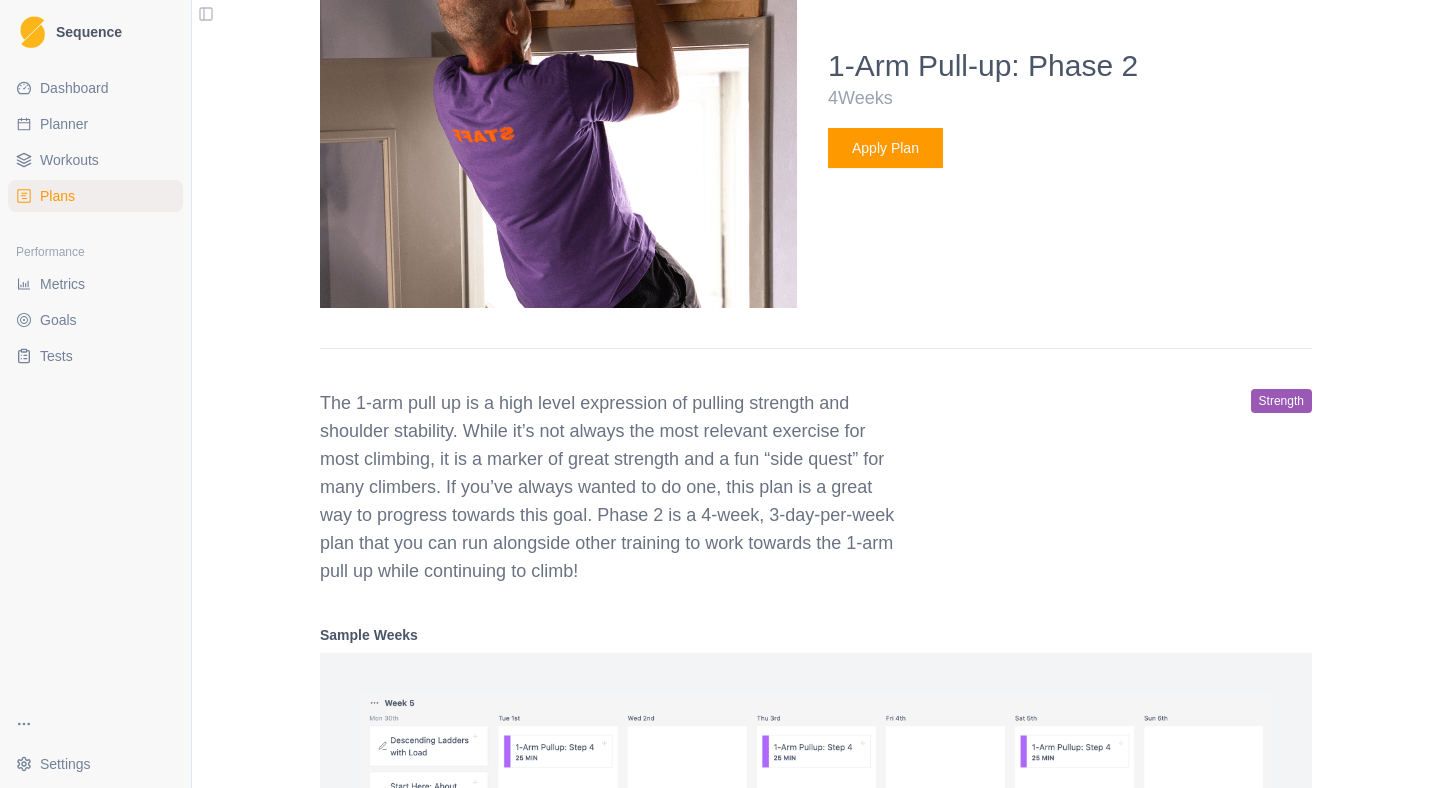 scroll, scrollTop: 3373, scrollLeft: 0, axis: vertical 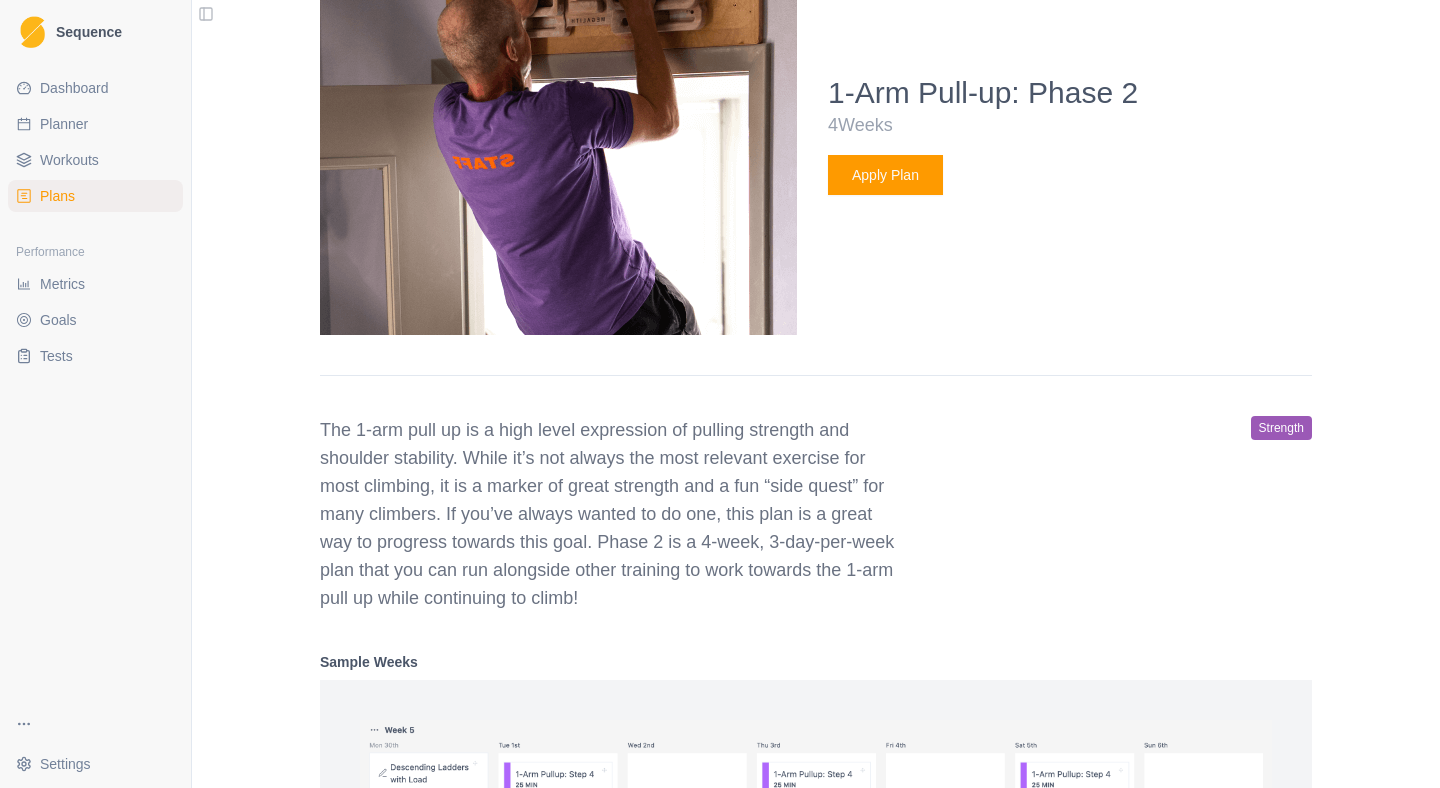 click on "Apply Plan" at bounding box center [885, 175] 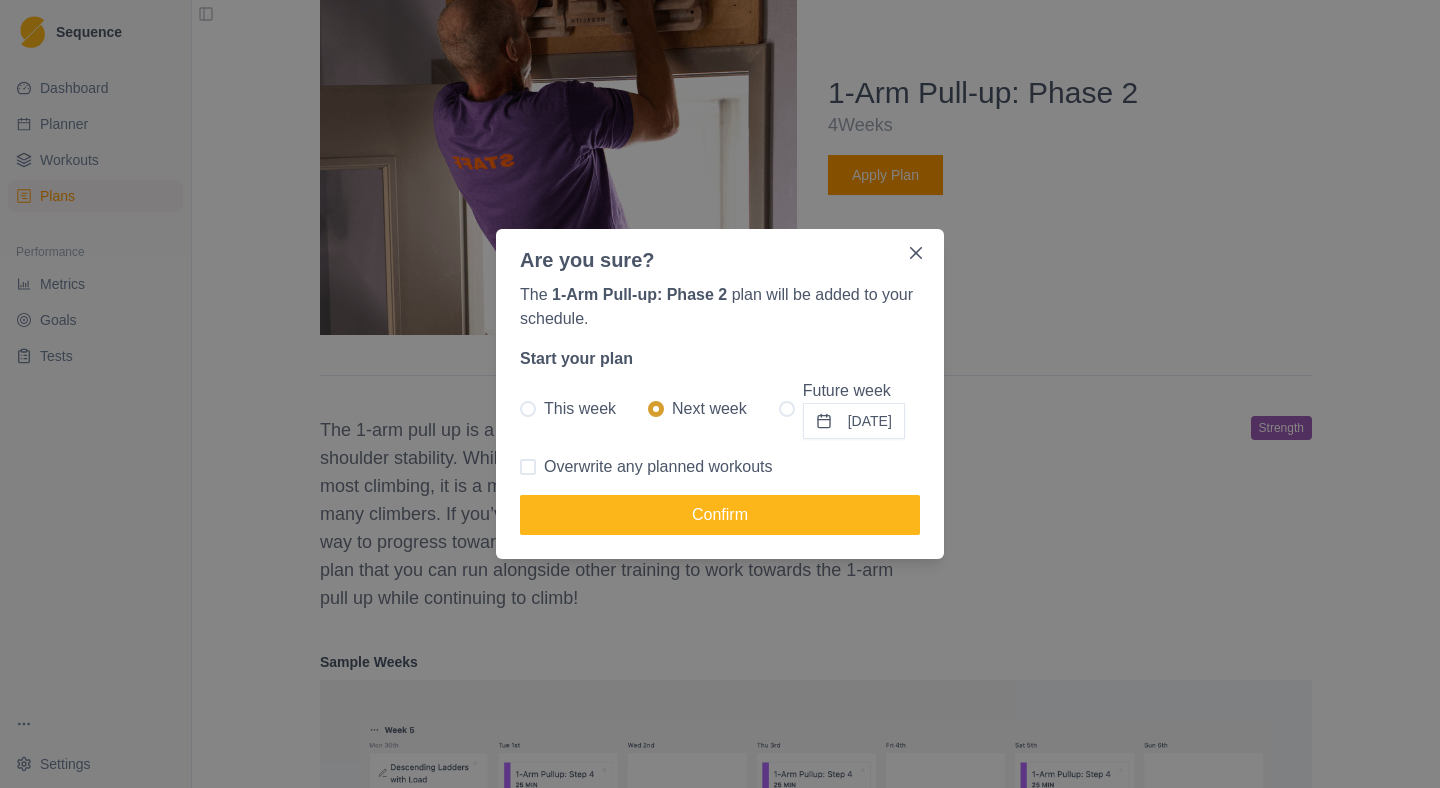 click at bounding box center (528, 409) 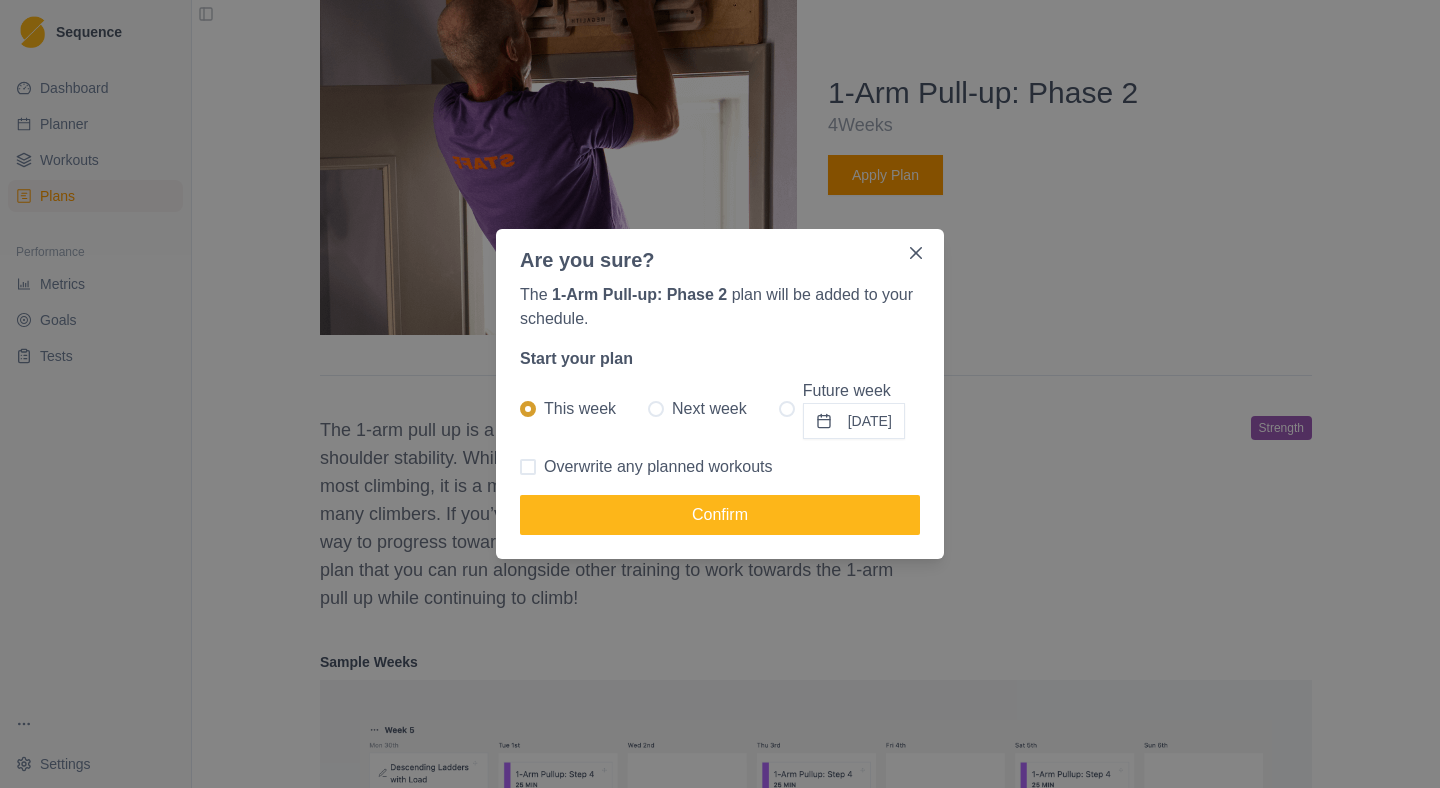 click at bounding box center [528, 467] 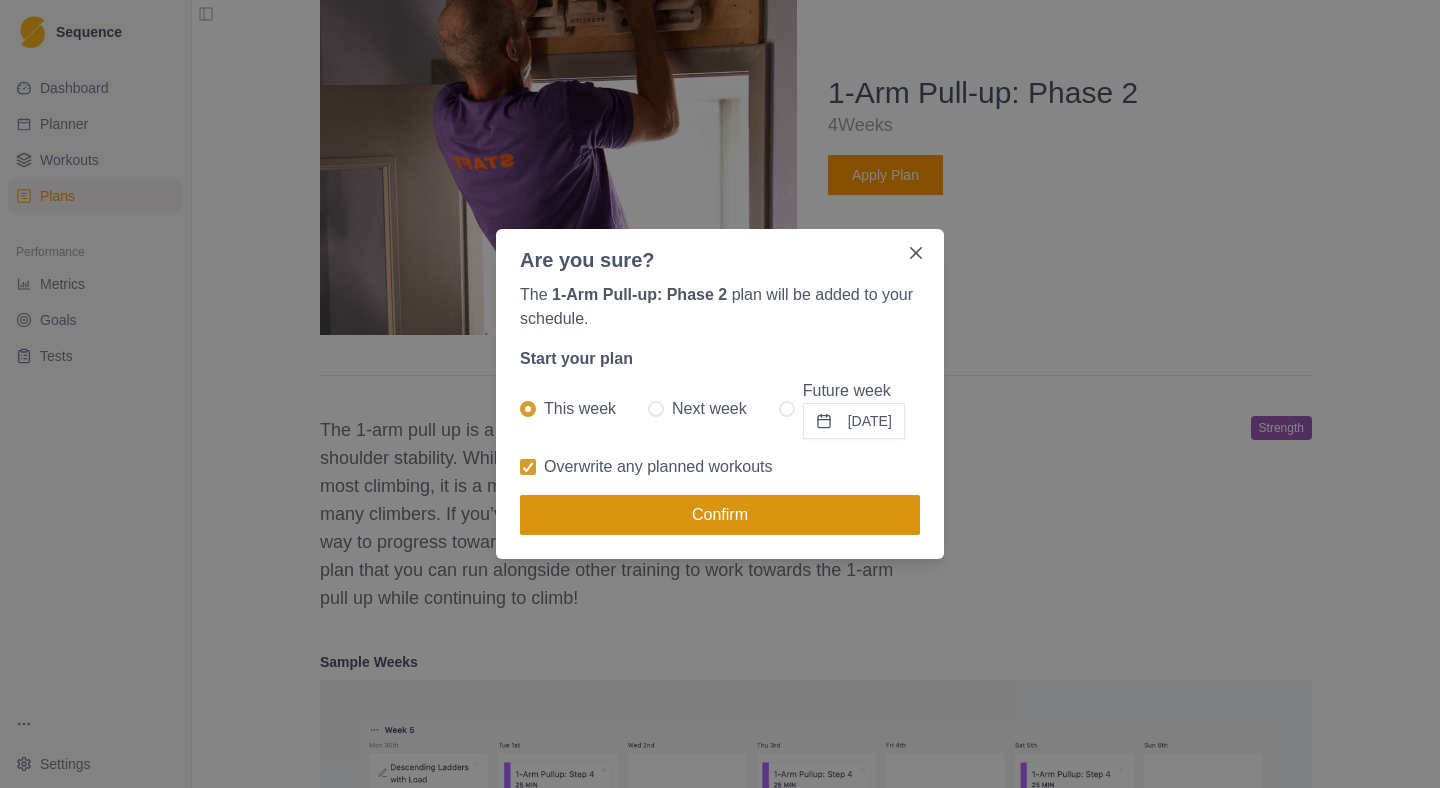 click on "Confirm" at bounding box center (720, 515) 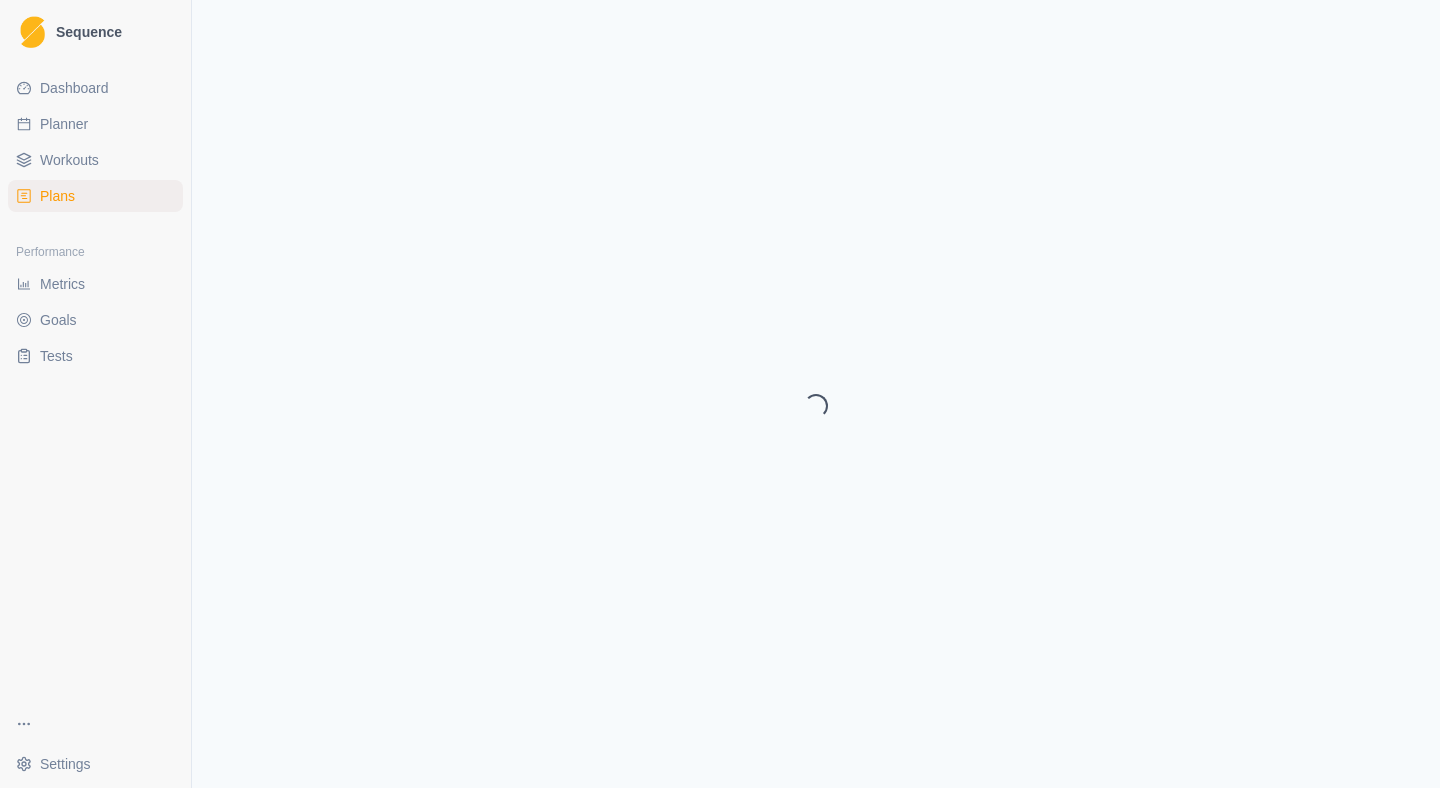 select on "month" 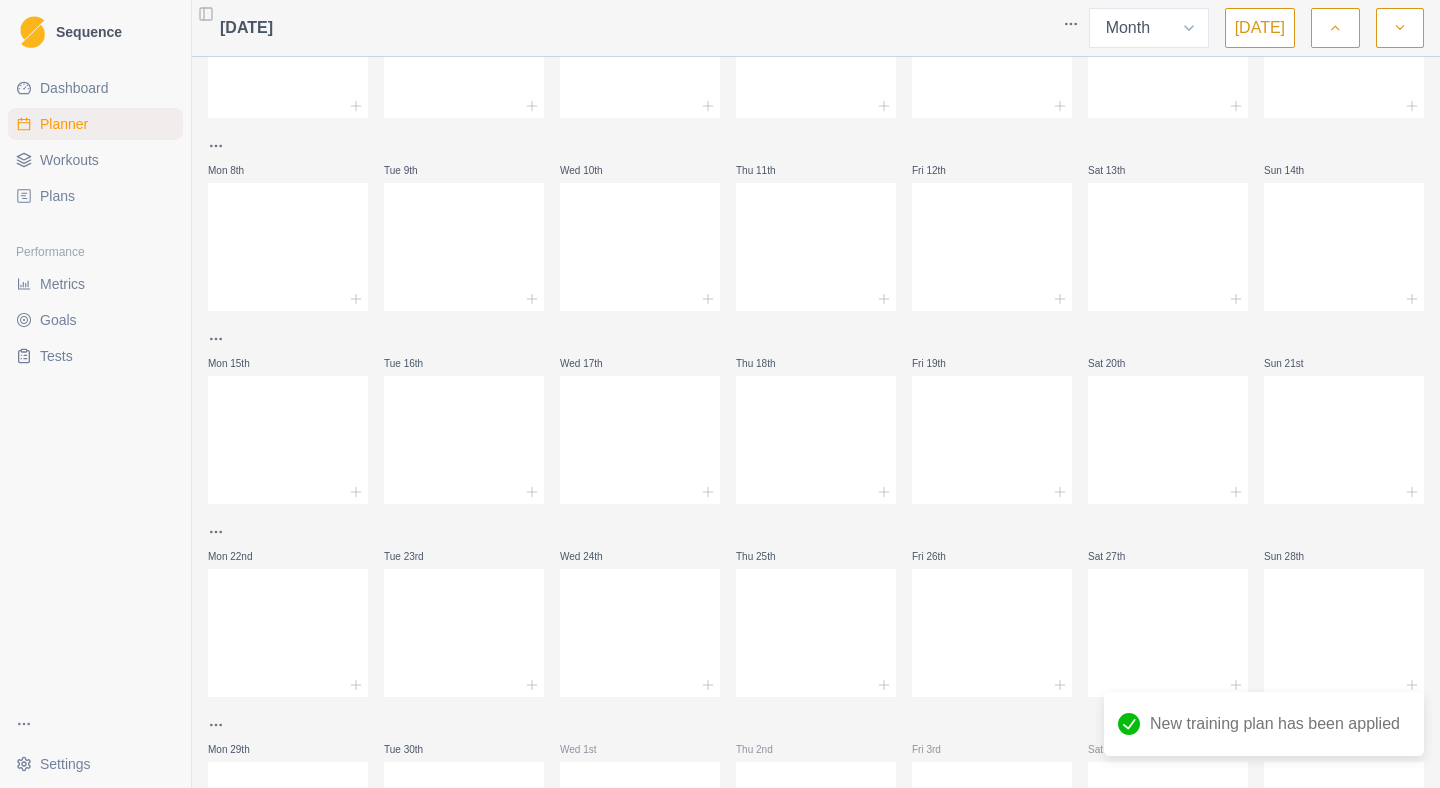 scroll, scrollTop: 0, scrollLeft: 0, axis: both 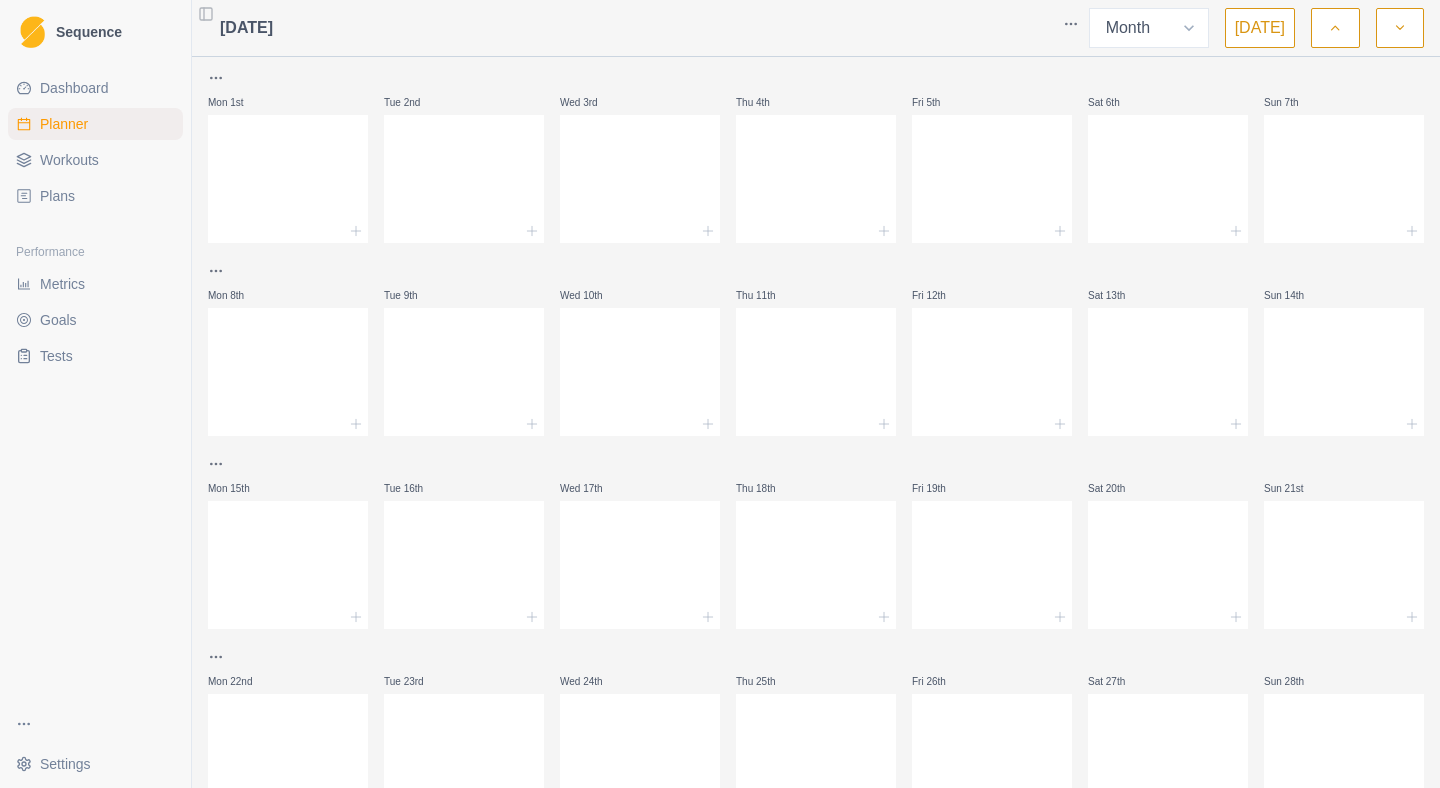 click at bounding box center [1335, 28] 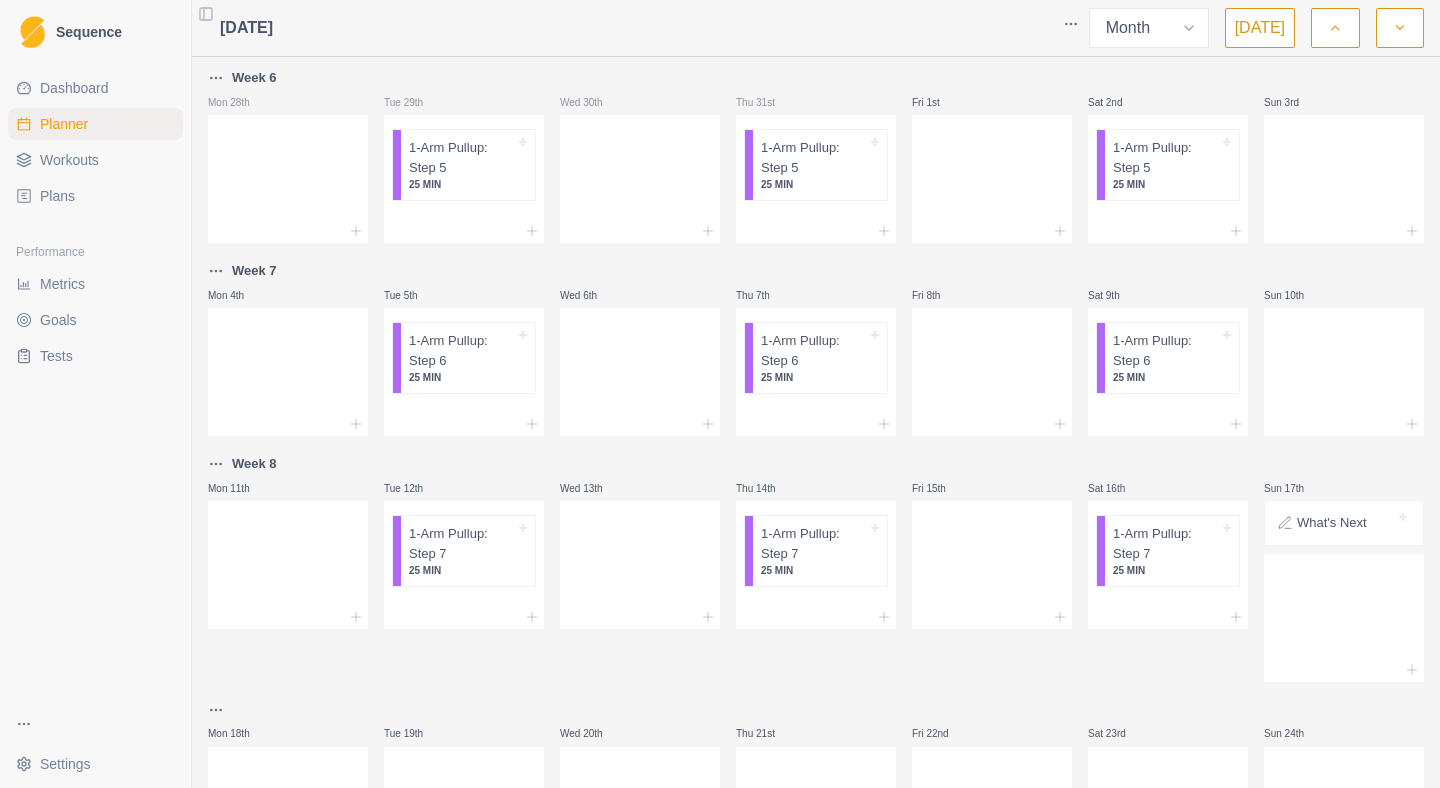 click at bounding box center [1335, 28] 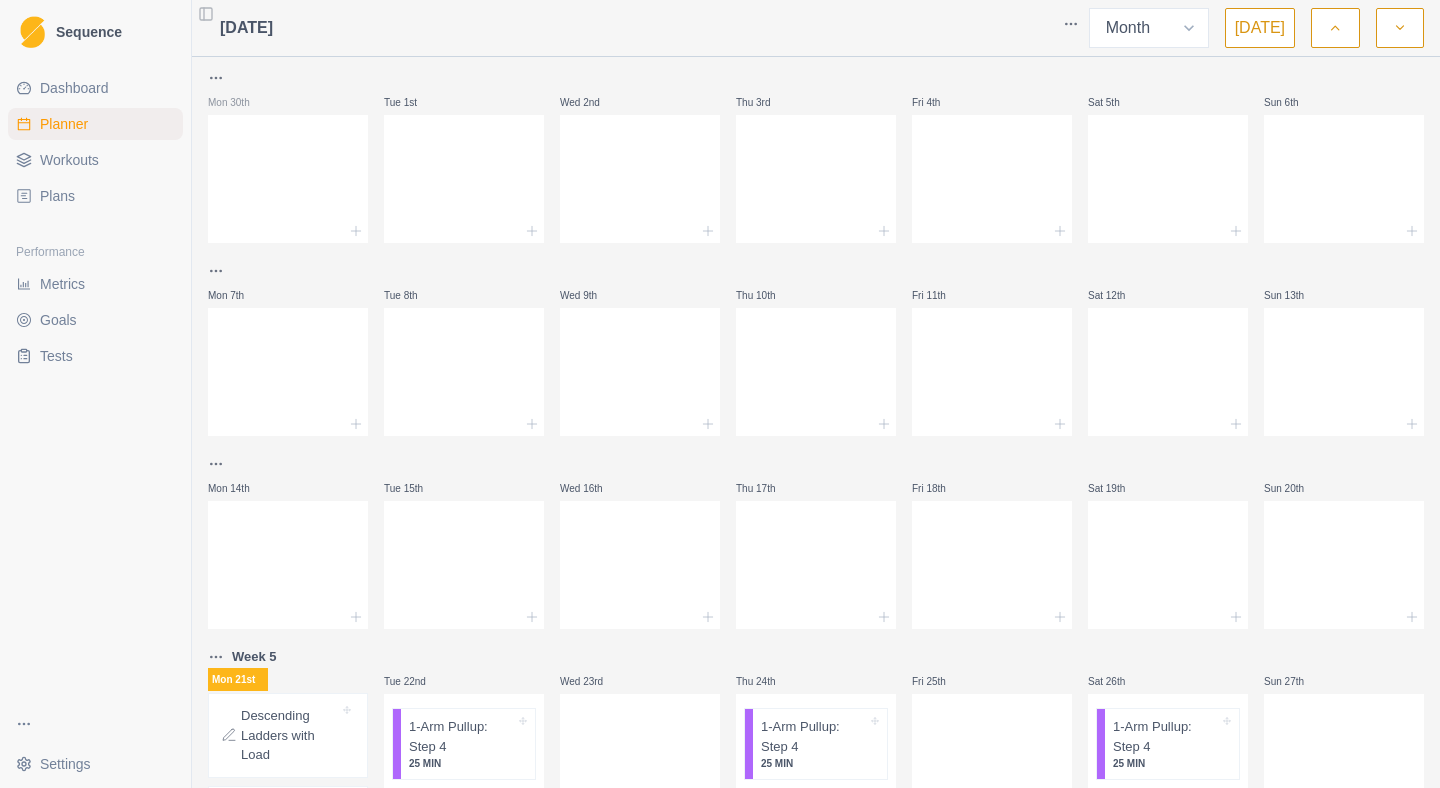click 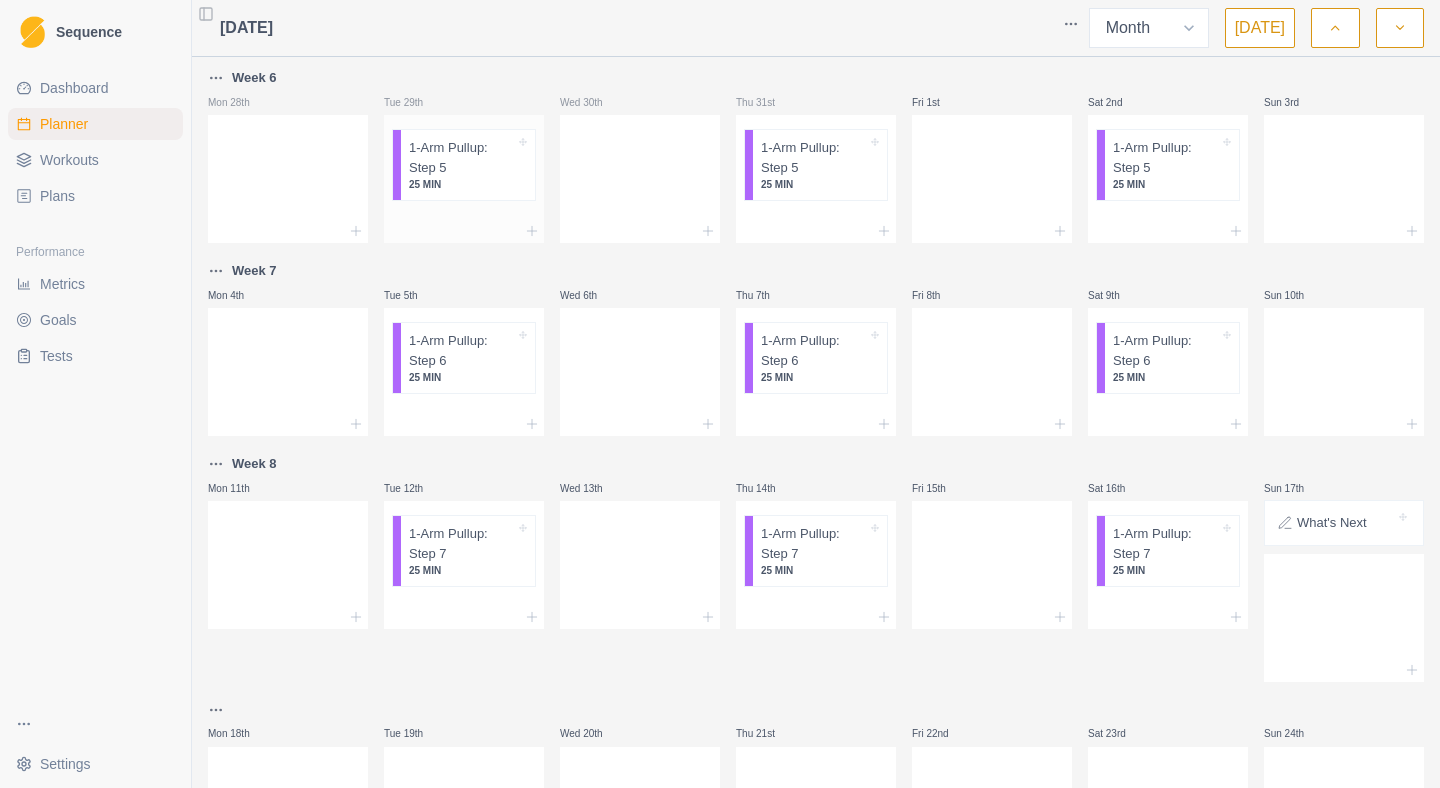click on "25 MIN" at bounding box center [462, 184] 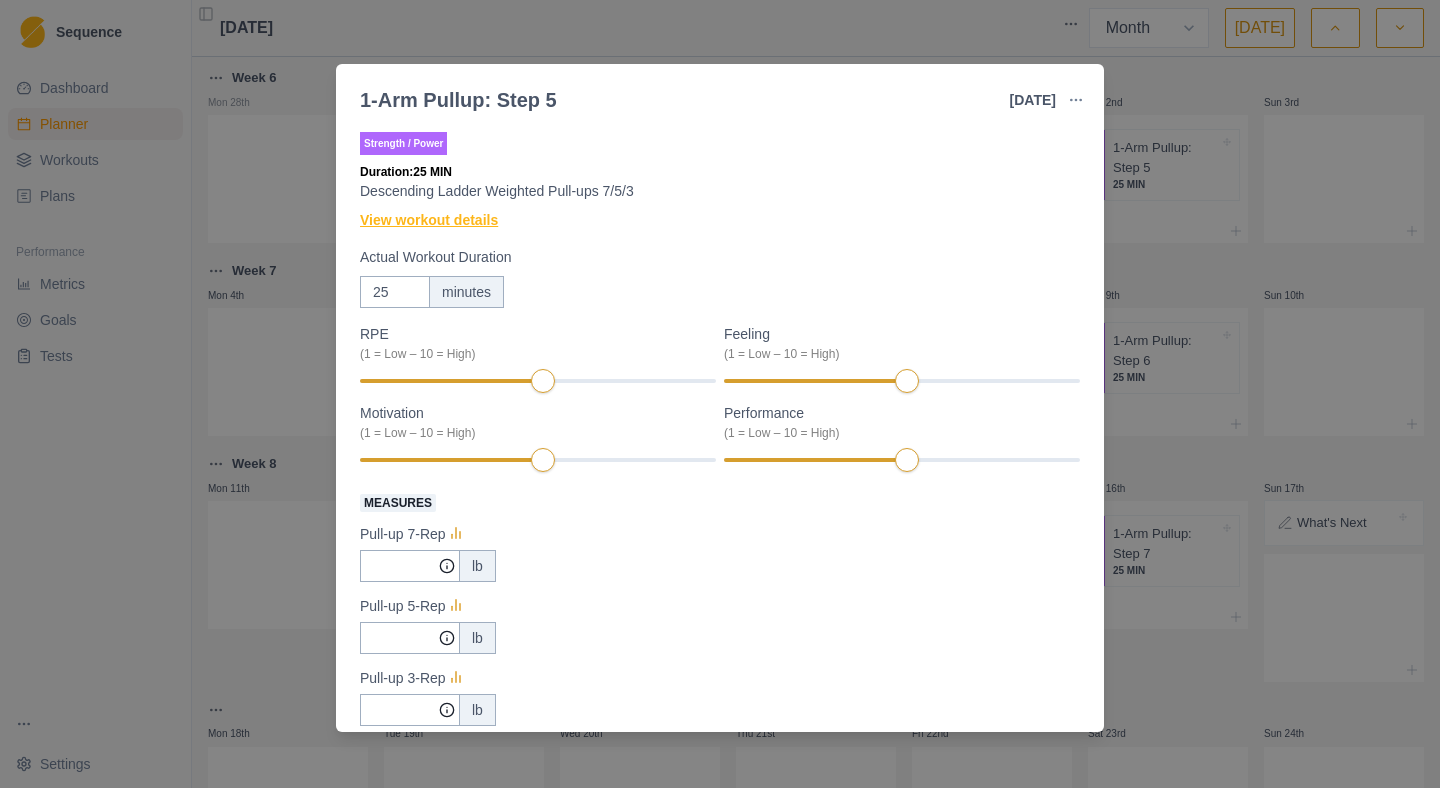 click on "View workout details" at bounding box center [429, 220] 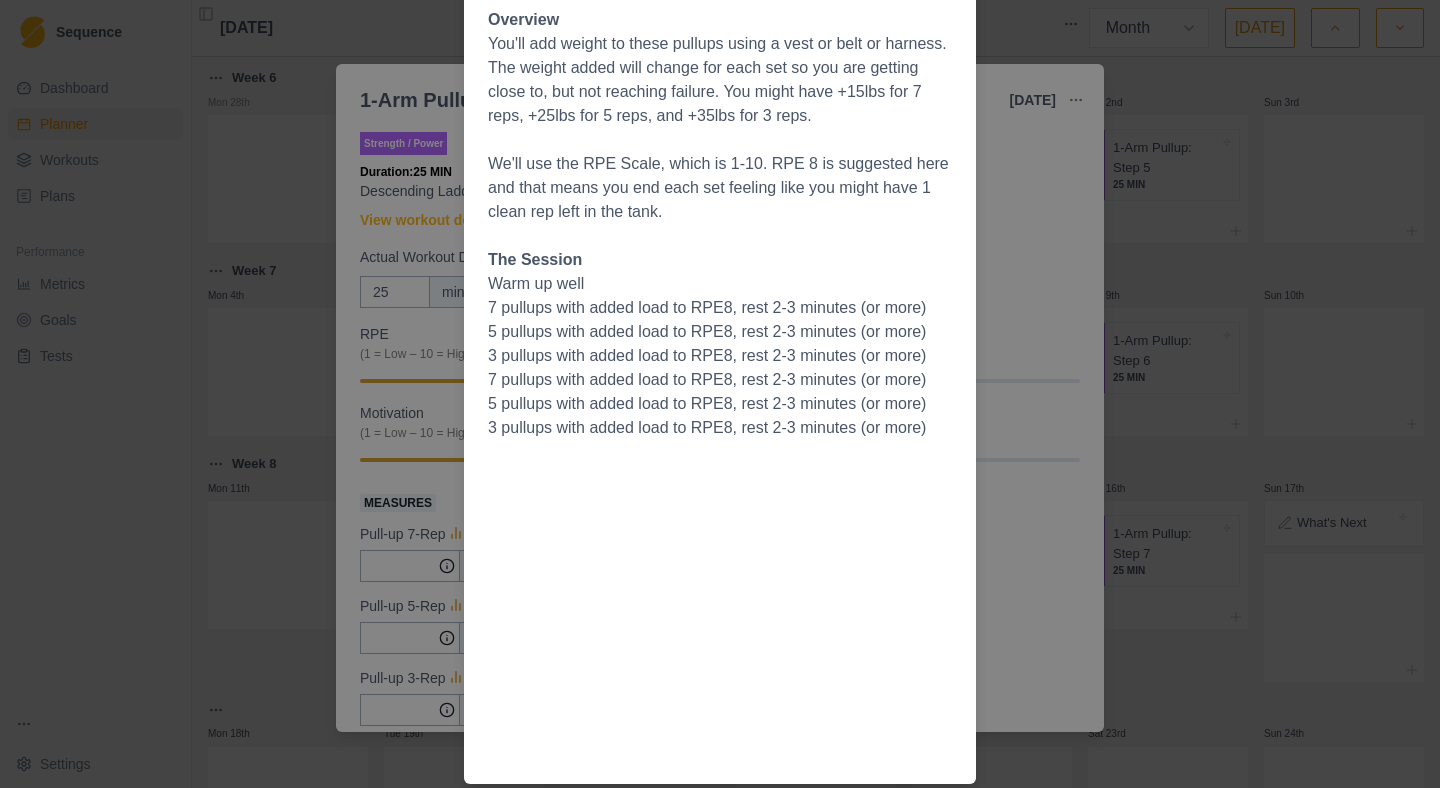 scroll, scrollTop: 0, scrollLeft: 0, axis: both 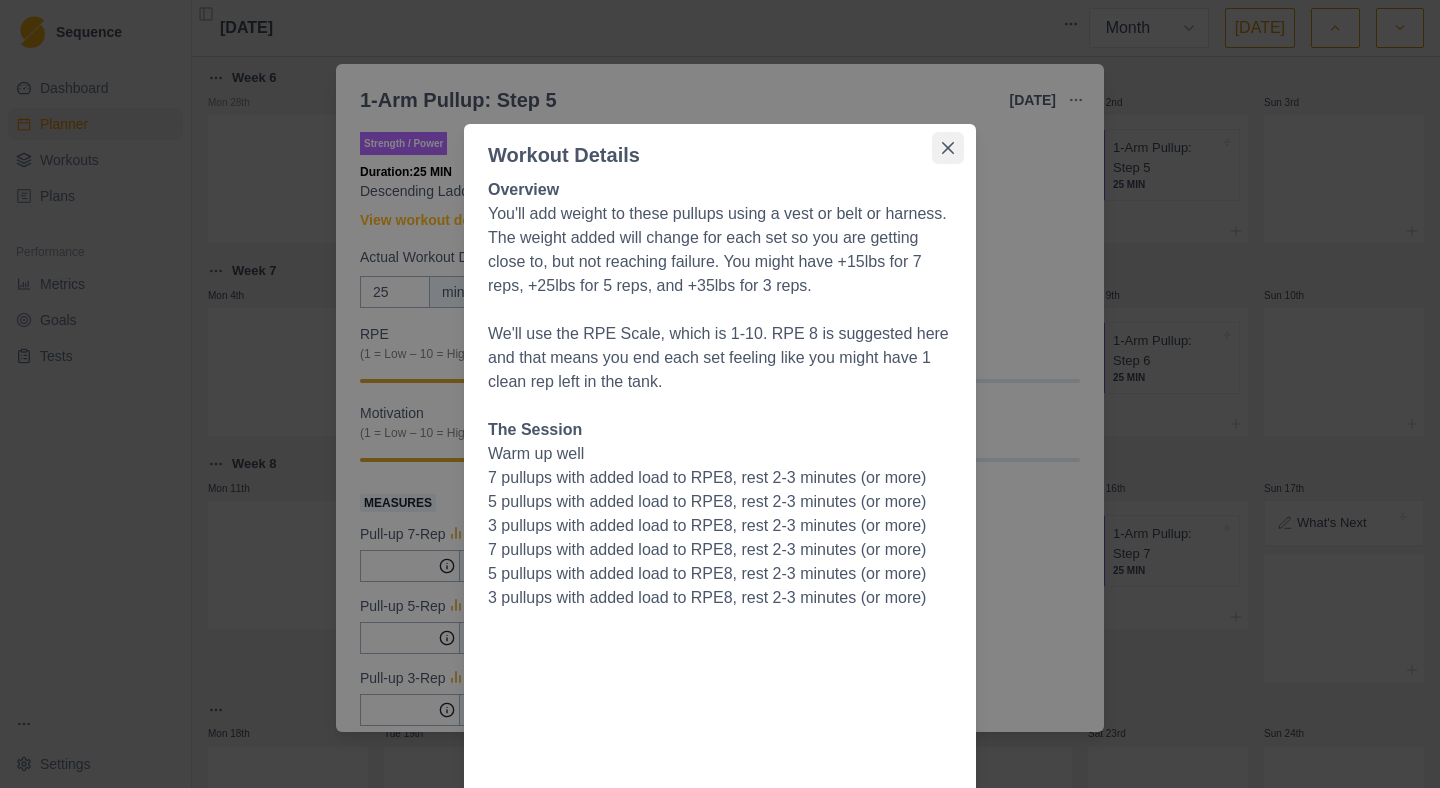 click at bounding box center (948, 148) 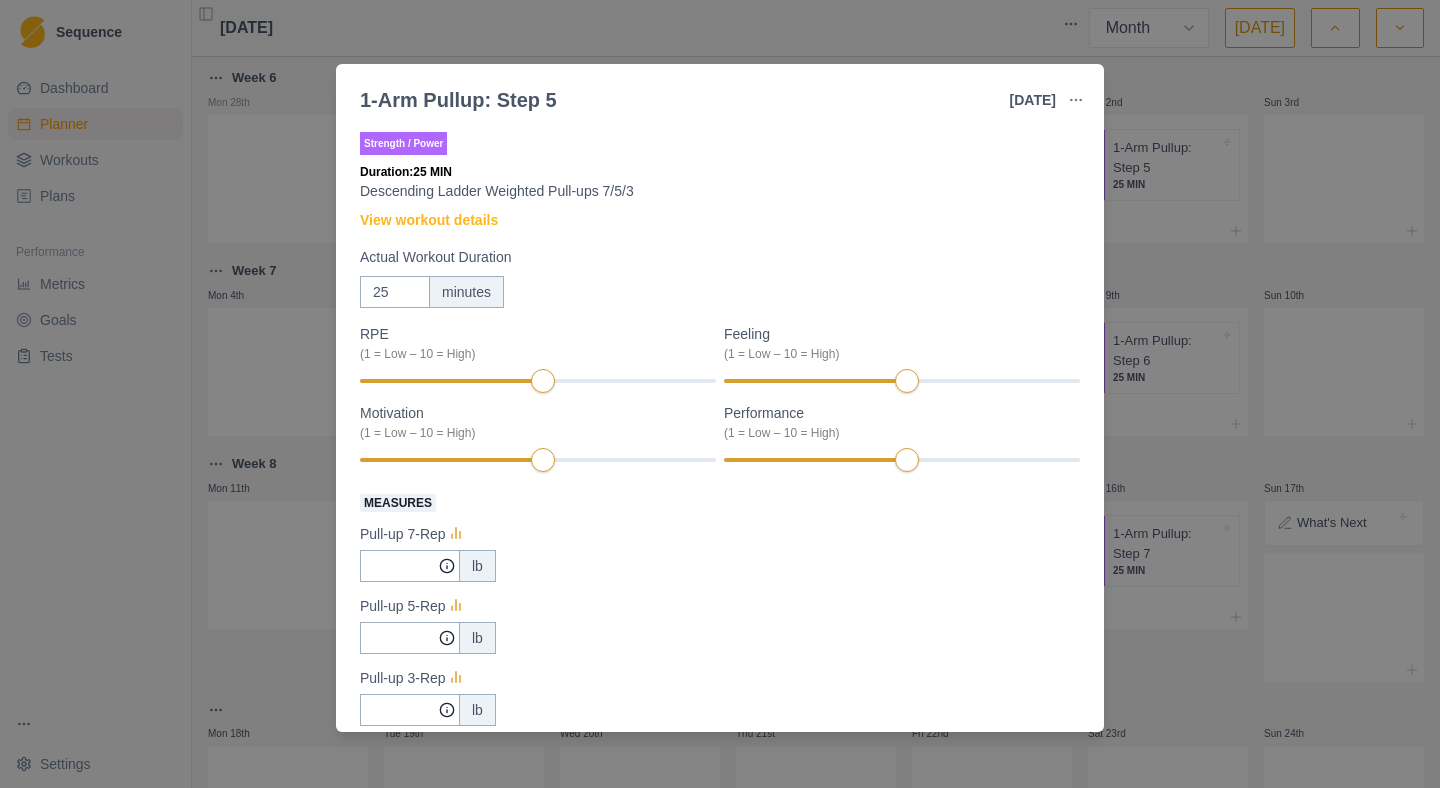 click on "1-Arm Pullup: Step 5 [DATE] Link To Goal View Workout Metrics Edit Original Workout Reschedule Workout Remove From Schedule Strength / Power Duration:  25 MIN Descending Ladder Weighted Pull-ups  7/5/3 View workout details Actual Workout Duration 25 minutes RPE (1 = Low – 10 = High) Feeling (1 = Low – 10 = High) Motivation (1 = Low – 10 = High) Performance (1 = Low – 10 = High) Measures Pull-up 7-Rep lb Pull-up 5-Rep lb Pull-up 3-Rep lb Training Notes View previous training notes Mark as Incomplete Complete Workout" at bounding box center [720, 394] 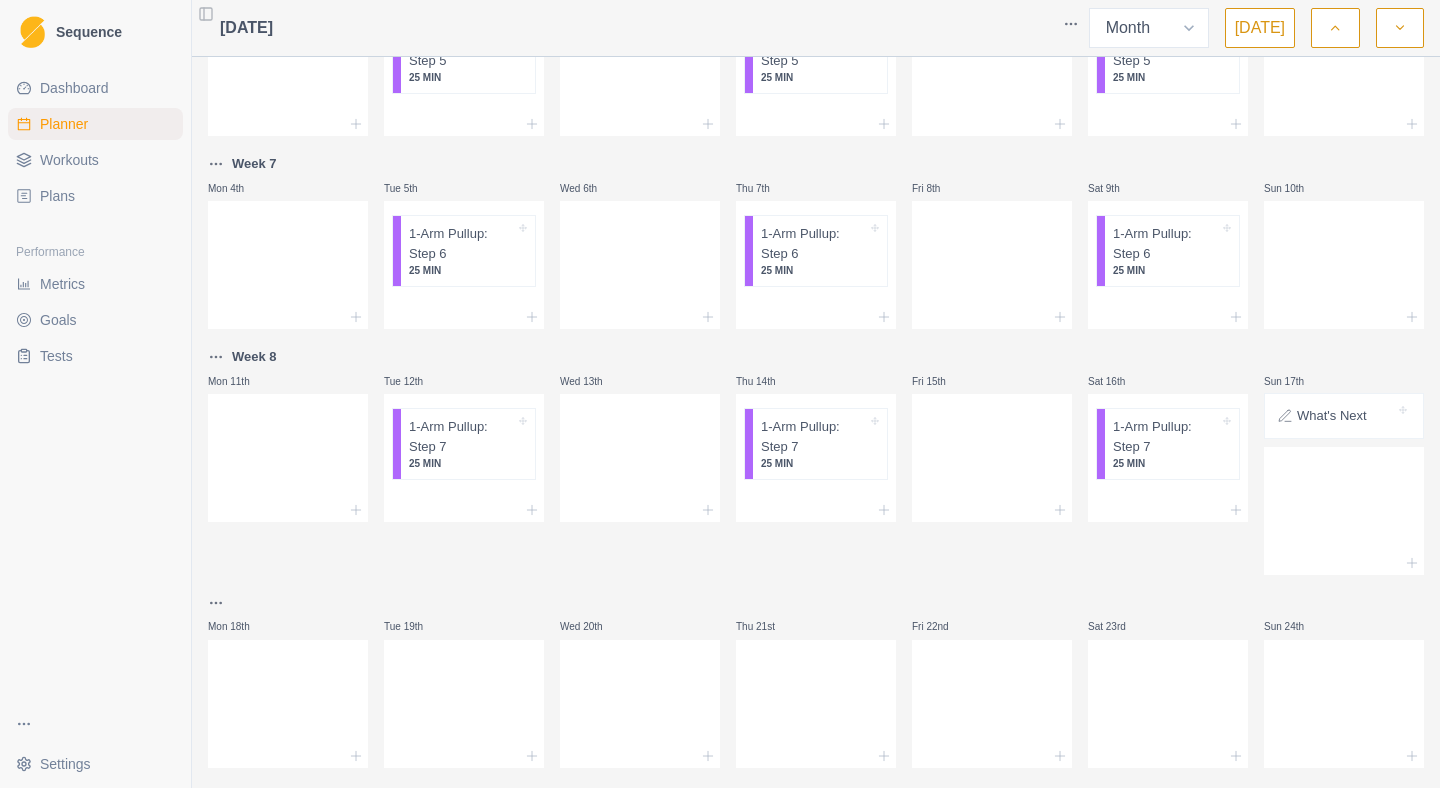 scroll, scrollTop: 336, scrollLeft: 0, axis: vertical 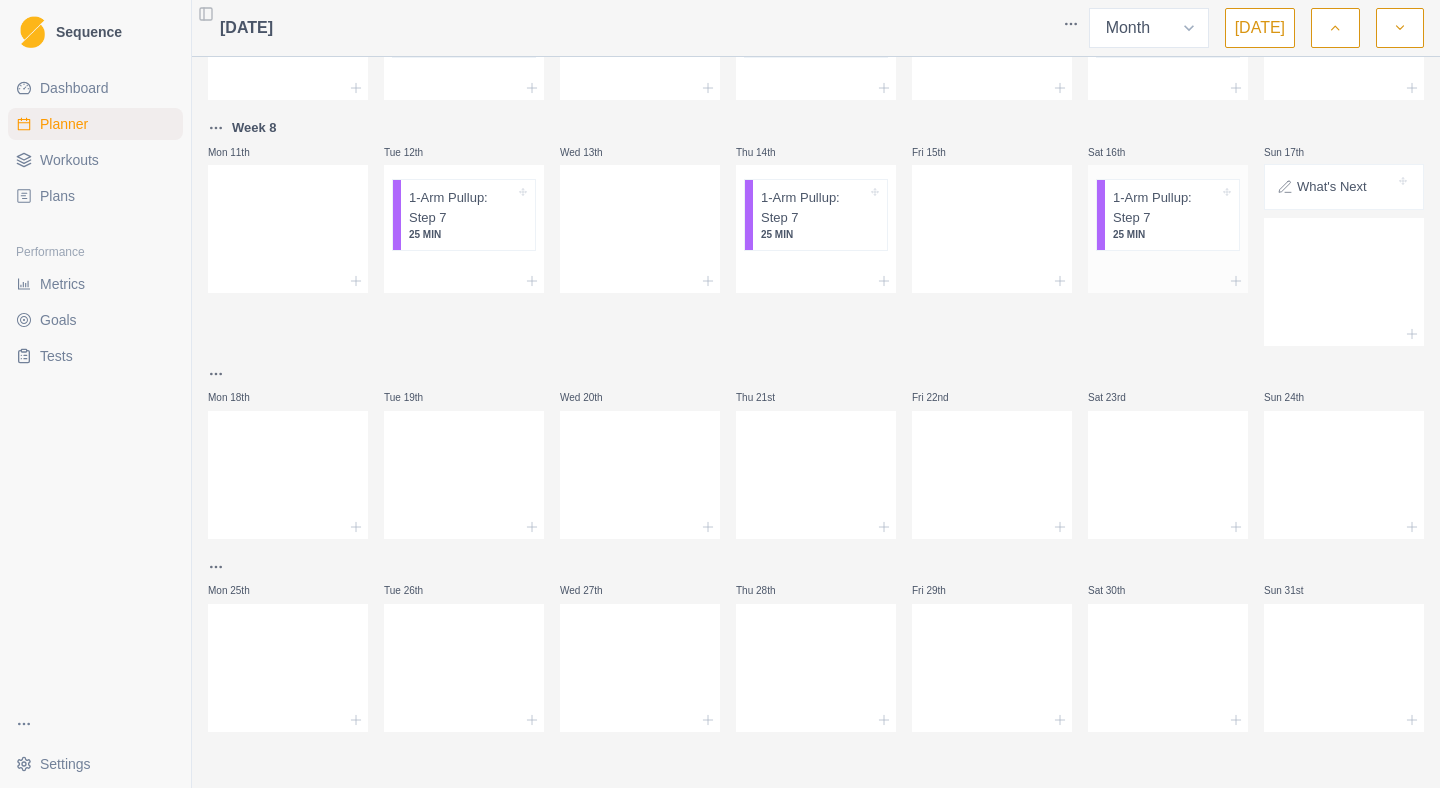 click on "1-Arm Pullup: Step 7" at bounding box center (1166, 207) 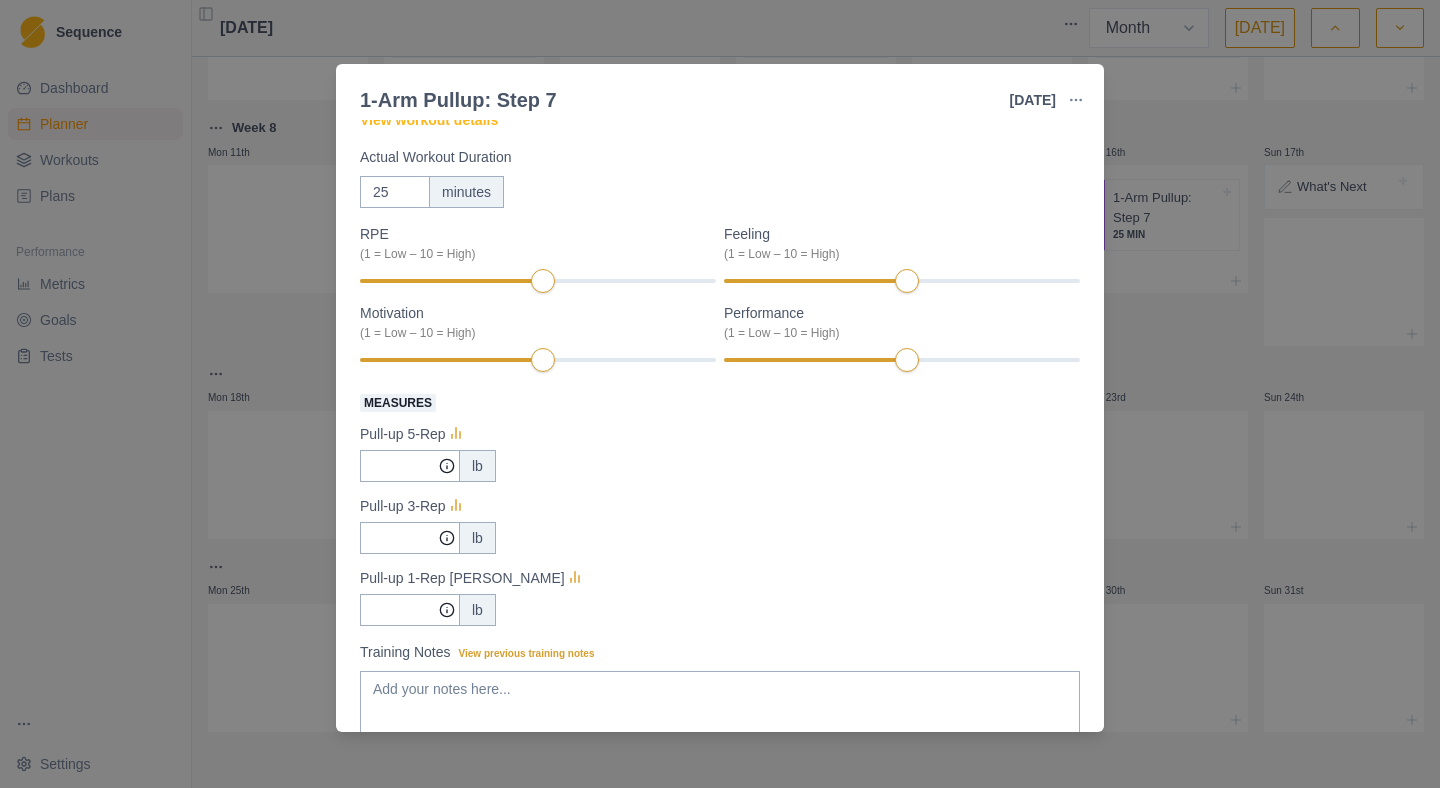 scroll, scrollTop: 0, scrollLeft: 0, axis: both 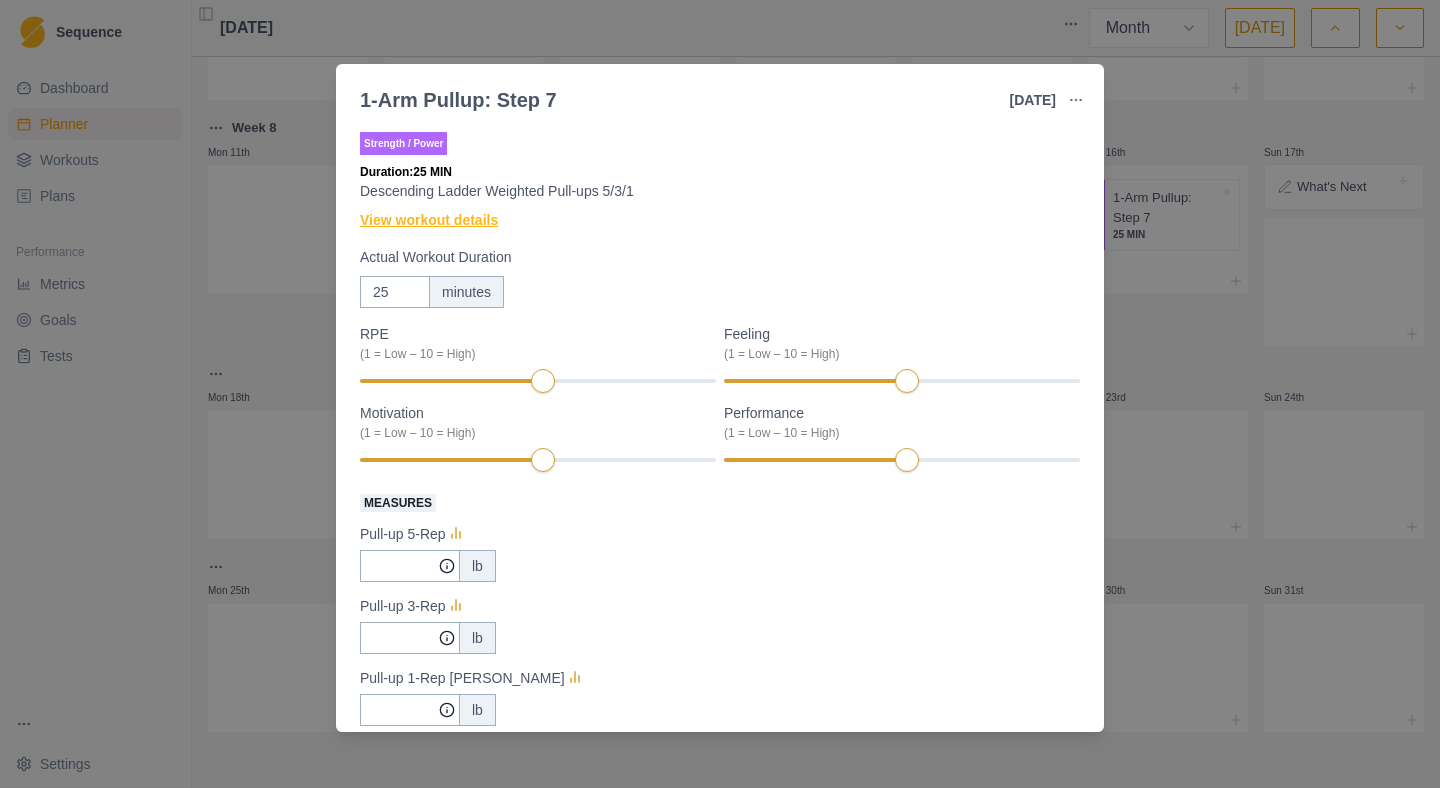 click on "View workout details" at bounding box center [429, 220] 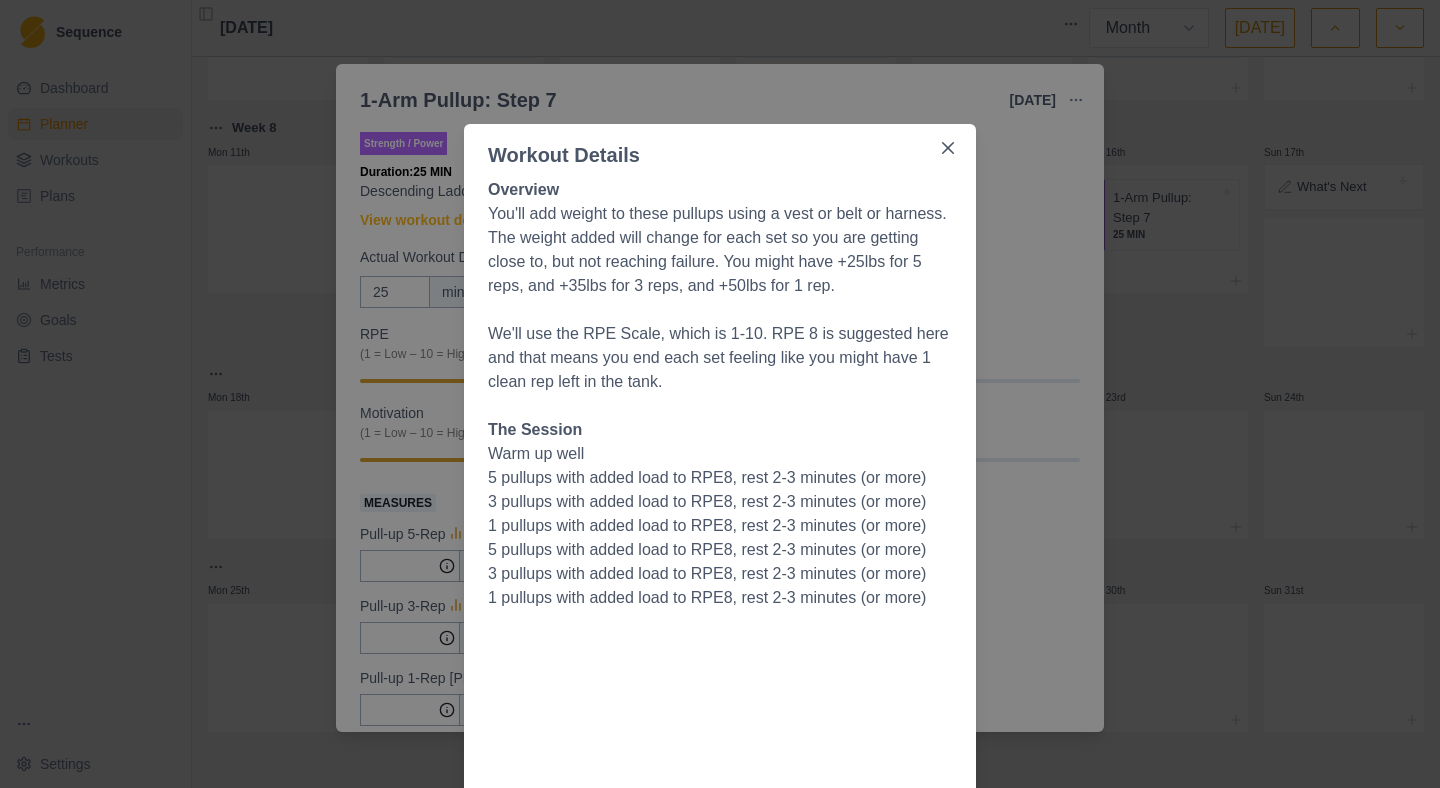click on "We'll use the RPE Scale, which is 1-10. RPE 8 is suggested here and that means you end each set feeling like you might have 1 clean rep left in the tank." at bounding box center [720, 358] 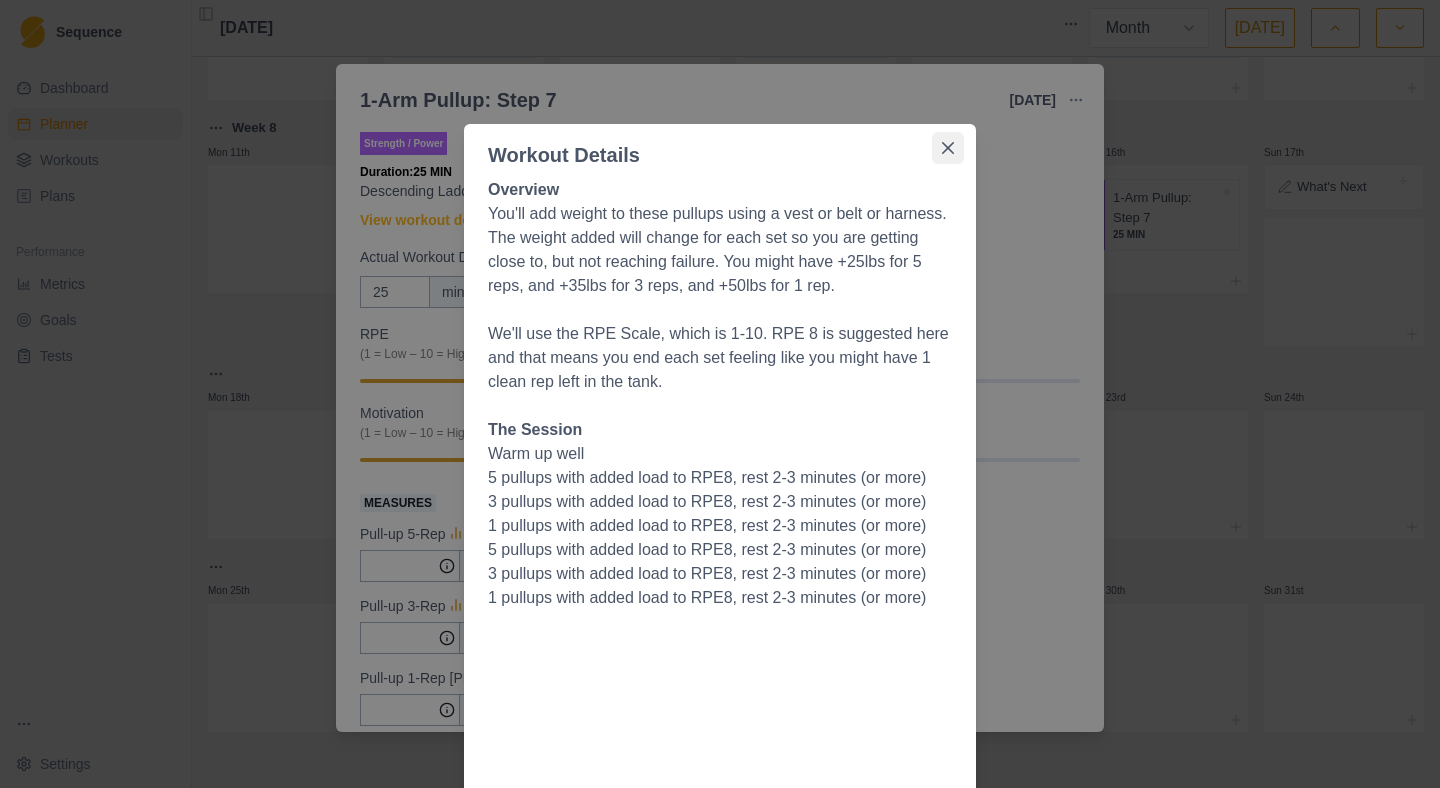 click at bounding box center (948, 148) 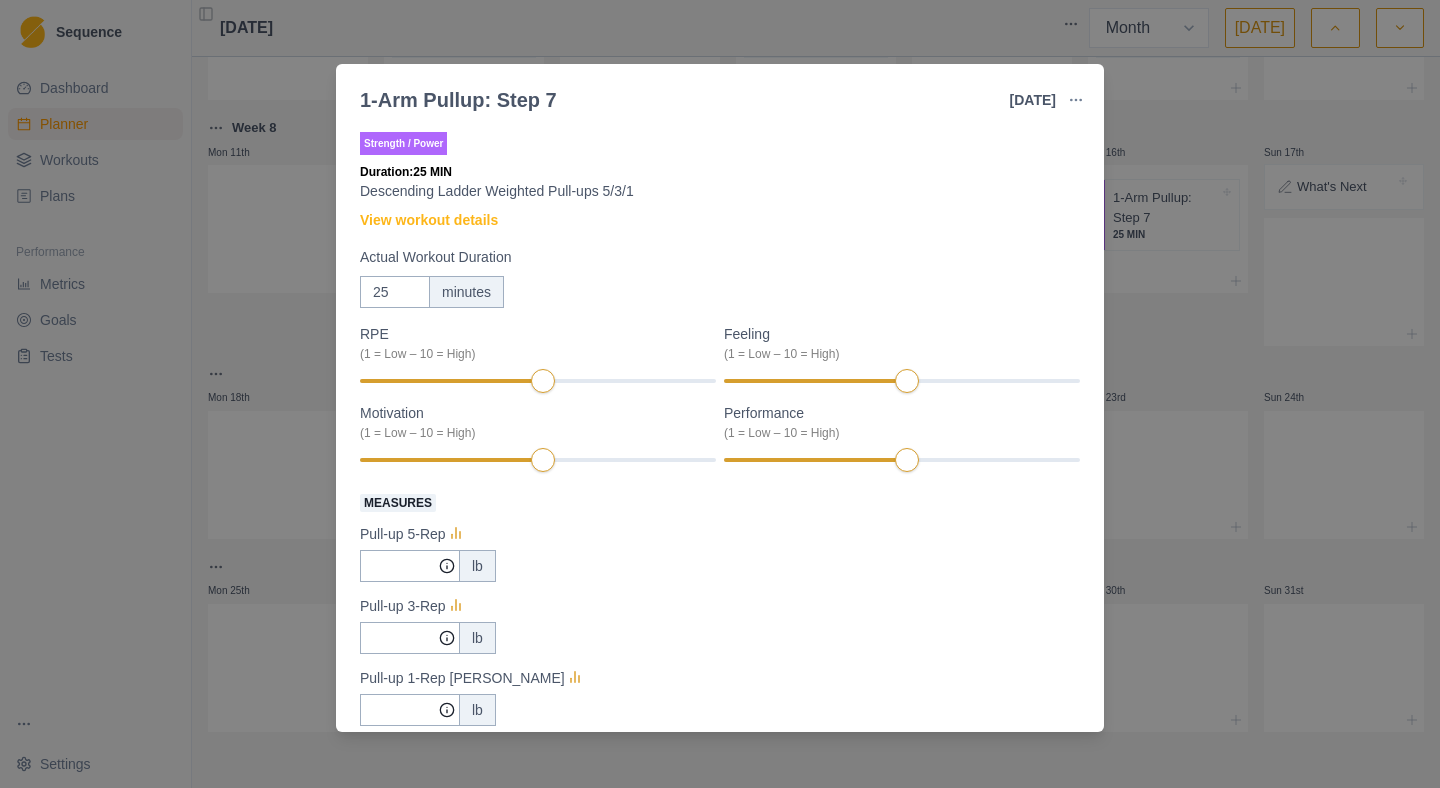 click on "1-Arm Pullup: Step 7 [DATE] Link To Goal View Workout Metrics Edit Original Workout Reschedule Workout Remove From Schedule Strength / Power Duration:  25 MIN Descending Ladder Weighted Pull-ups  5/3/1 View workout details Actual Workout Duration 25 minutes RPE (1 = Low – 10 = High) Feeling (1 = Low – 10 = High) Motivation (1 = Low – 10 = High) Performance (1 = Low – 10 = High) Measures Pull-up 5-Rep lb Pull-up 3-Rep lb Pull-up 1-Rep Max lb Training Notes View previous training notes Mark as Incomplete Complete Workout" at bounding box center (720, 394) 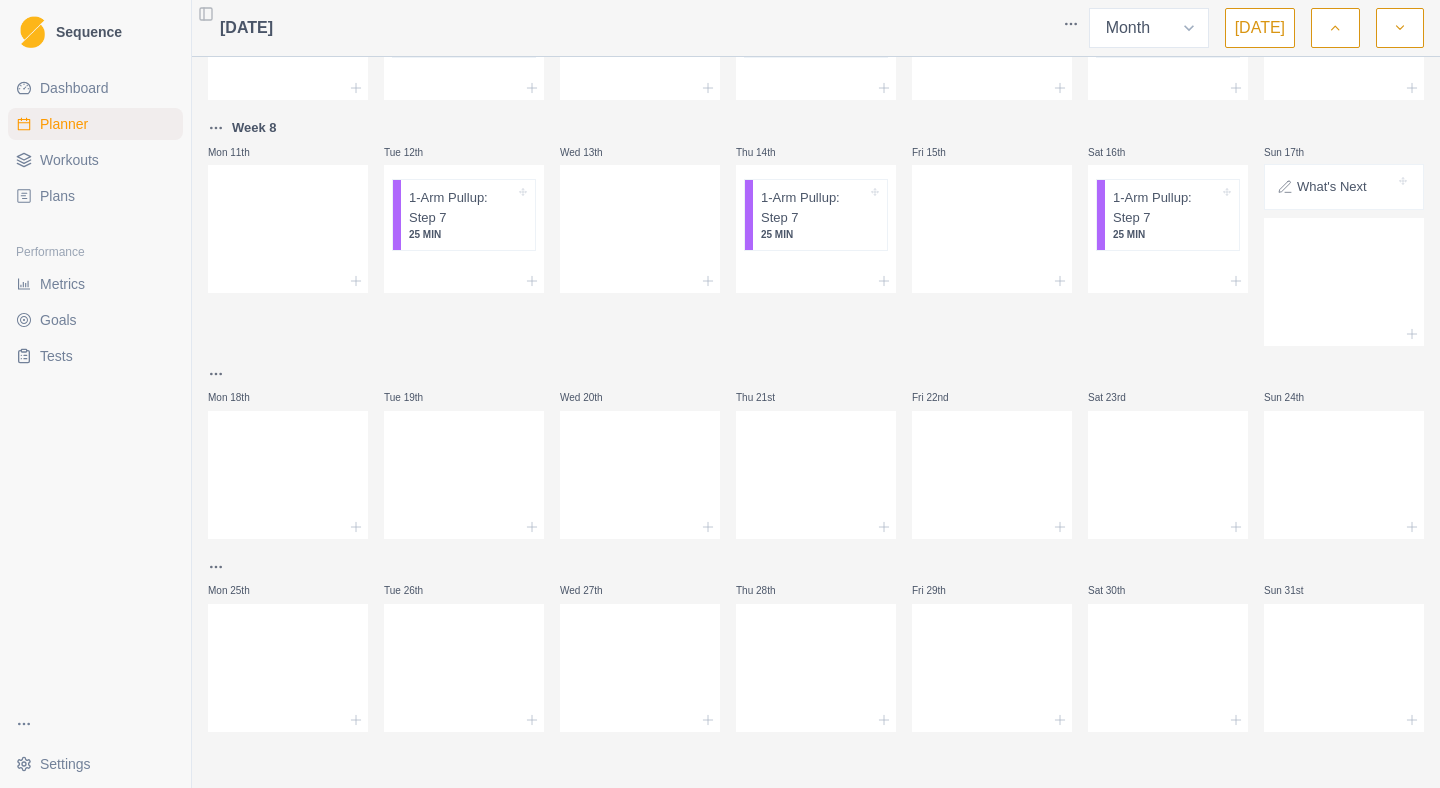 click on "What's Next" at bounding box center [1332, 187] 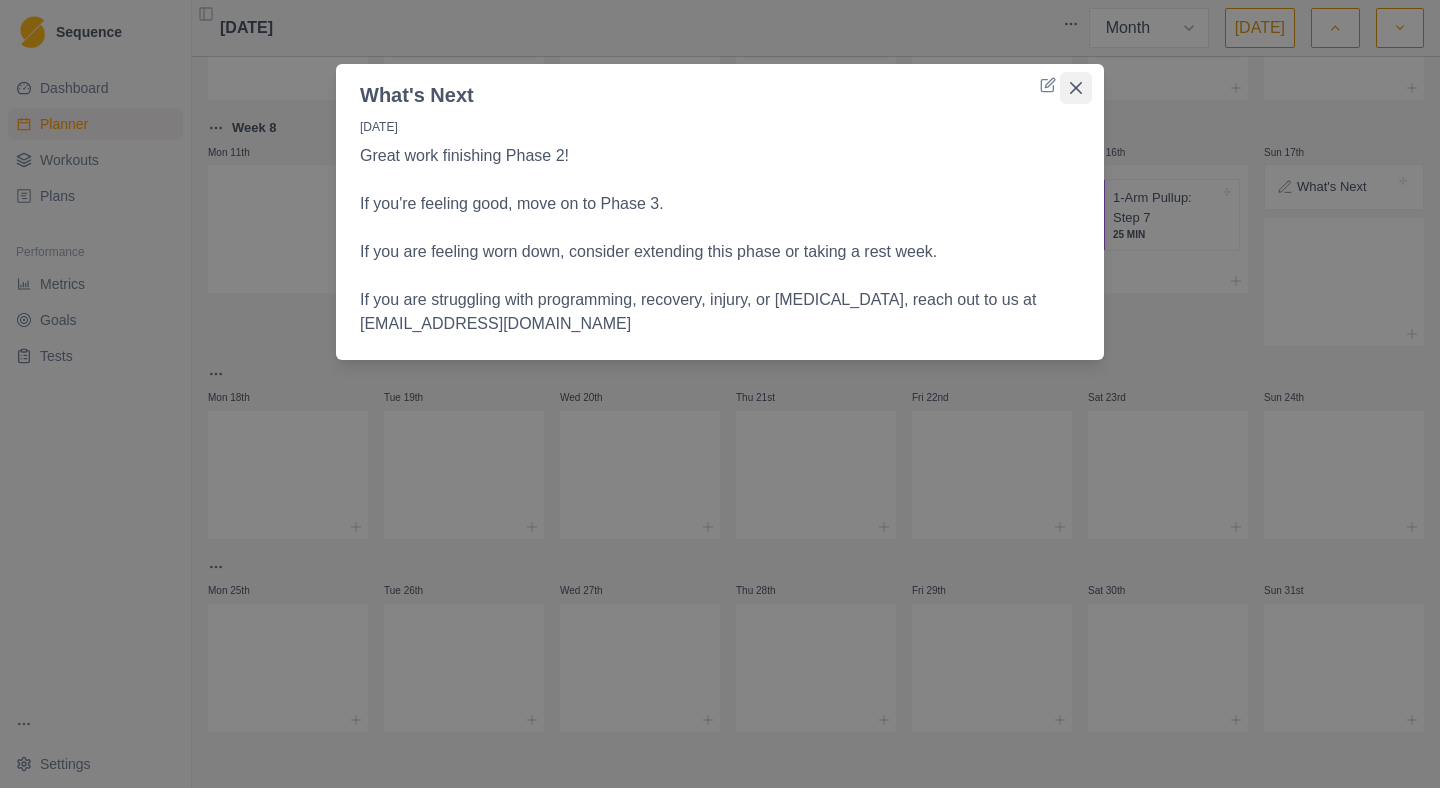 click 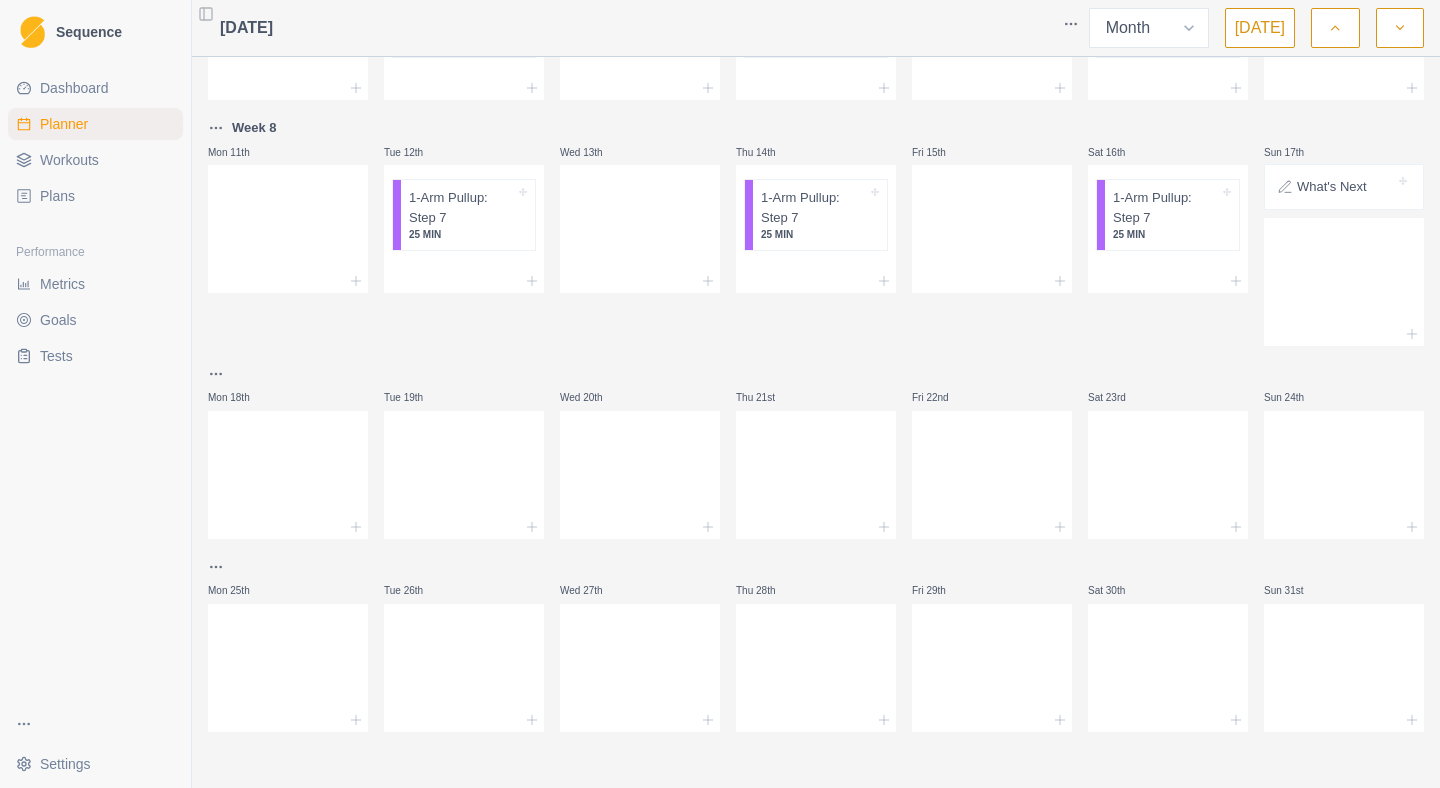 scroll, scrollTop: 0, scrollLeft: 0, axis: both 